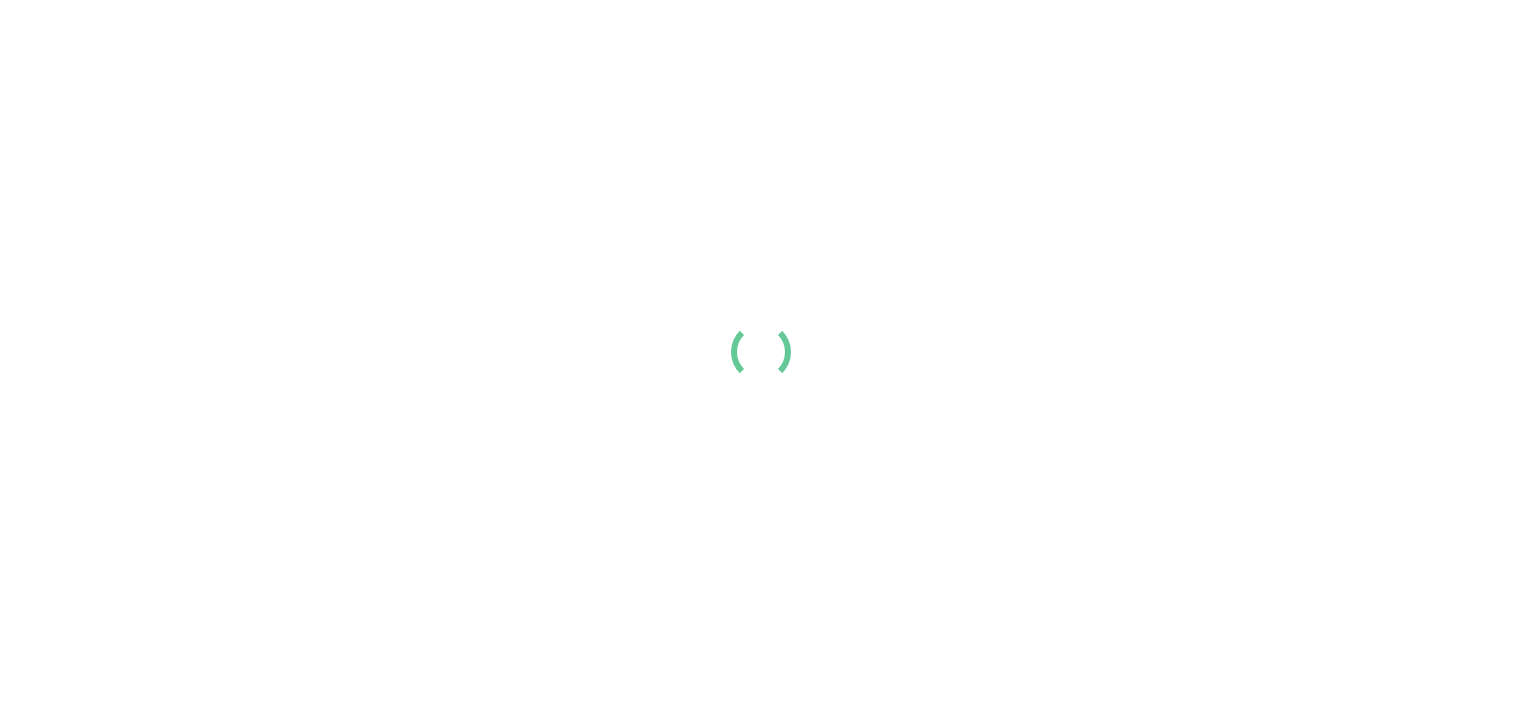 scroll, scrollTop: 0, scrollLeft: 0, axis: both 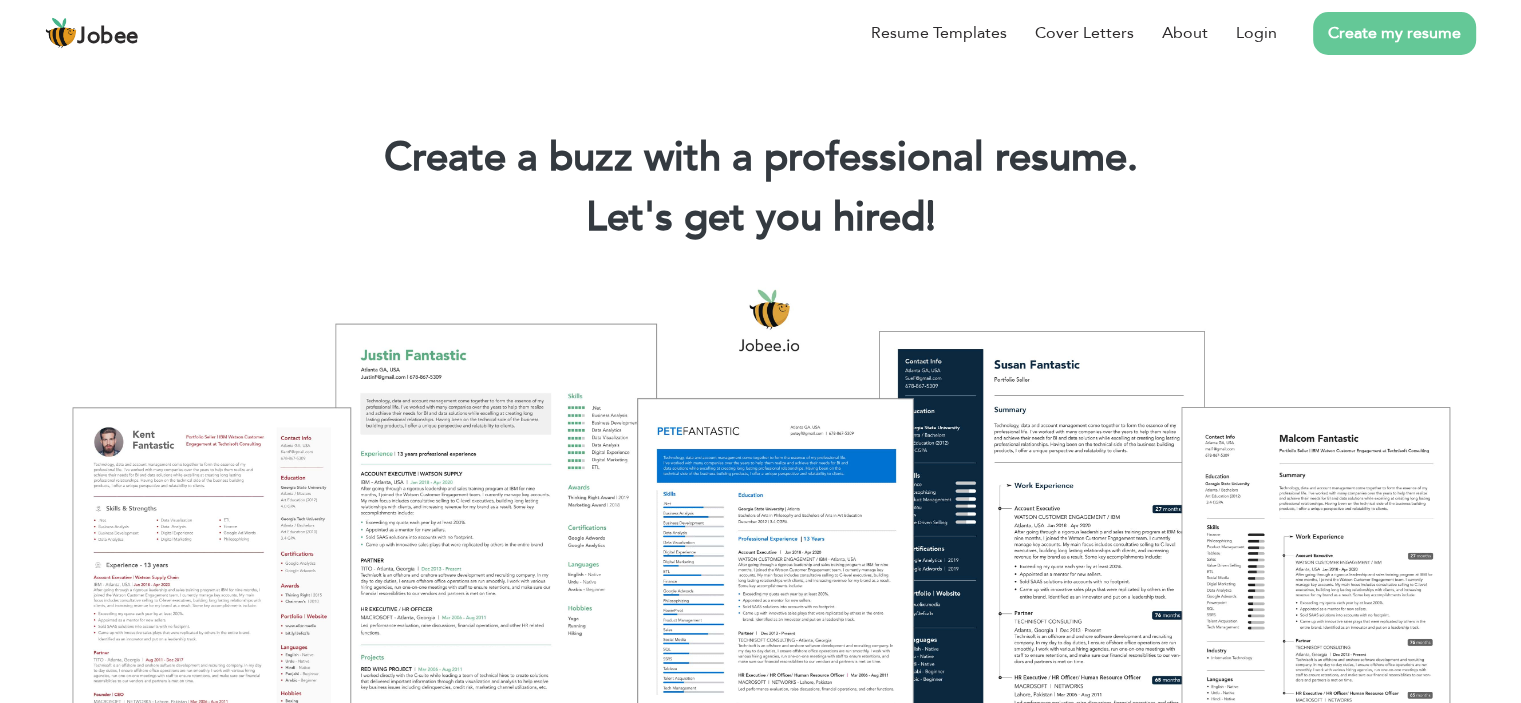 click on "Create my resume" at bounding box center (1376, 33) 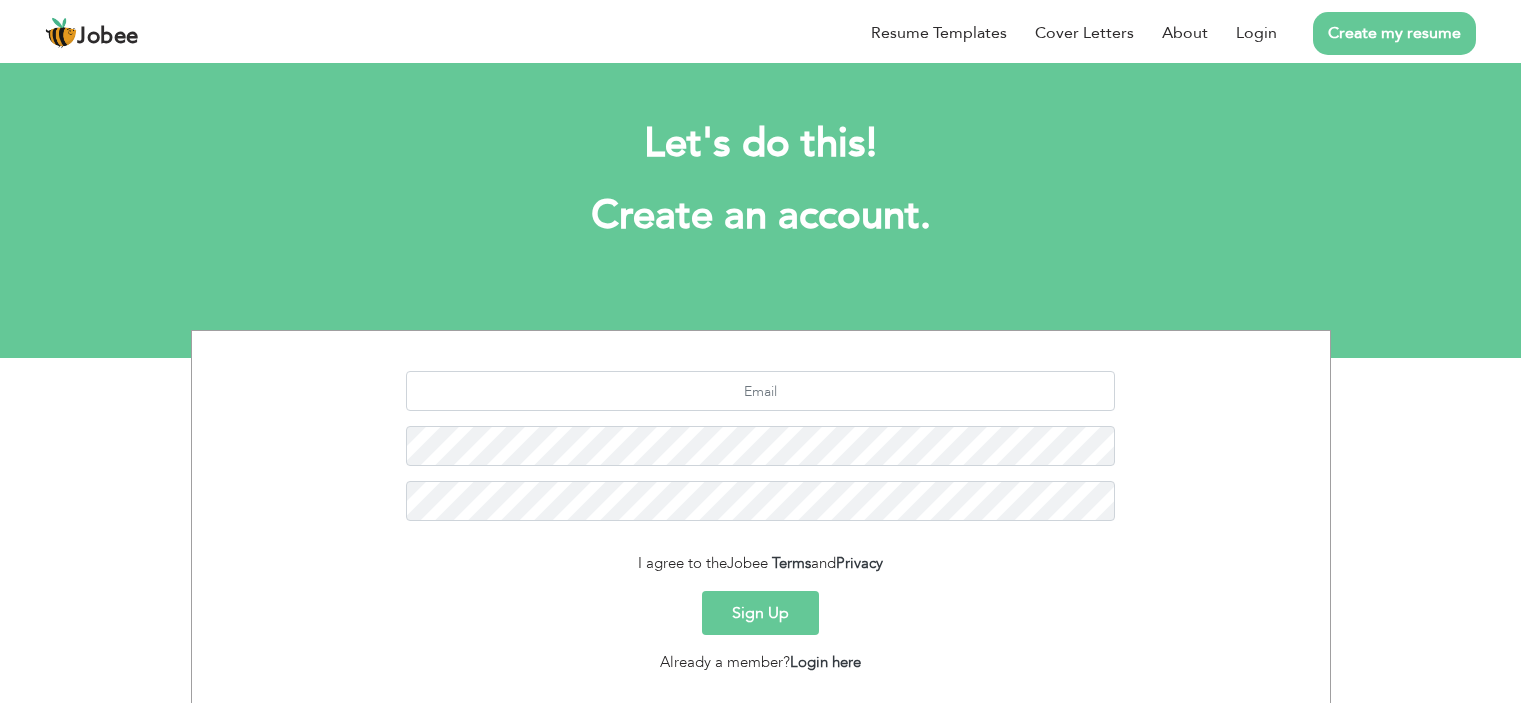 scroll, scrollTop: 0, scrollLeft: 0, axis: both 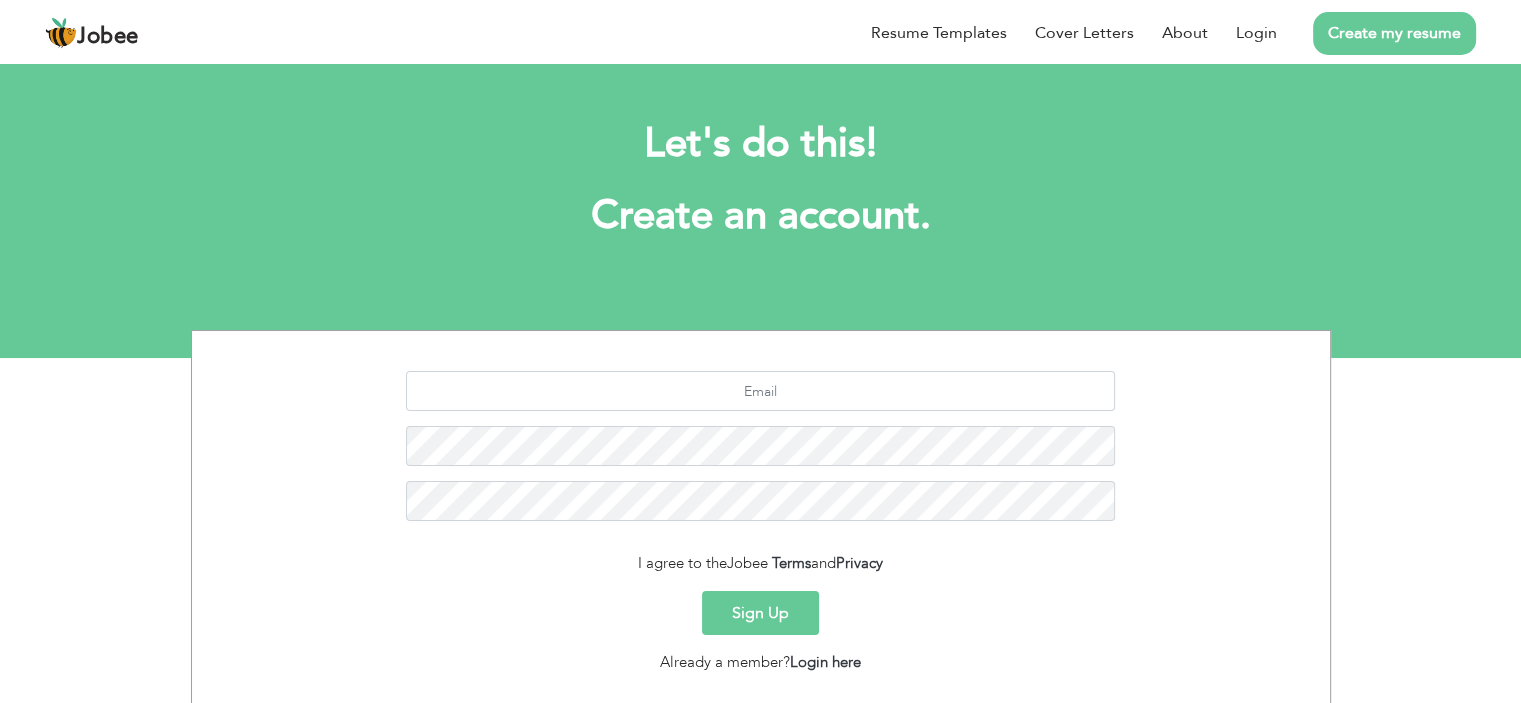 click on "Sign Up" at bounding box center [760, 613] 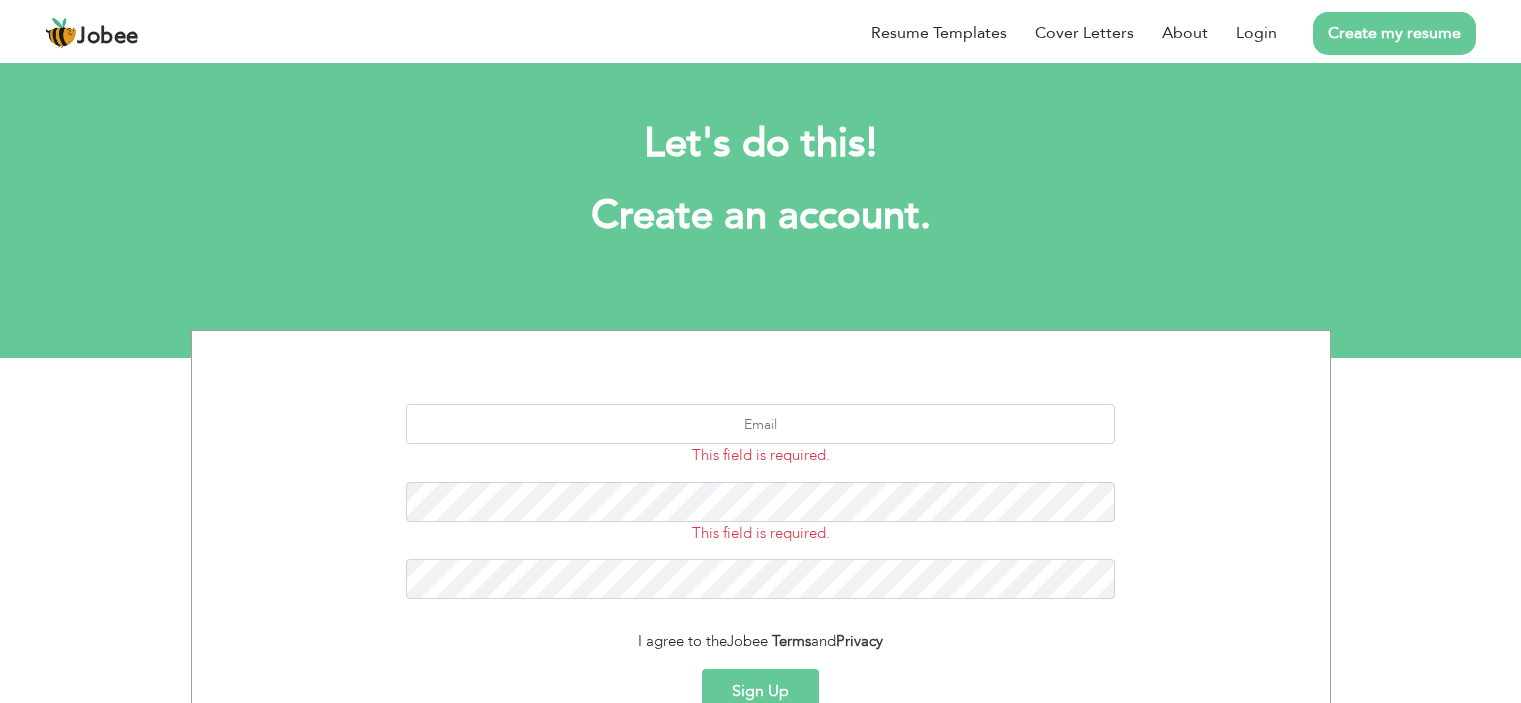 scroll, scrollTop: 0, scrollLeft: 0, axis: both 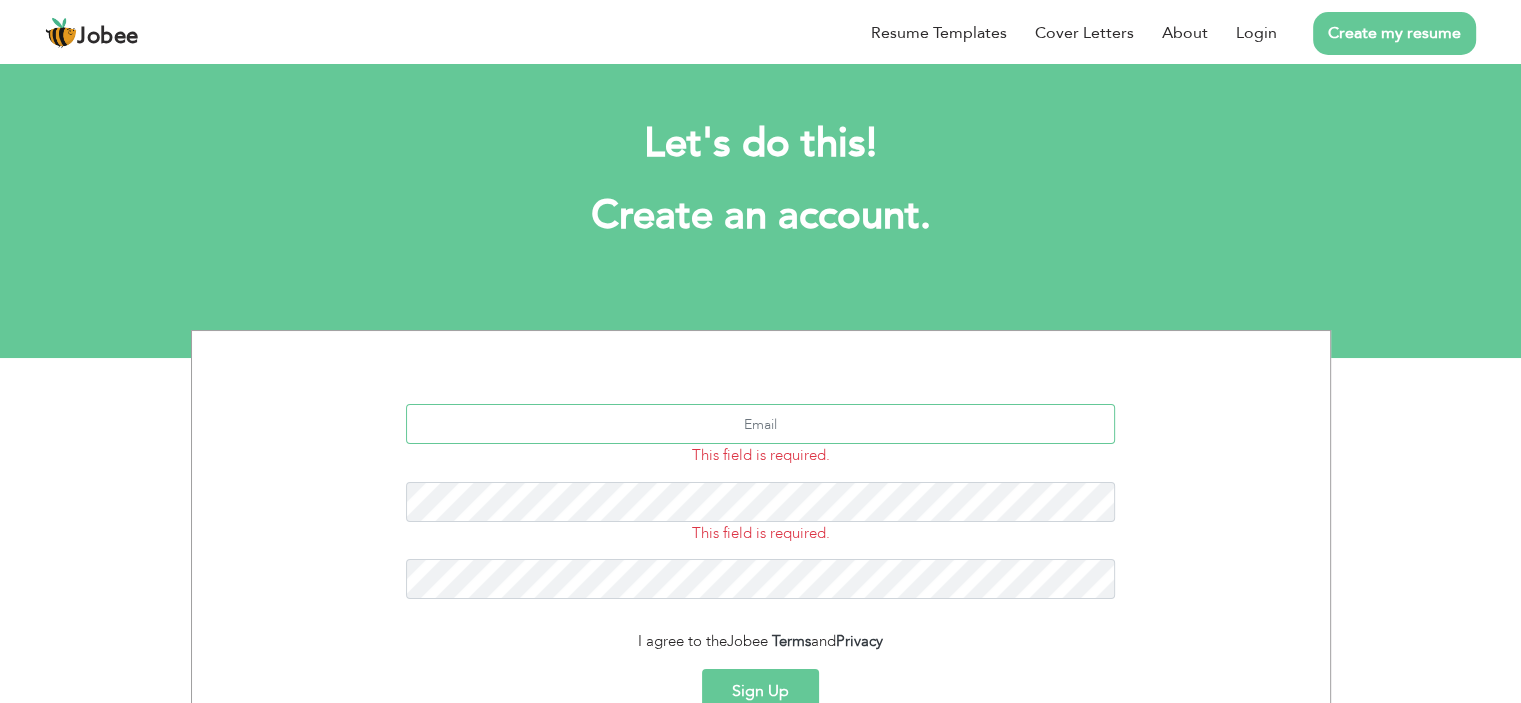 click at bounding box center [760, 424] 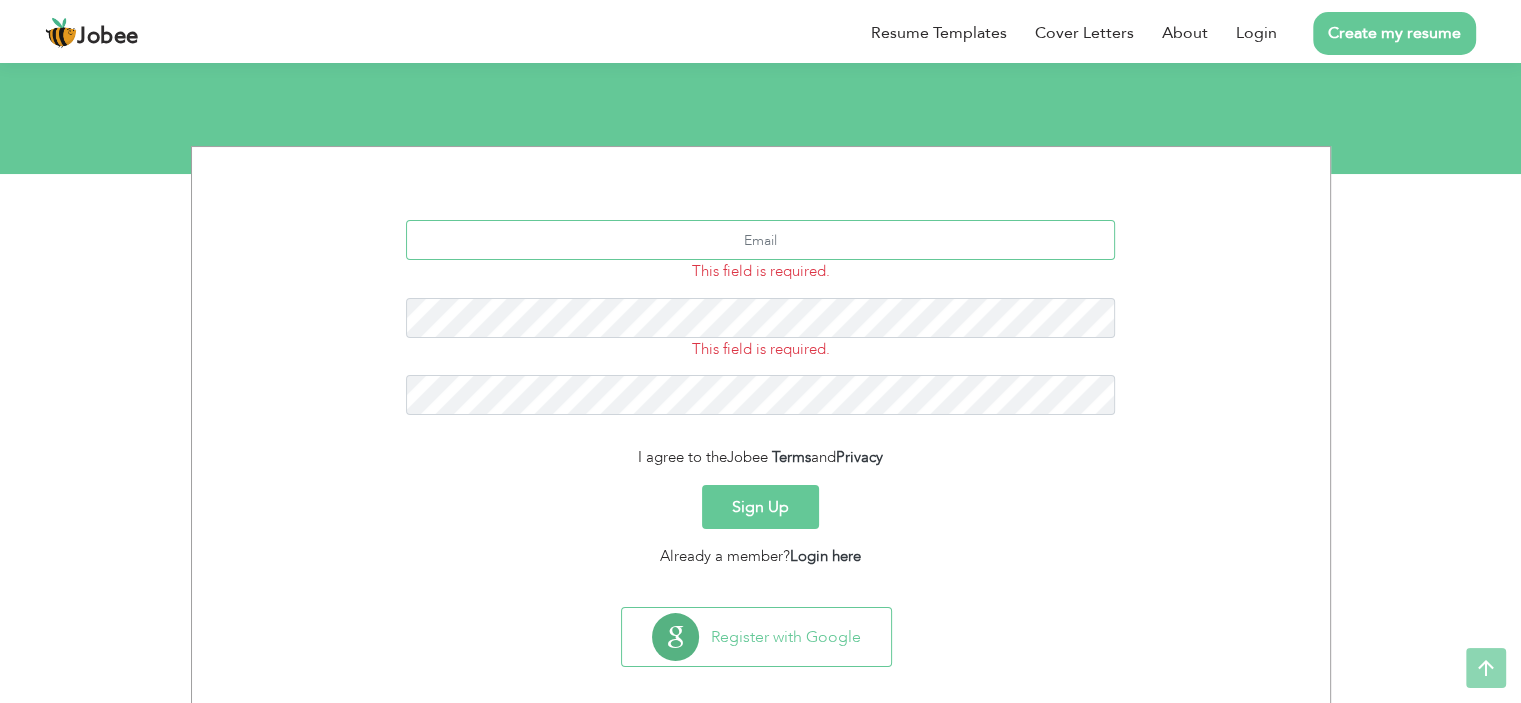 scroll, scrollTop: 204, scrollLeft: 0, axis: vertical 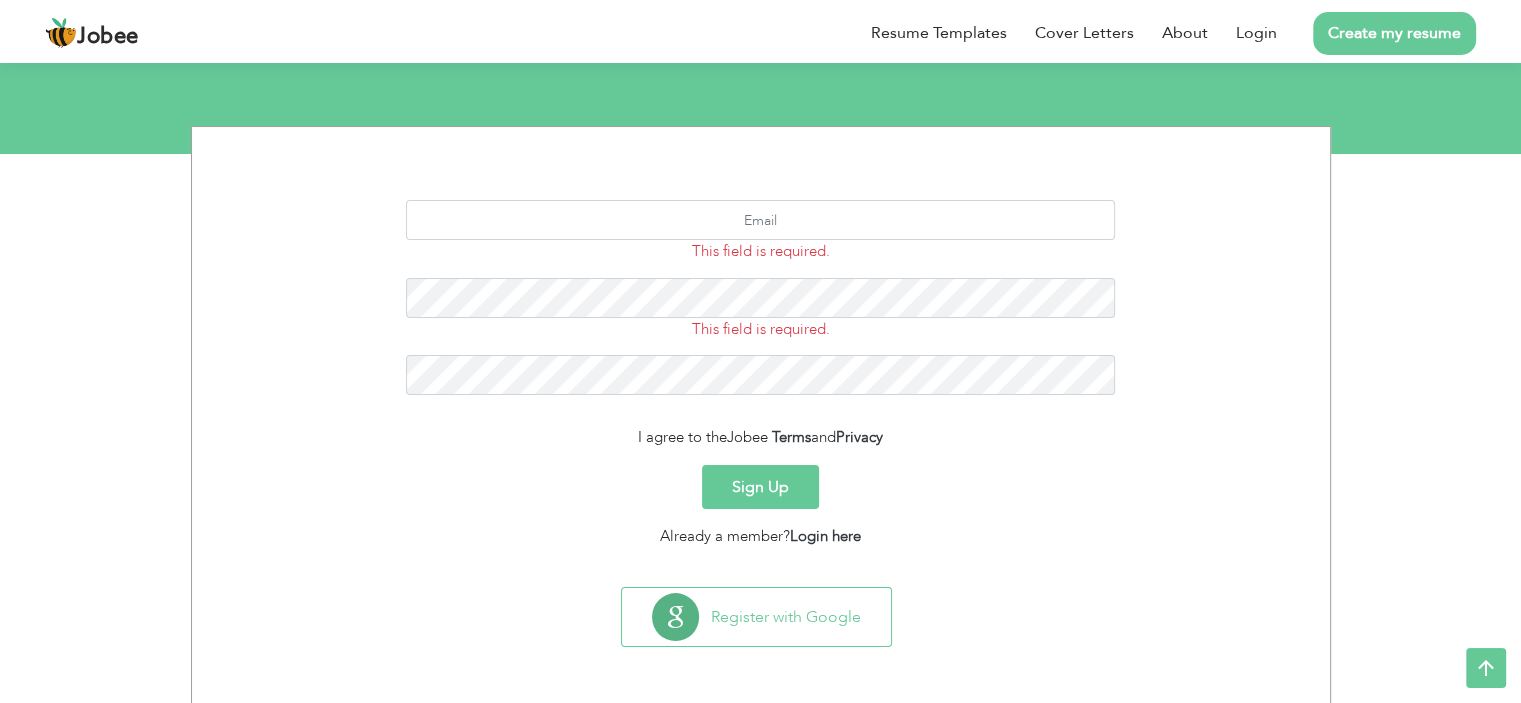 click on "Sign Up" at bounding box center (760, 487) 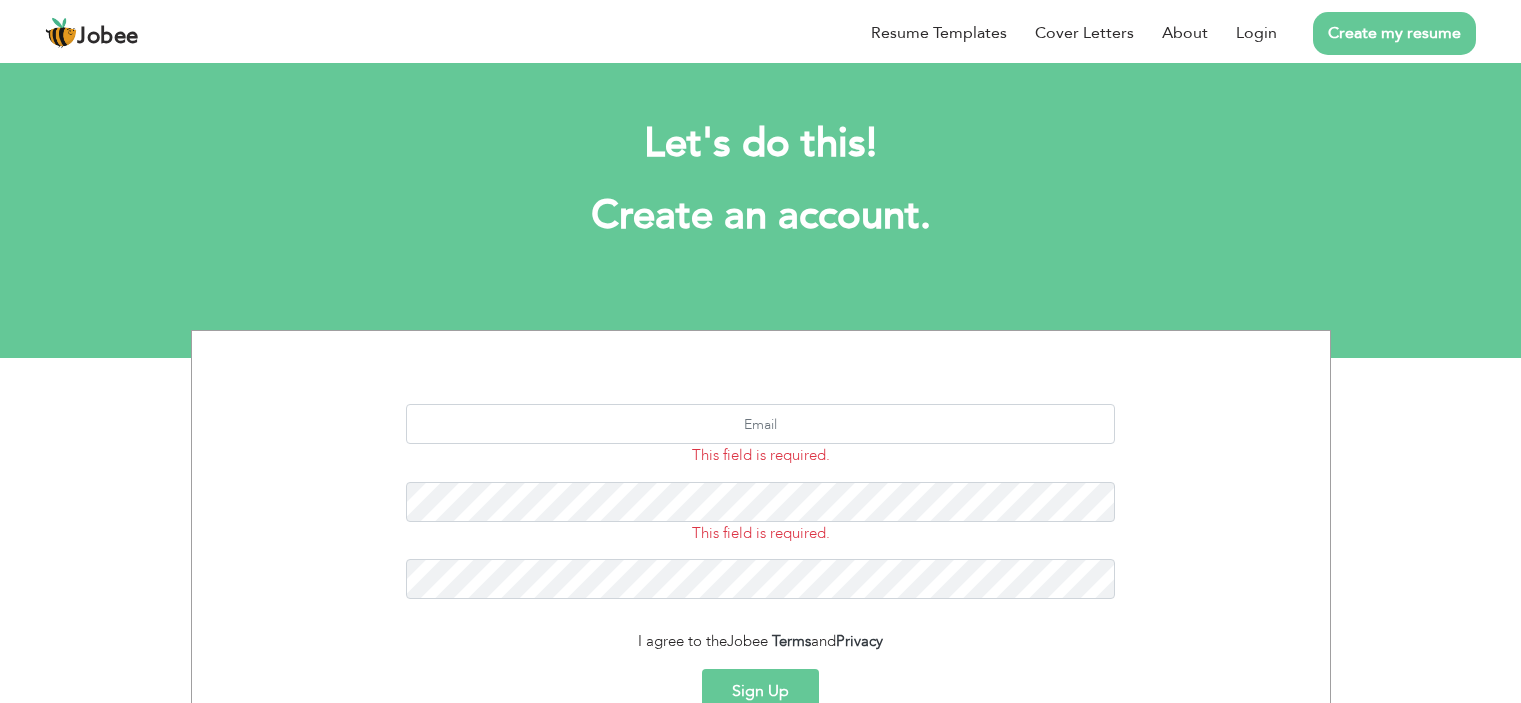 scroll, scrollTop: 0, scrollLeft: 0, axis: both 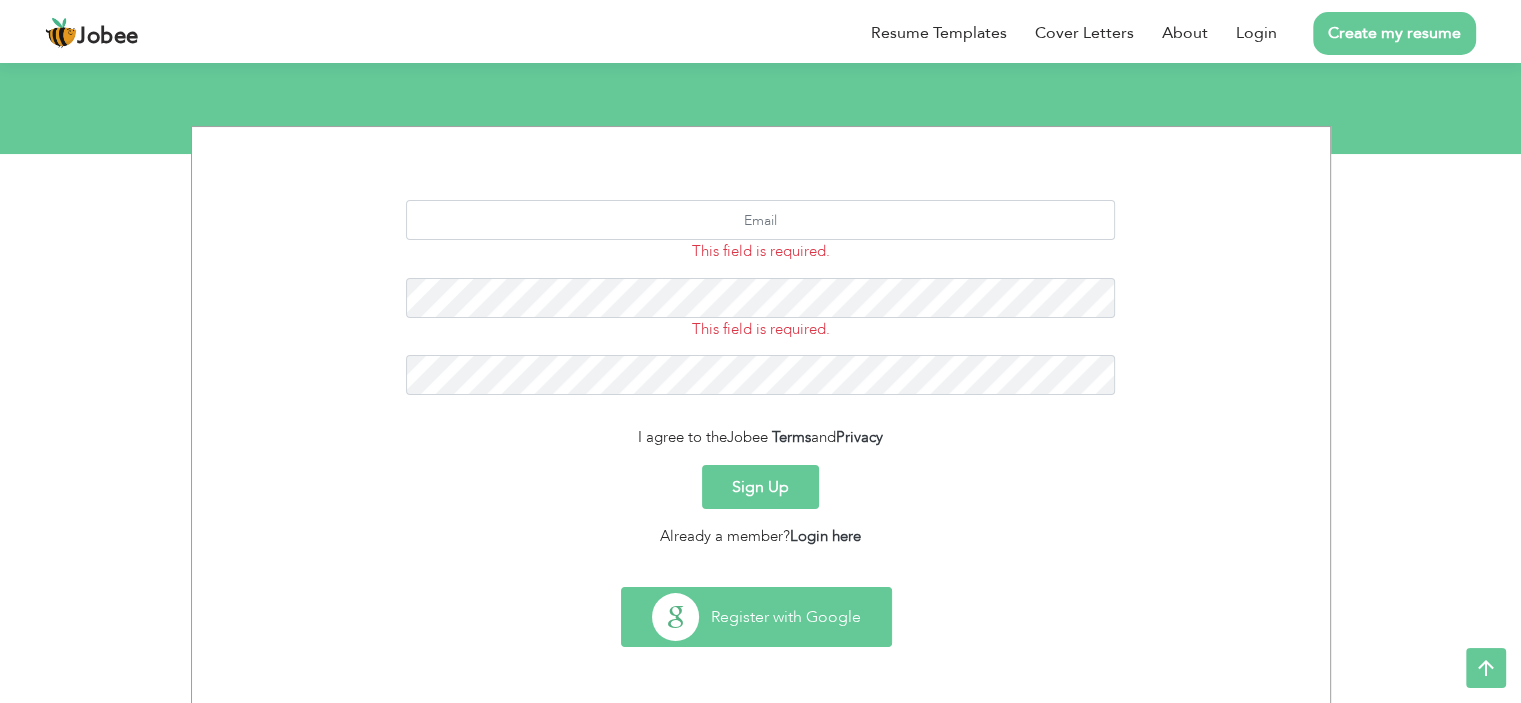 click on "Register with Google" at bounding box center [756, 617] 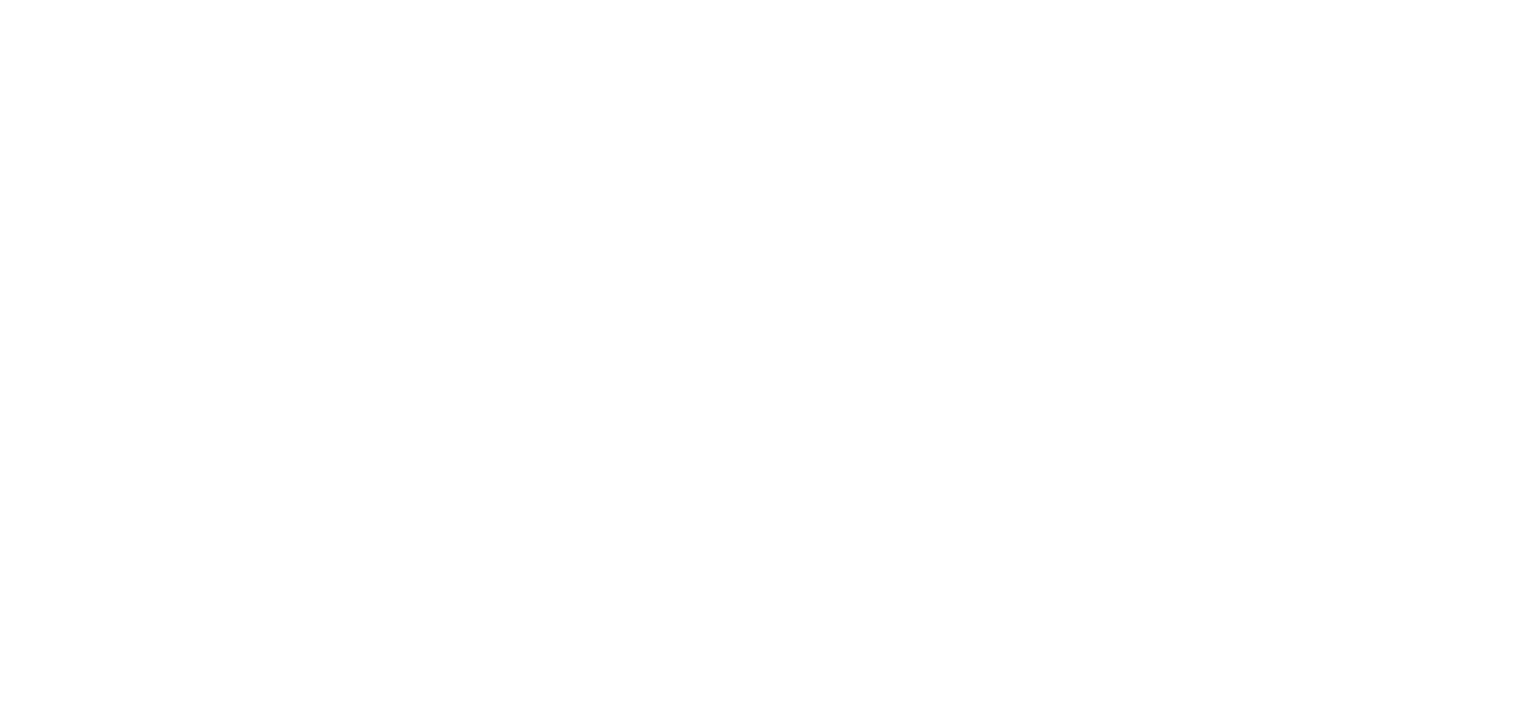 scroll, scrollTop: 0, scrollLeft: 0, axis: both 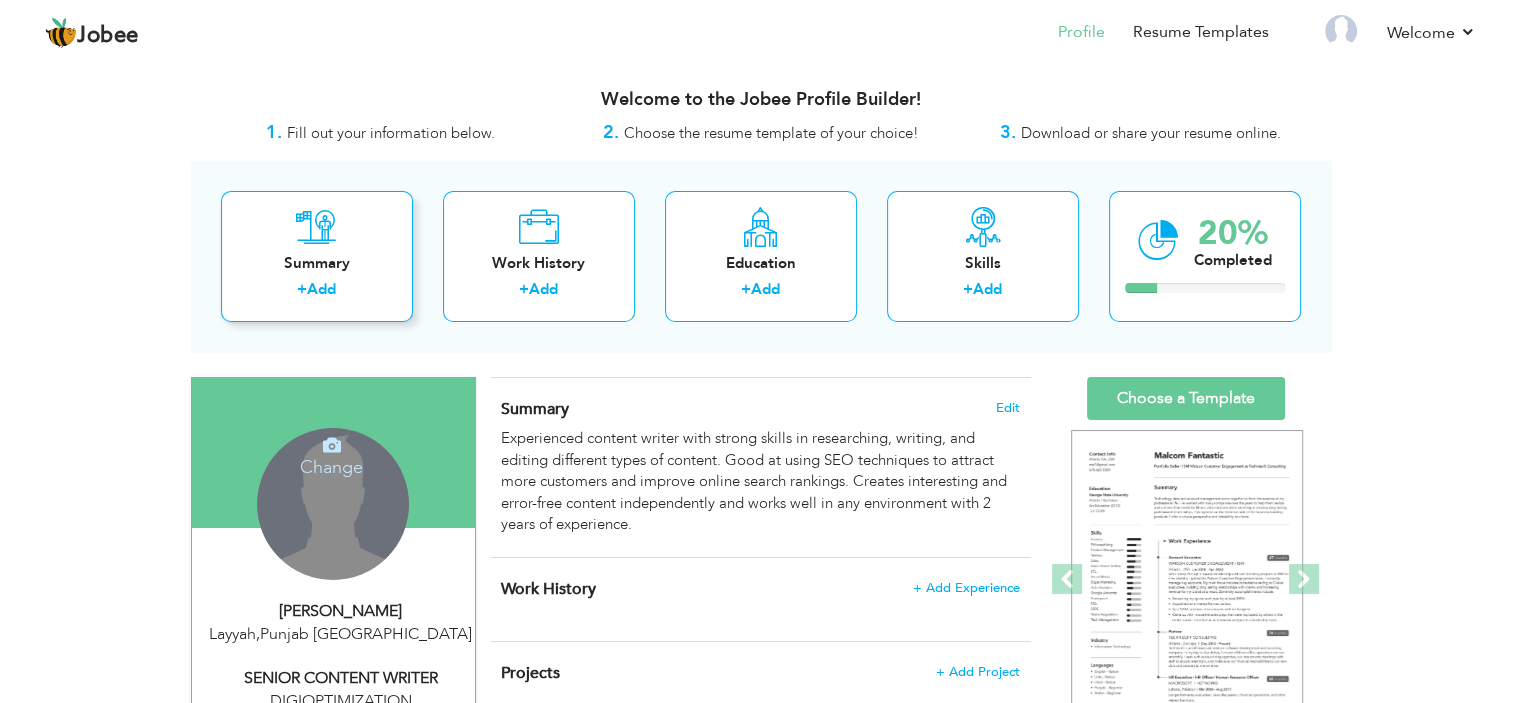 click on "Summary" at bounding box center (317, 263) 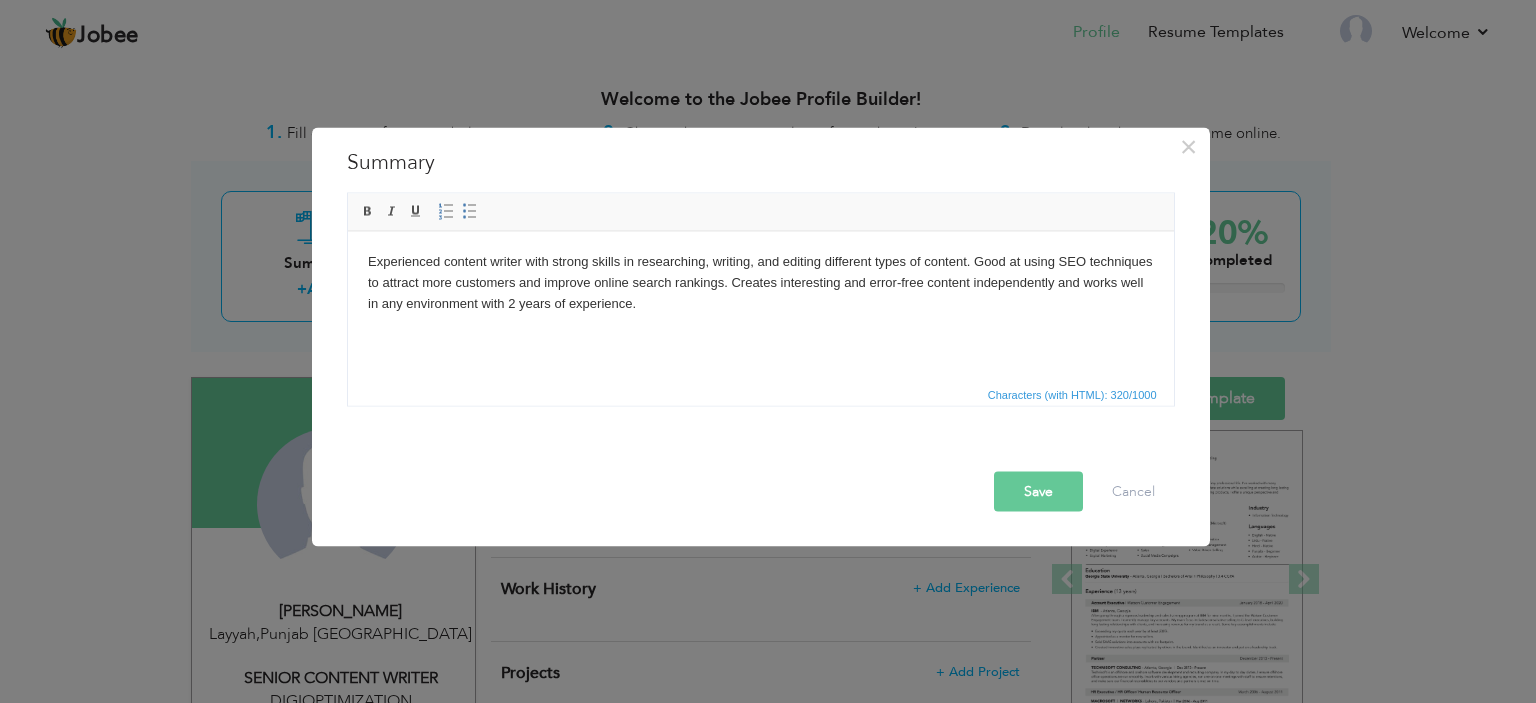 click on "×
Summary
Experienced content writer with strong skills in researching, writing, and editing different types of content. Good at using SEO techniques to attract more customers and improve online search rankings. Creates interesting and error-free content independently and works well in any environment with 2 years of experience. Rich Text Editor, summaryEditor Editor toolbars Basic Styles   Bold   Italic   Underline Paragraph   Insert/Remove Numbered List   Insert/Remove Bulleted List Press ALT 0 for help Characters (with HTML): 320/1000 Save Cancel" at bounding box center (768, 351) 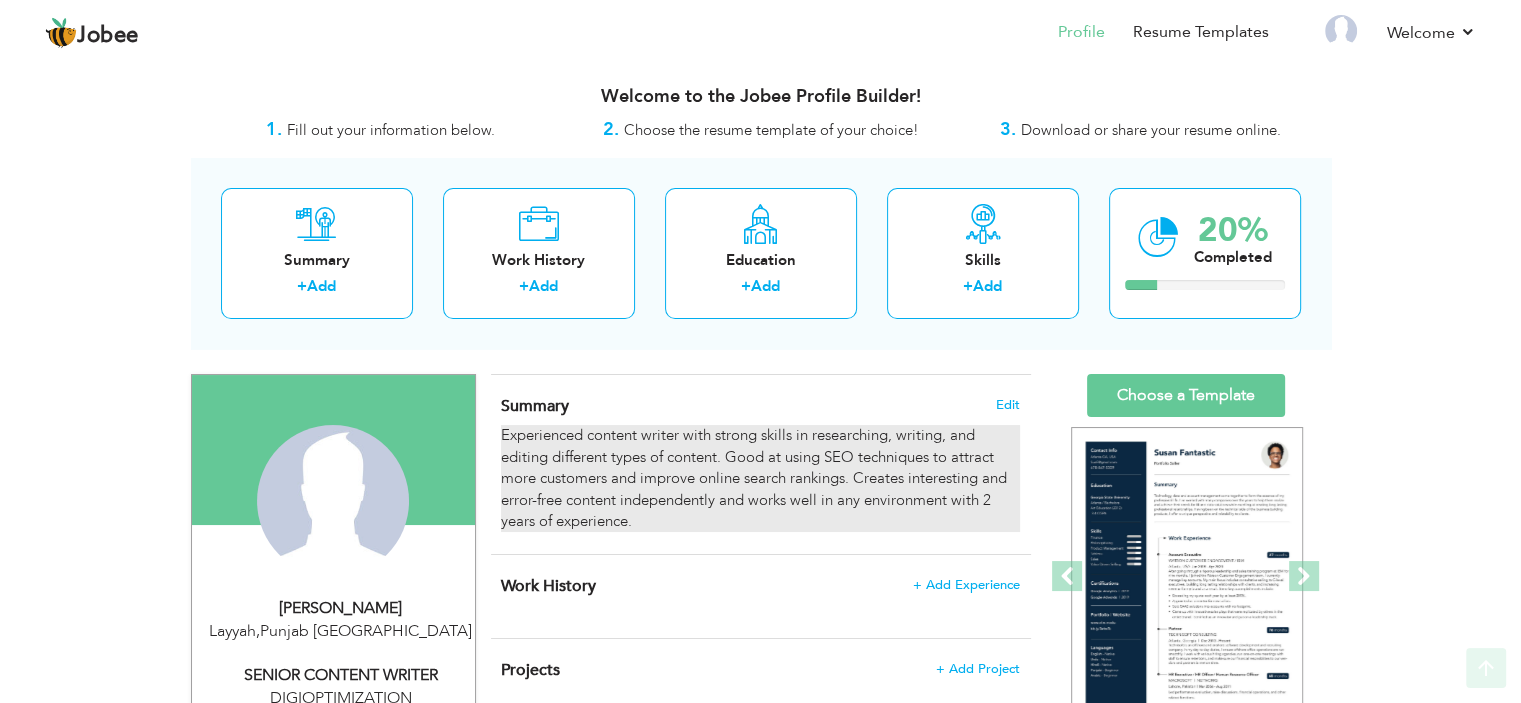 scroll, scrollTop: 0, scrollLeft: 0, axis: both 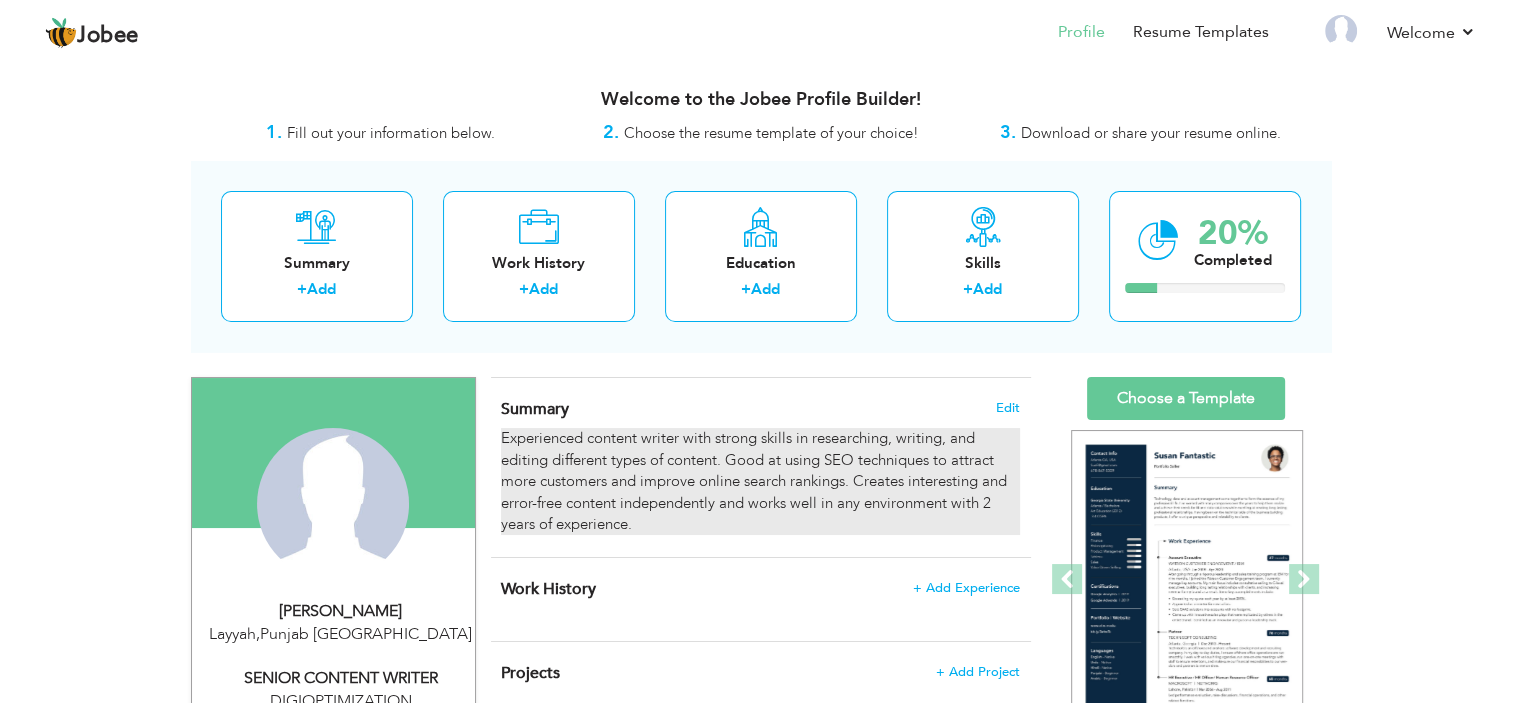 click on "Experienced content writer with strong skills in researching, writing, and editing different types of content. Good at using SEO techniques to attract more customers and improve online search rankings. Creates interesting and error-free content independently and works well in any environment with 2 years of experience." at bounding box center (760, 481) 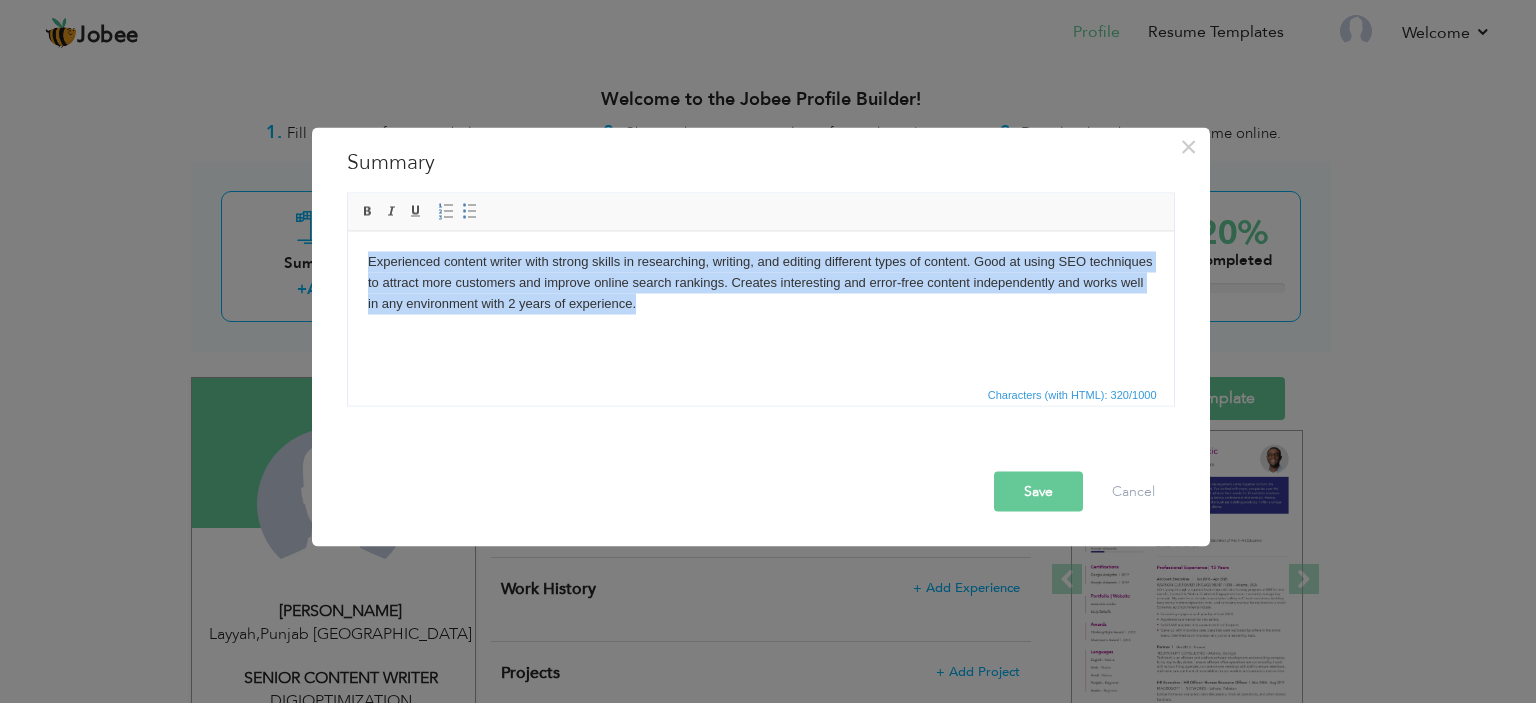 paste 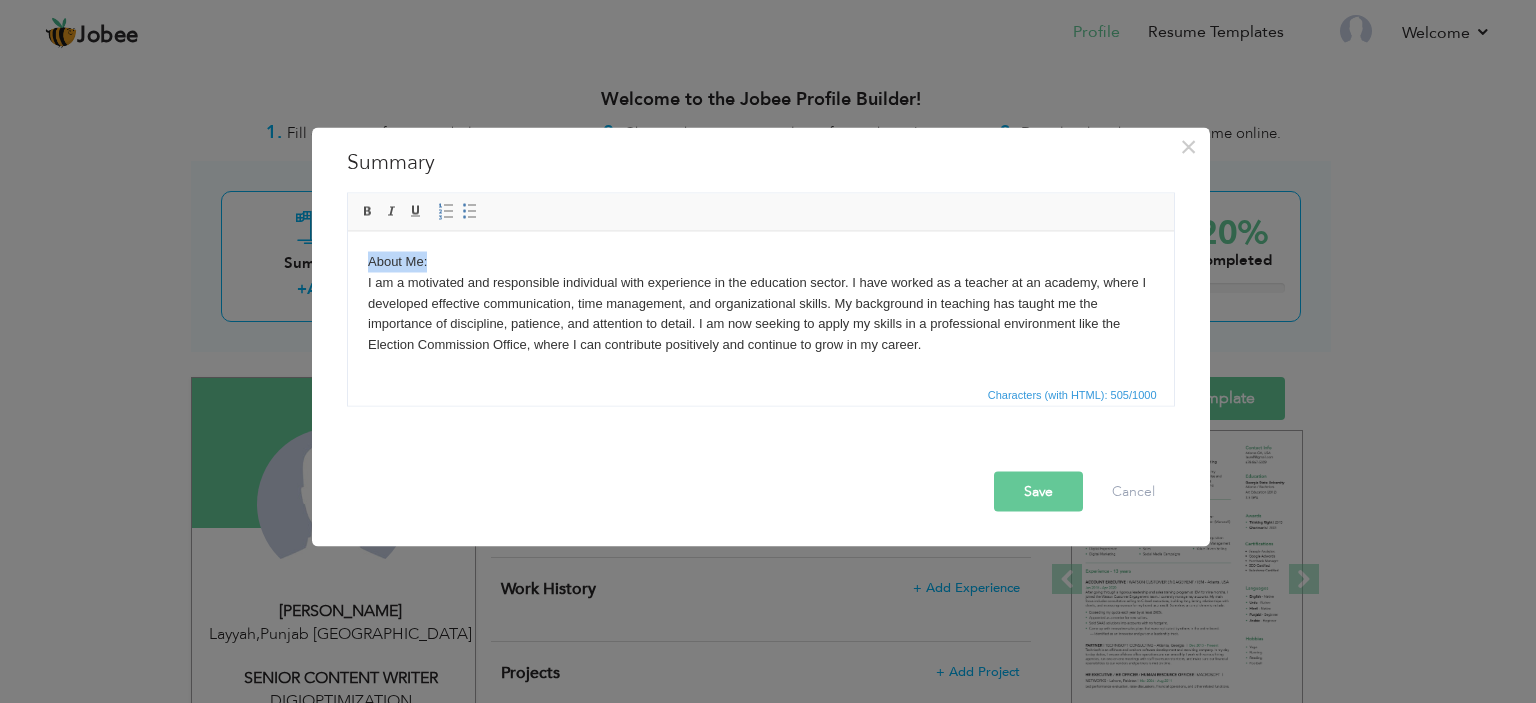 drag, startPoint x: 471, startPoint y: 255, endPoint x: 619, endPoint y: 486, distance: 274.34467 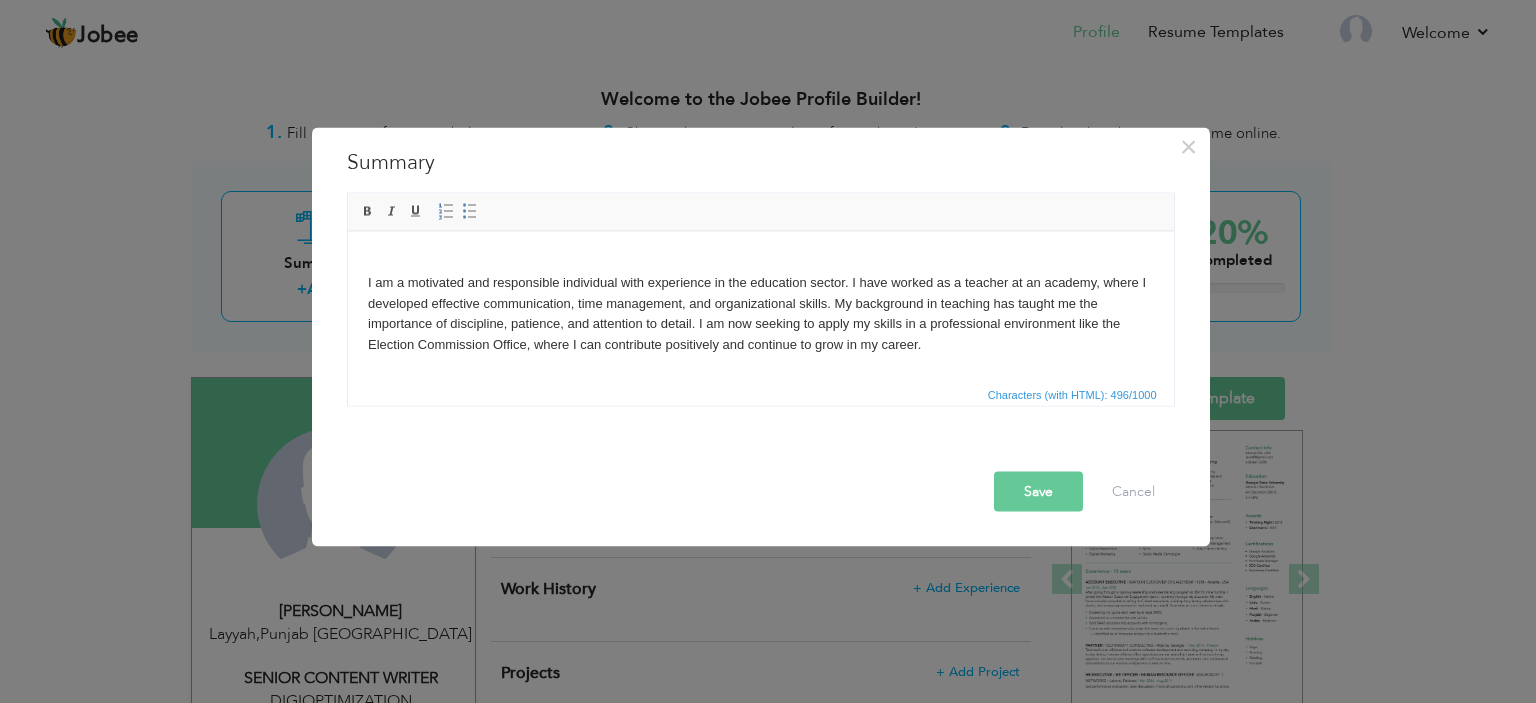 click on "I am a motivated and responsible individual with experience in the education sector. I have worked as a teacher at an academy, where I developed effective communication, time management, and organizational skills. My background in teaching has taught me the importance of discipline, patience, and attention to detail. I am now seeking to apply my skills in a professional environment like the Election Commission Office, where I can contribute positively and continue to grow in my career." at bounding box center (760, 303) 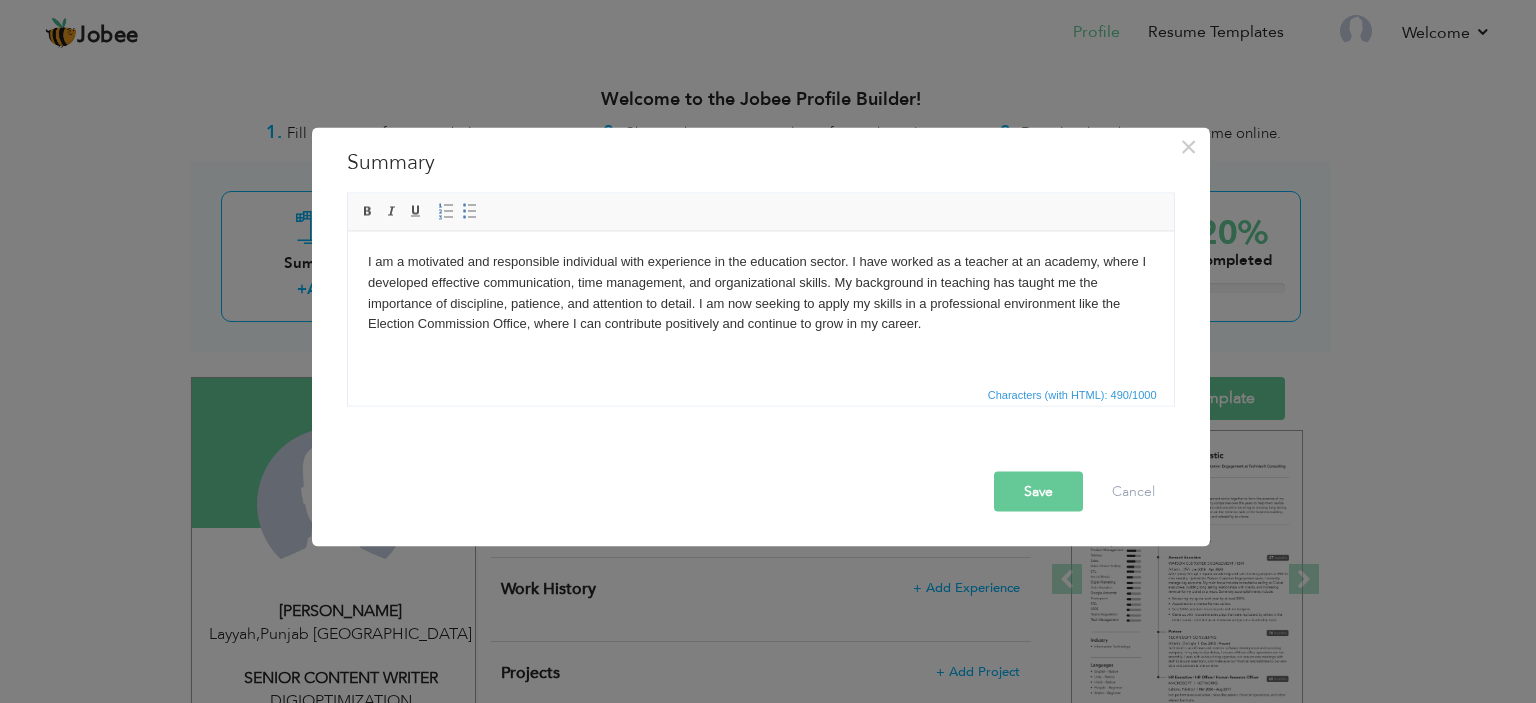 click on "Save" at bounding box center (1038, 491) 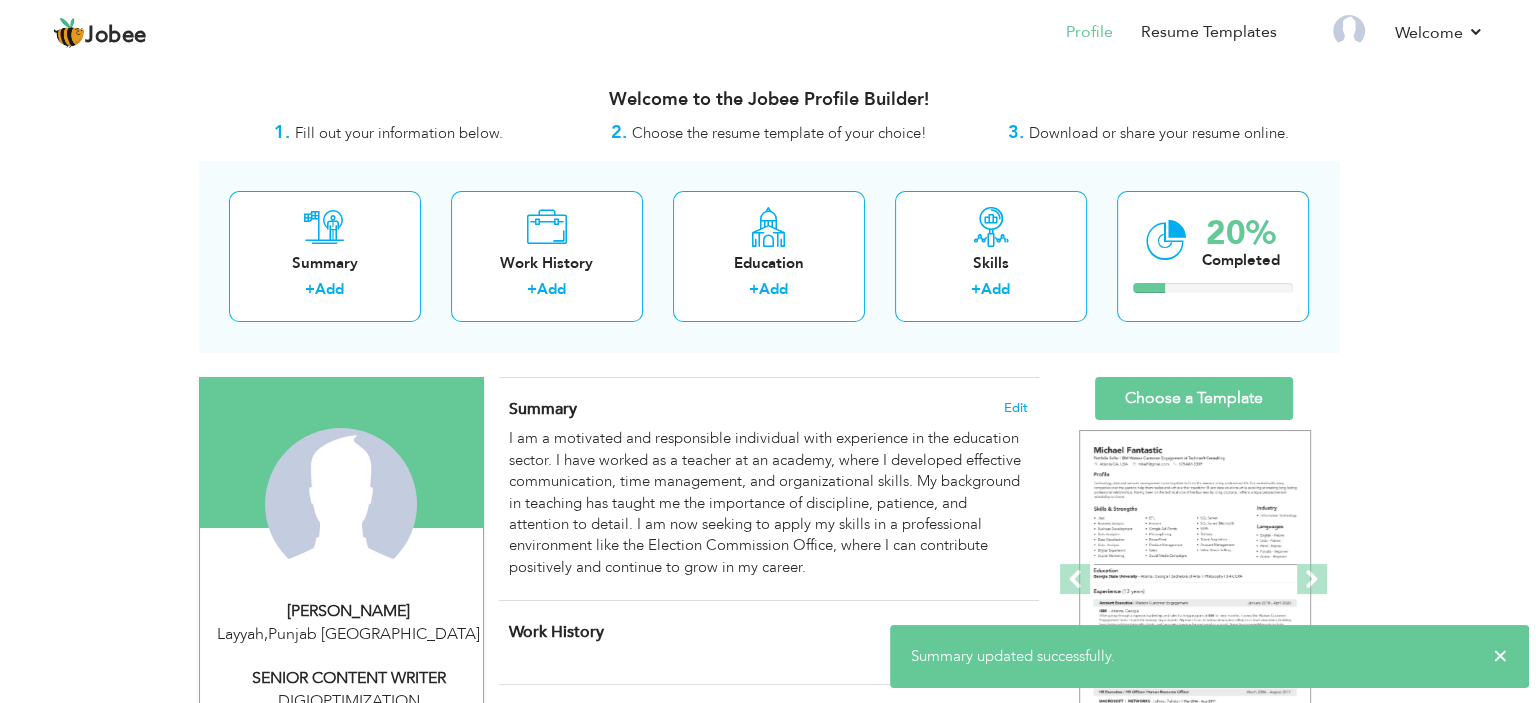 scroll, scrollTop: 300, scrollLeft: 0, axis: vertical 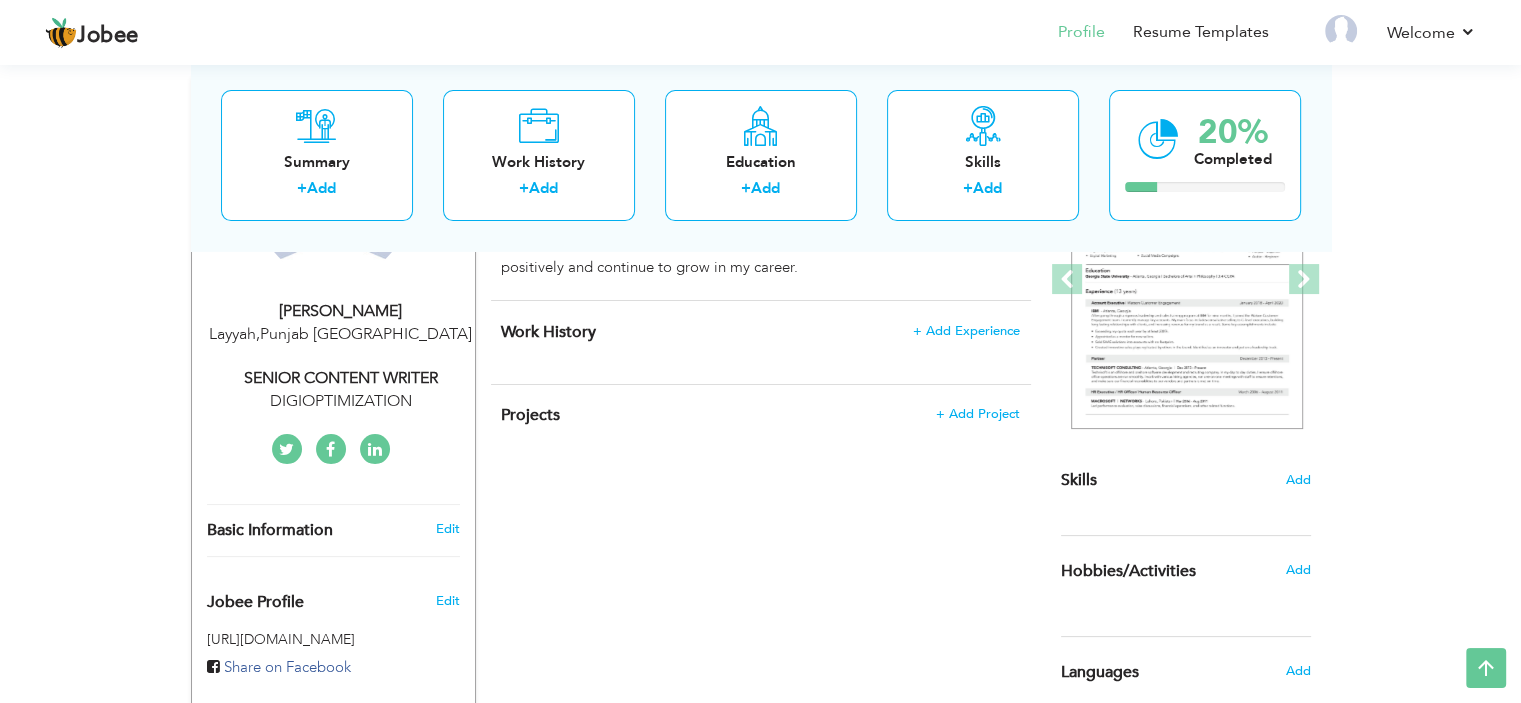 click on "SENIOR CONTENT WRITER" at bounding box center (341, 378) 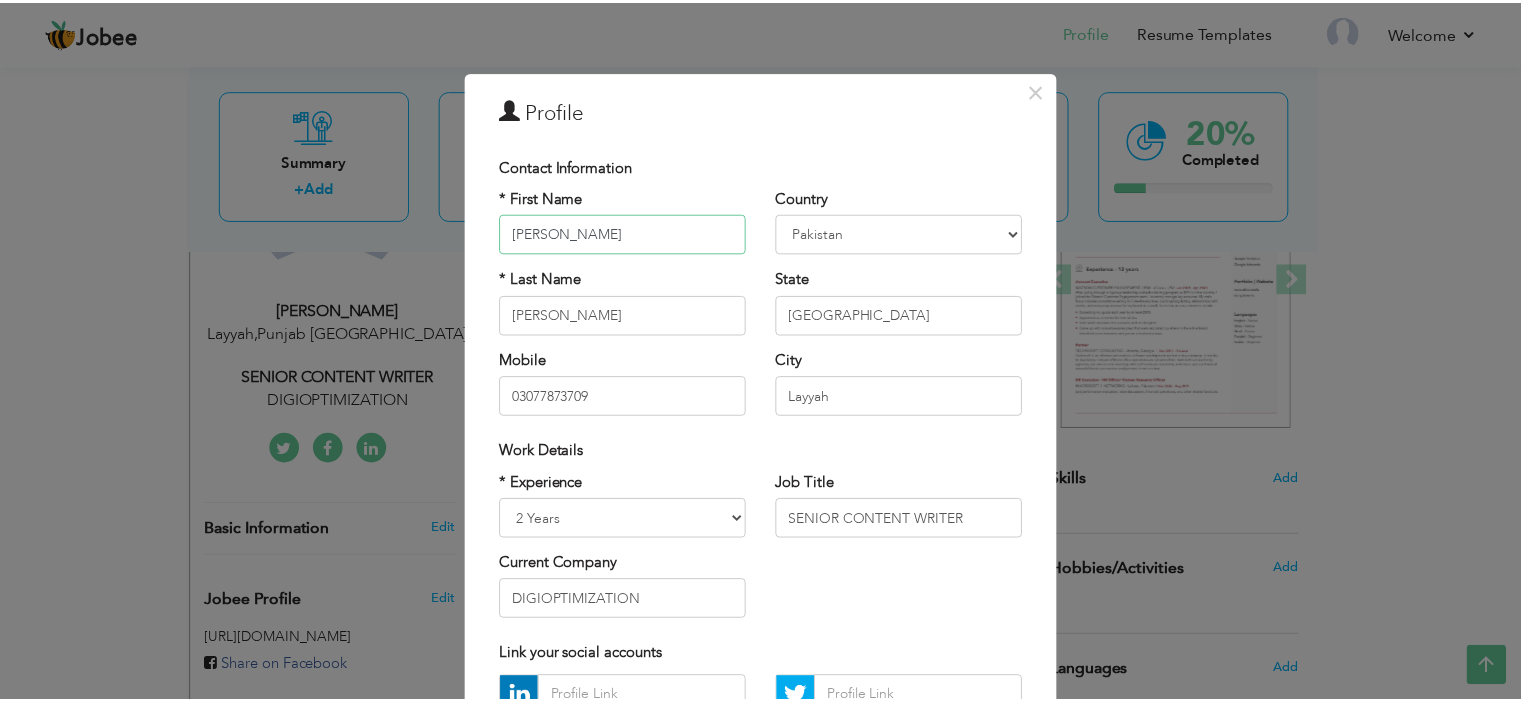scroll, scrollTop: 200, scrollLeft: 0, axis: vertical 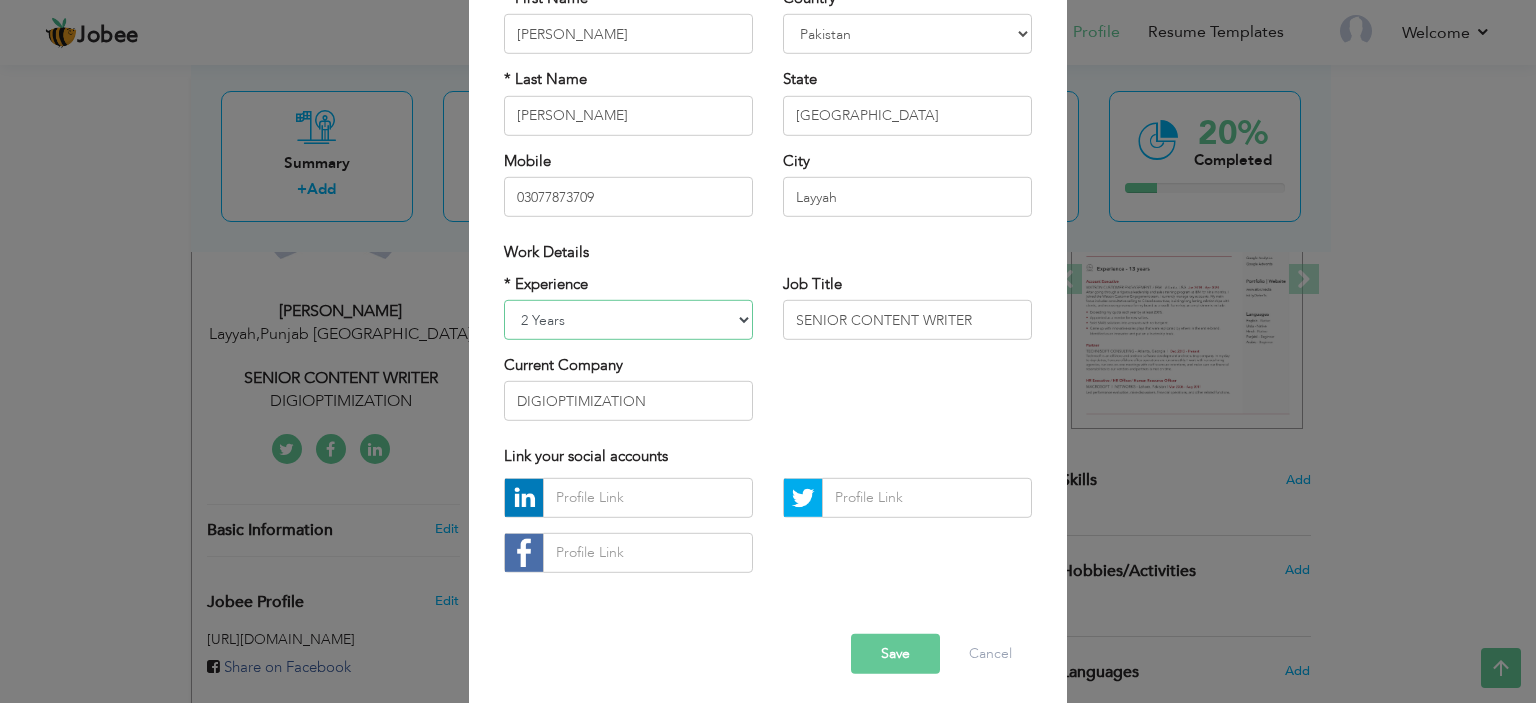 click on "Entry Level Less than 1 Year 1 Year 2 Years 3 Years 4 Years 5 Years 6 Years 7 Years 8 Years 9 Years 10 Years 11 Years 12 Years 13 Years 14 Years 15 Years 16 Years 17 Years 18 Years 19 Years 20 Years 21 Years 22 Years 23 Years 24 Years 25 Years 26 Years 27 Years 28 Years 29 Years 30 Years 31 Years 32 Years 33 Years 34 Years 35 Years More than 35 Years" at bounding box center [628, 320] 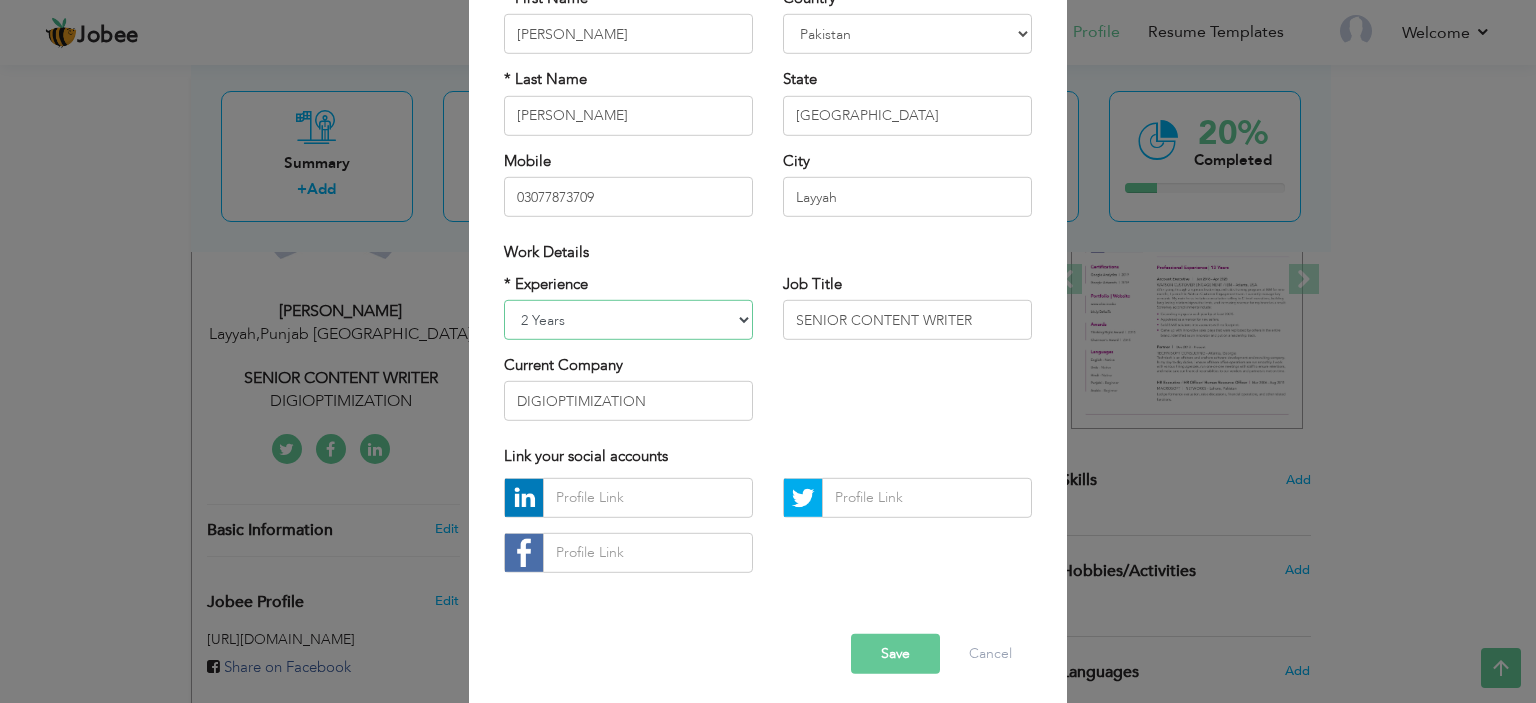 select on "number:2" 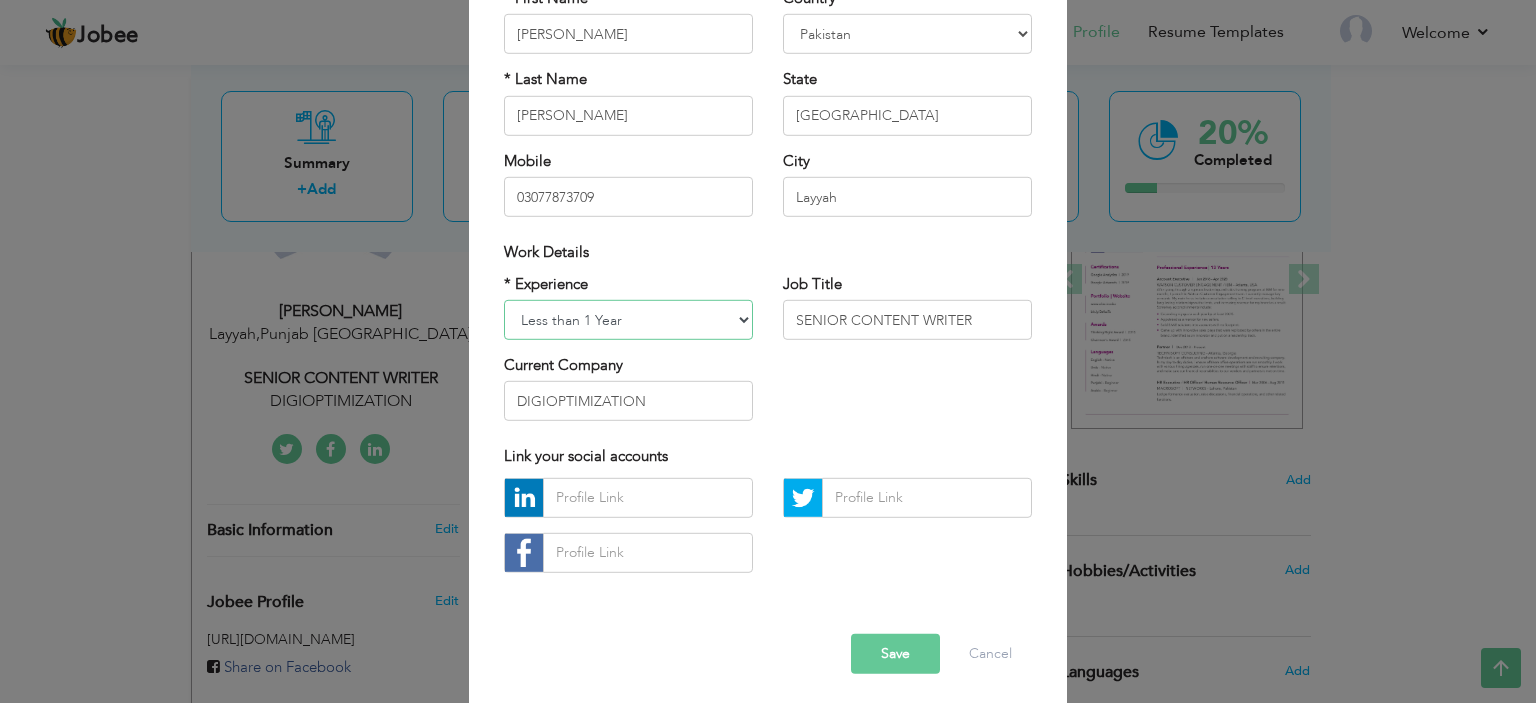 click on "Entry Level Less than 1 Year 1 Year 2 Years 3 Years 4 Years 5 Years 6 Years 7 Years 8 Years 9 Years 10 Years 11 Years 12 Years 13 Years 14 Years 15 Years 16 Years 17 Years 18 Years 19 Years 20 Years 21 Years 22 Years 23 Years 24 Years 25 Years 26 Years 27 Years 28 Years 29 Years 30 Years 31 Years 32 Years 33 Years 34 Years 35 Years More than 35 Years" at bounding box center (628, 320) 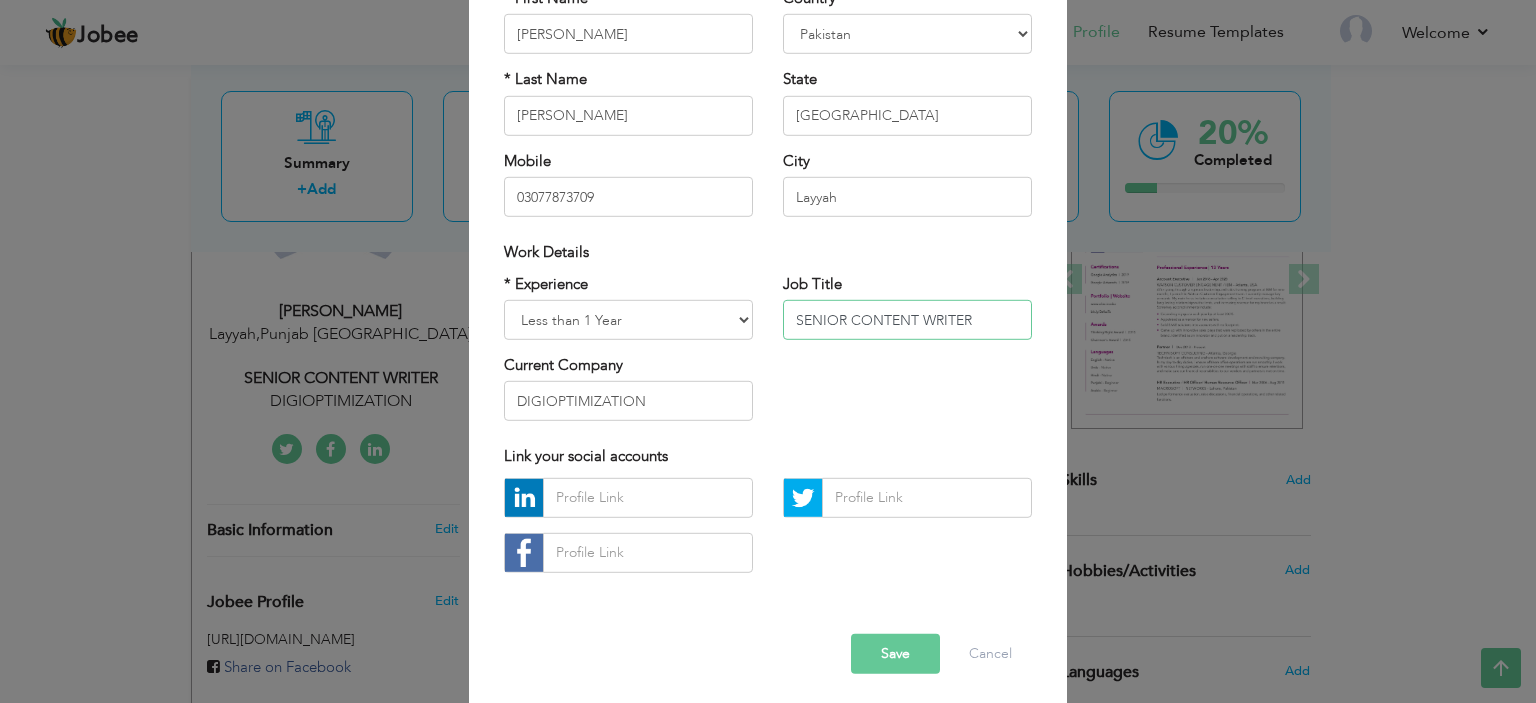 click on "SENIOR CONTENT WRITER" at bounding box center [907, 320] 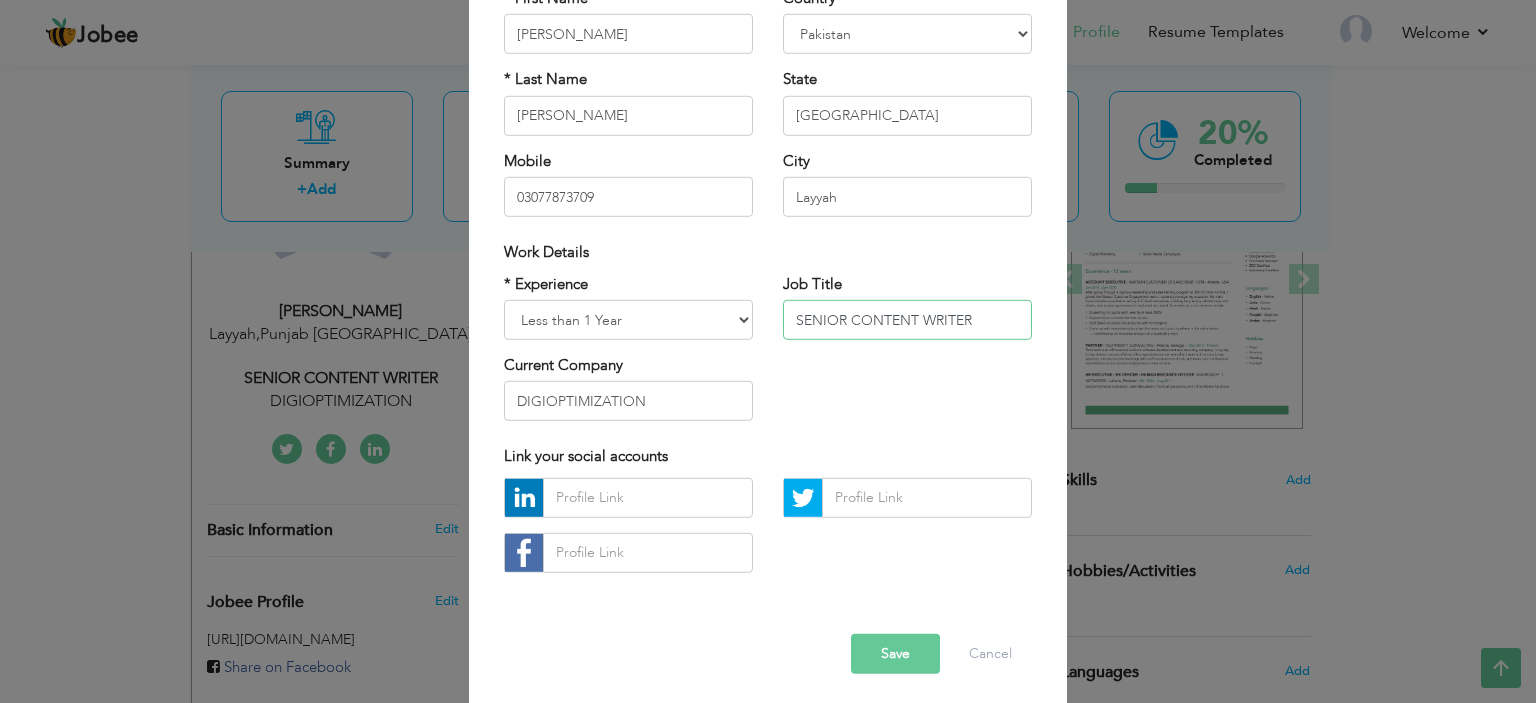 type on "SENIOaR CONTENT WRITER" 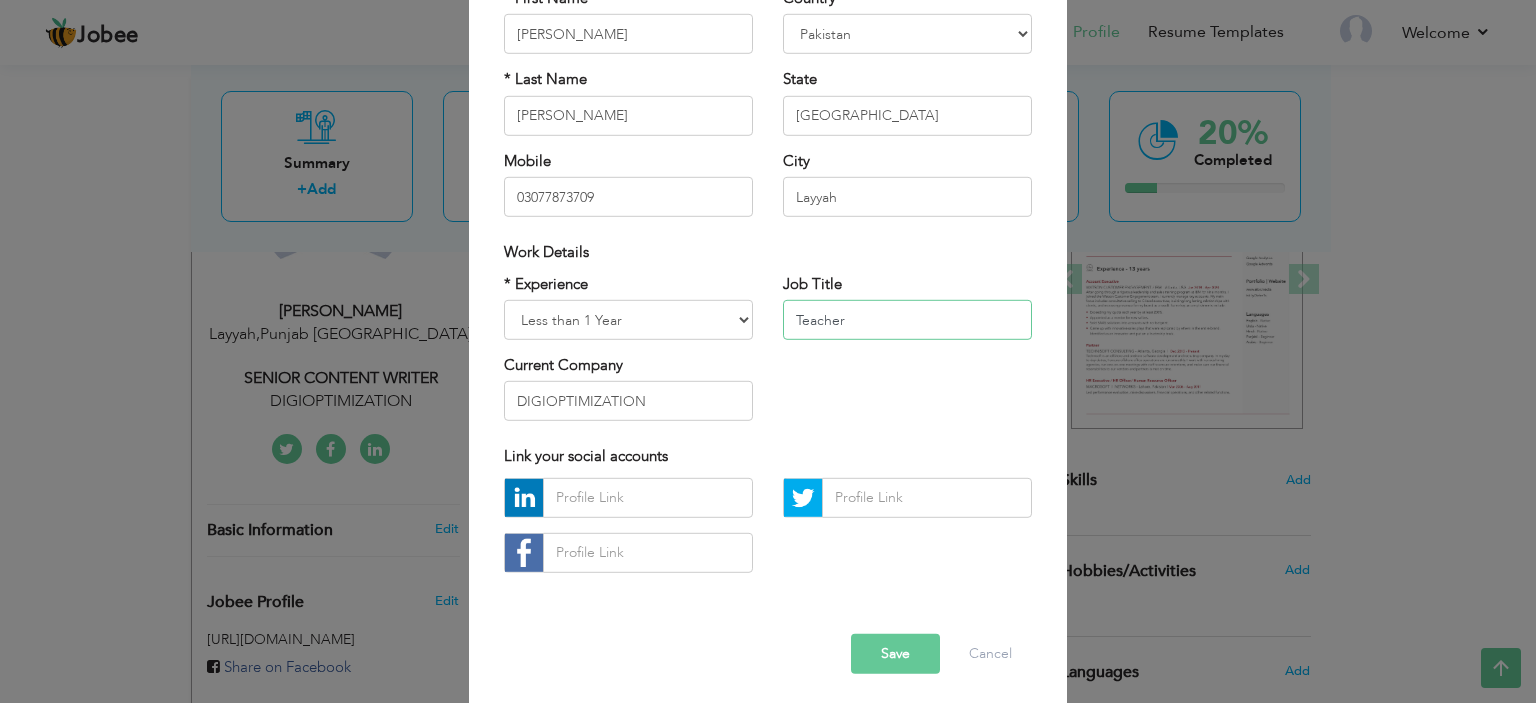 type on "Teacher" 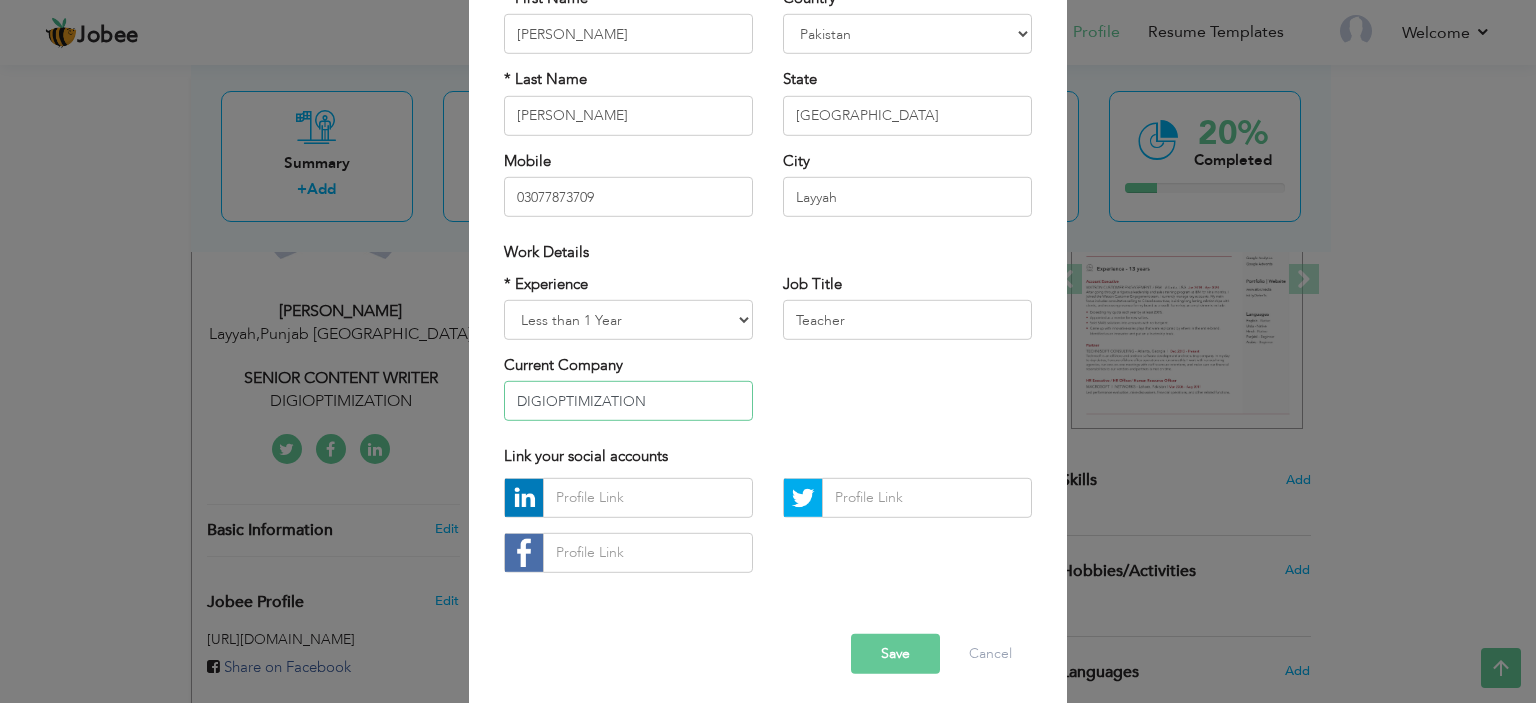 click on "DIGIOPTIMIZATION" at bounding box center (628, 401) 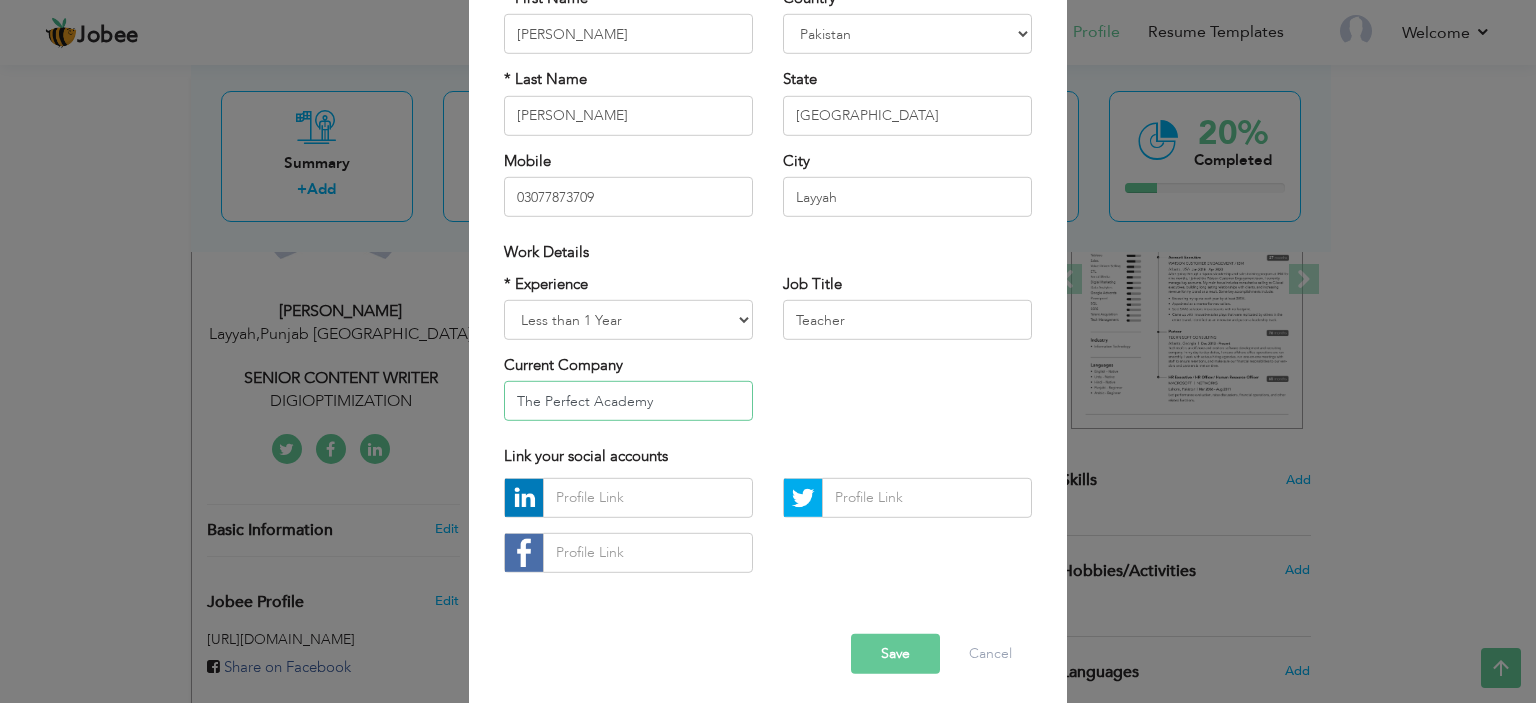 type on "The Perfect Academy" 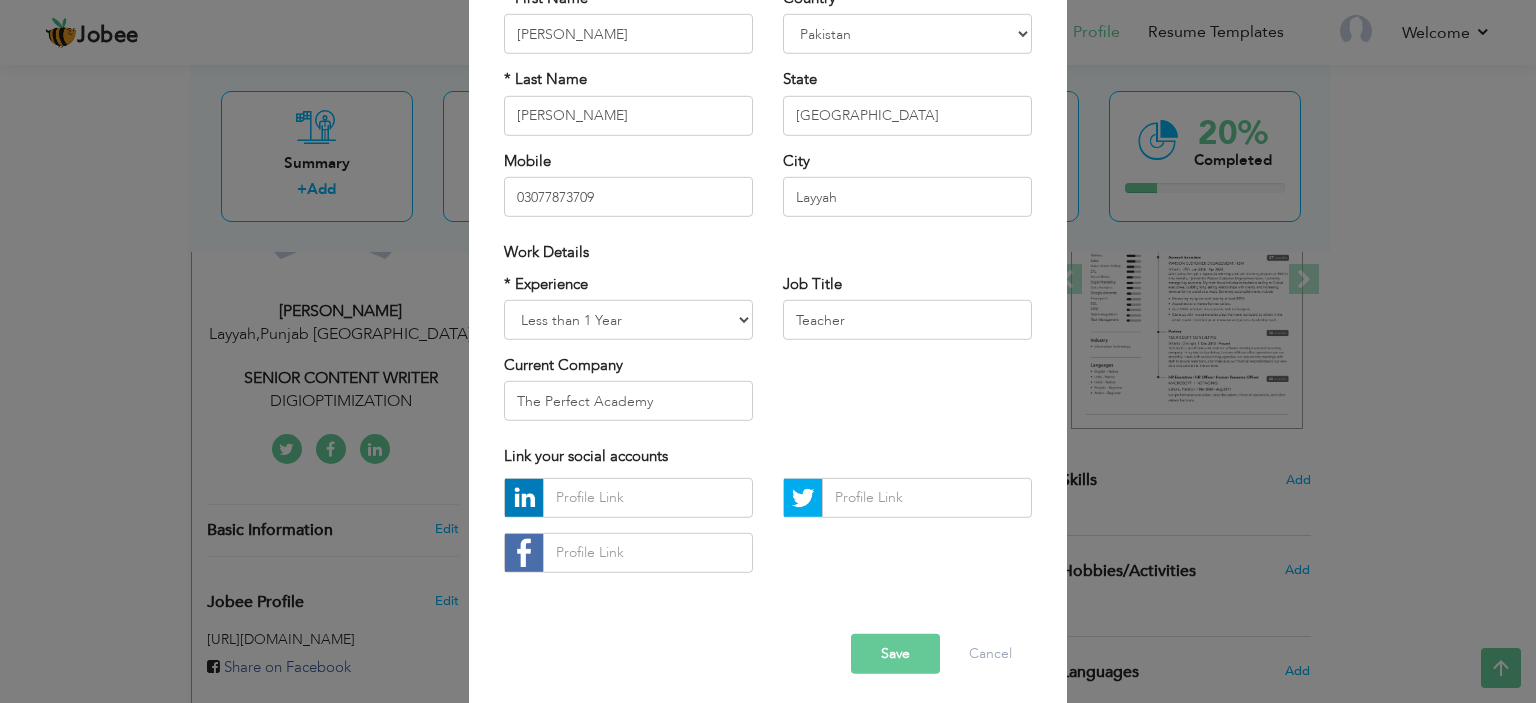 click on "Save" at bounding box center (895, 654) 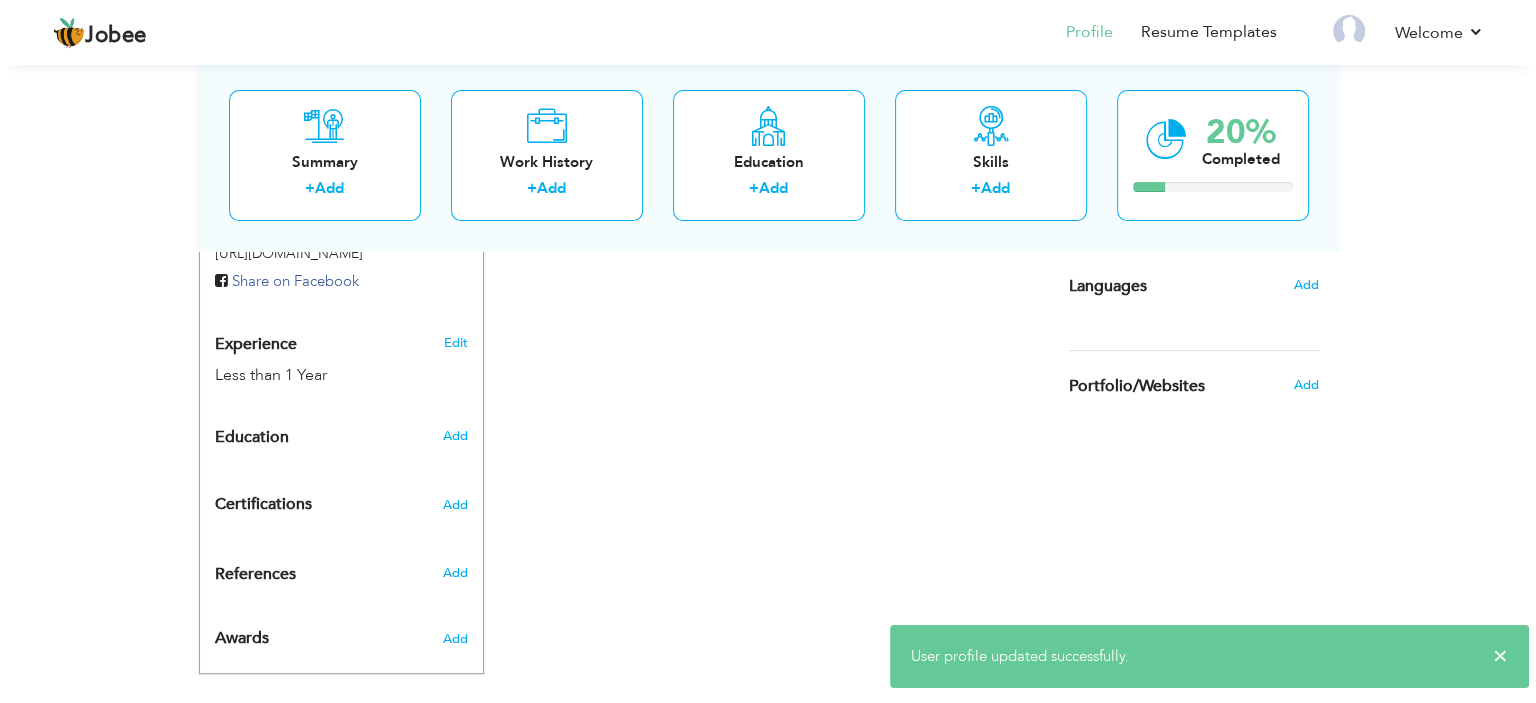 scroll, scrollTop: 700, scrollLeft: 0, axis: vertical 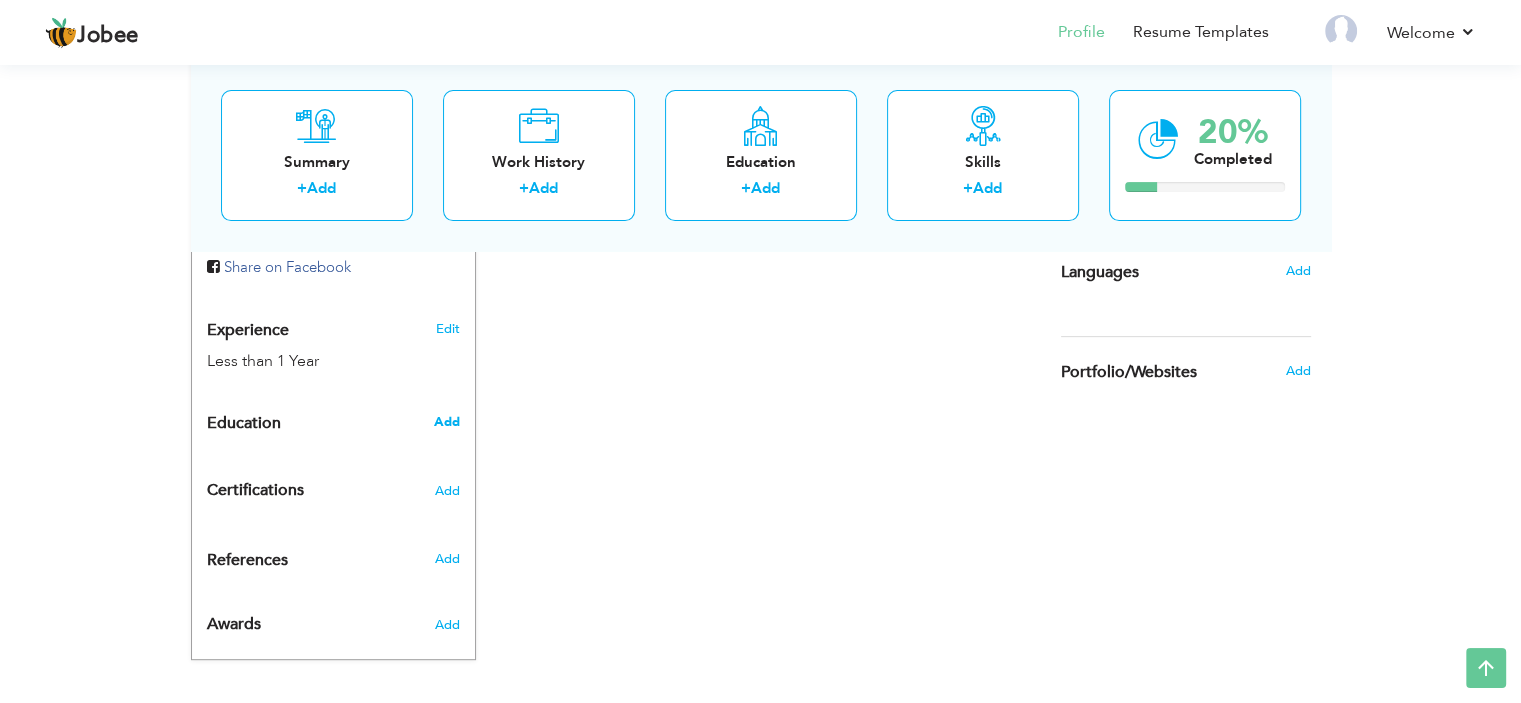 click on "Add" at bounding box center [446, 422] 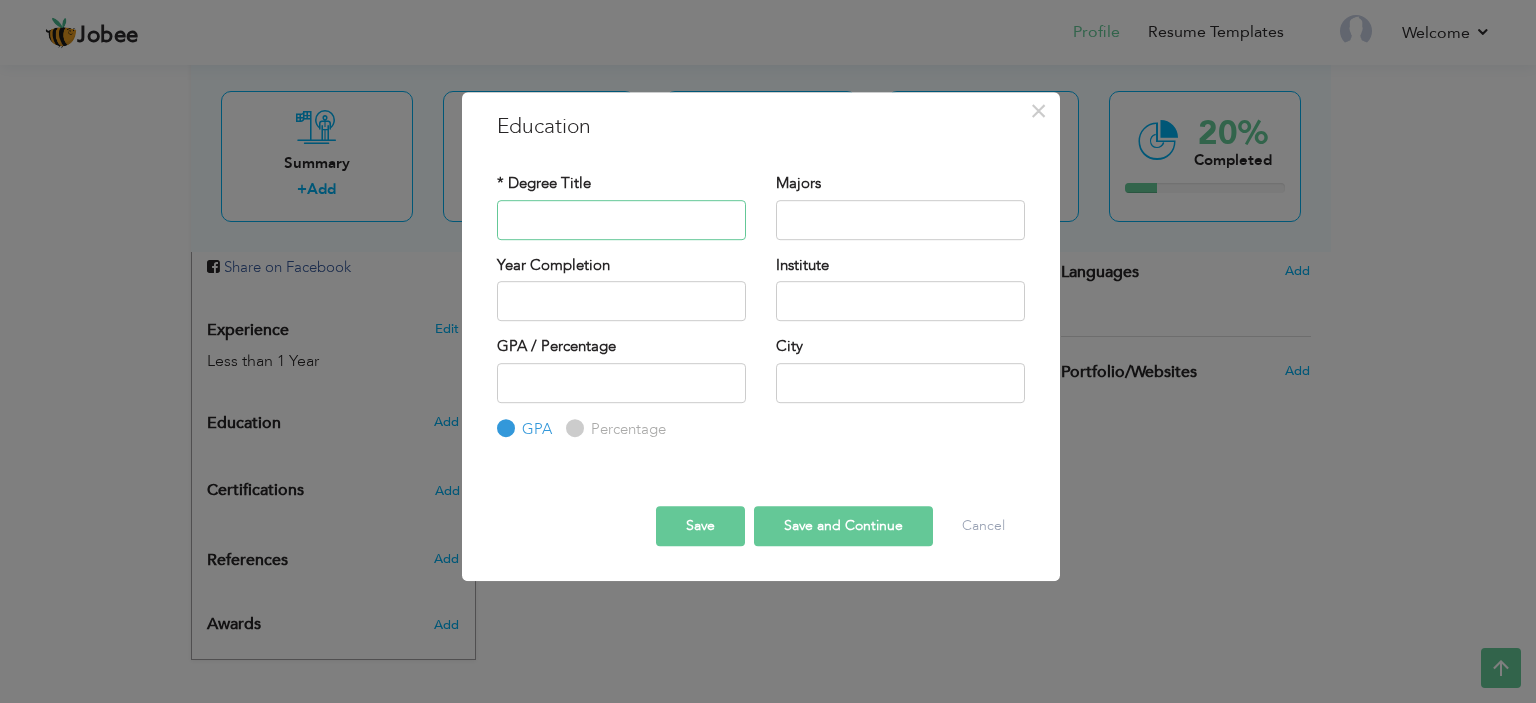click at bounding box center [621, 220] 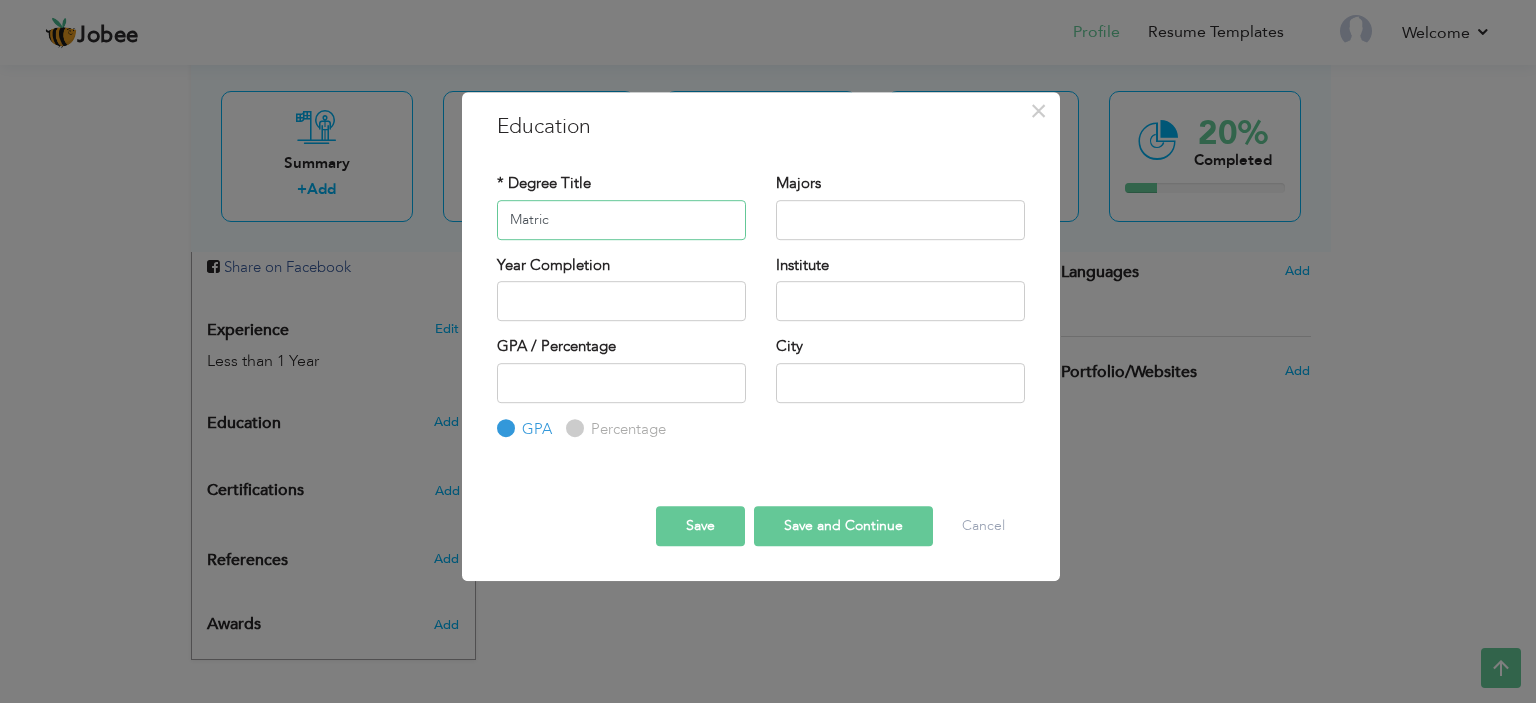 type on "Matric" 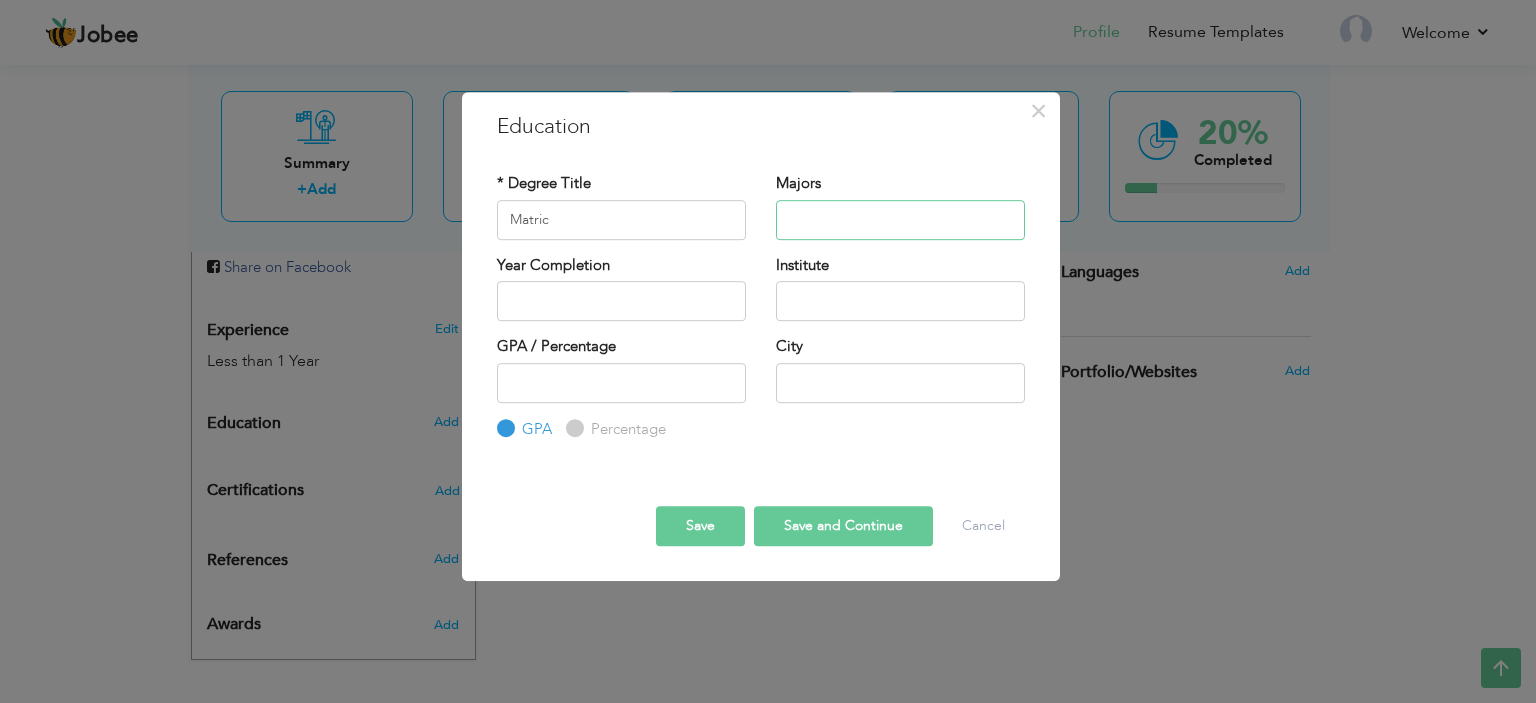 click at bounding box center [900, 220] 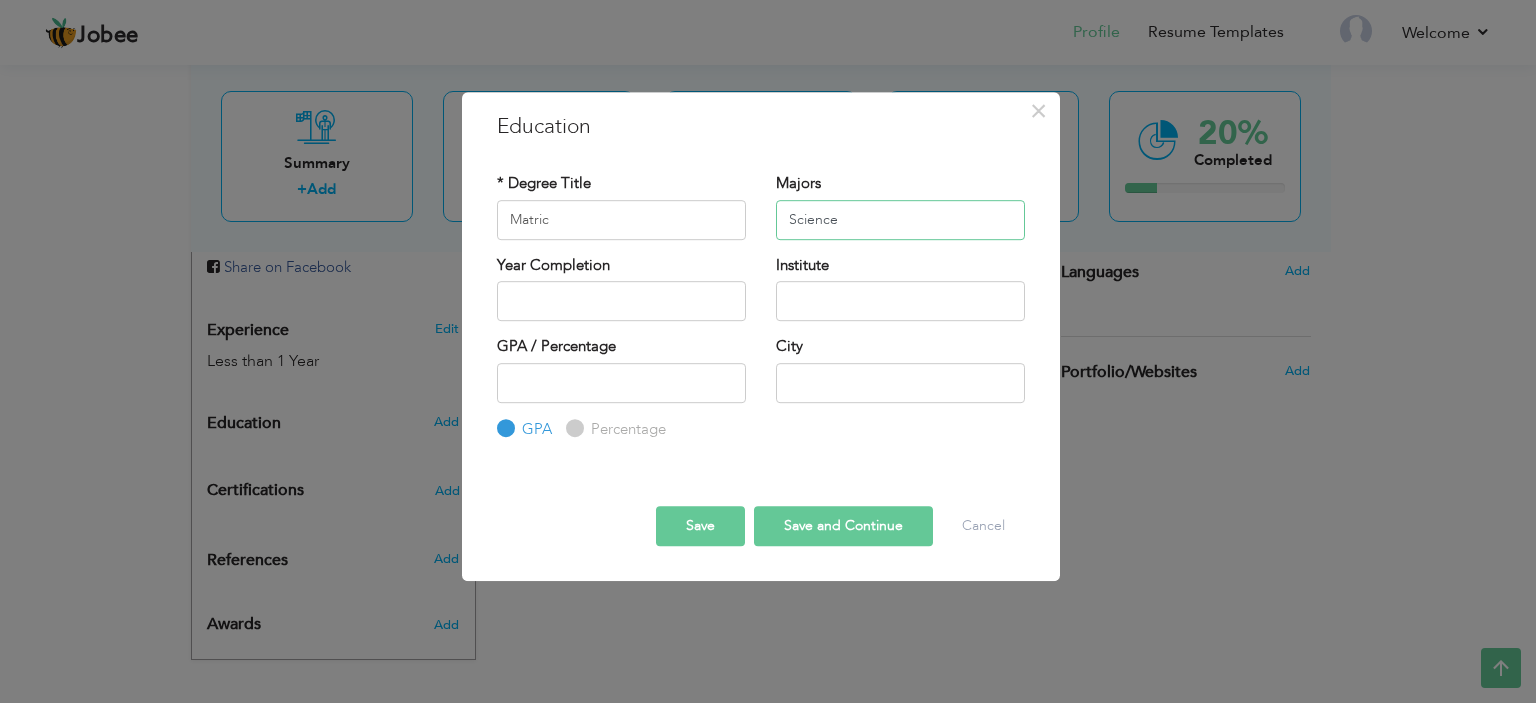 type on "Science" 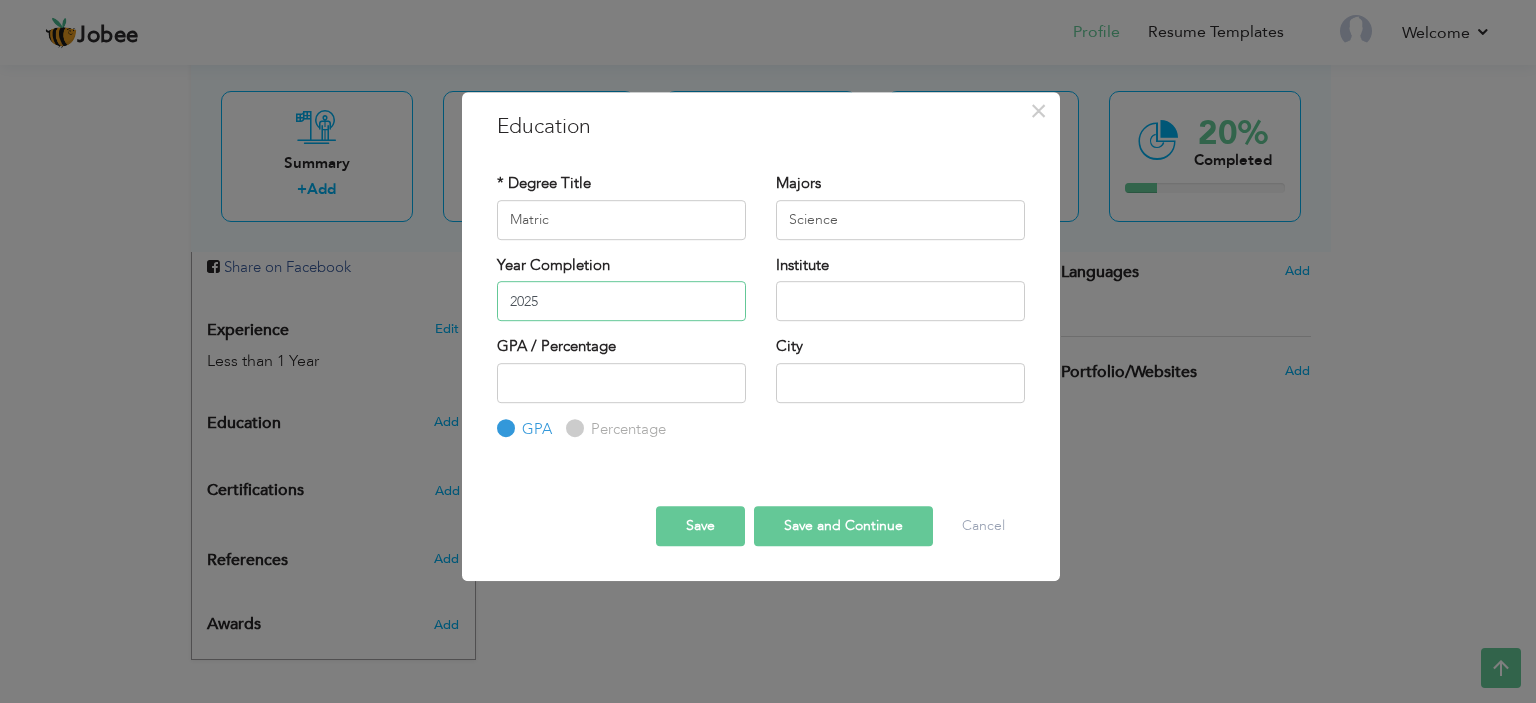 click on "2025" at bounding box center [621, 301] 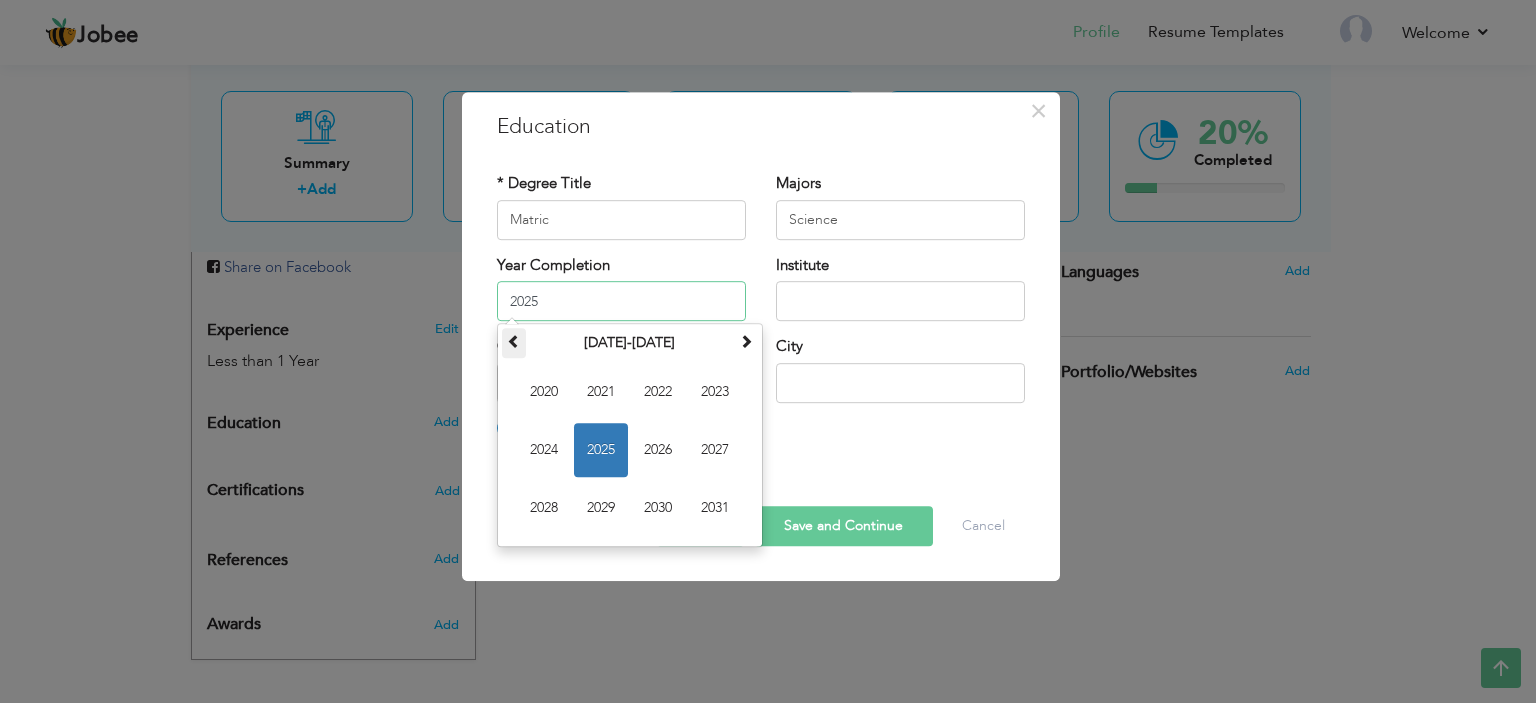 click at bounding box center [514, 341] 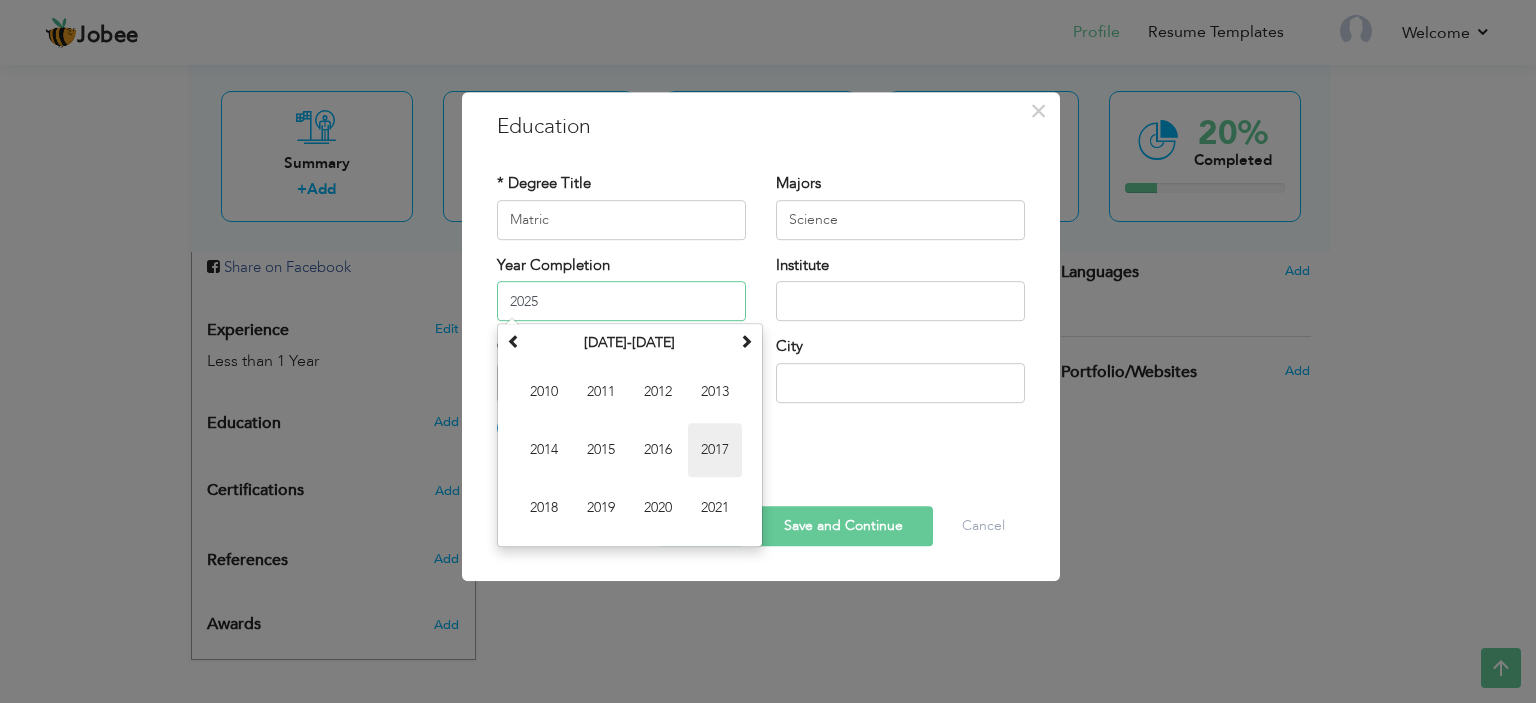 click on "2017" at bounding box center [715, 450] 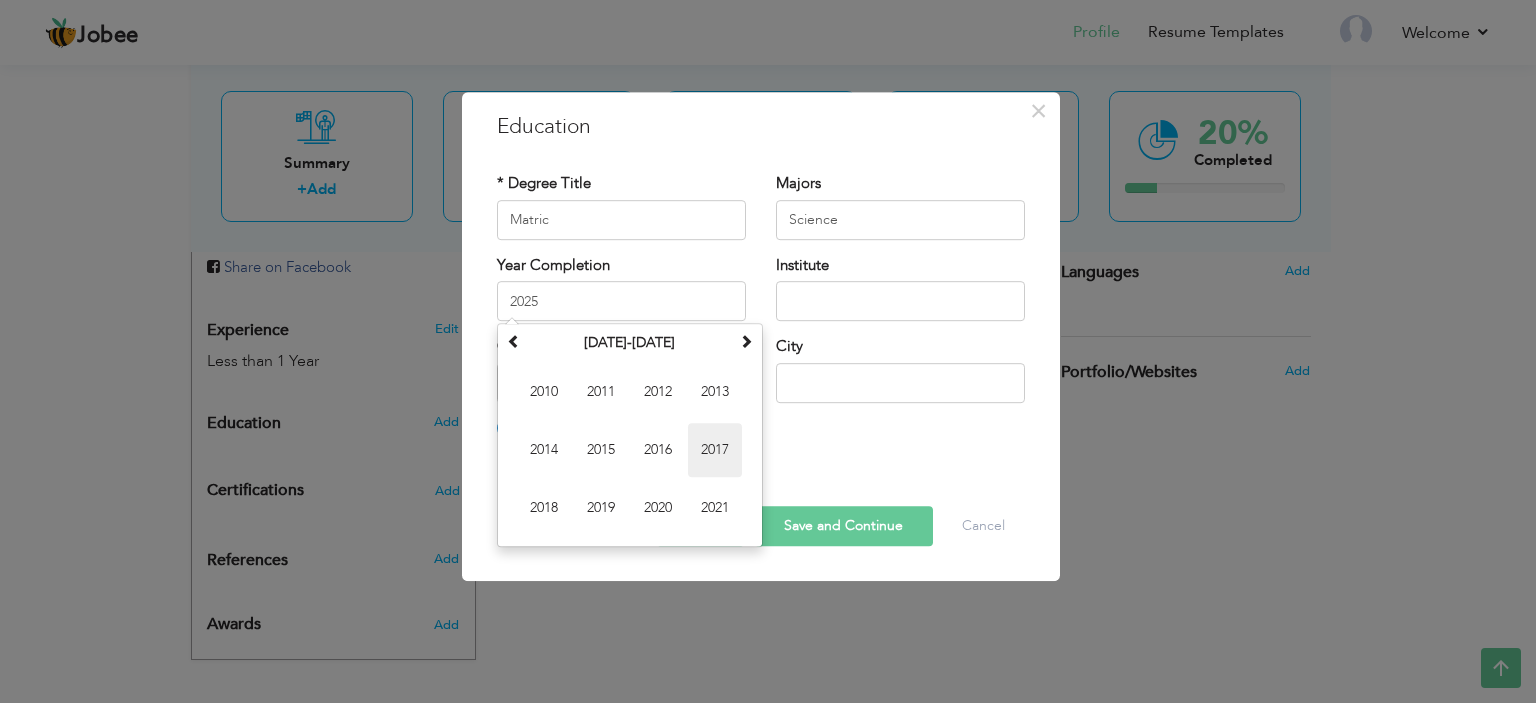 type on "2017" 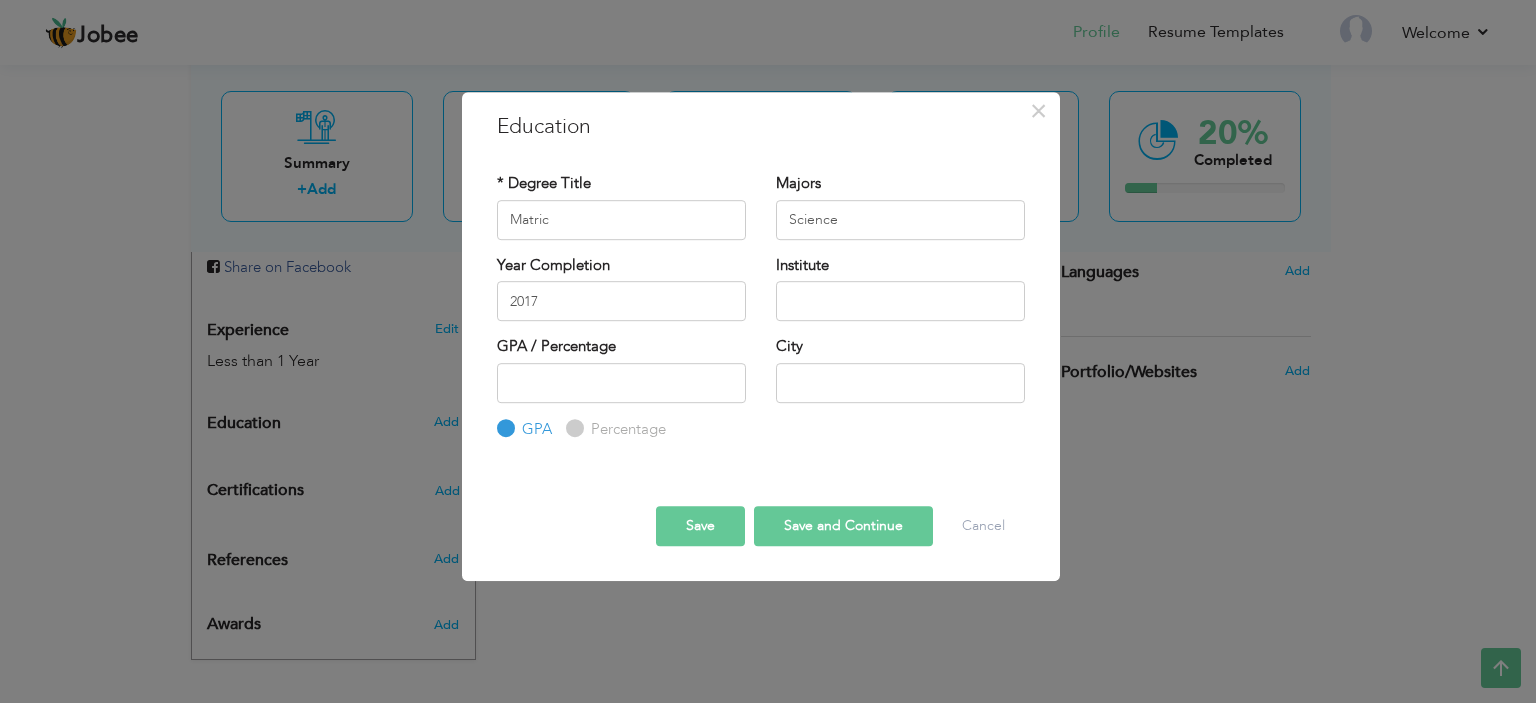 click on "Institute" at bounding box center (900, 288) 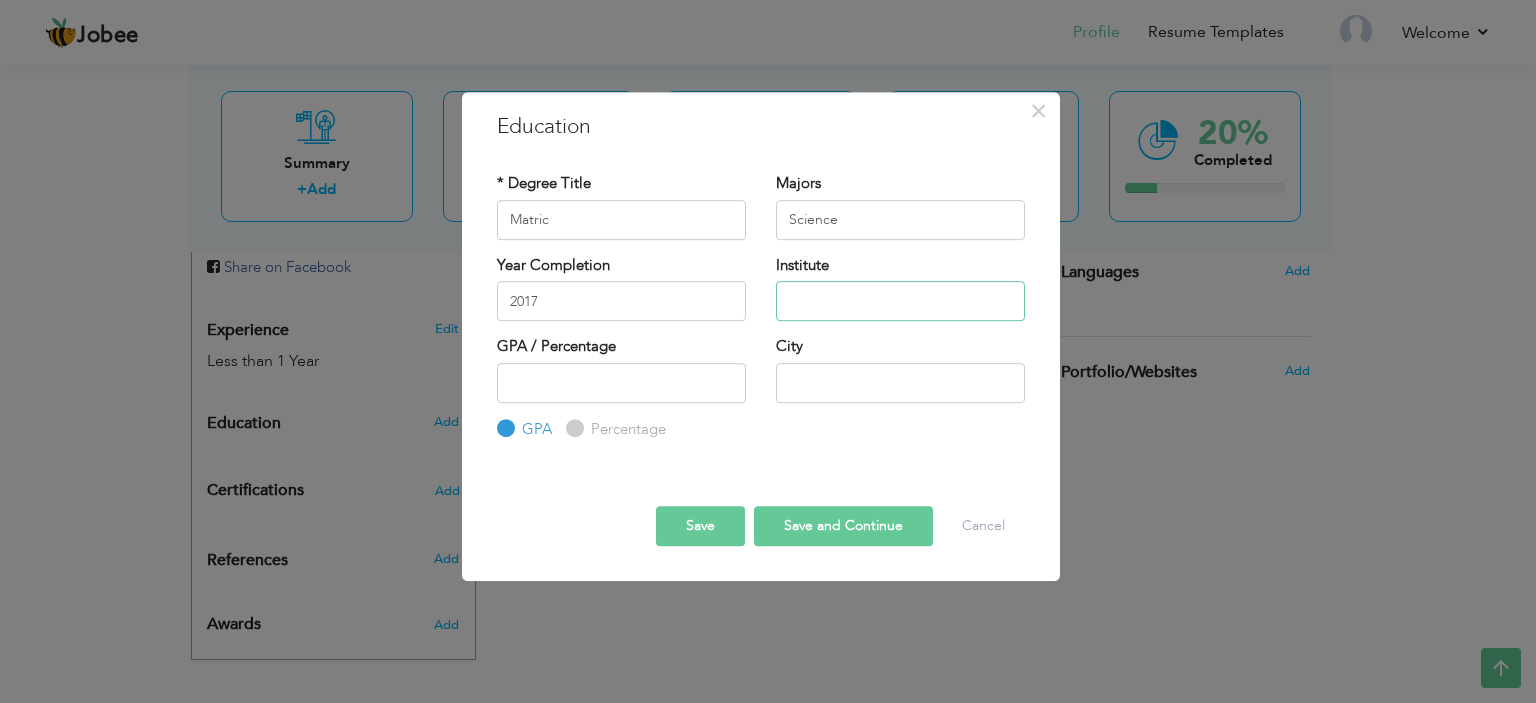 click at bounding box center (900, 301) 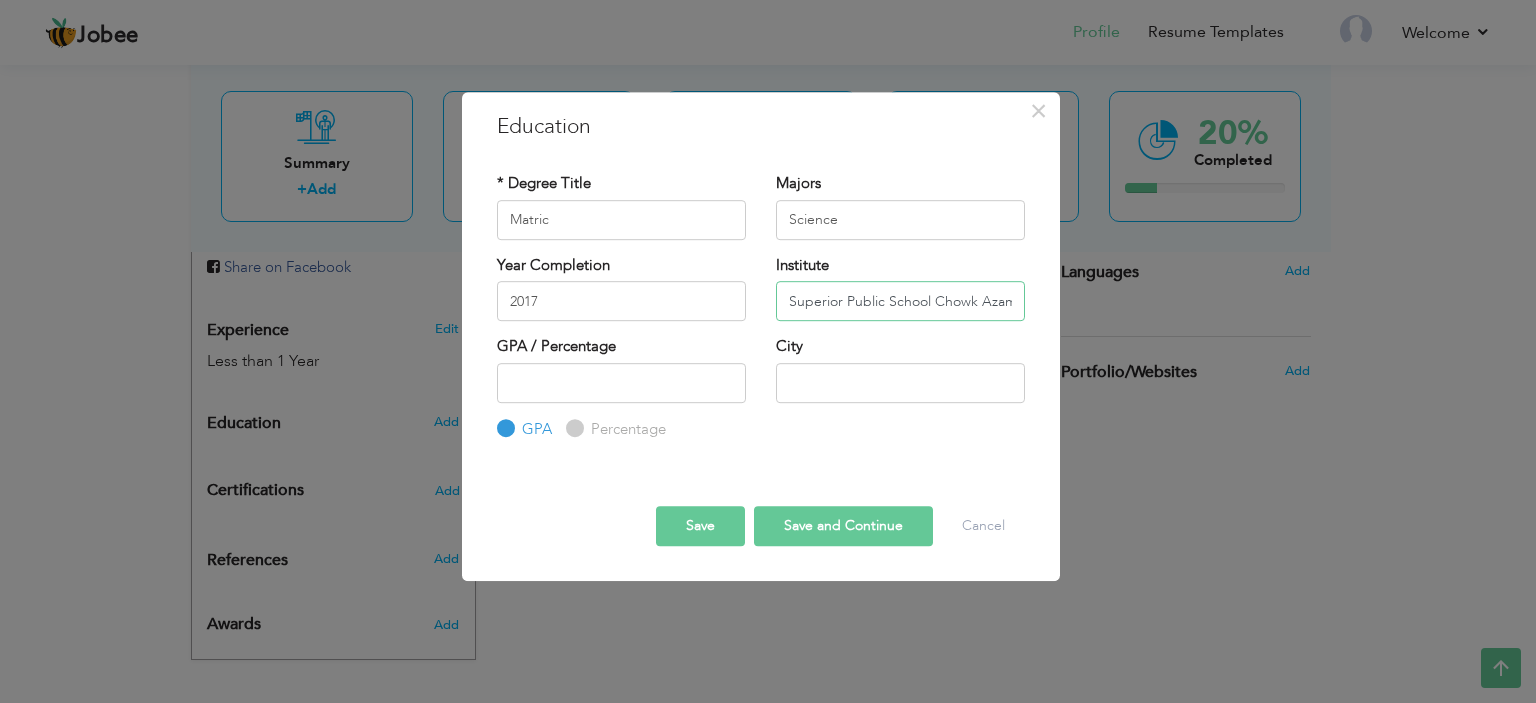 scroll, scrollTop: 0, scrollLeft: 0, axis: both 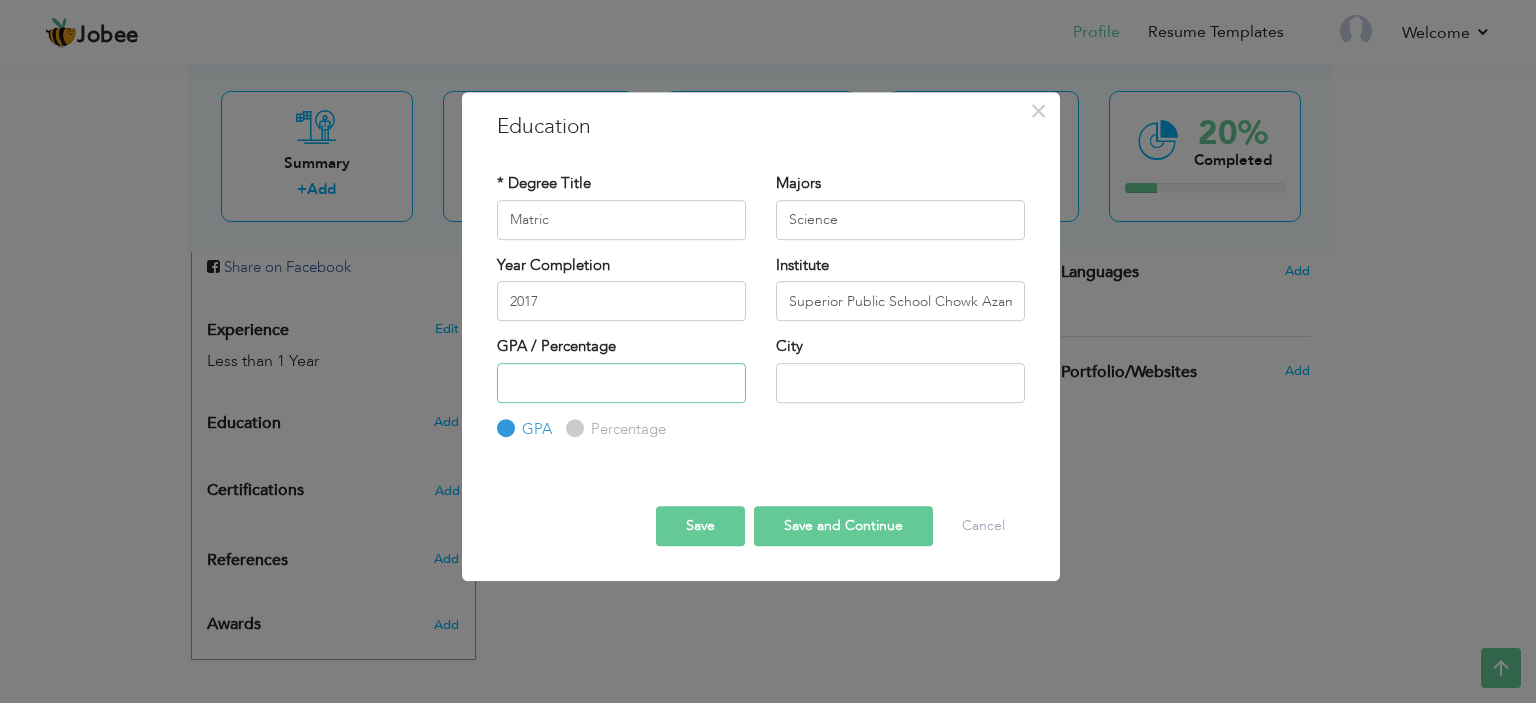 click at bounding box center [621, 383] 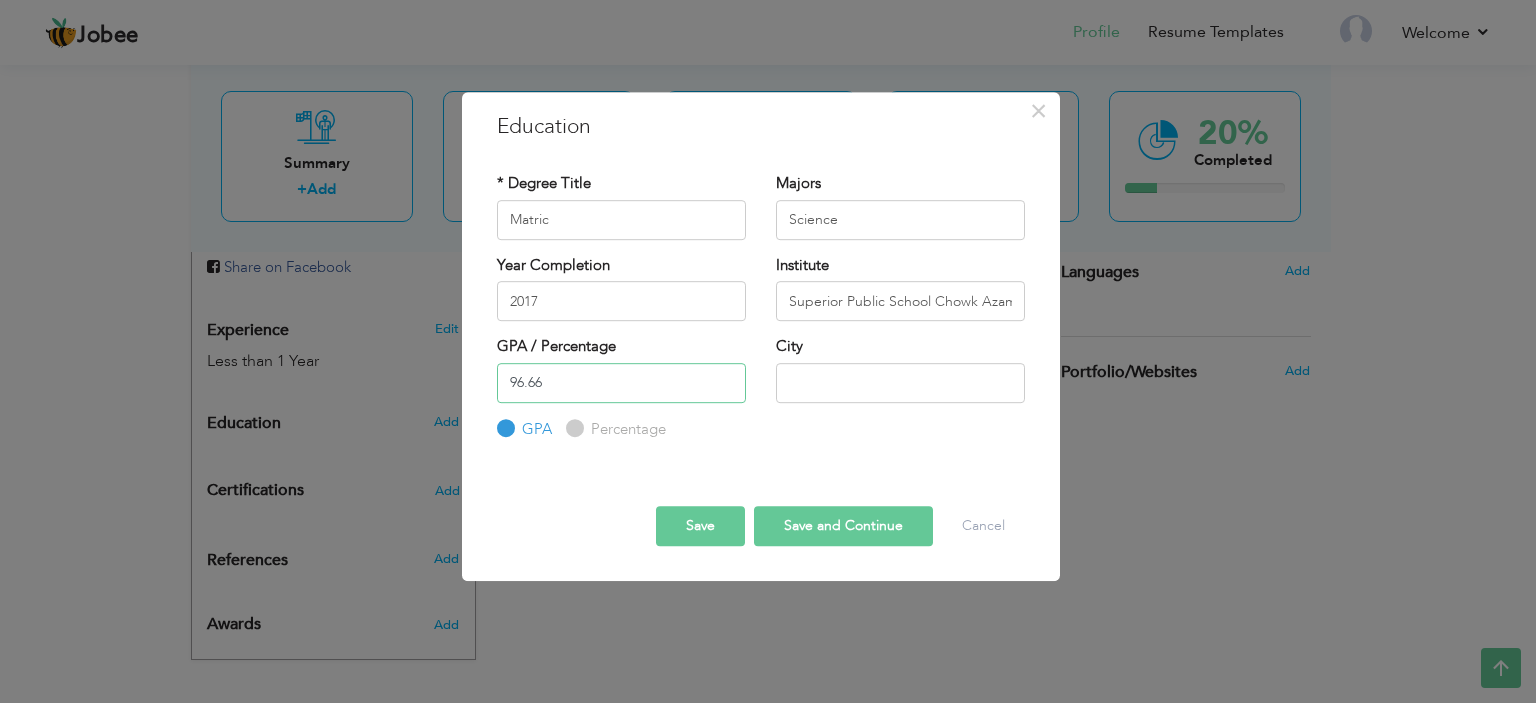type on "96.66" 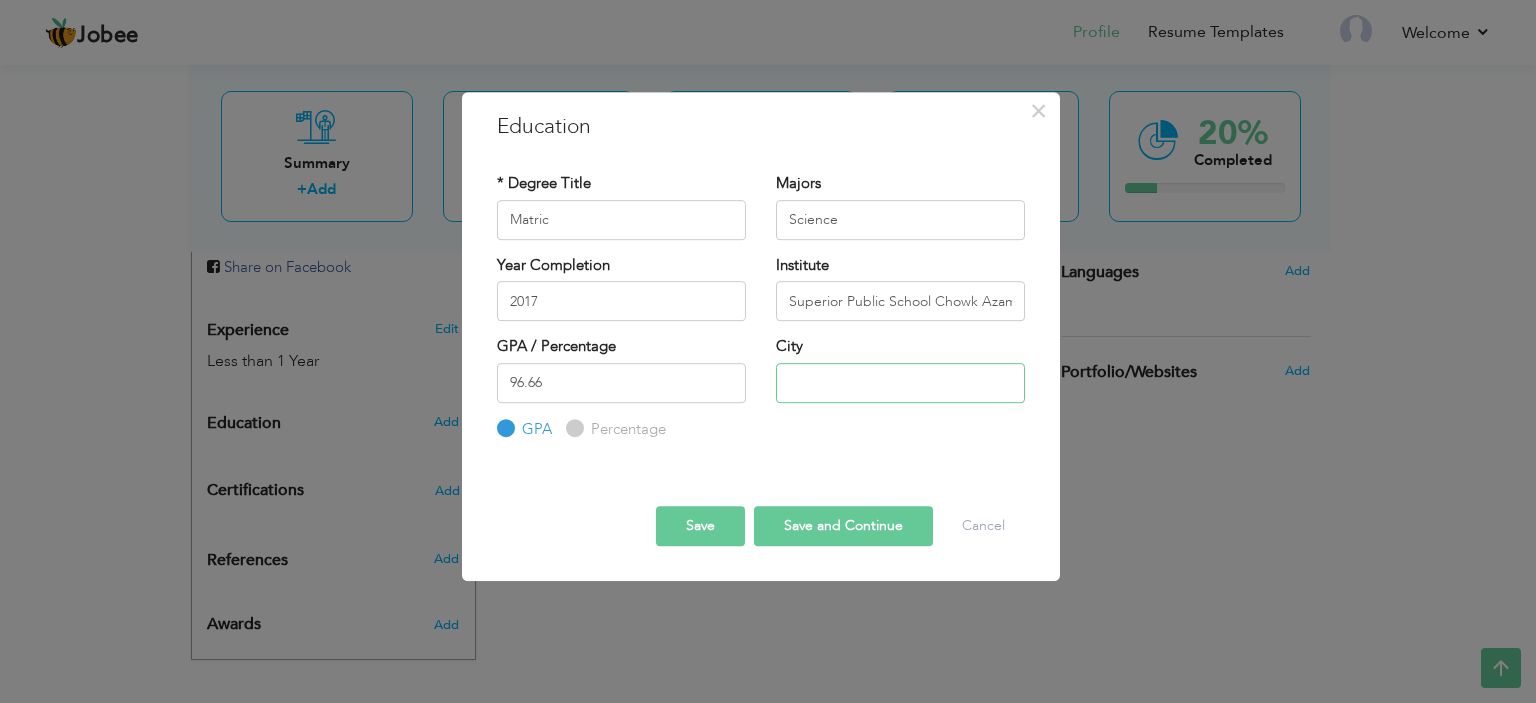 click at bounding box center [900, 383] 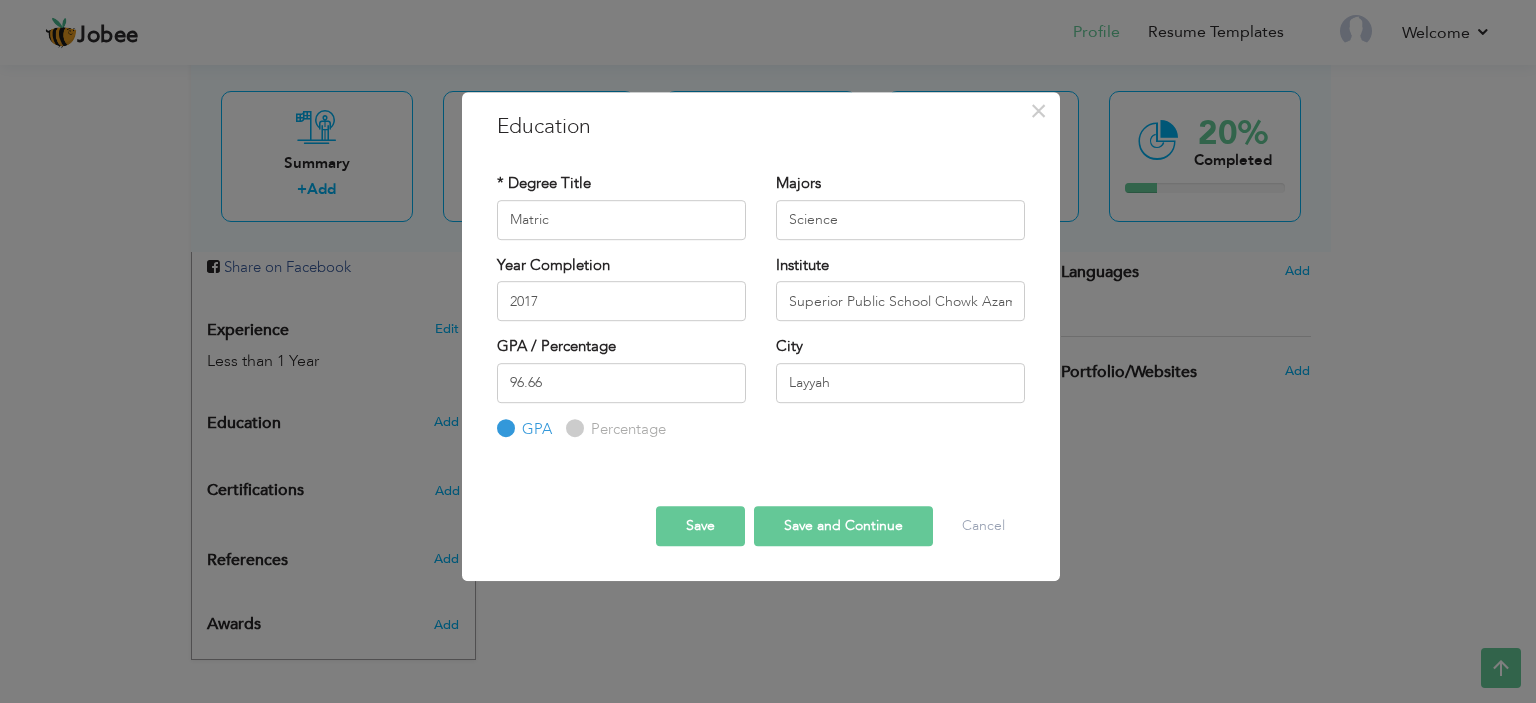 click on "Percentage" at bounding box center (626, 429) 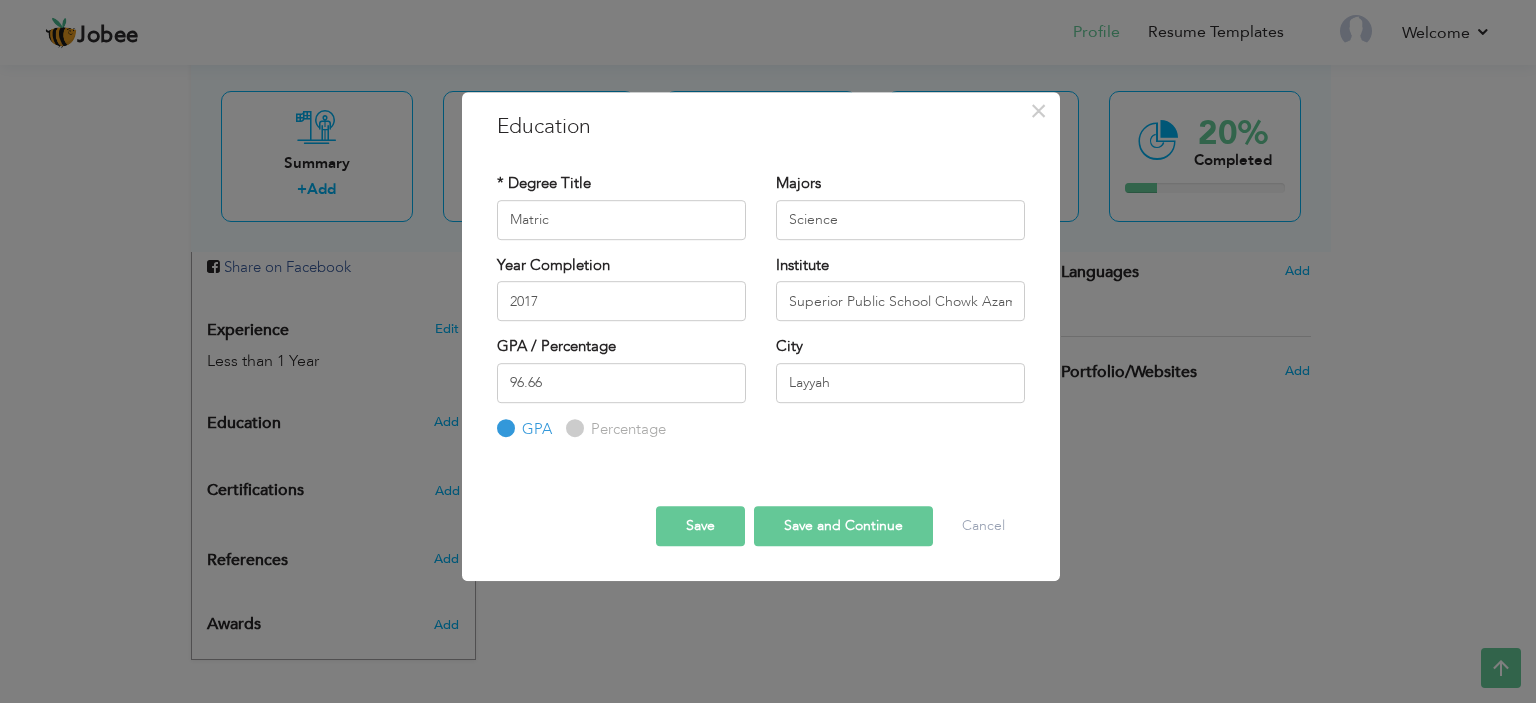 click on "Percentage" at bounding box center [572, 428] 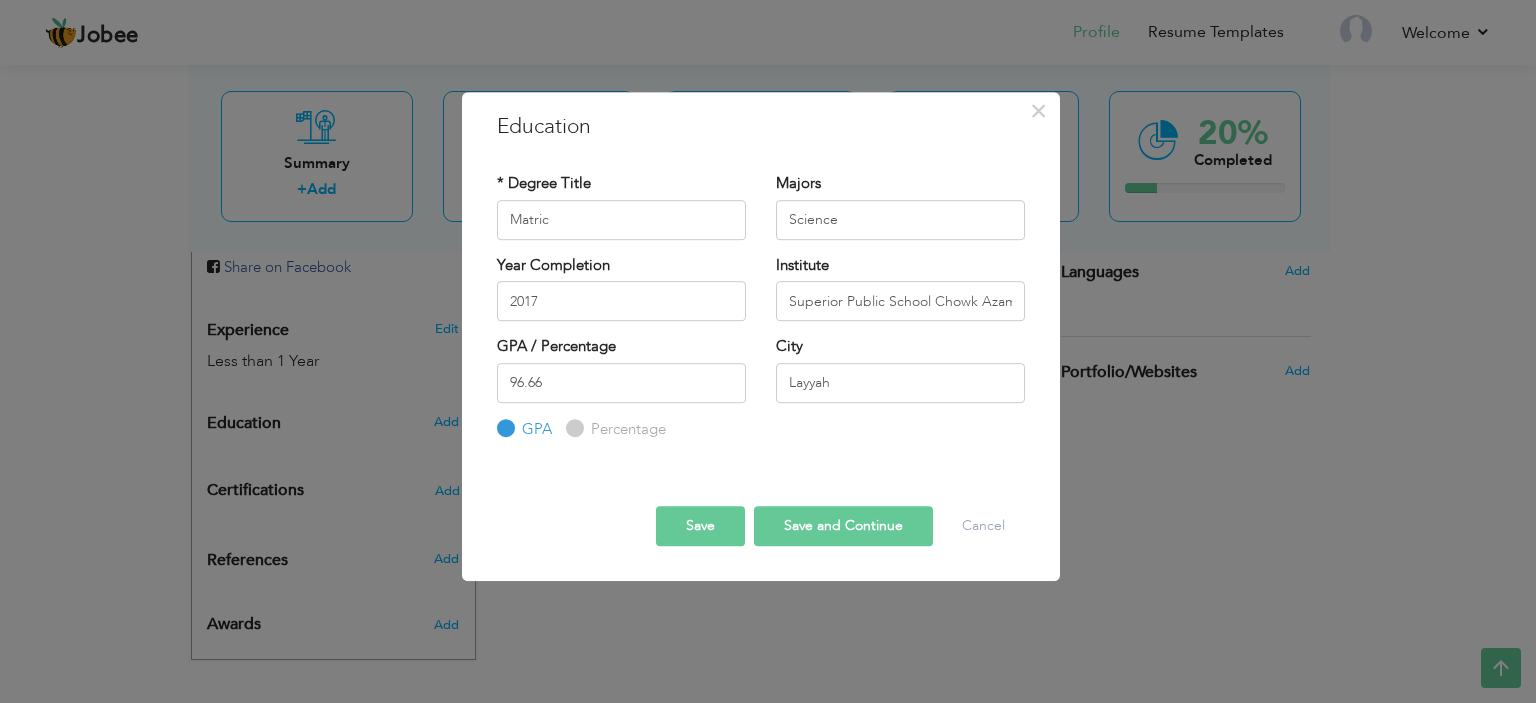 radio on "true" 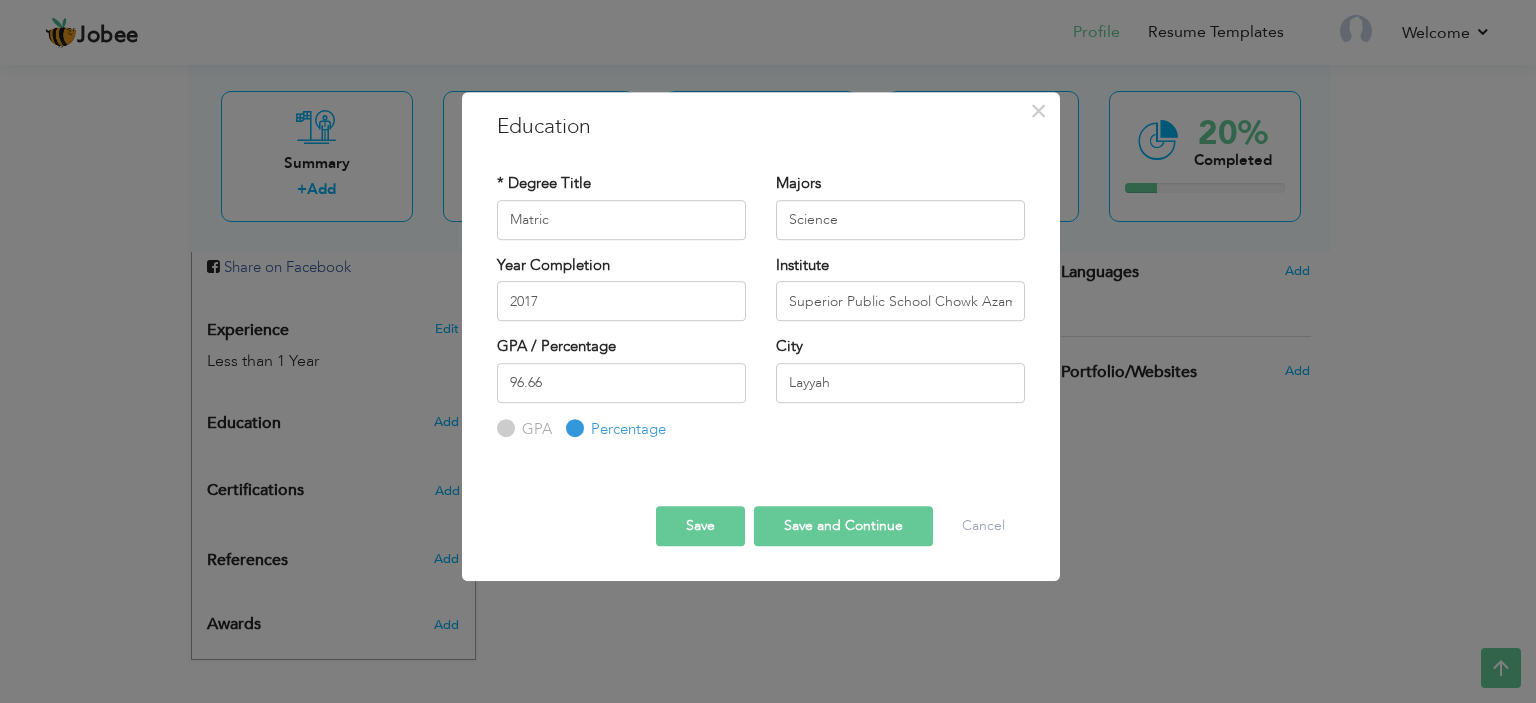 click on "Save" at bounding box center [700, 526] 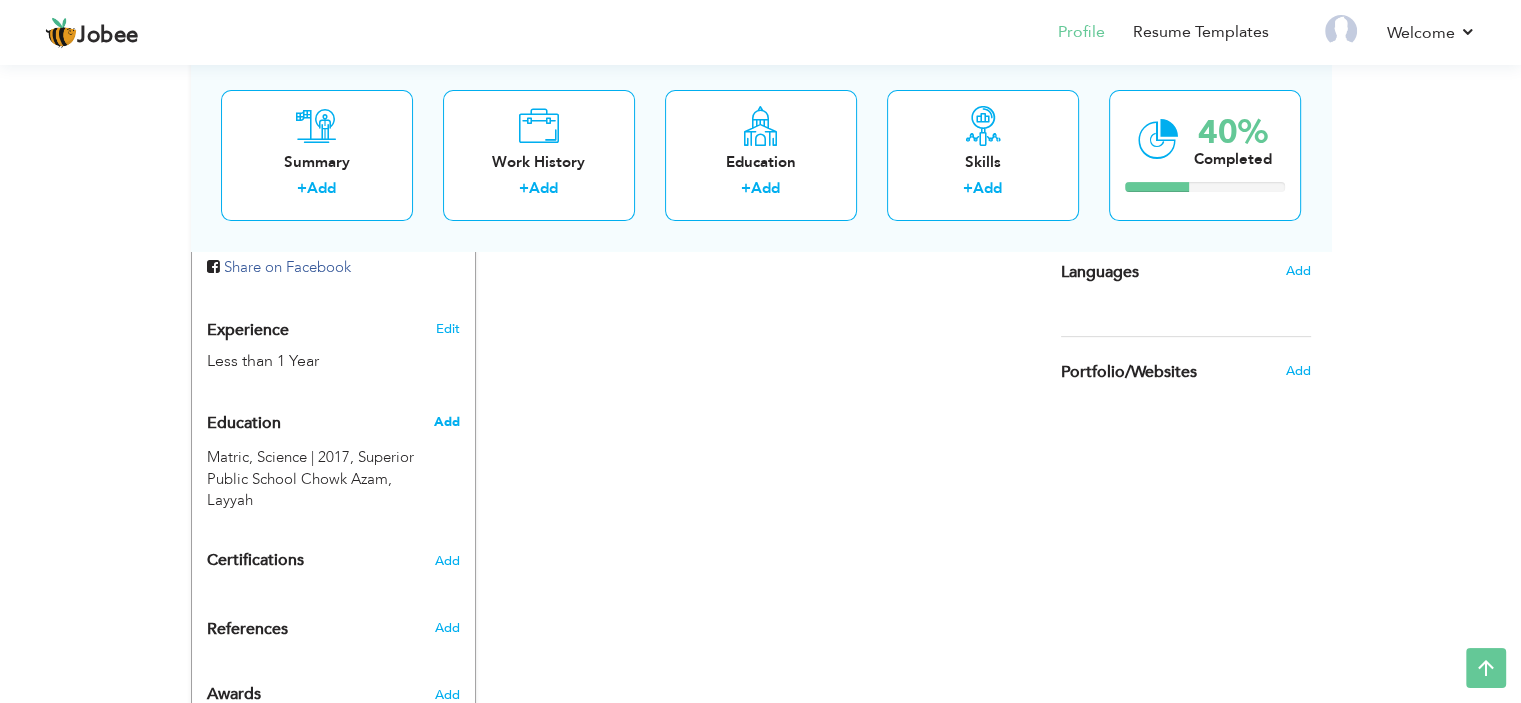 click on "Add" at bounding box center [446, 422] 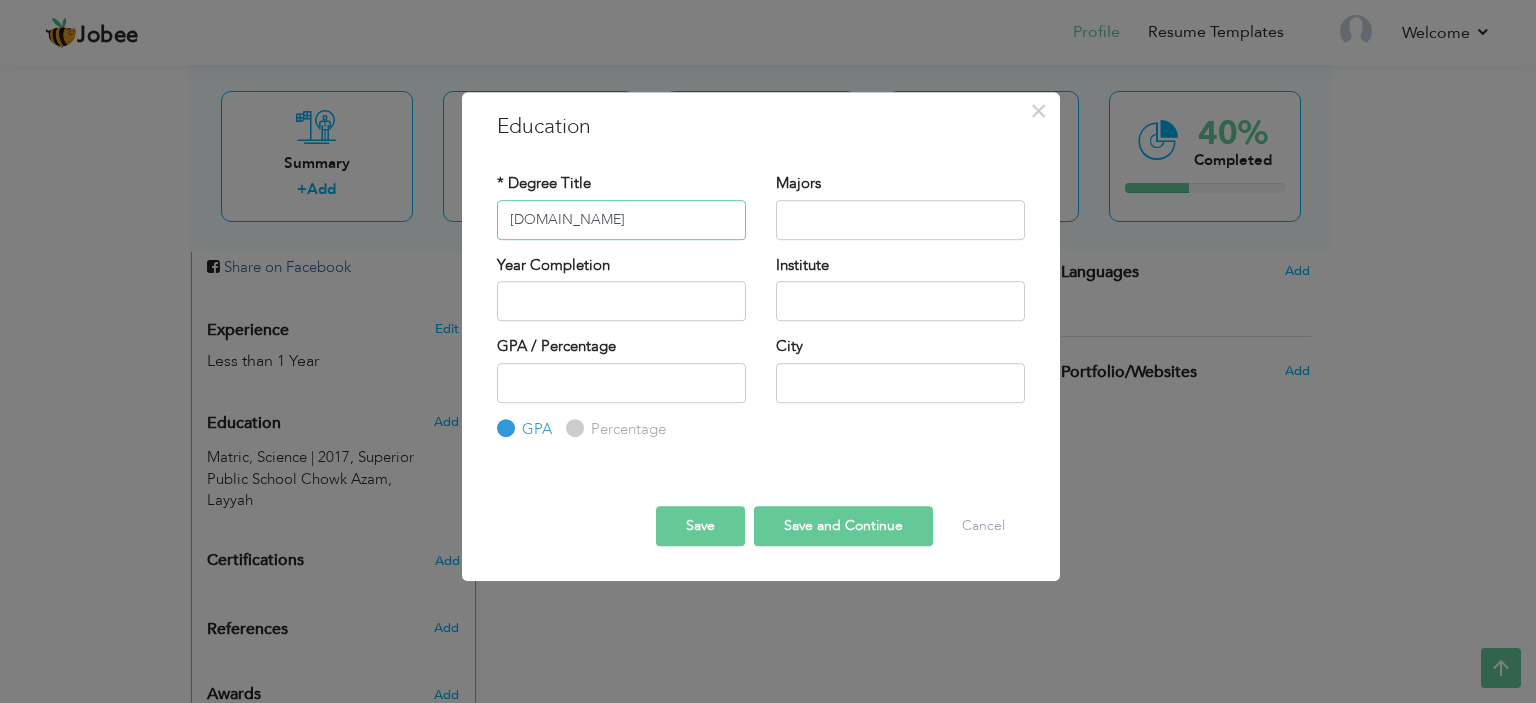 type on "F.Sc" 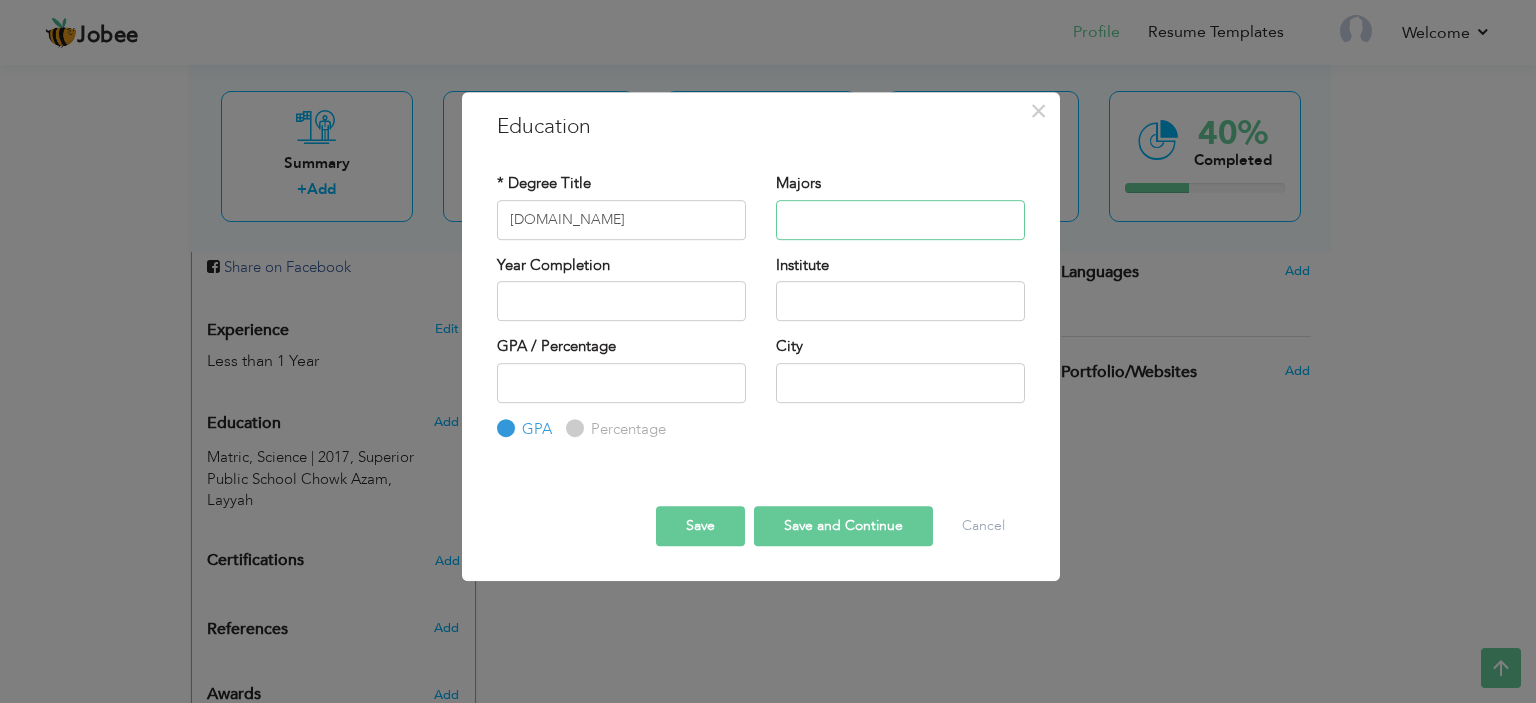 click at bounding box center [900, 220] 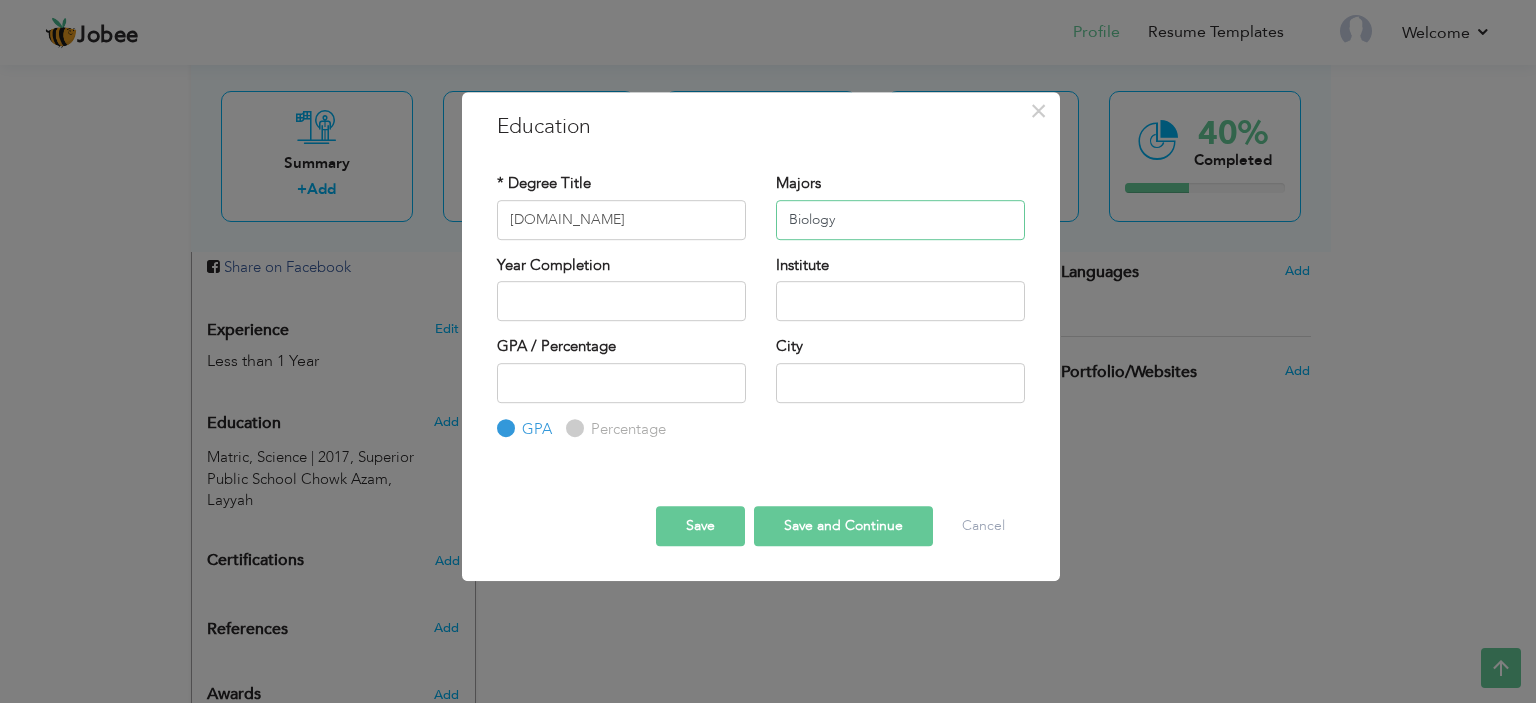 type on "Biology" 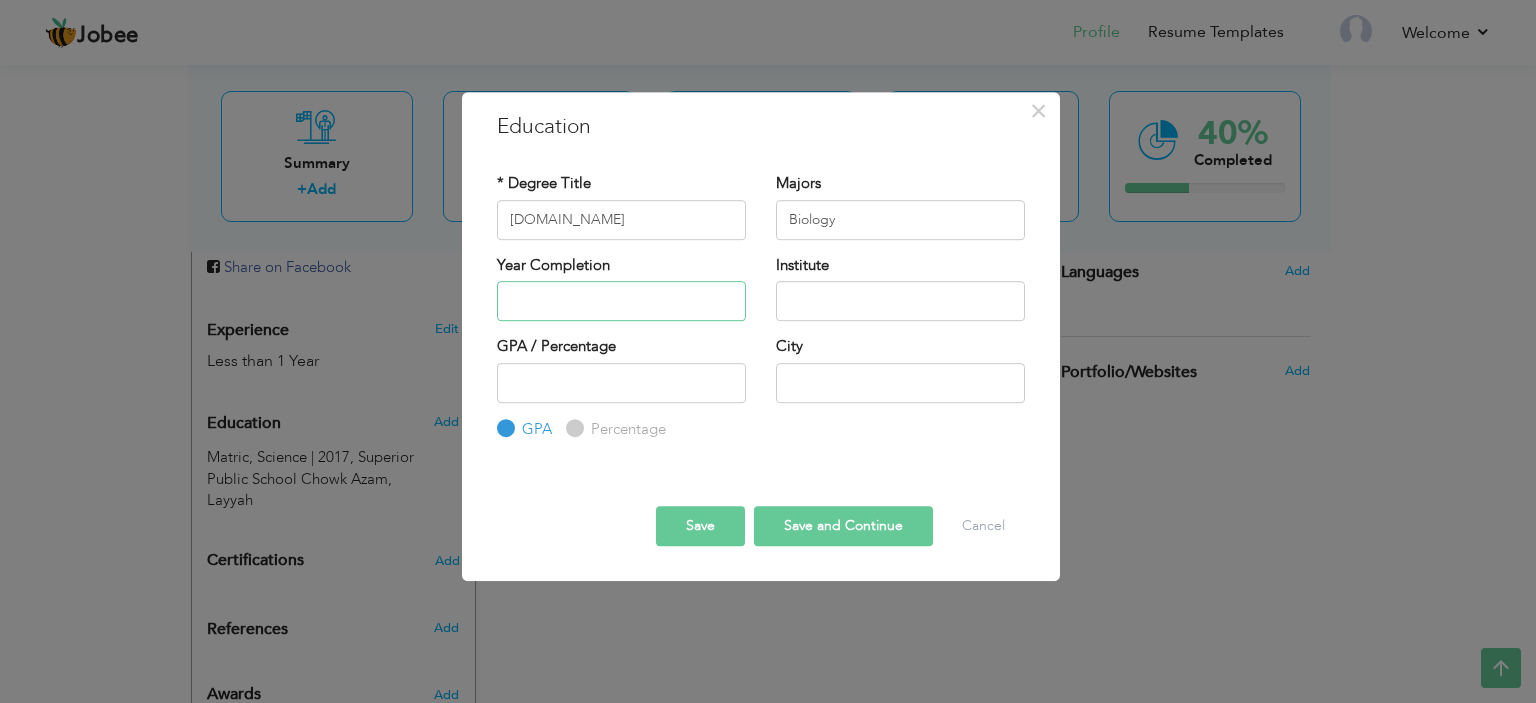 click at bounding box center [621, 301] 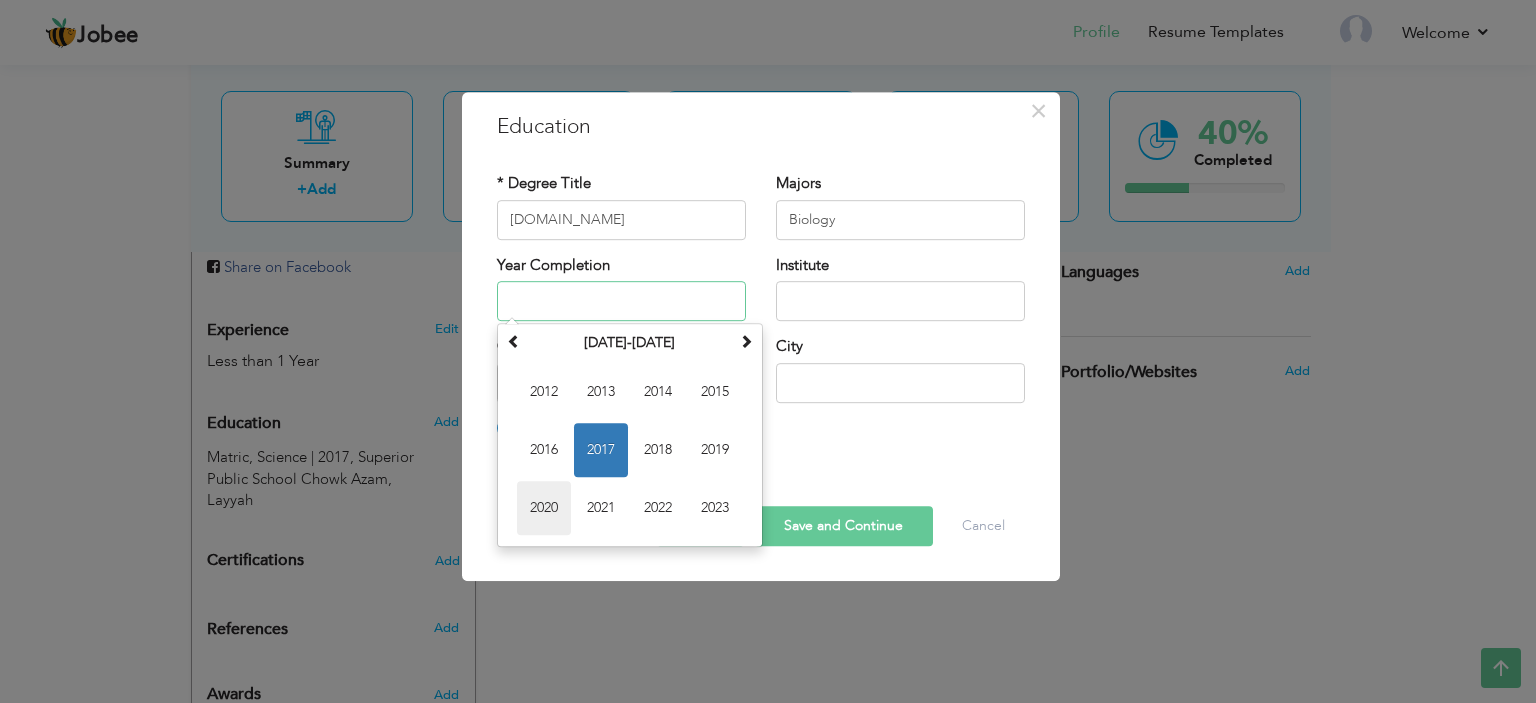 click on "2020" at bounding box center [544, 508] 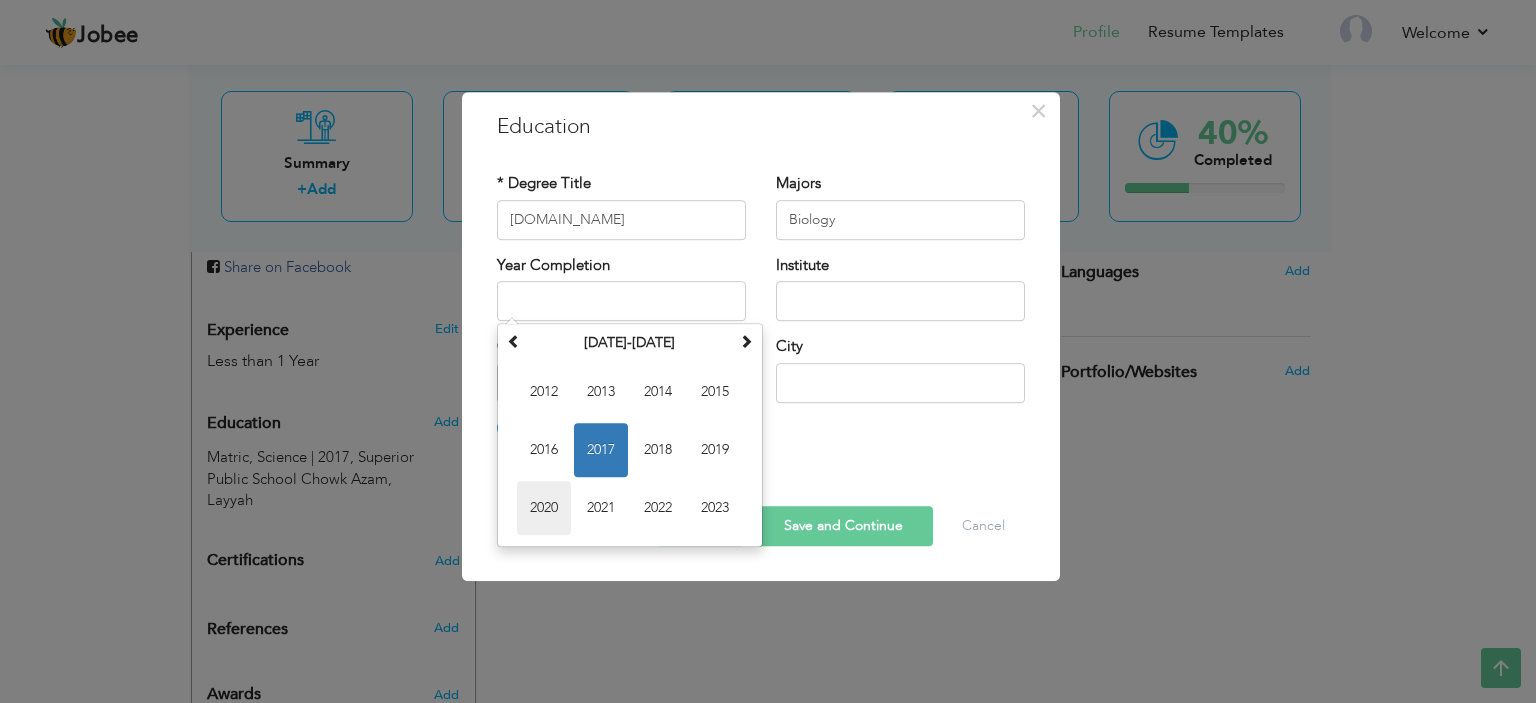 type on "2020" 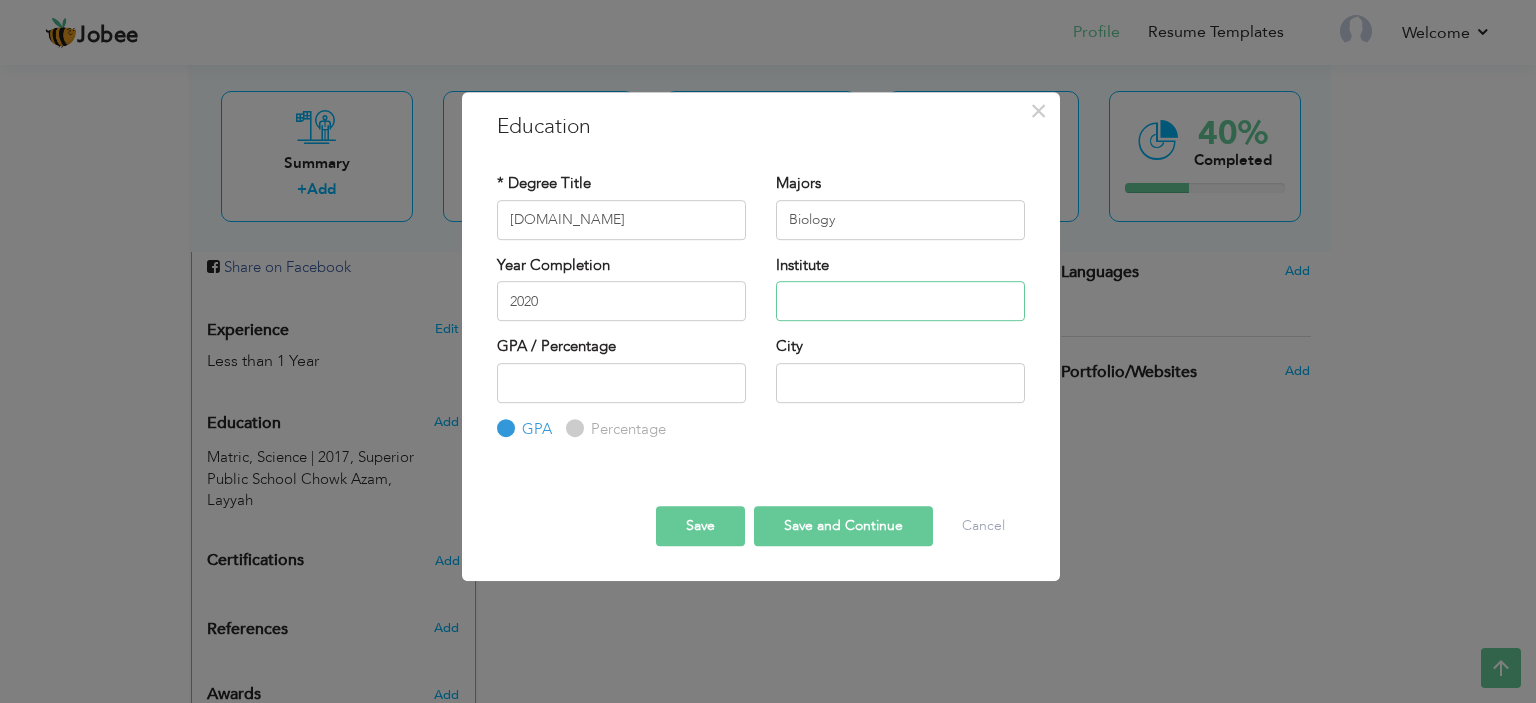 click at bounding box center (900, 301) 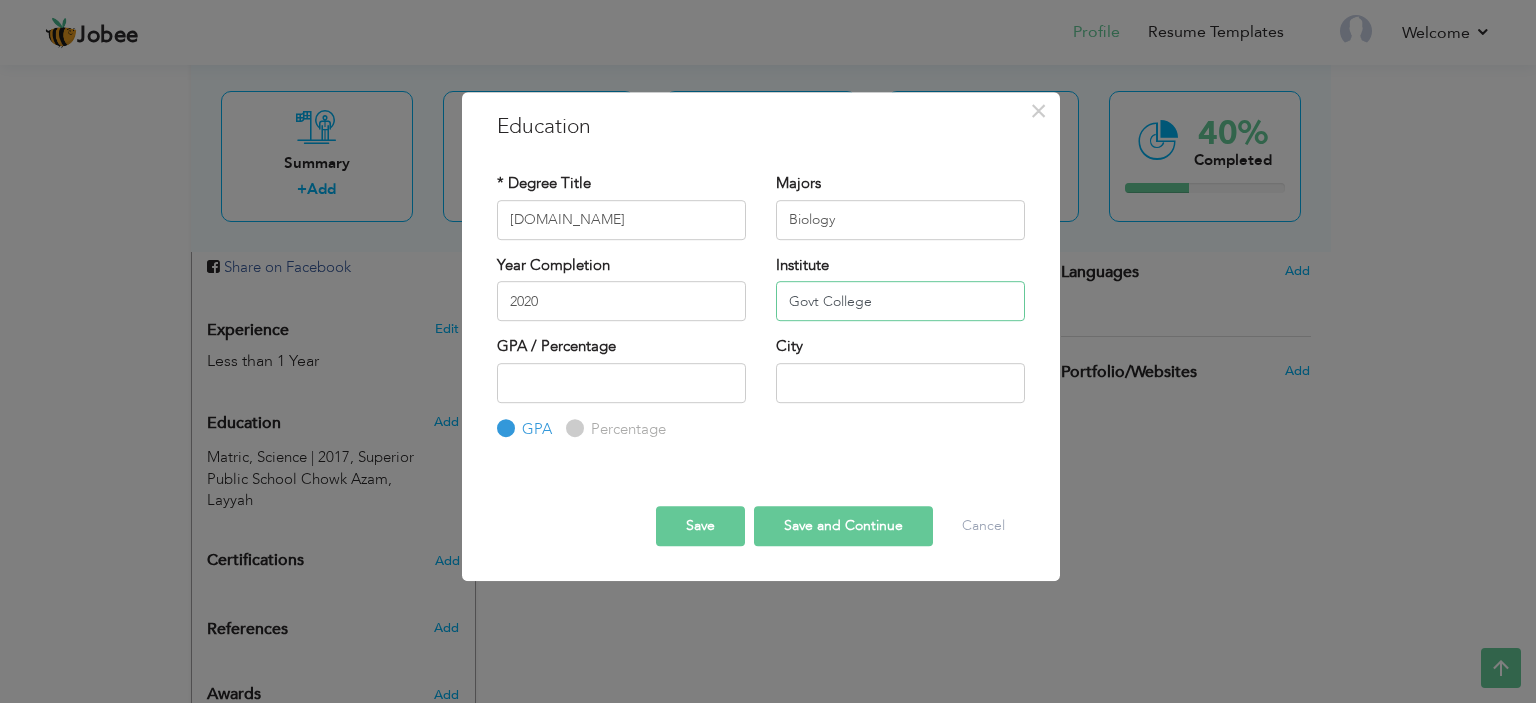 click on "Govt College" at bounding box center [900, 301] 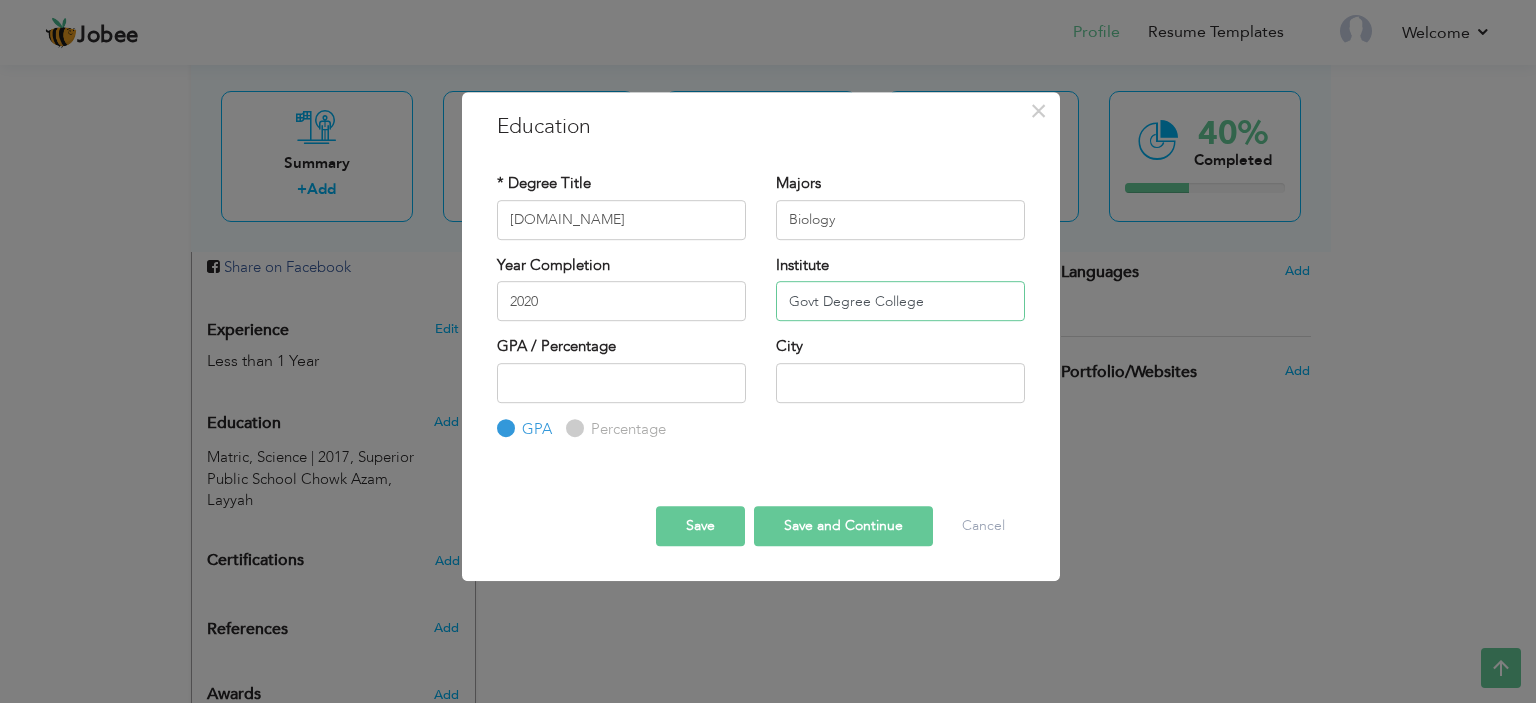 click on "Govt Degree College" at bounding box center (900, 301) 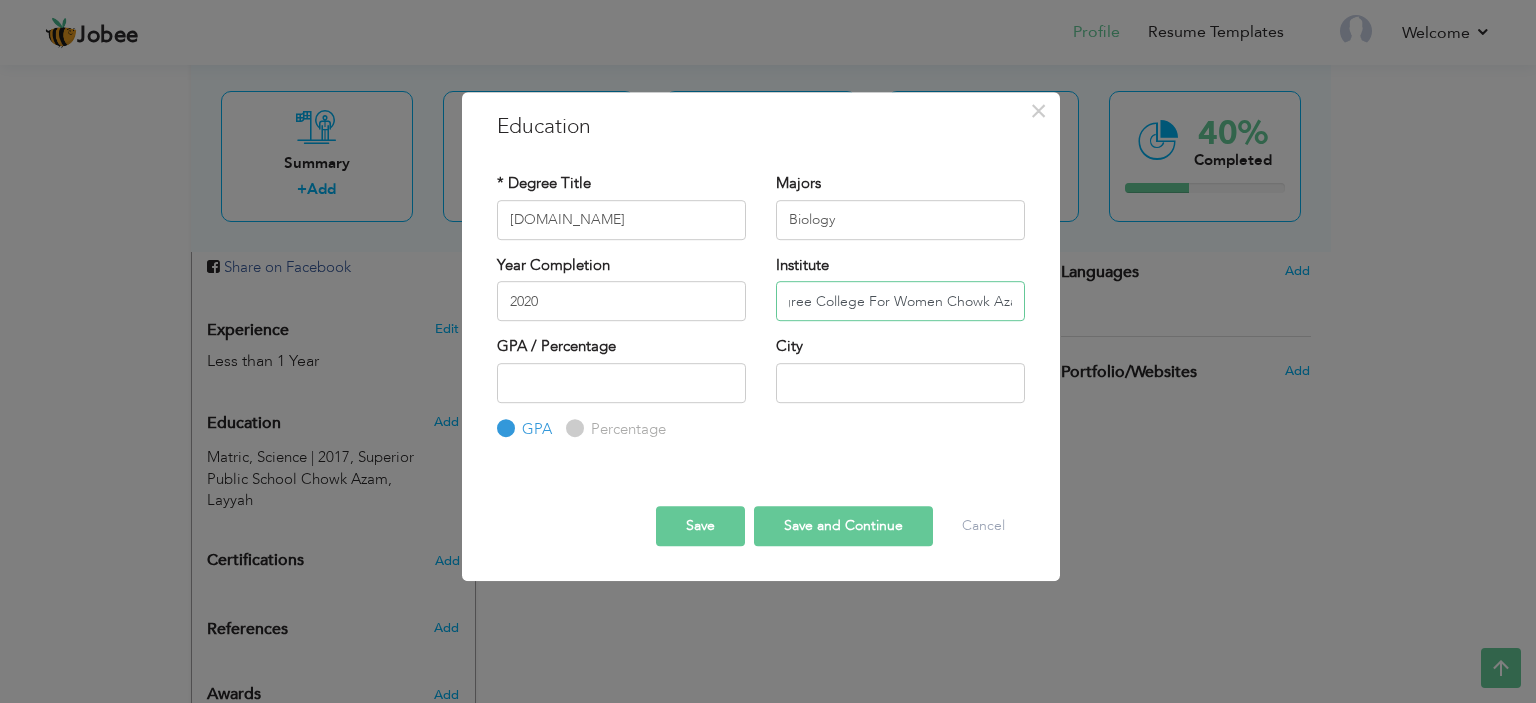 scroll, scrollTop: 0, scrollLeft: 70, axis: horizontal 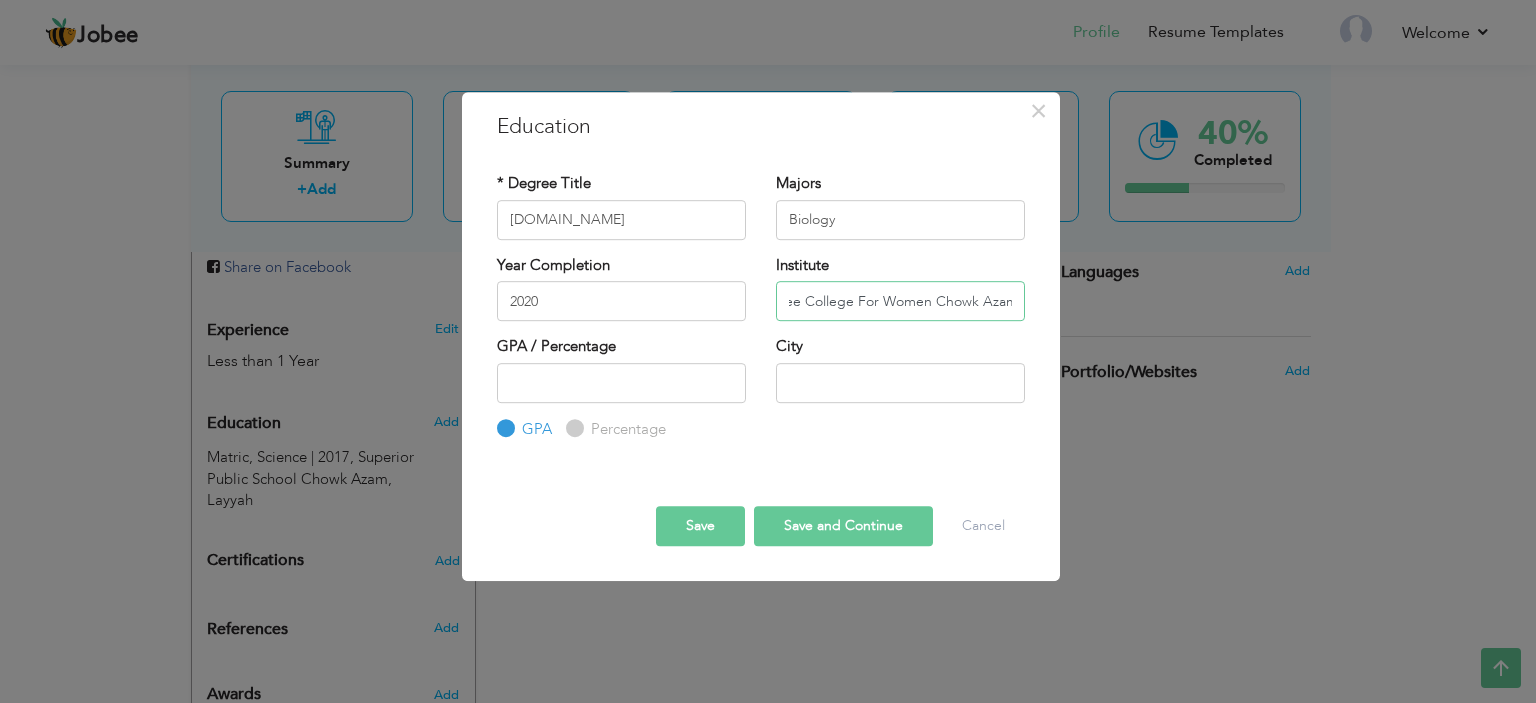 type on "Govt Degree College For Women Chowk Azam" 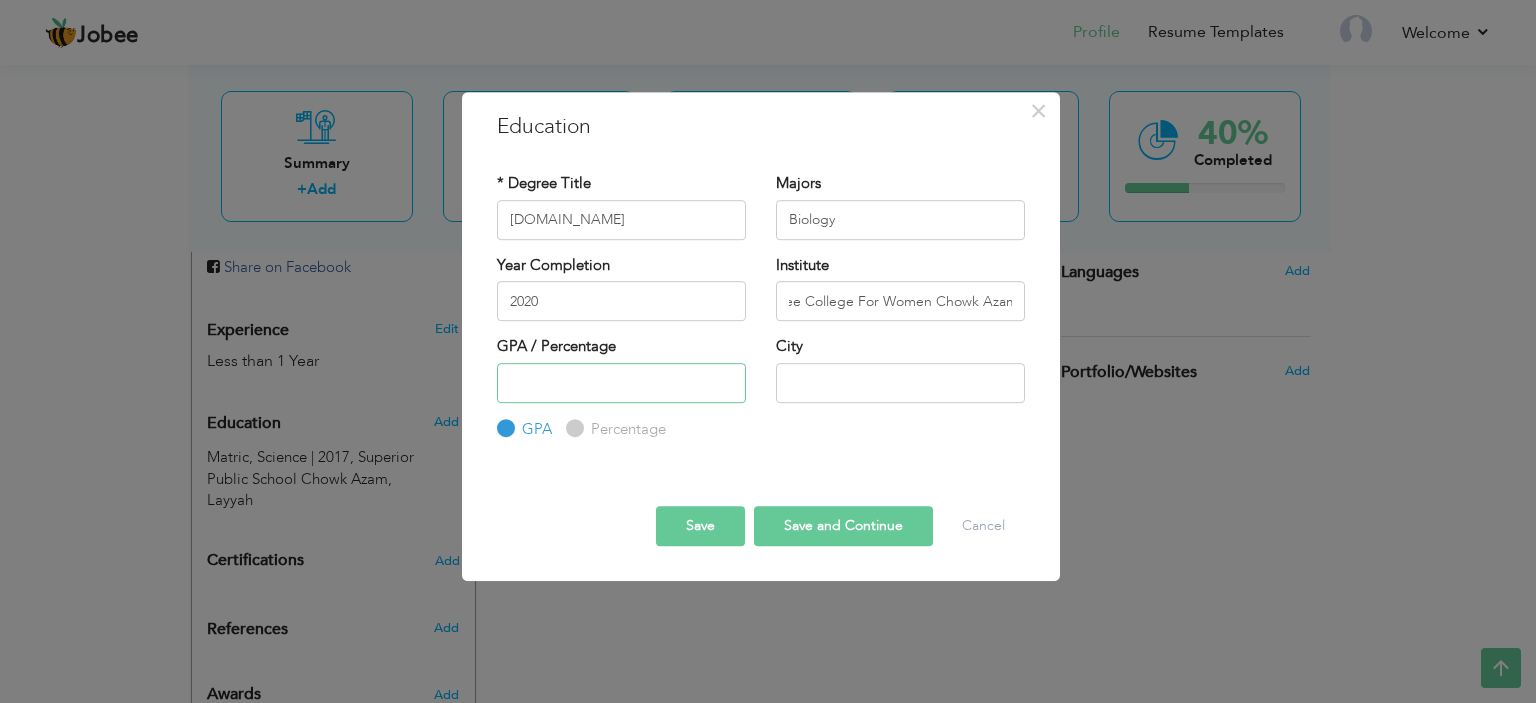 click at bounding box center [621, 383] 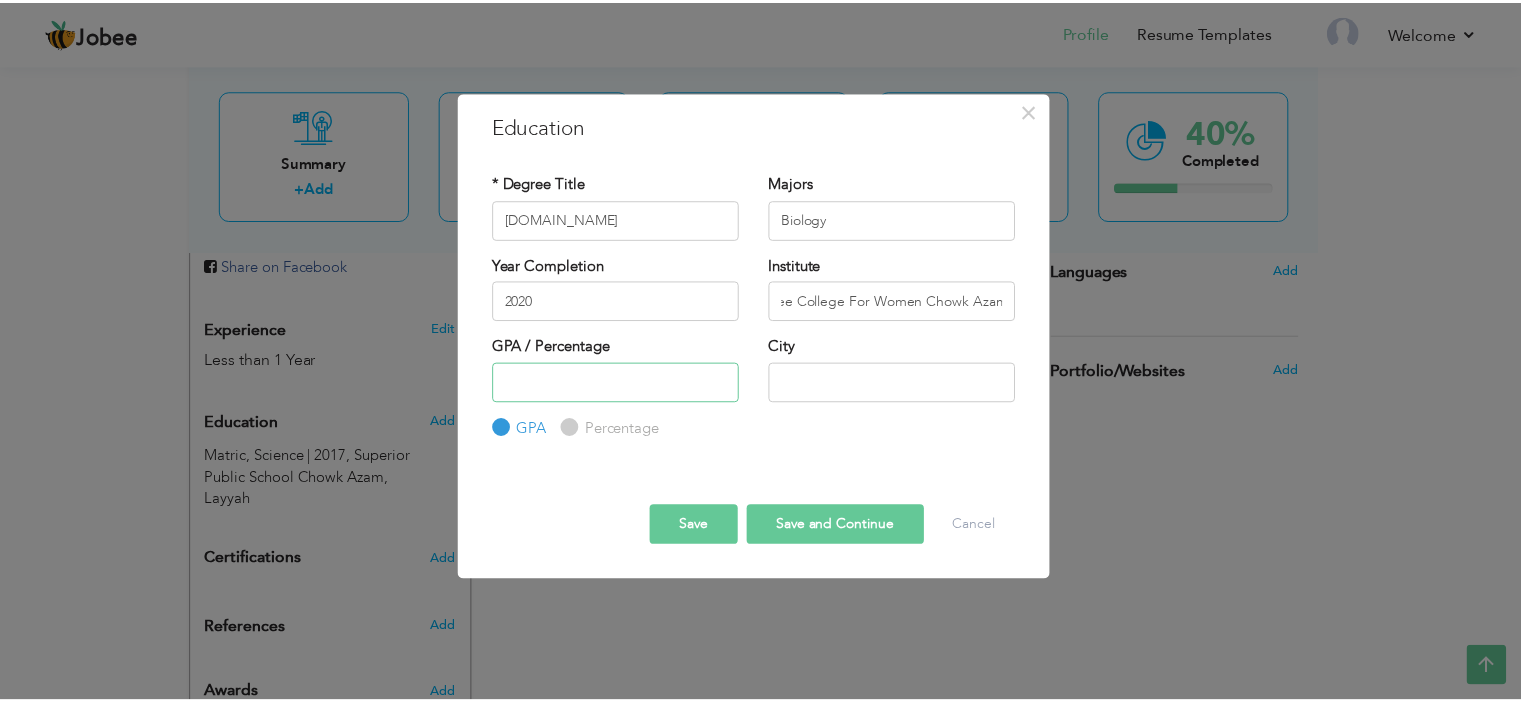 scroll, scrollTop: 0, scrollLeft: 0, axis: both 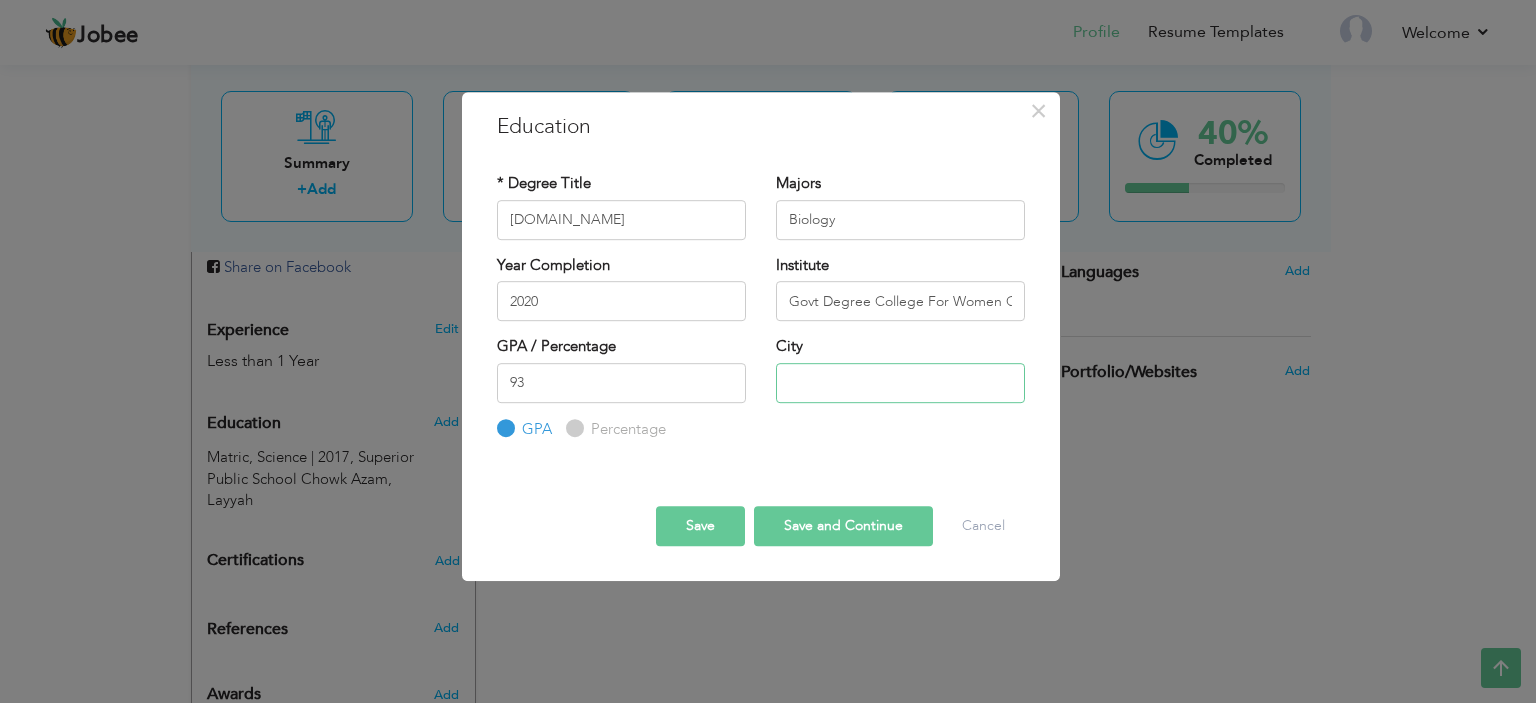 click at bounding box center (900, 383) 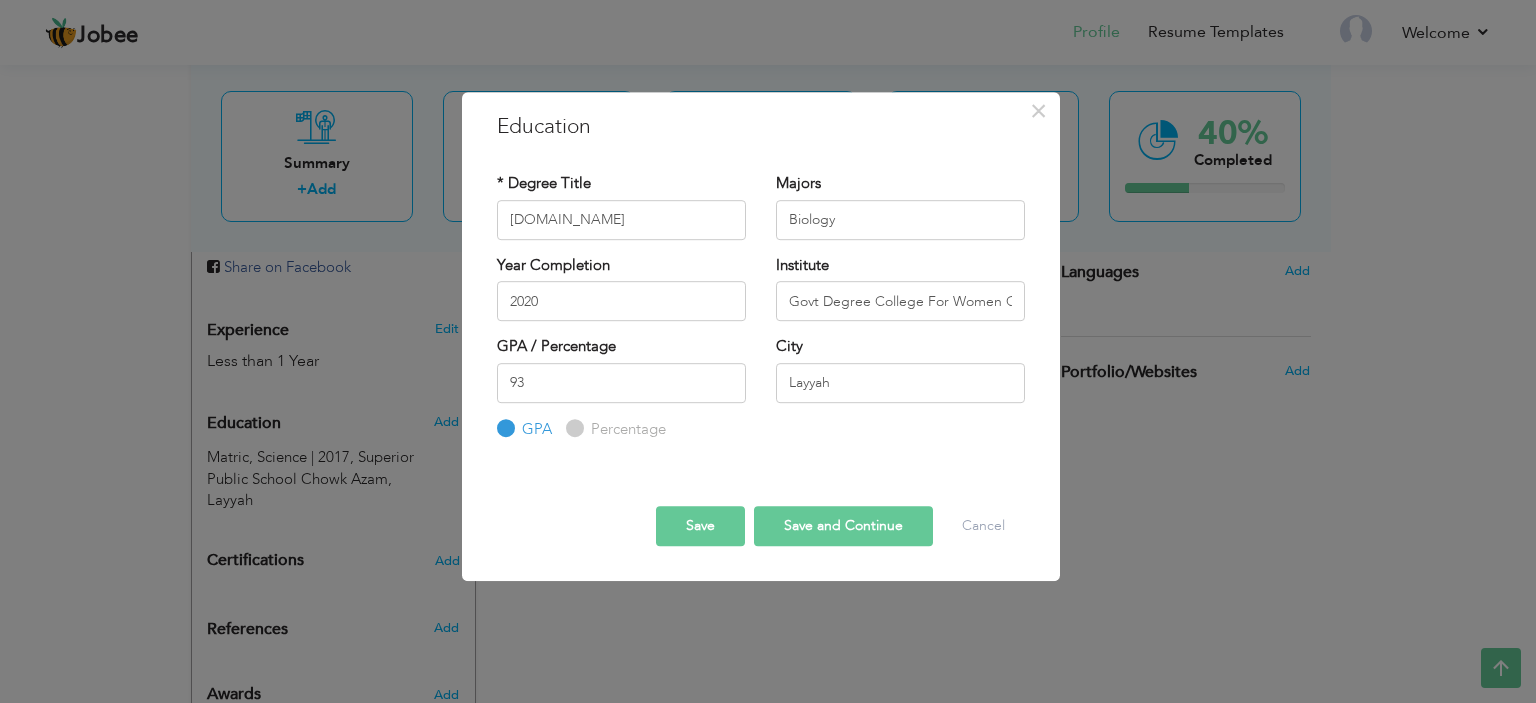 click on "Percentage" at bounding box center [626, 429] 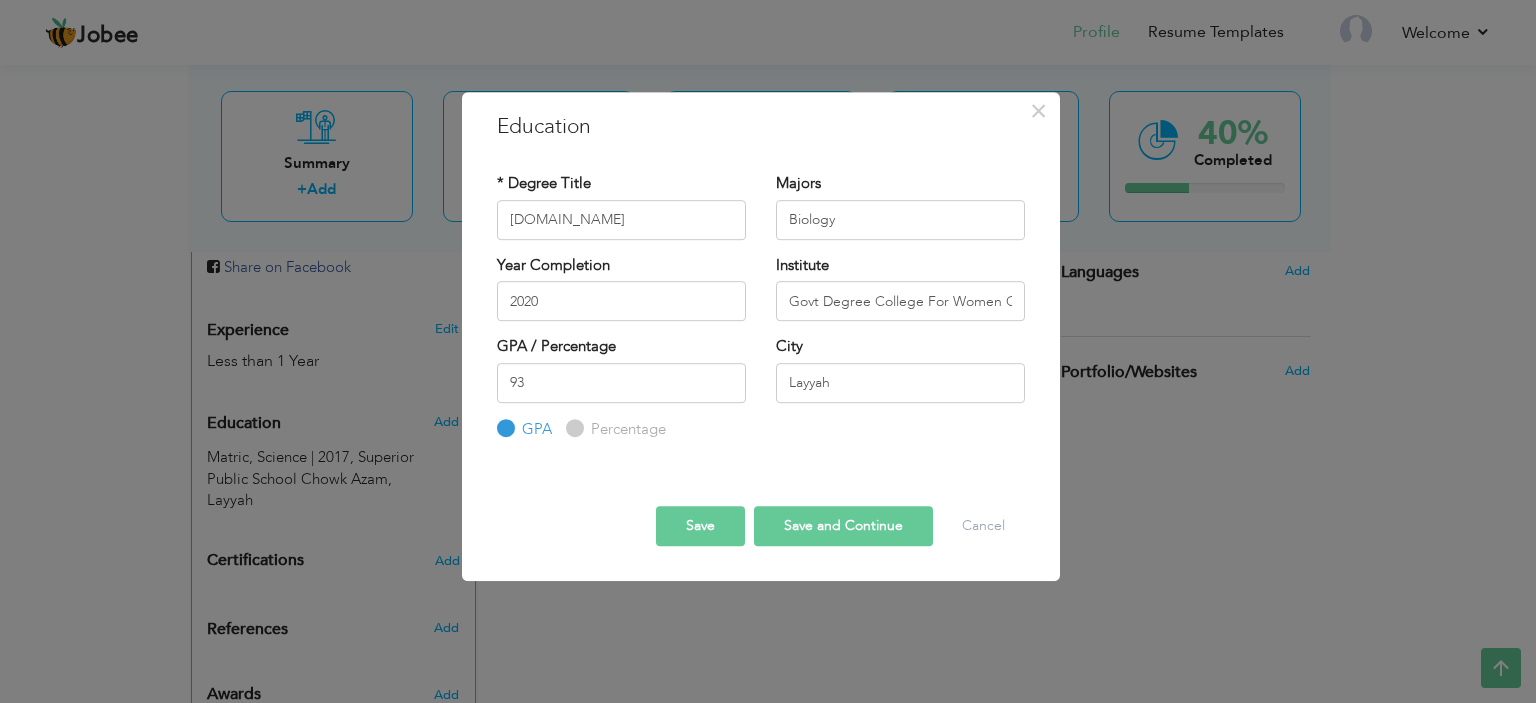 click on "Percentage" at bounding box center [572, 428] 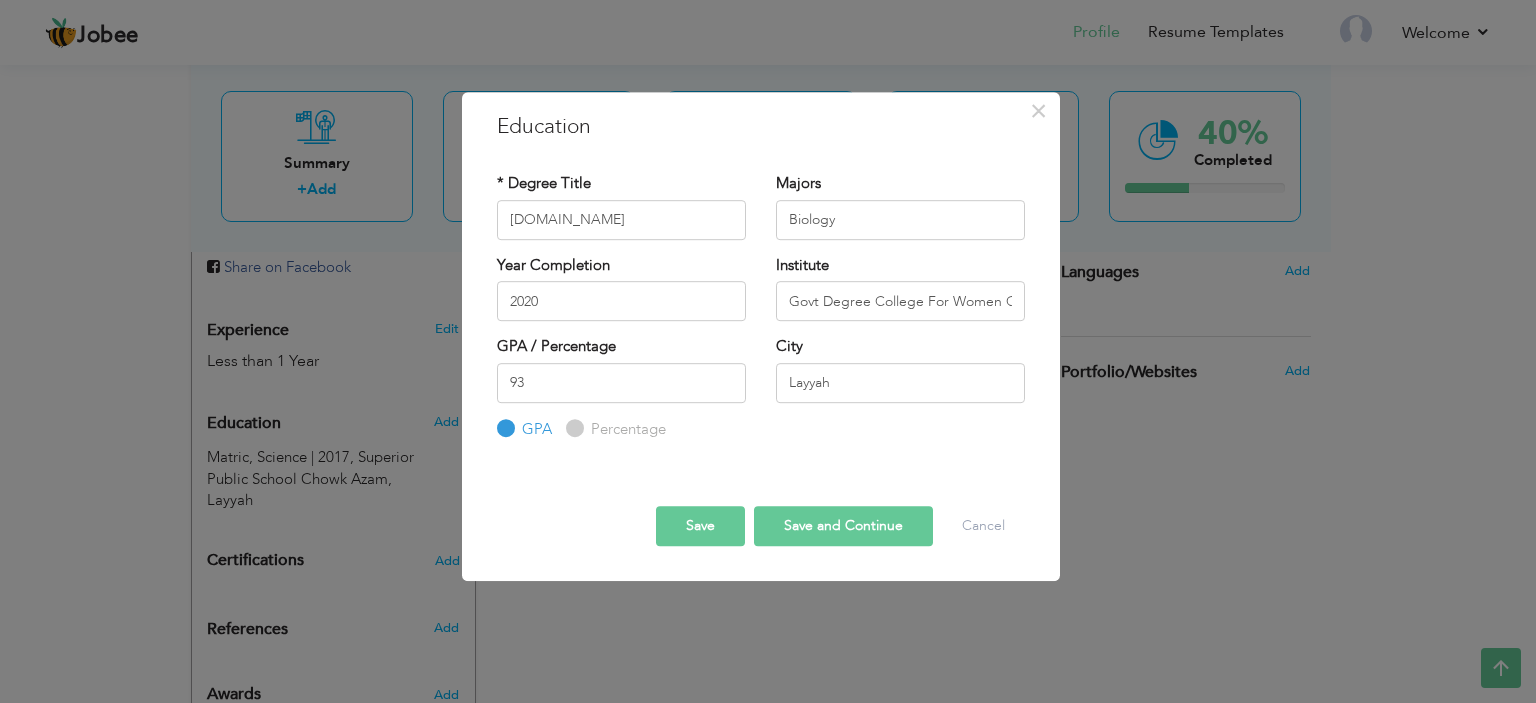 radio on "true" 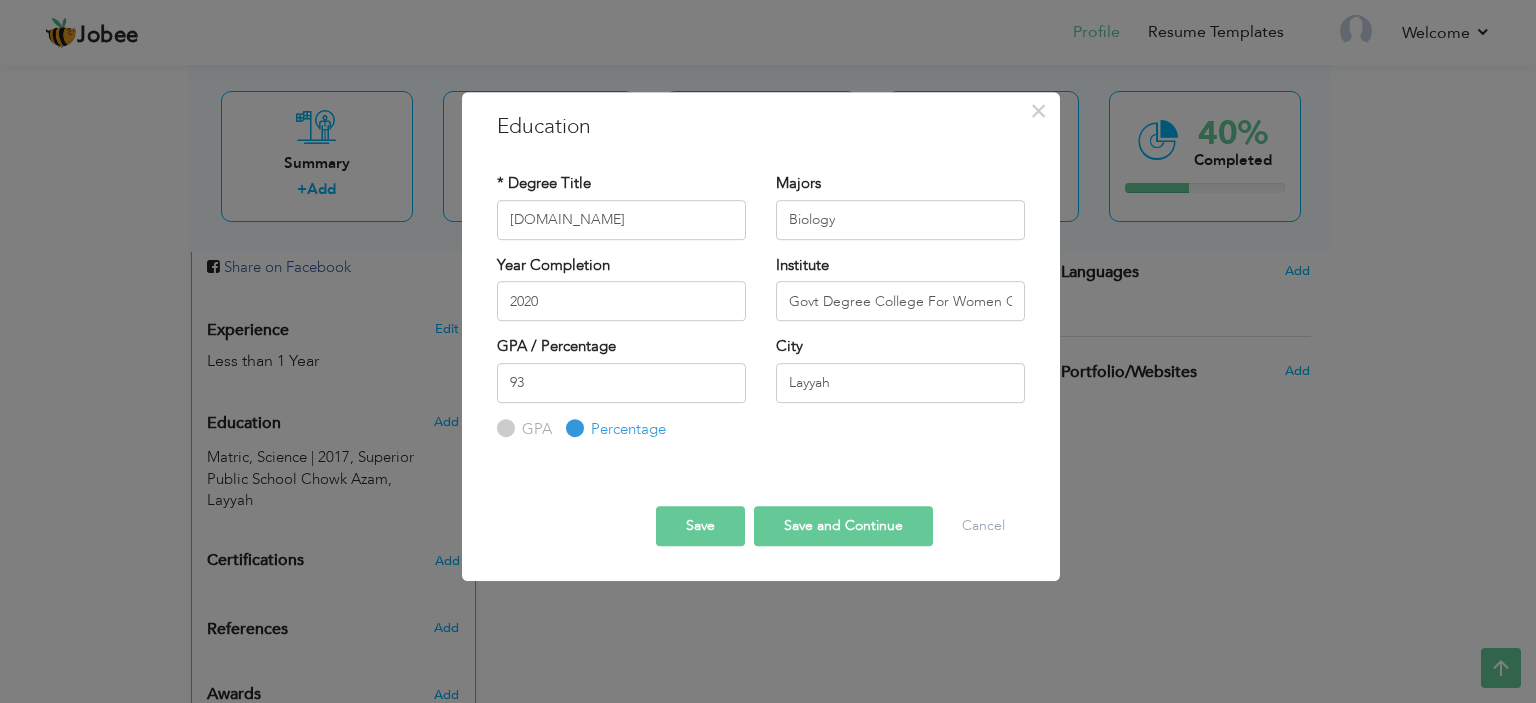 click on "Save" at bounding box center [700, 526] 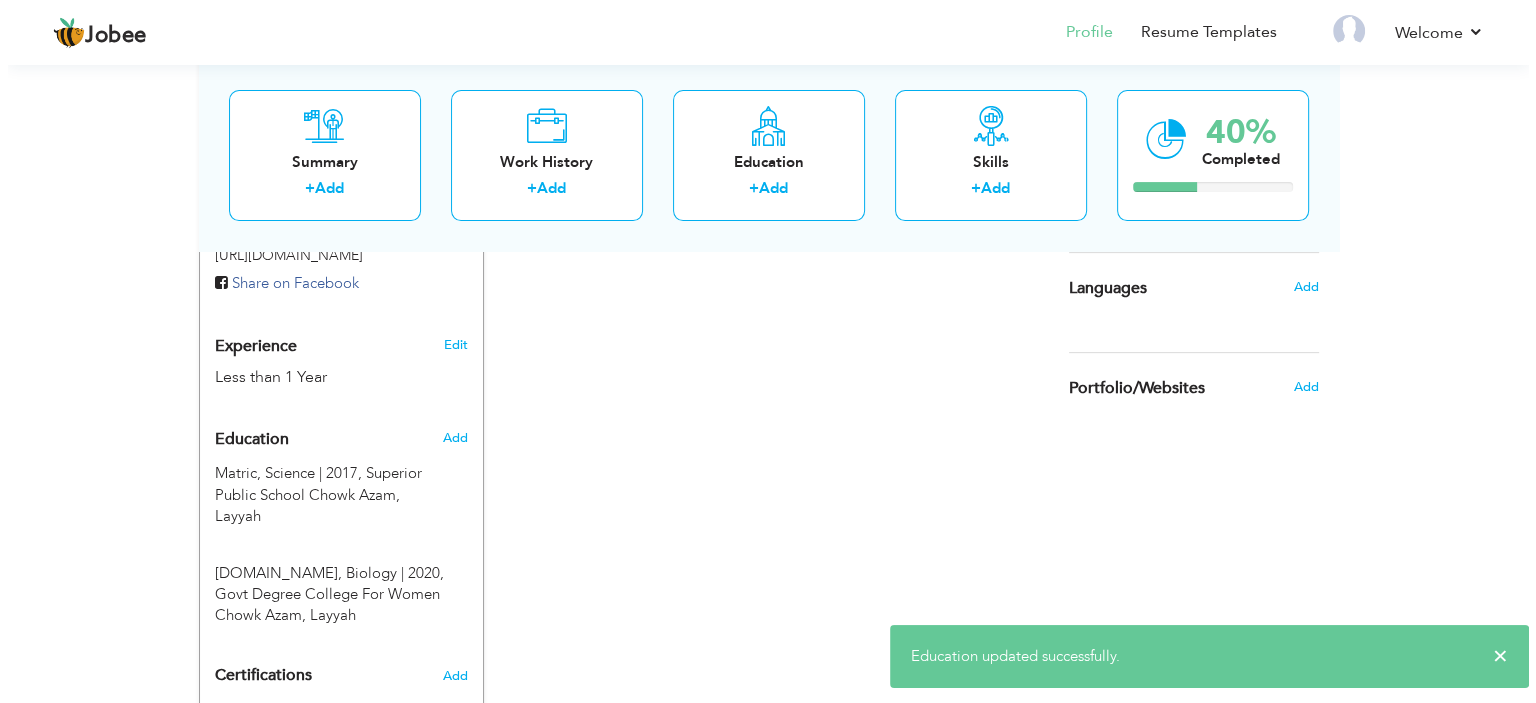 scroll, scrollTop: 677, scrollLeft: 0, axis: vertical 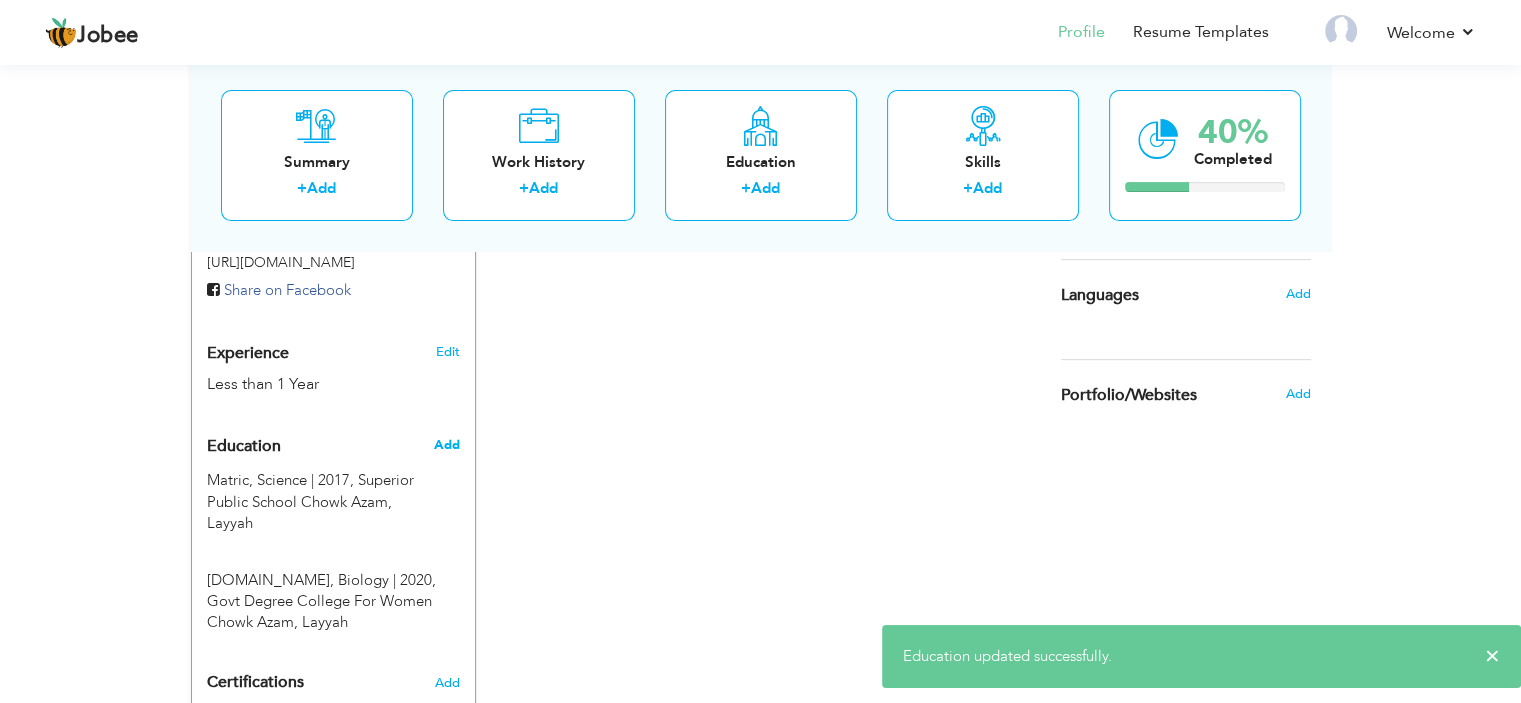 click on "Add" at bounding box center [446, 445] 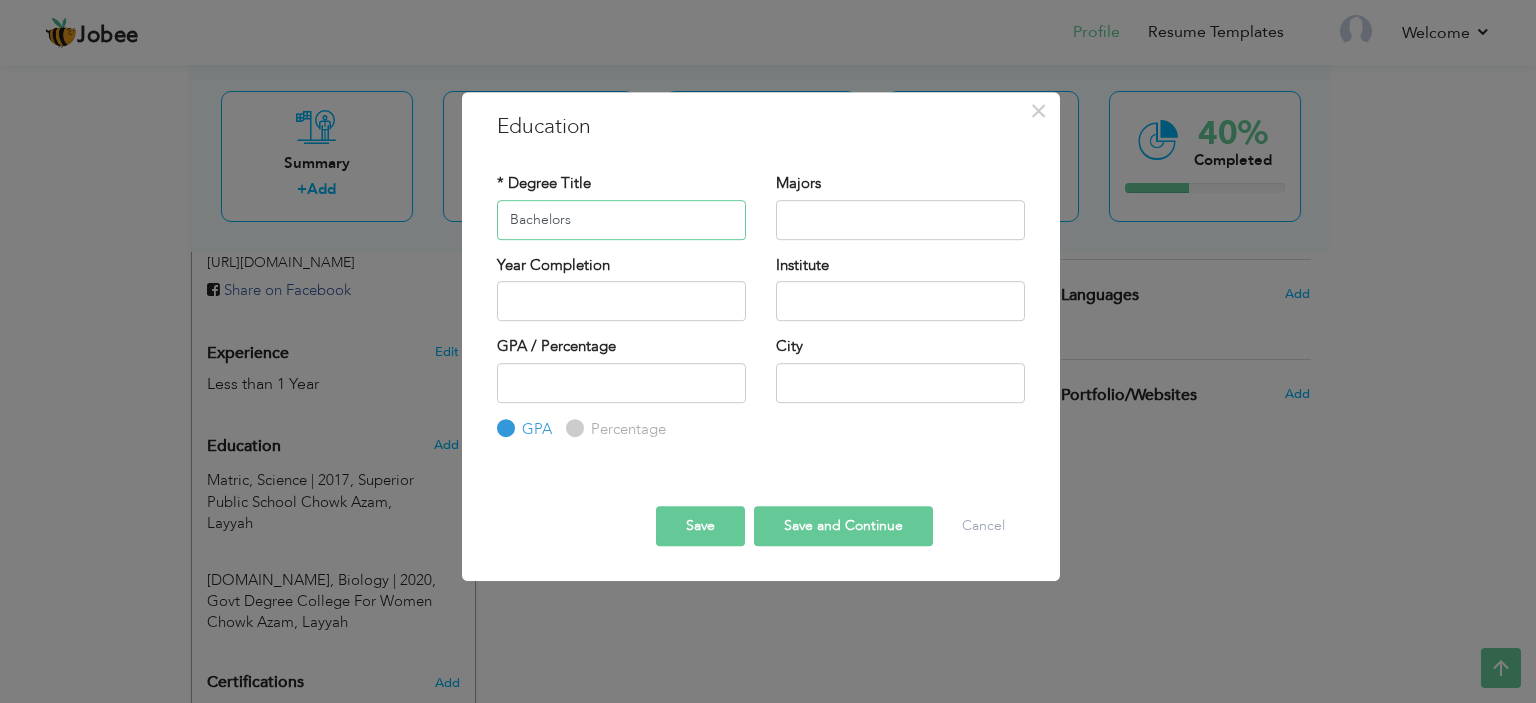 type on "Bachelors" 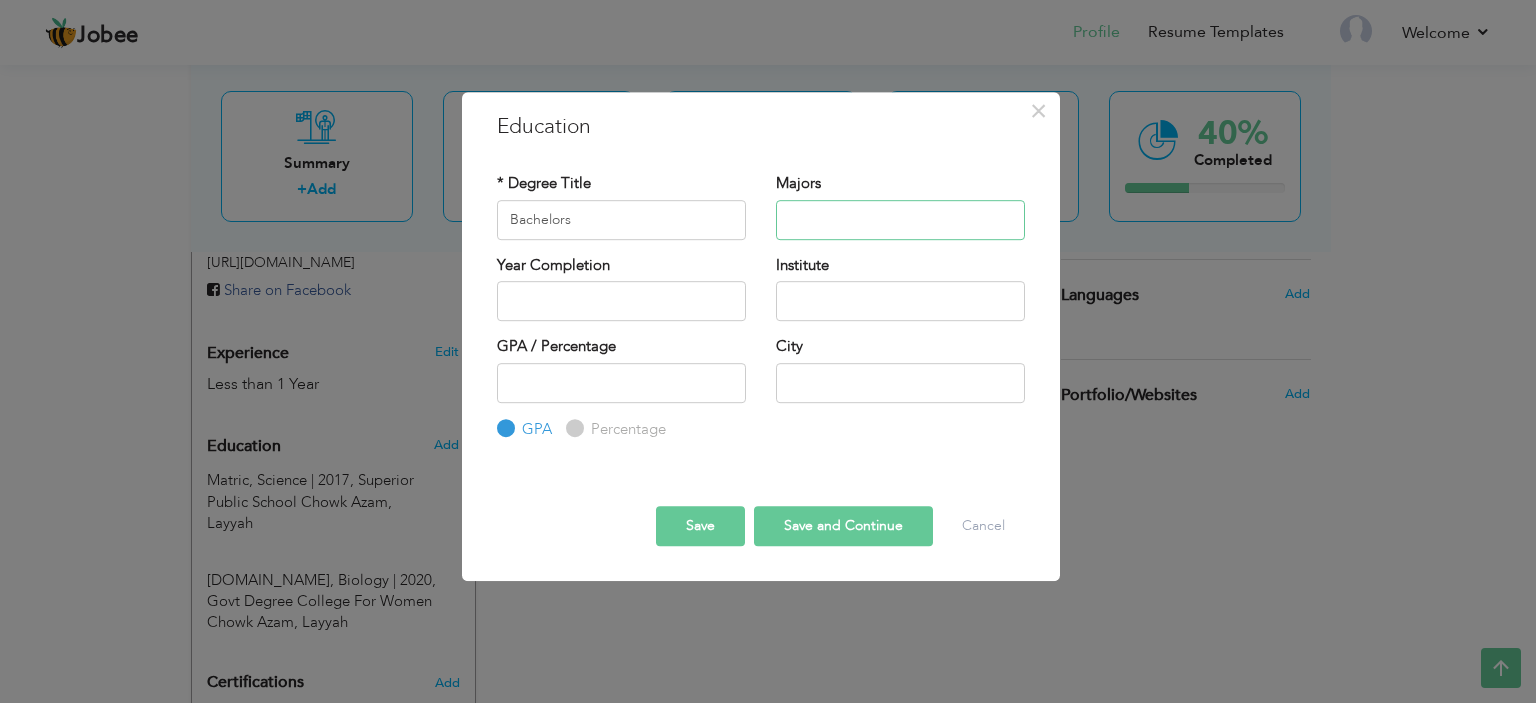 click at bounding box center [900, 220] 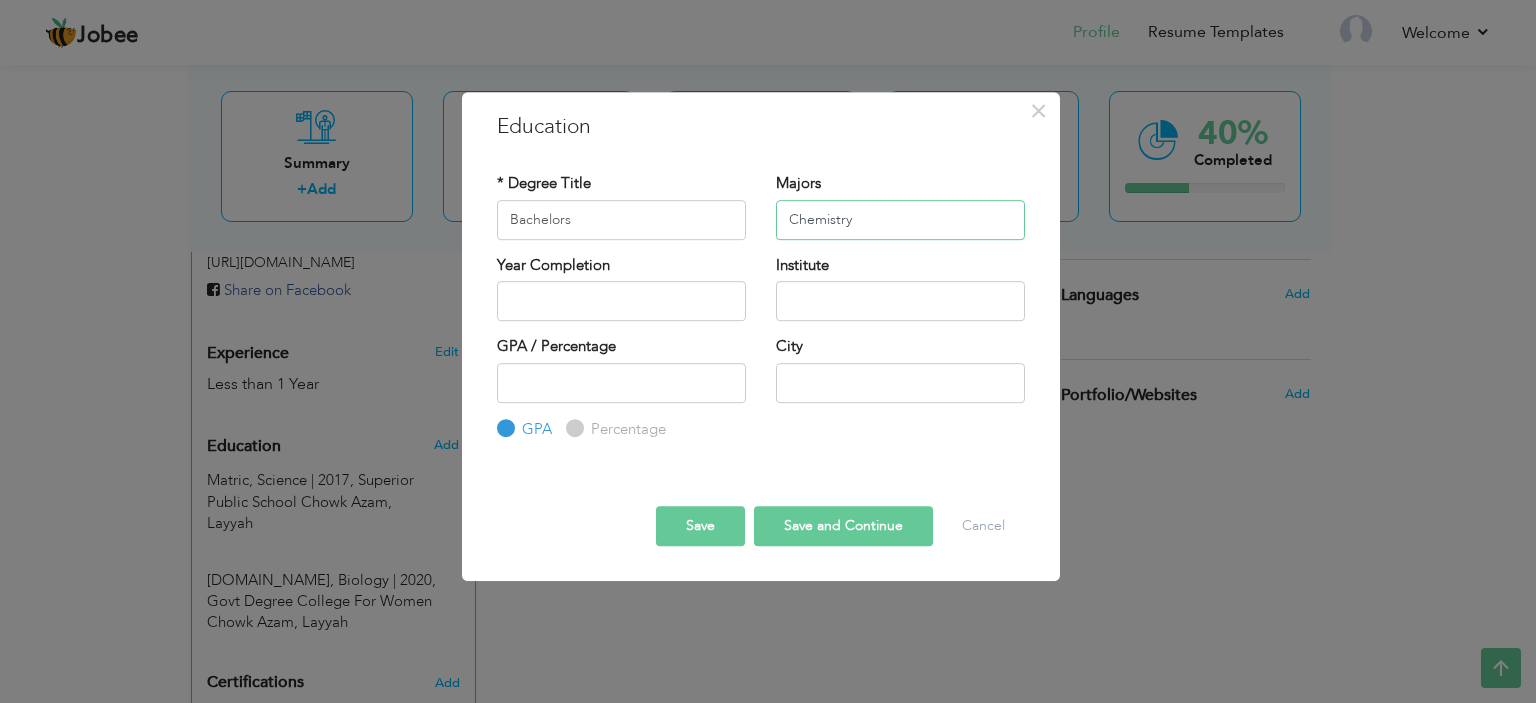 type on "Chemistry" 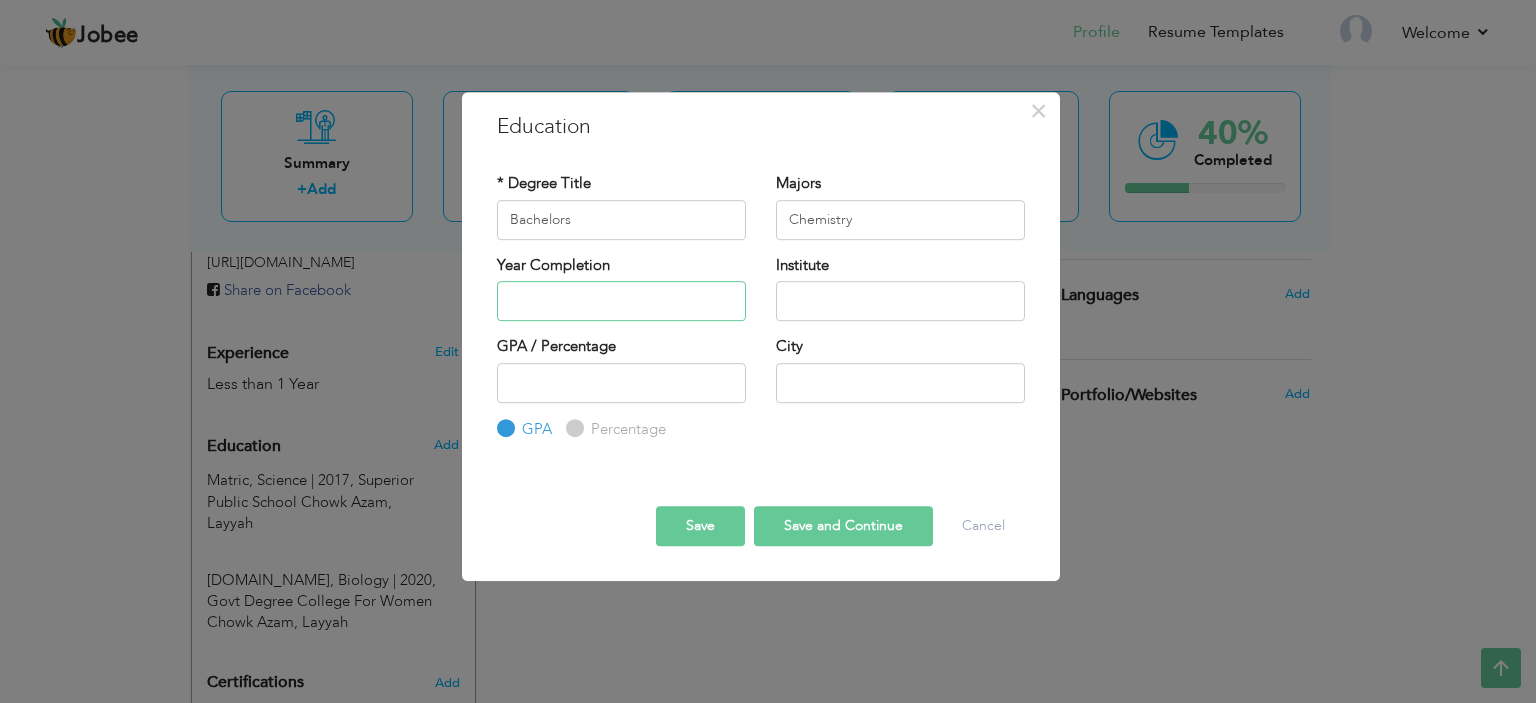 click at bounding box center [621, 301] 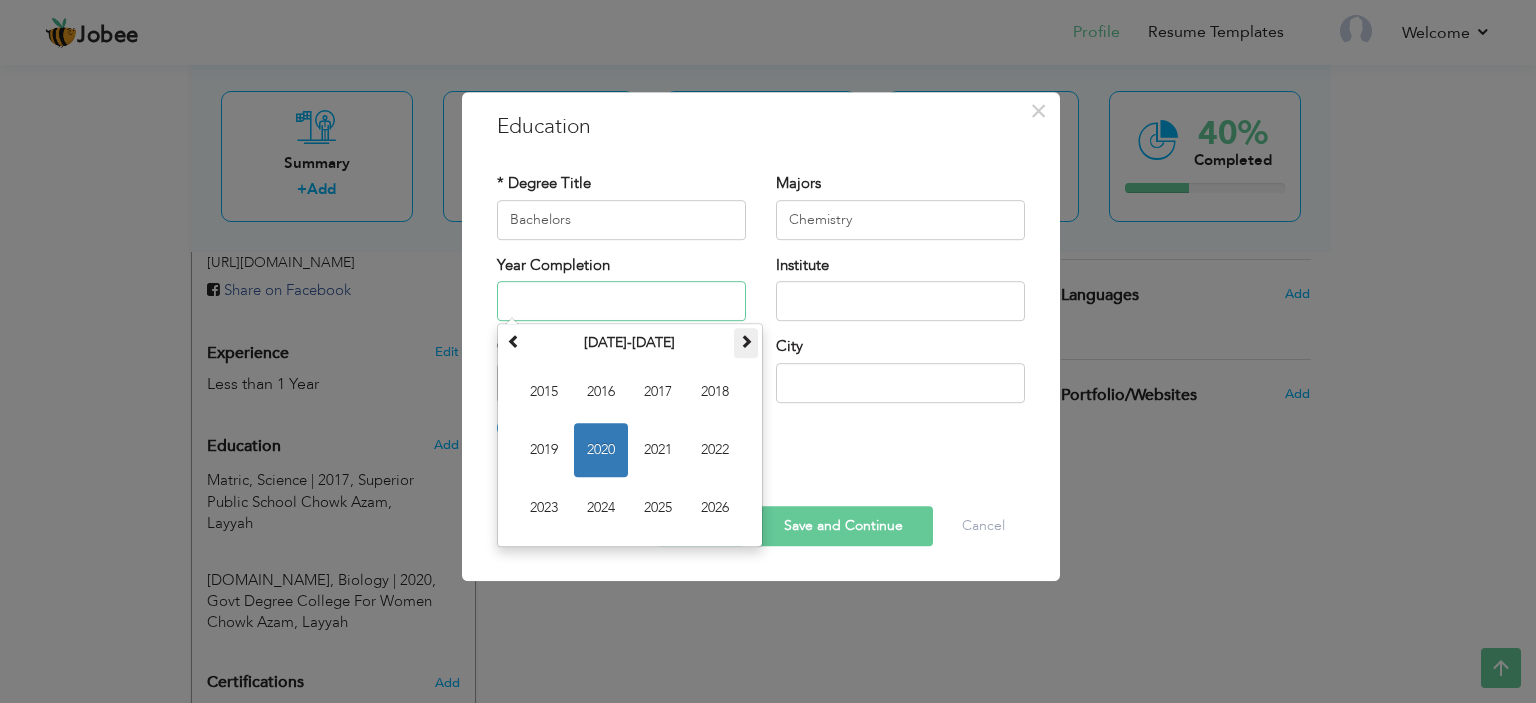 click at bounding box center (746, 343) 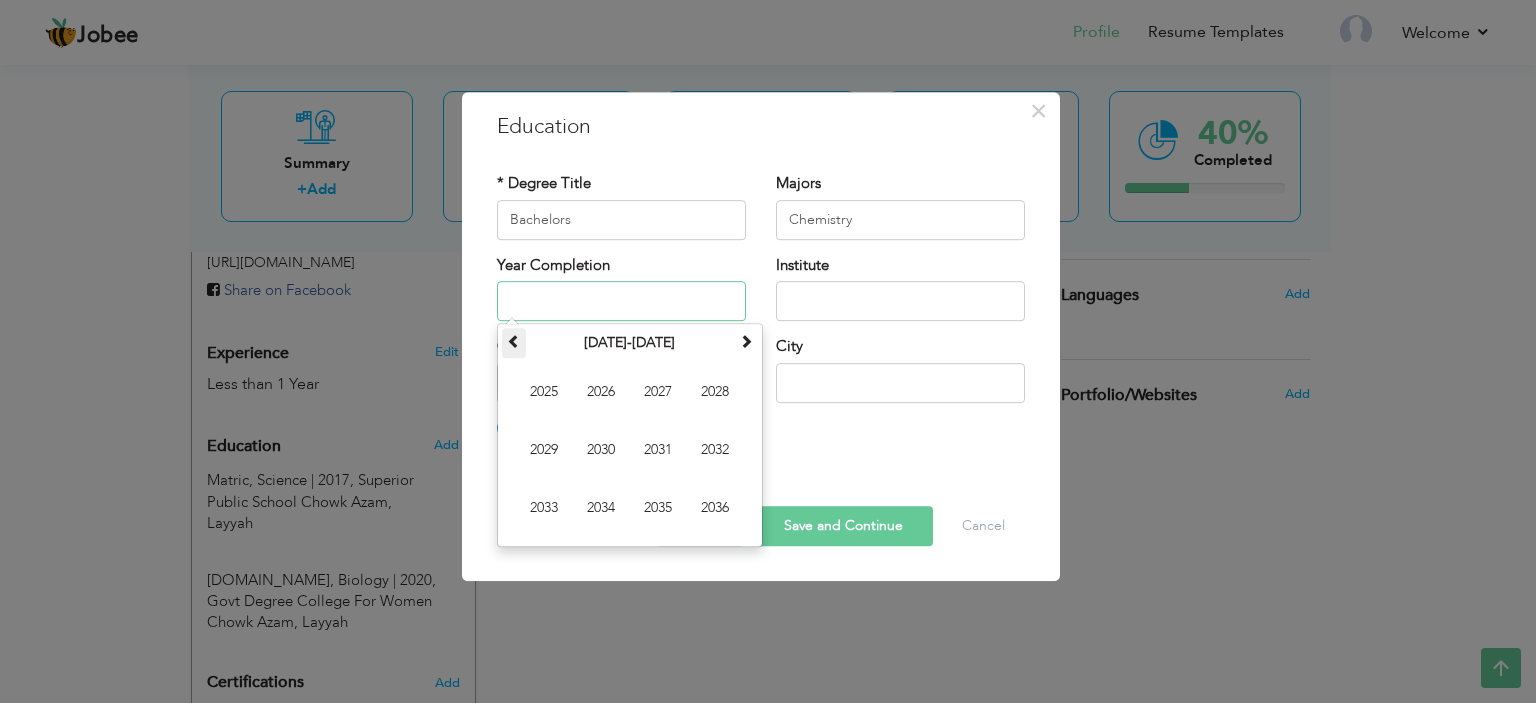 click at bounding box center [514, 341] 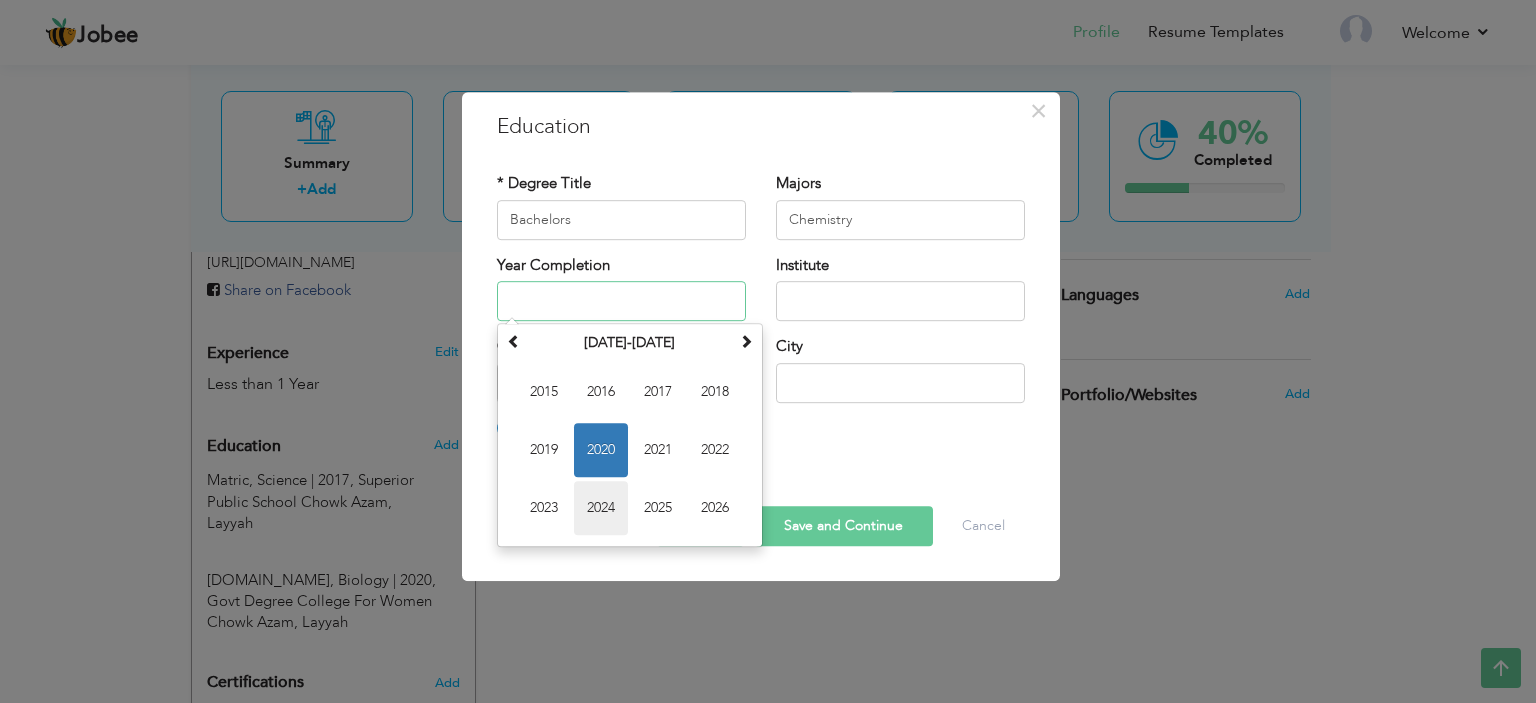 click on "2024" at bounding box center [601, 508] 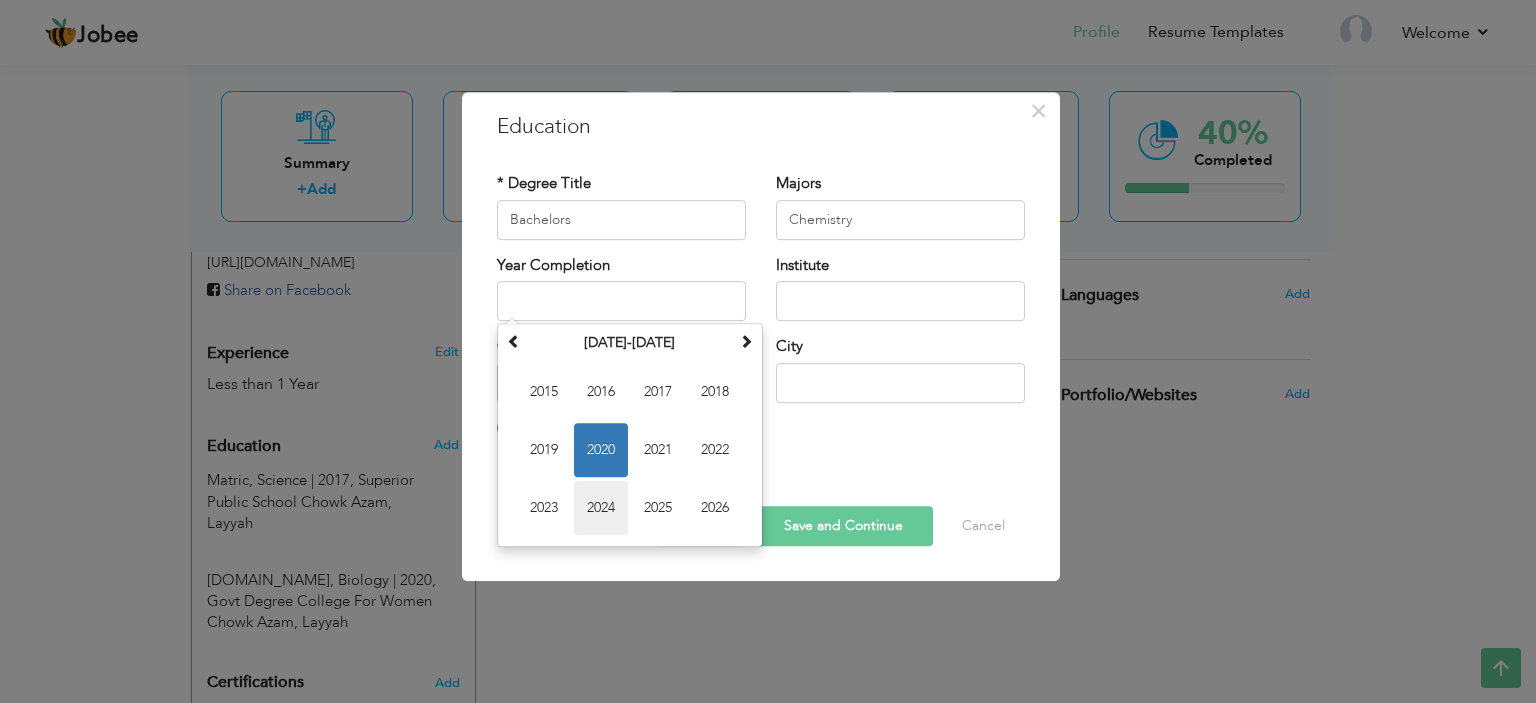 type on "2024" 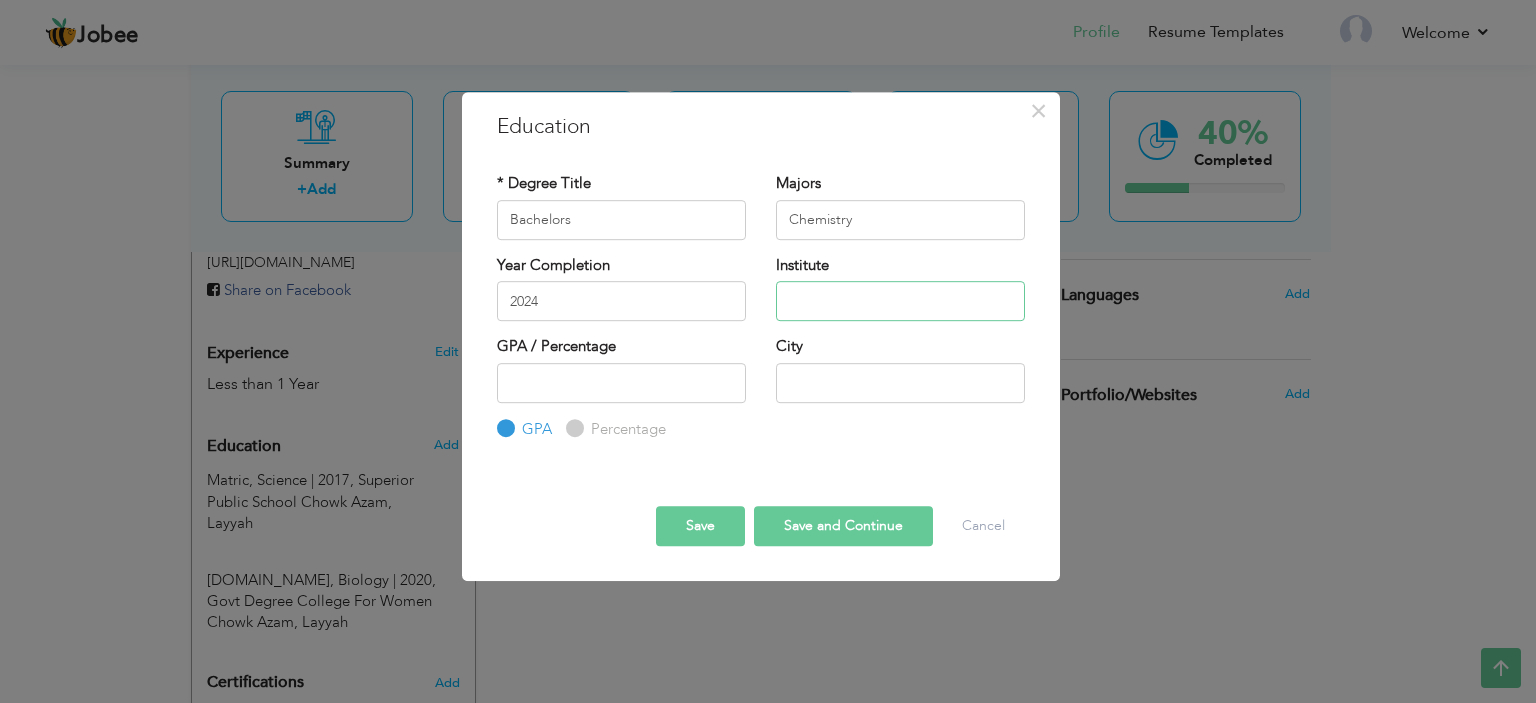 click at bounding box center [900, 301] 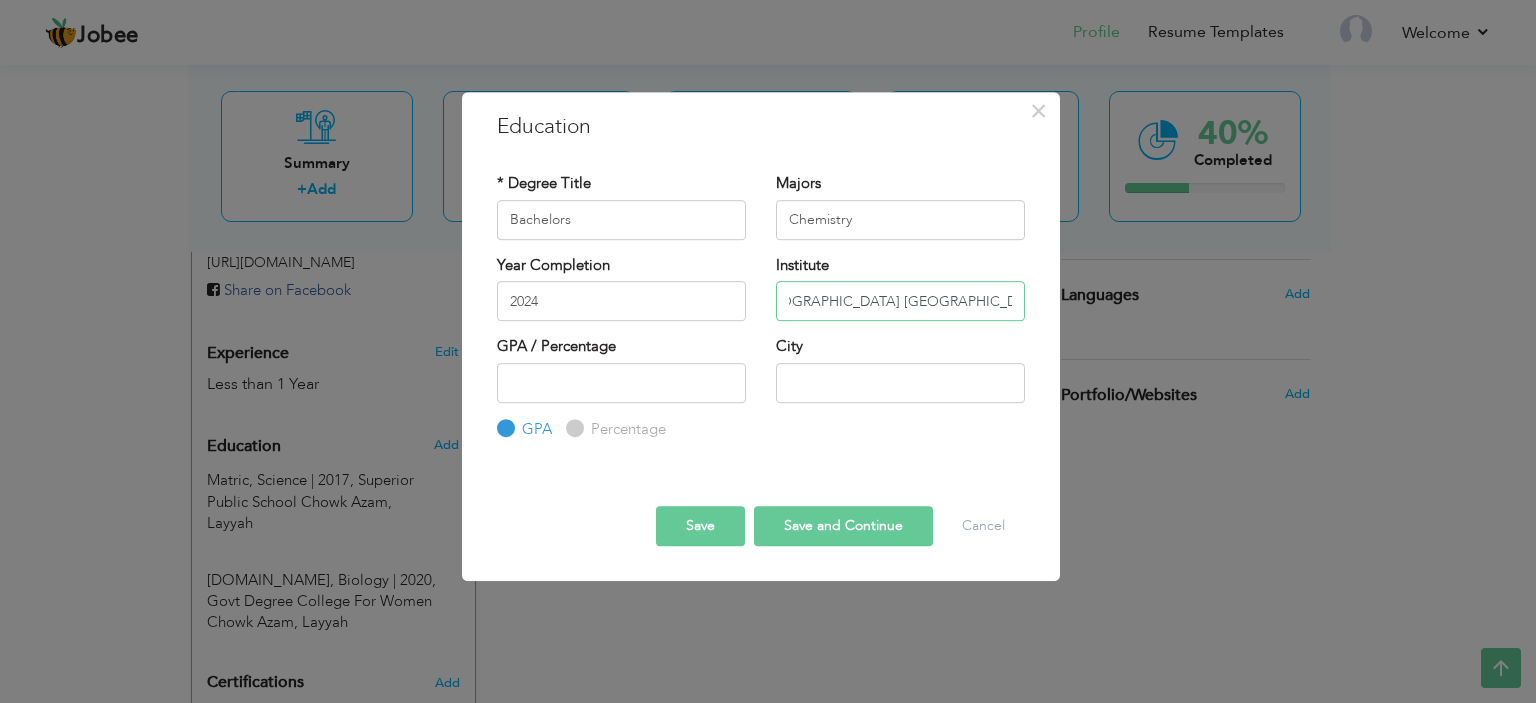 scroll, scrollTop: 0, scrollLeft: 40, axis: horizontal 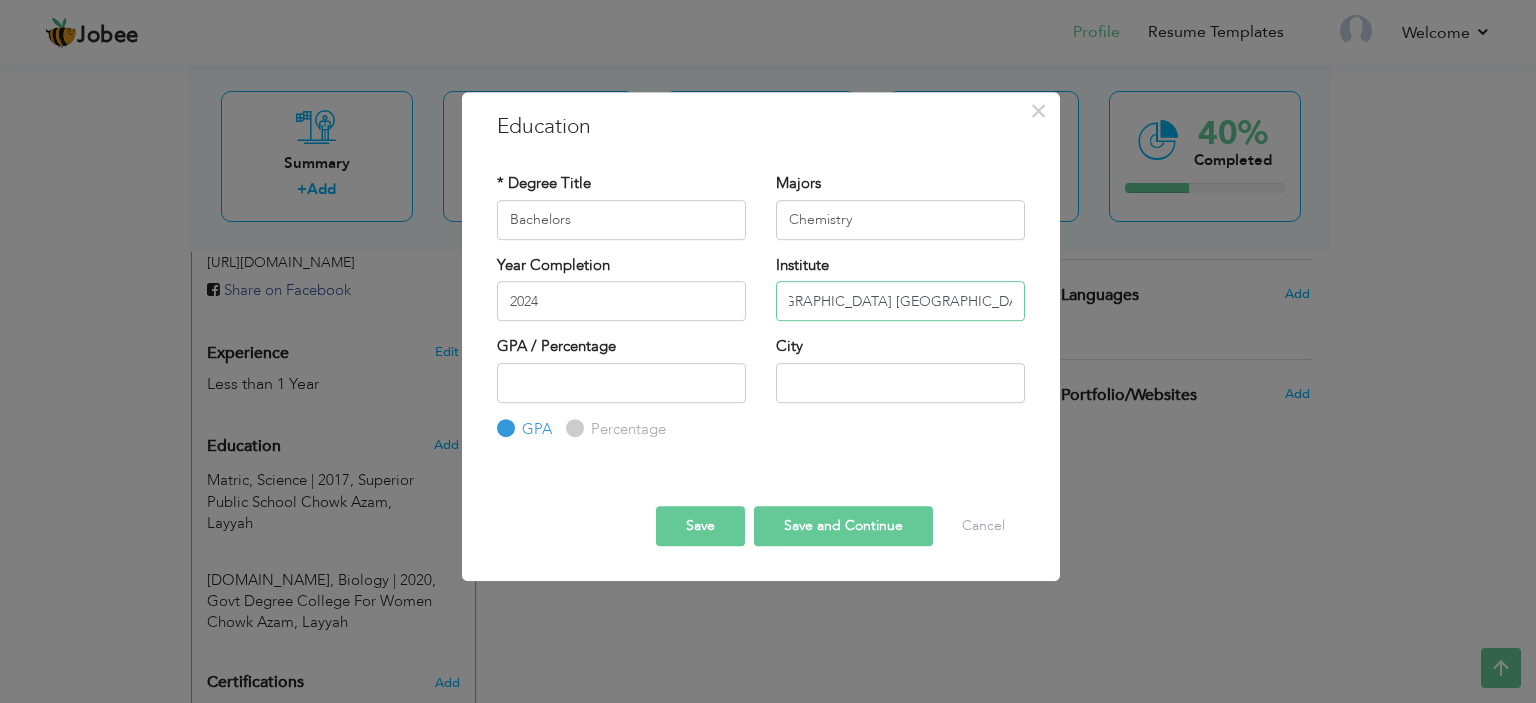 type on "Government College University Faisalabad" 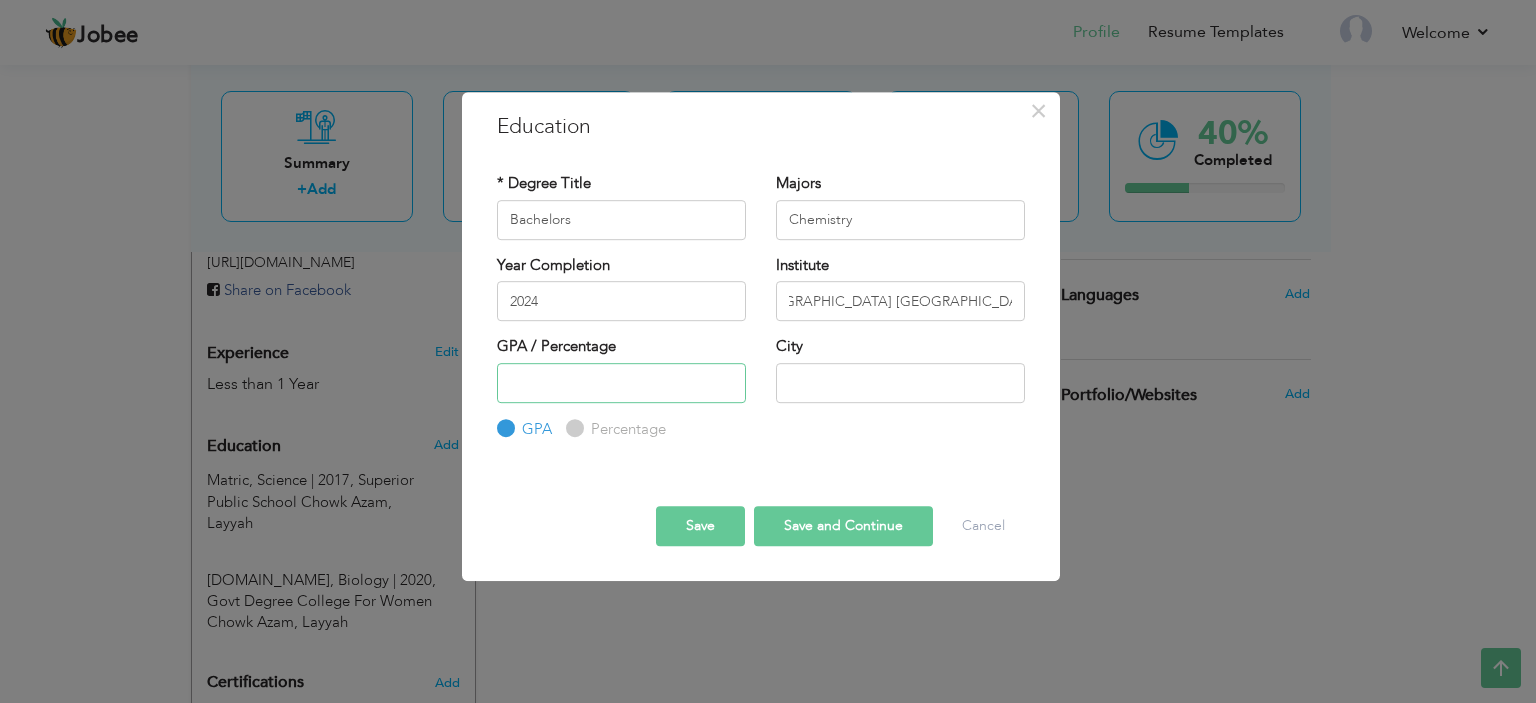 click at bounding box center (621, 383) 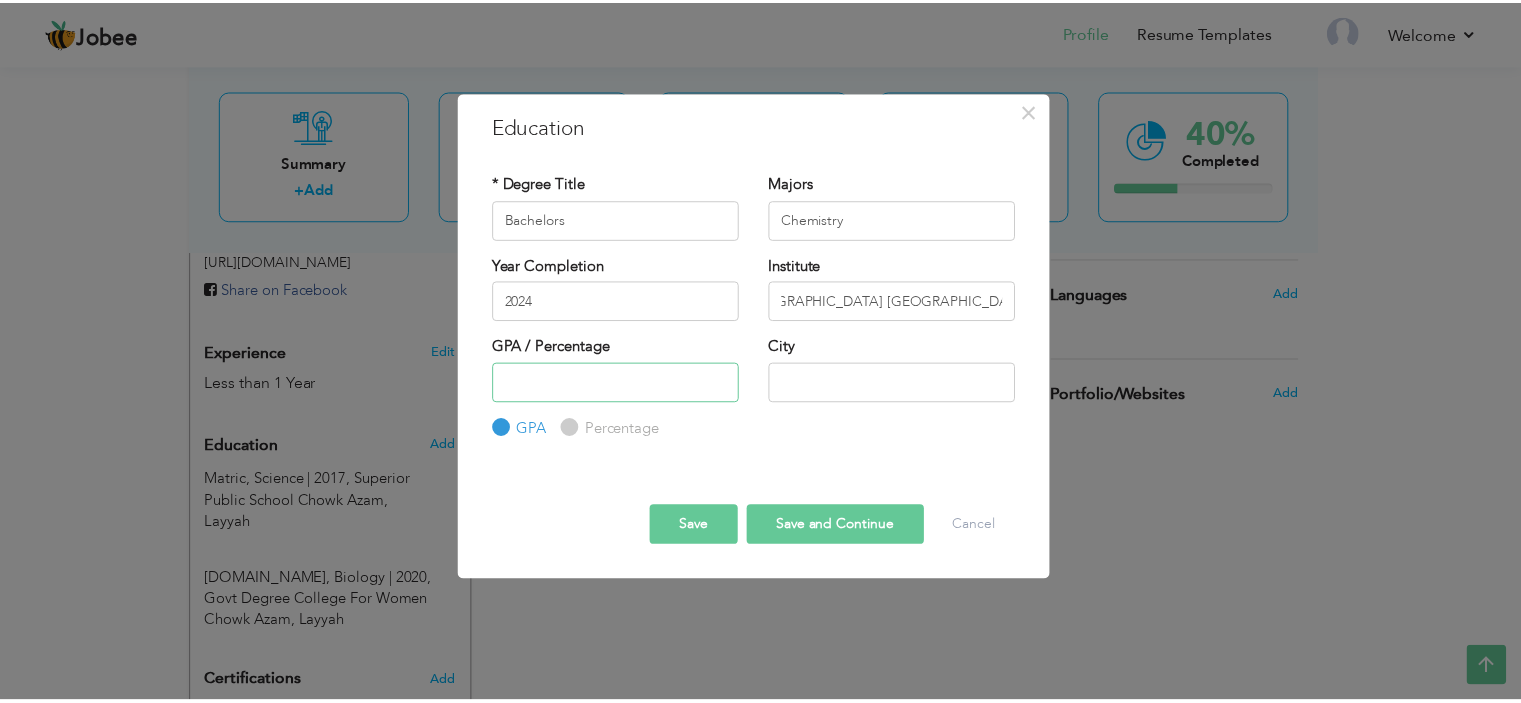 scroll, scrollTop: 0, scrollLeft: 0, axis: both 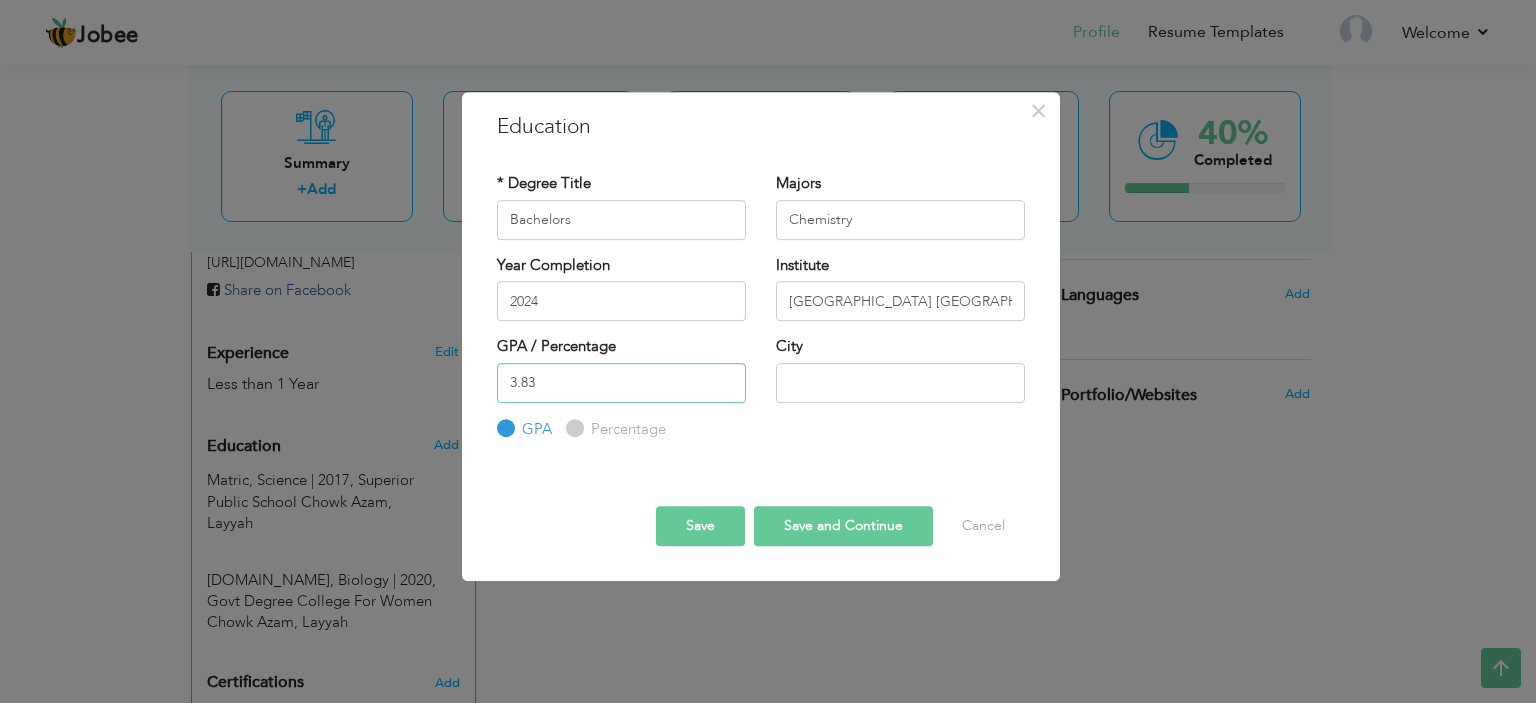 type on "3.83" 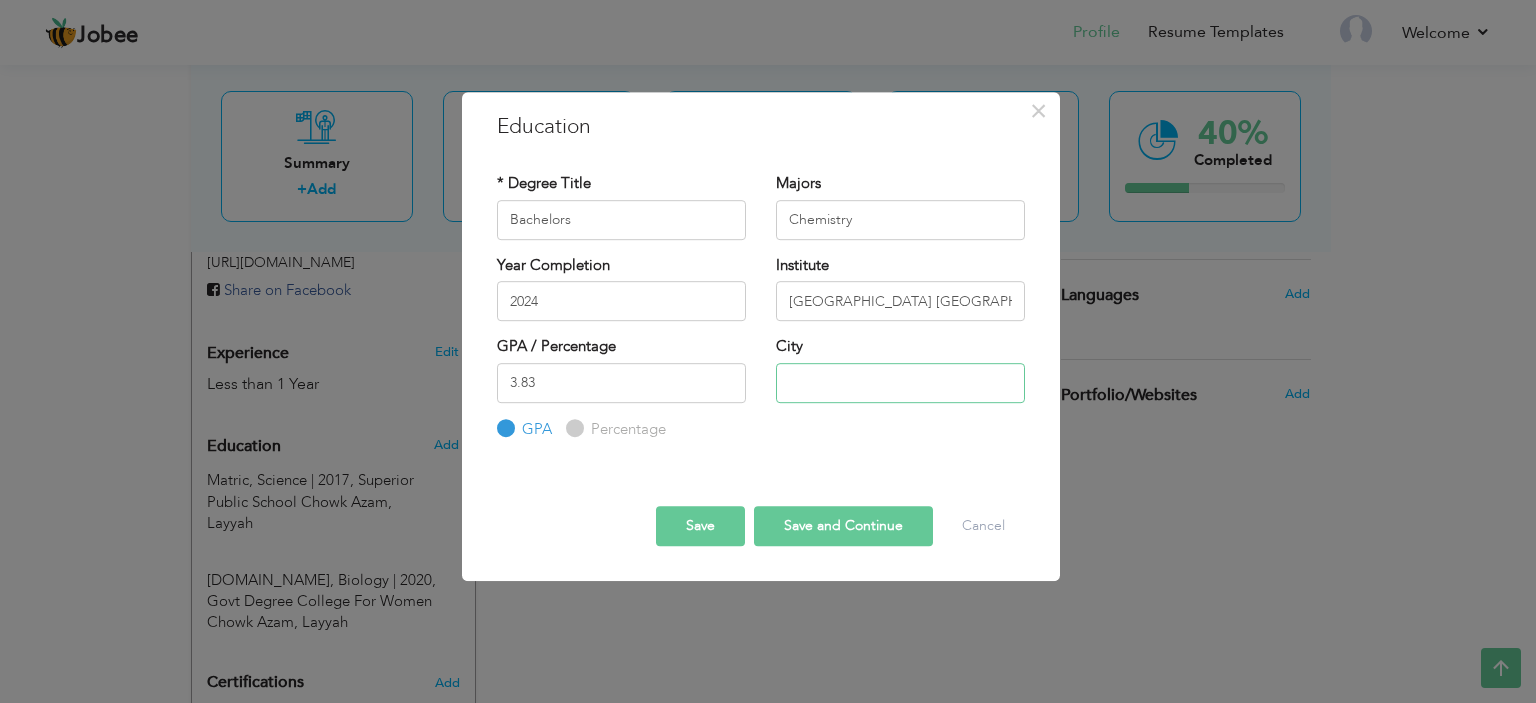 click at bounding box center [900, 383] 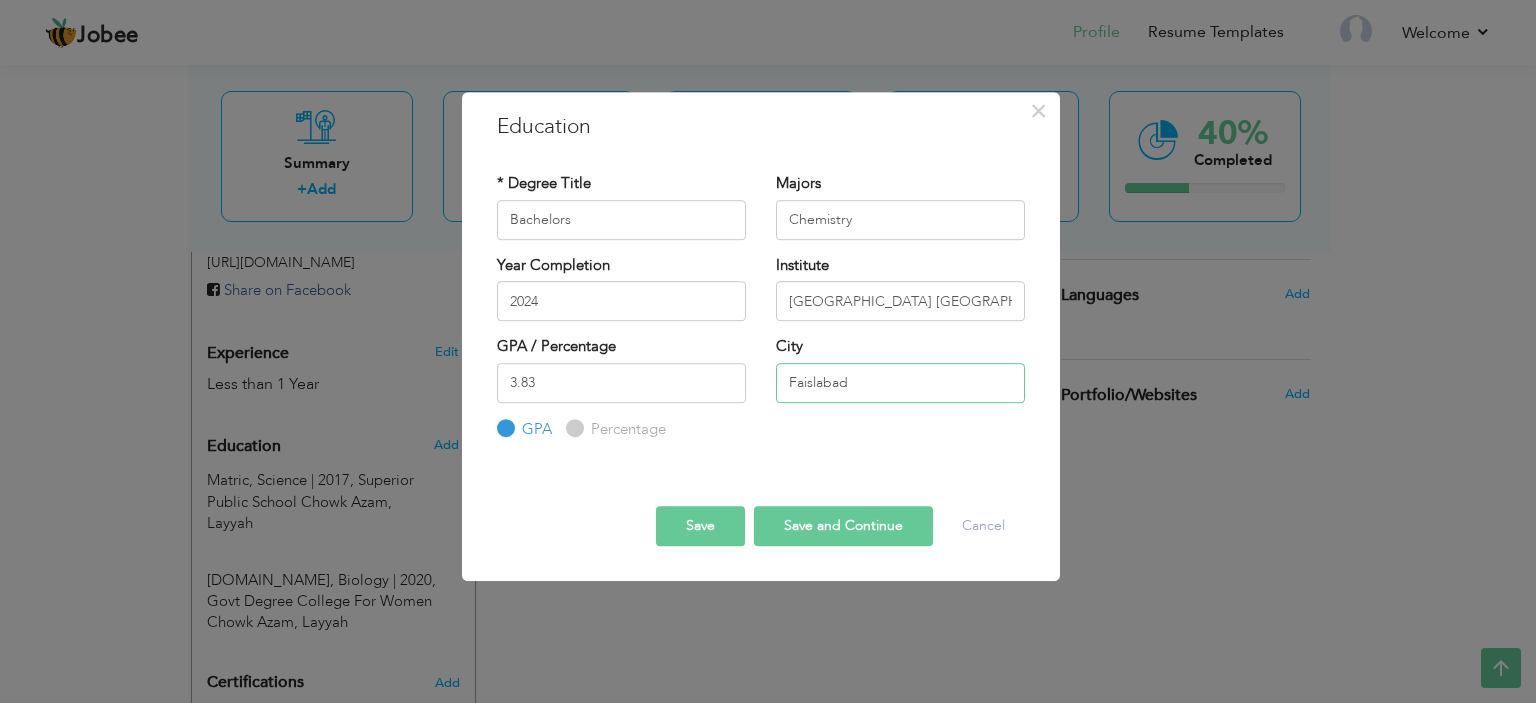 type on "Faislabad" 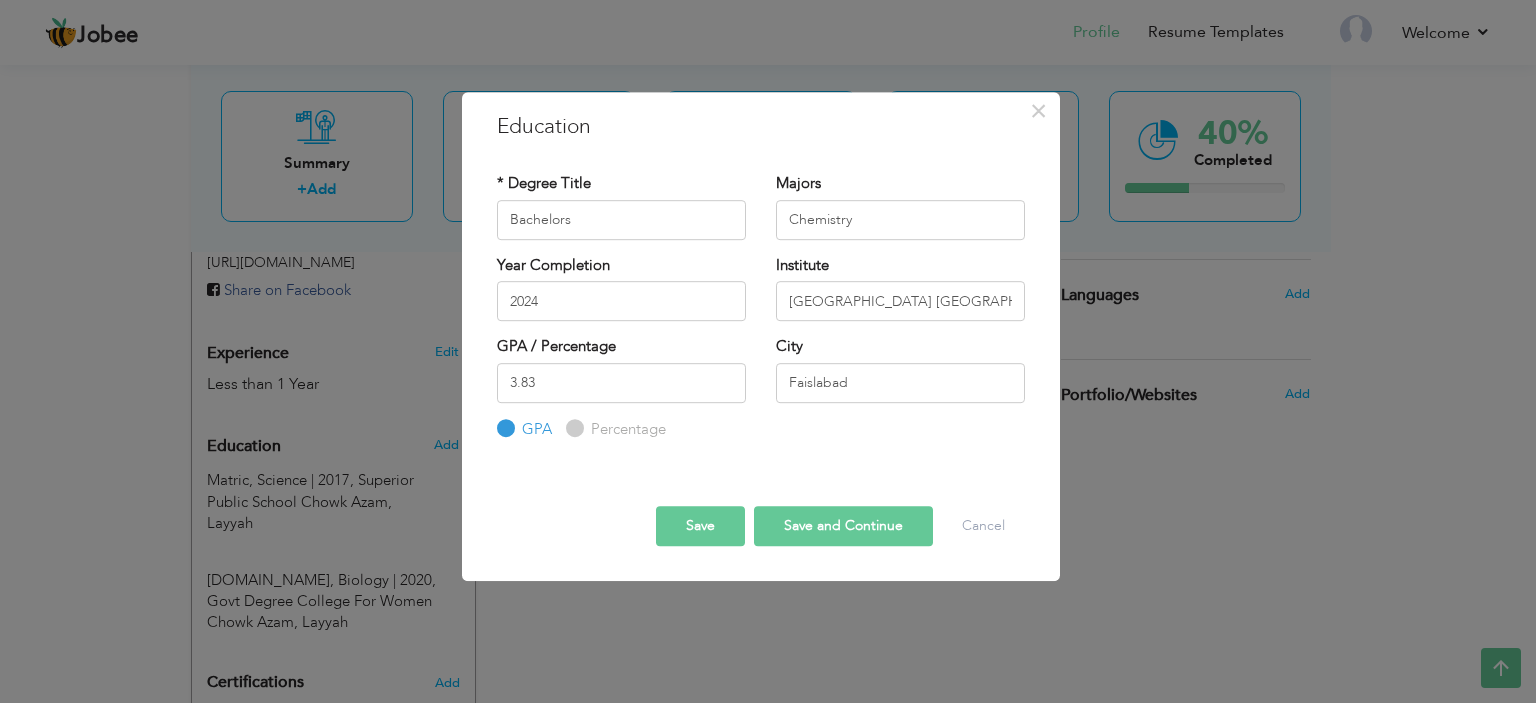 click on "Percentage" at bounding box center [616, 429] 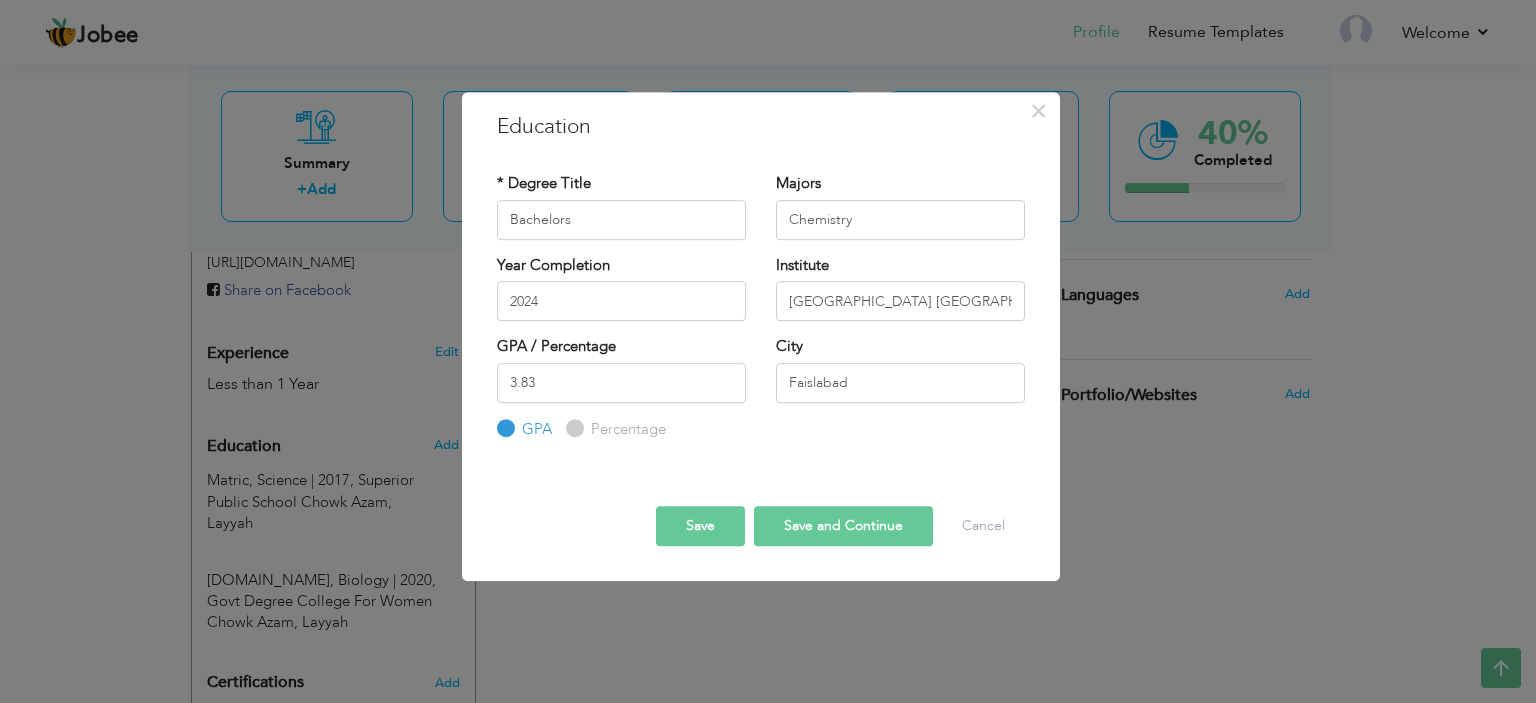 click on "GPA" at bounding box center (503, 428) 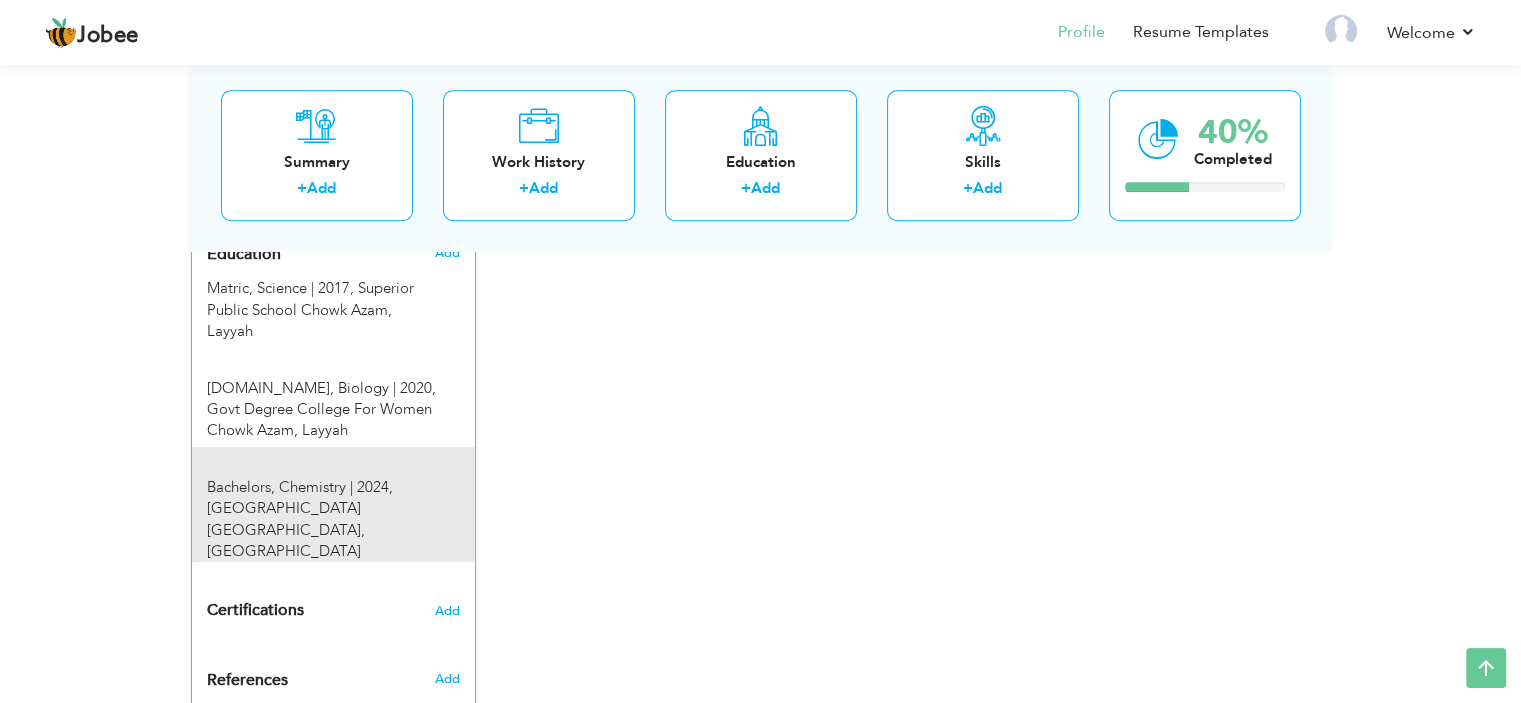 scroll, scrollTop: 776, scrollLeft: 0, axis: vertical 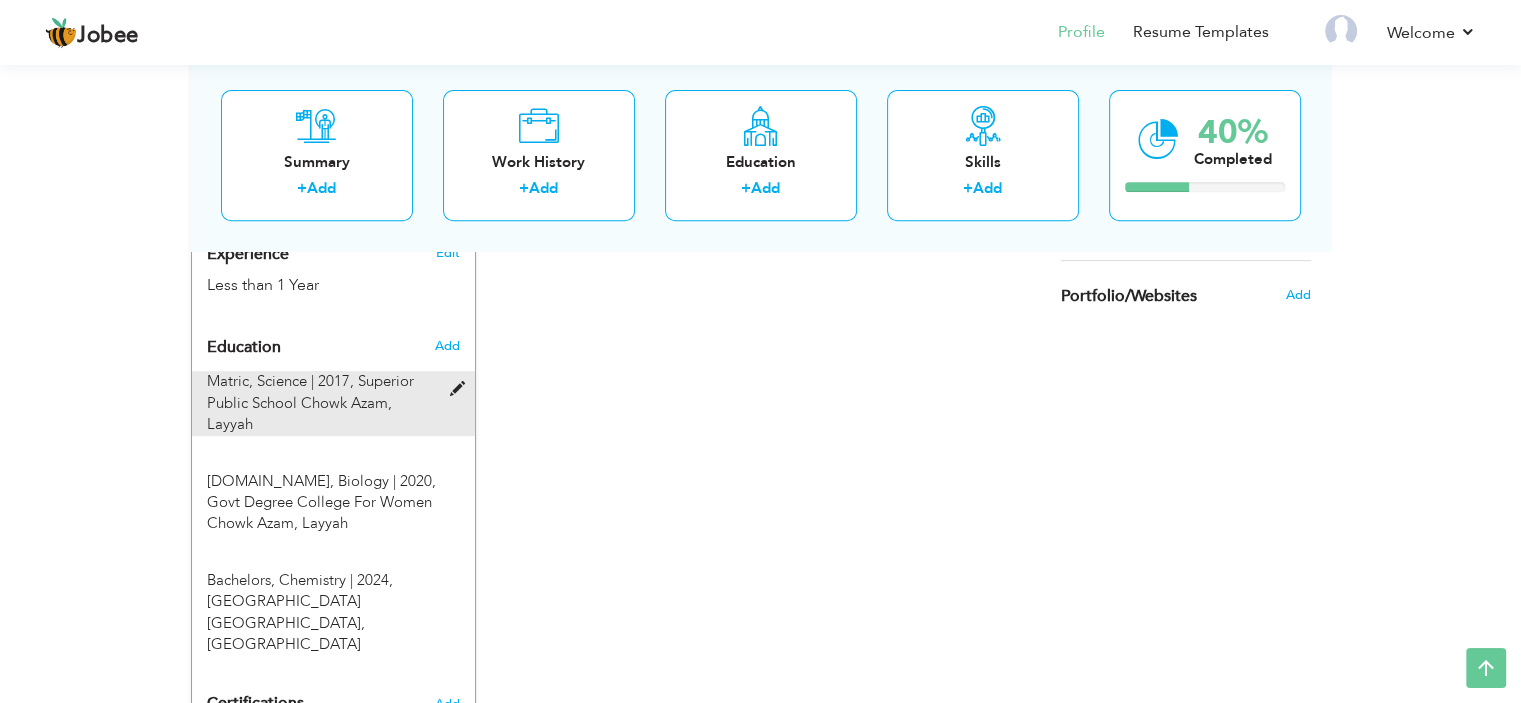 click at bounding box center (461, 389) 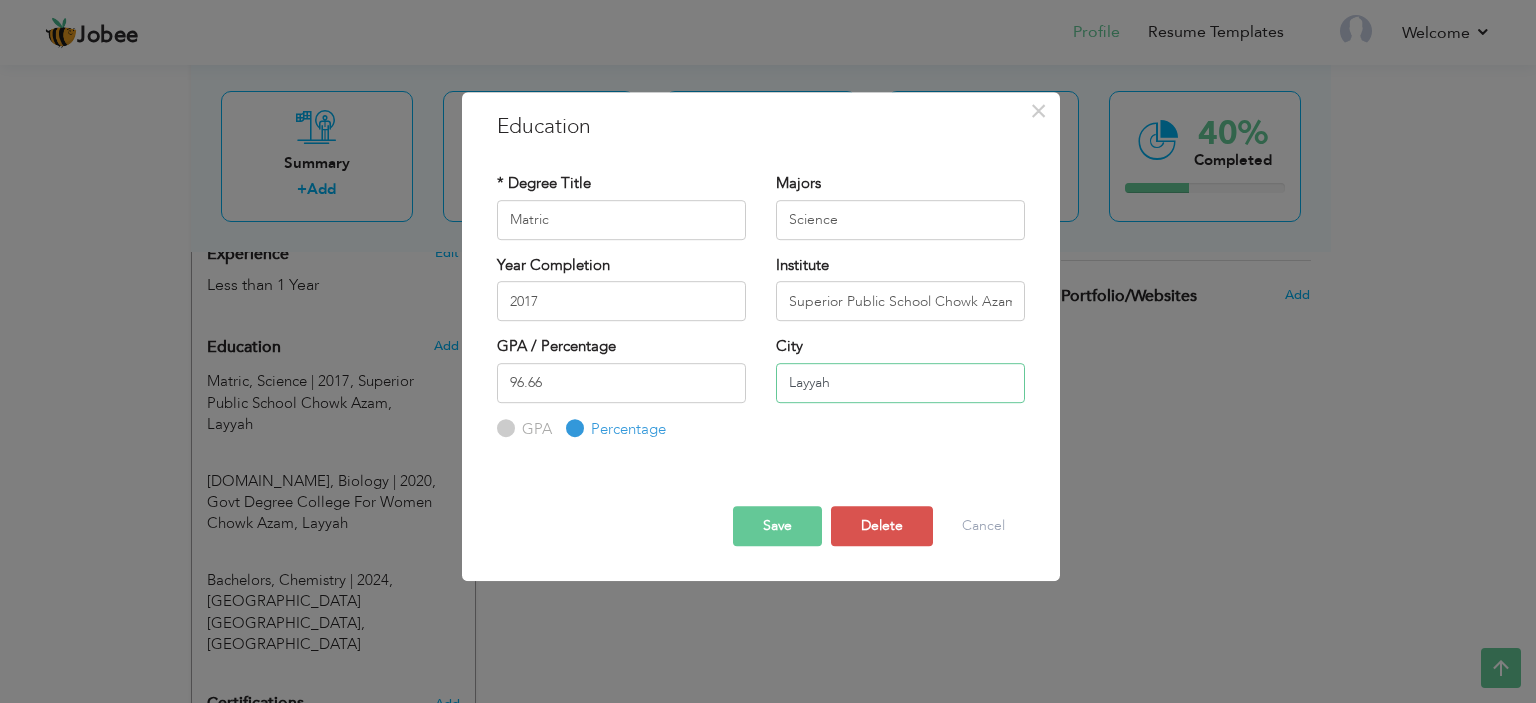 click on "Layyah" at bounding box center [900, 383] 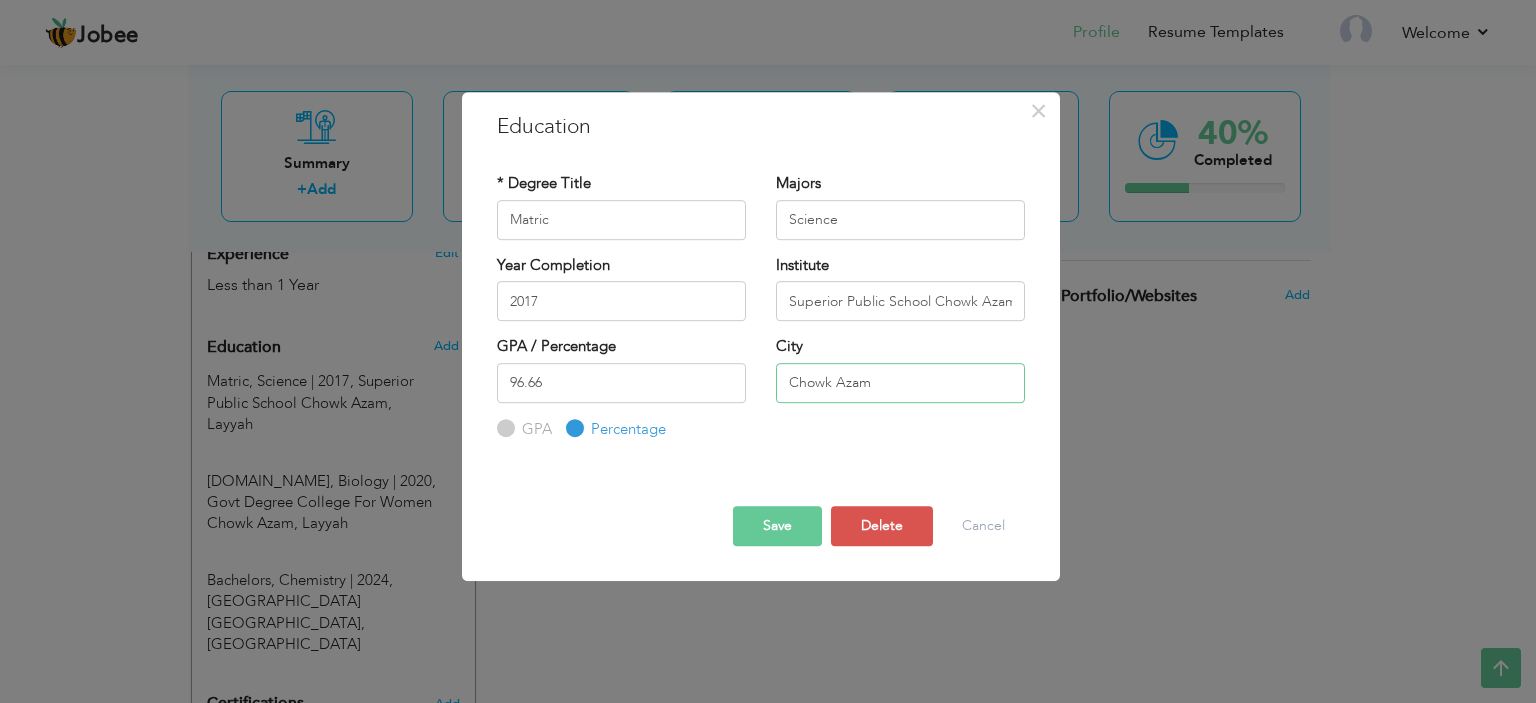 type on "Chowk Azam" 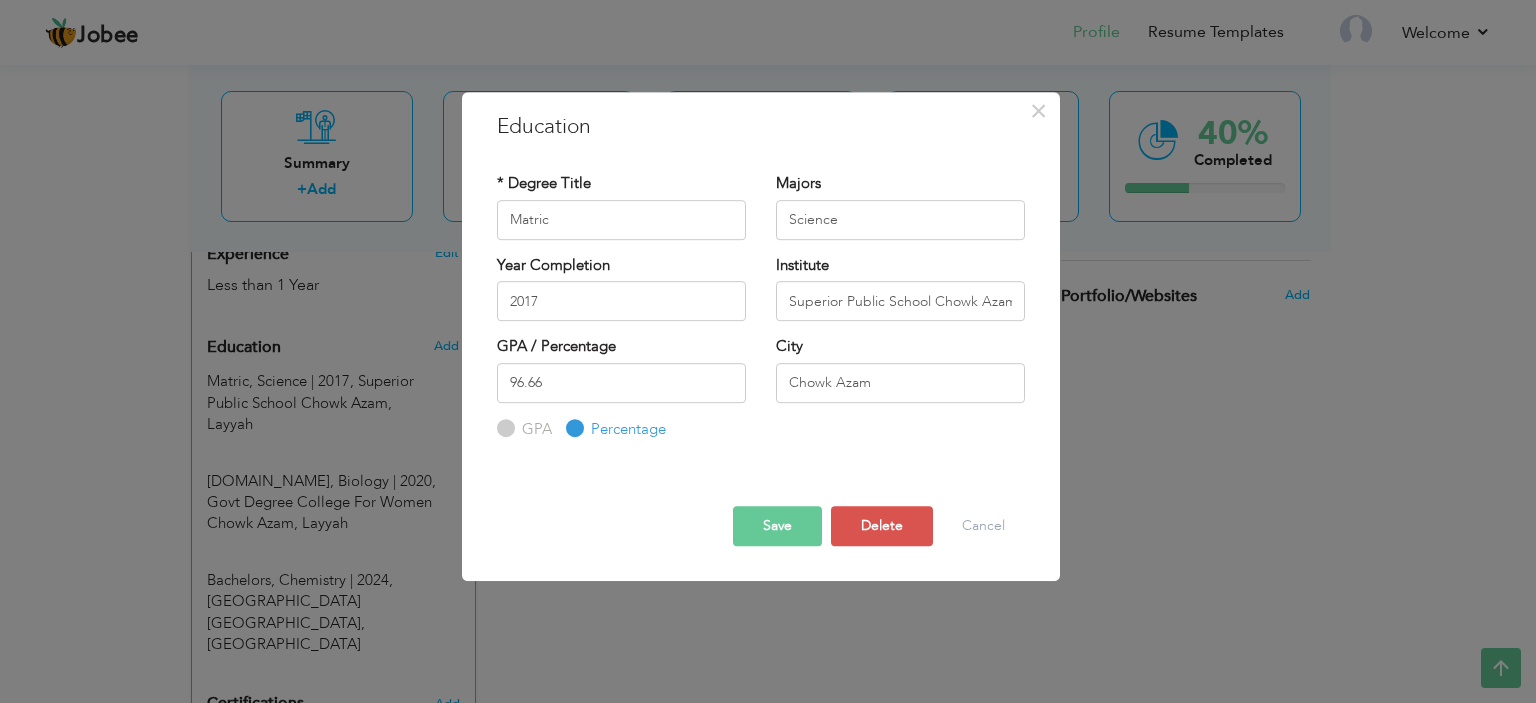 click on "Save" at bounding box center (777, 526) 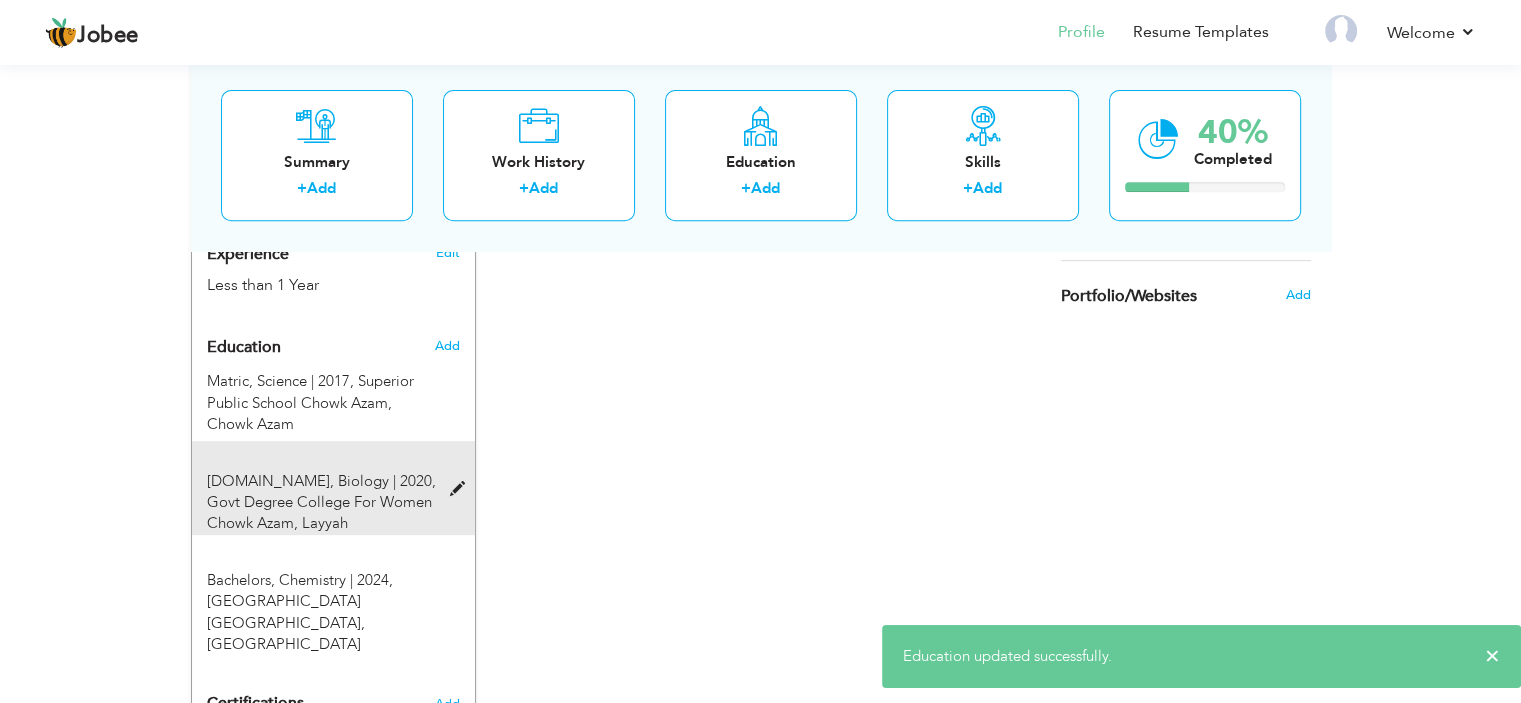 click at bounding box center (461, 489) 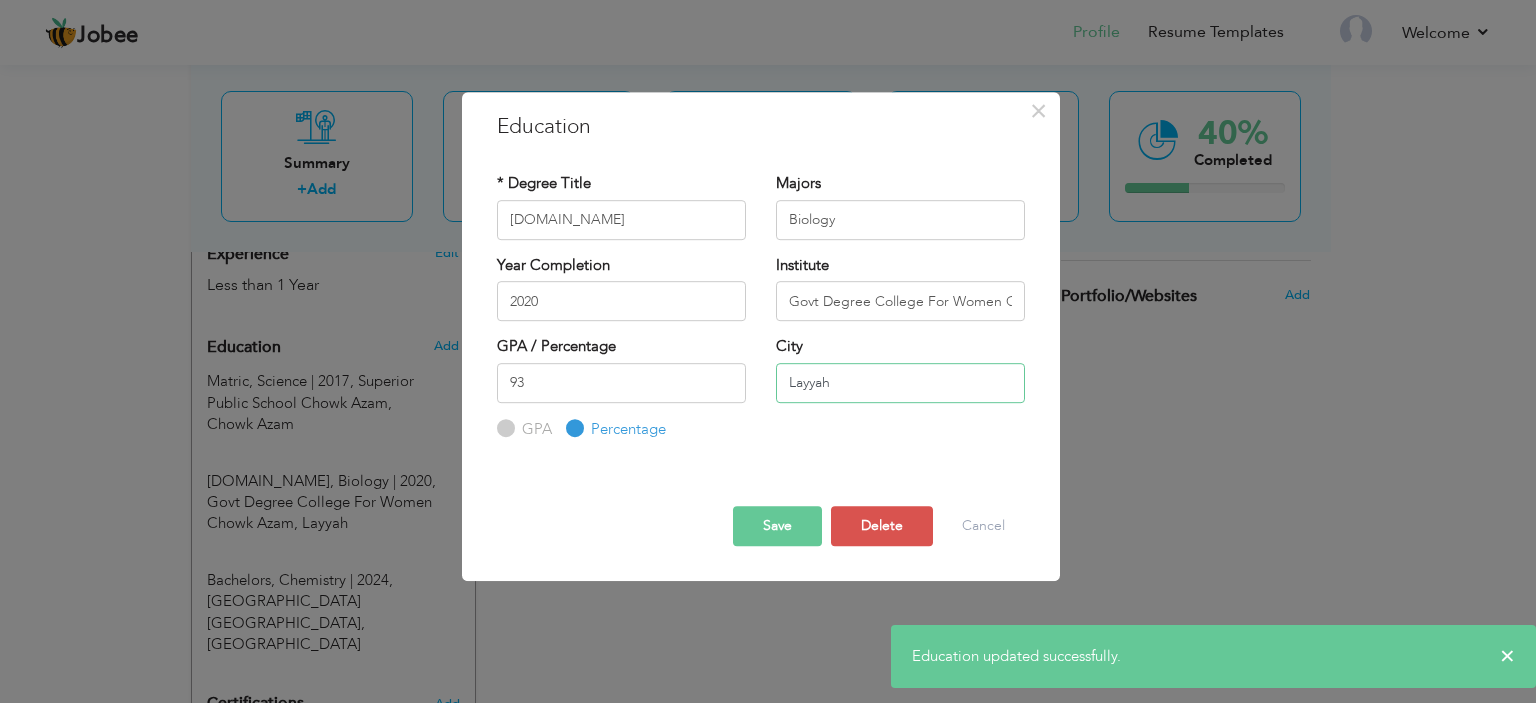 click on "Layyah" at bounding box center (900, 383) 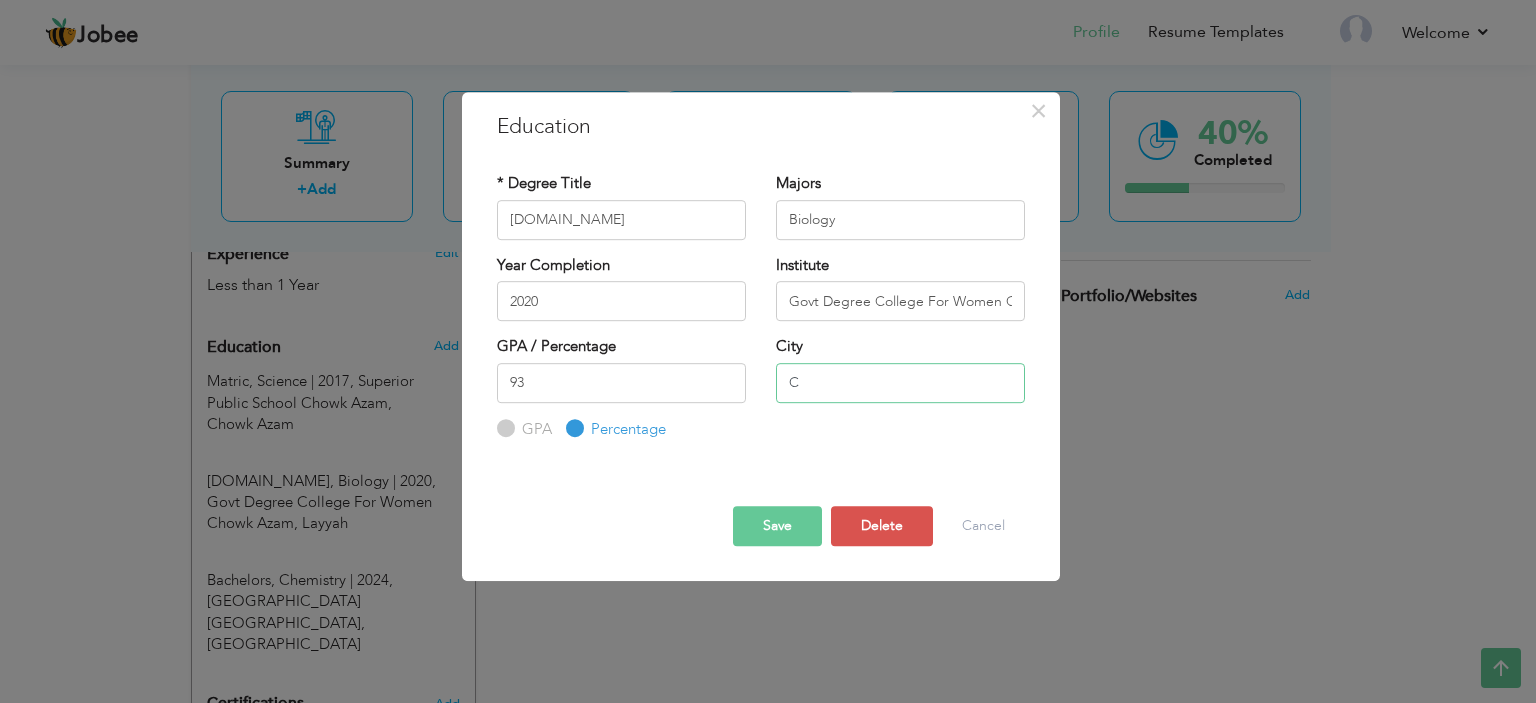 type on "Chowk Azam" 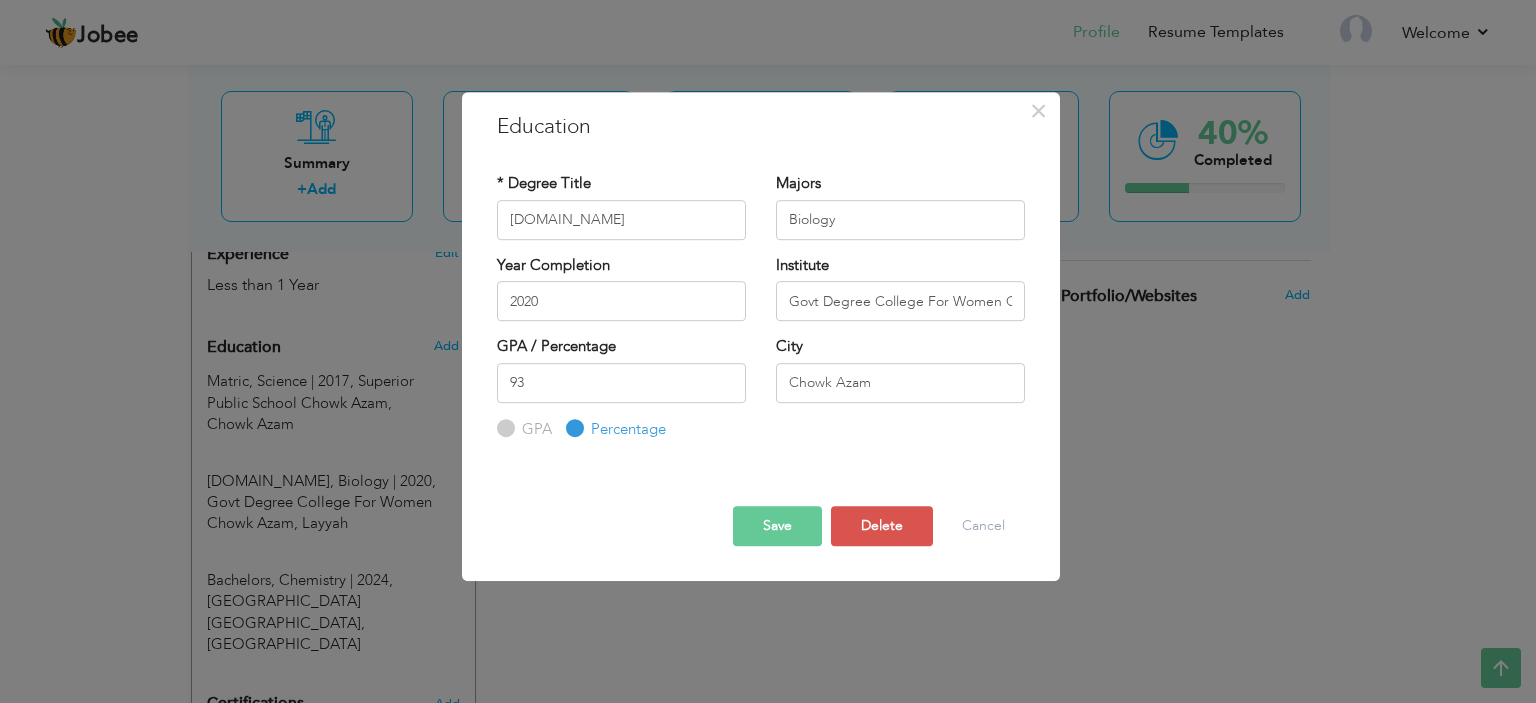 click on "Save" at bounding box center [777, 526] 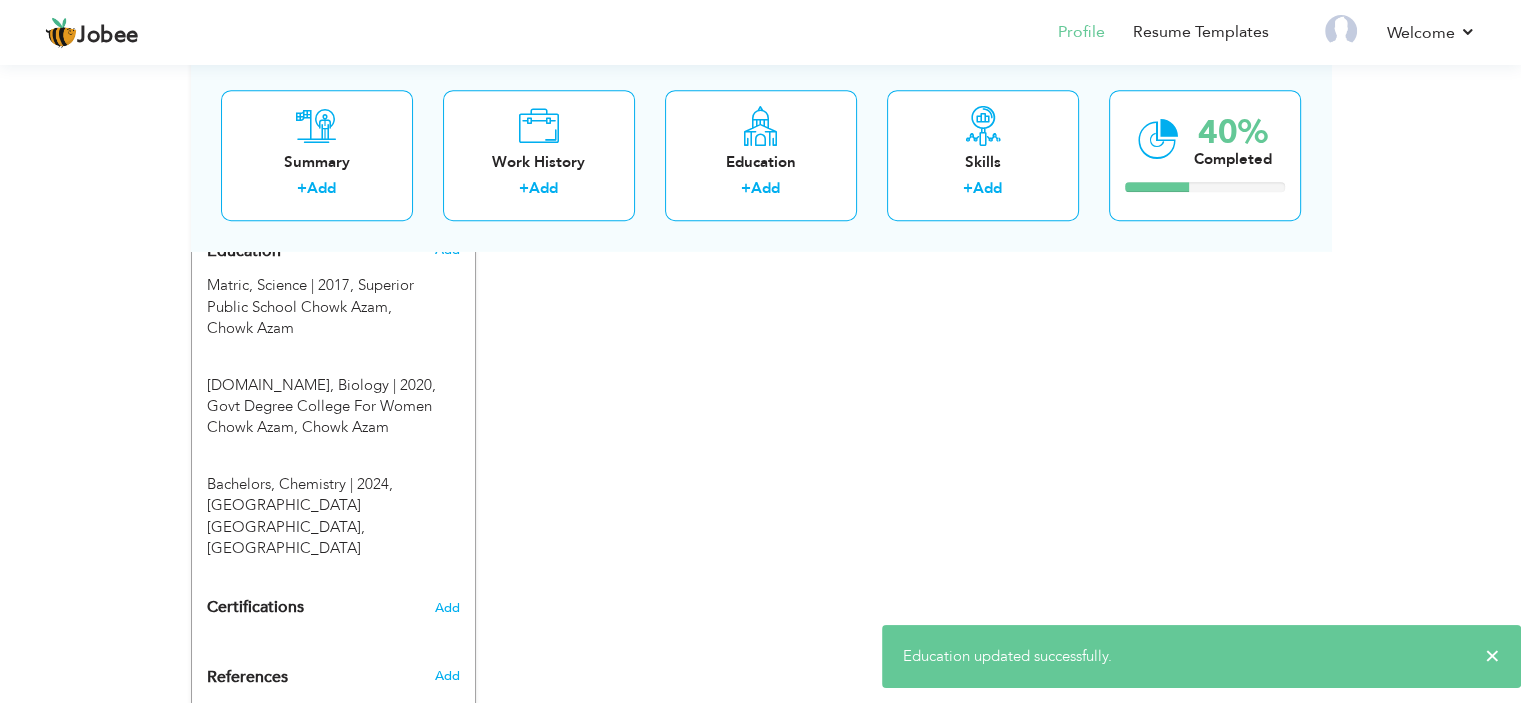 scroll, scrollTop: 976, scrollLeft: 0, axis: vertical 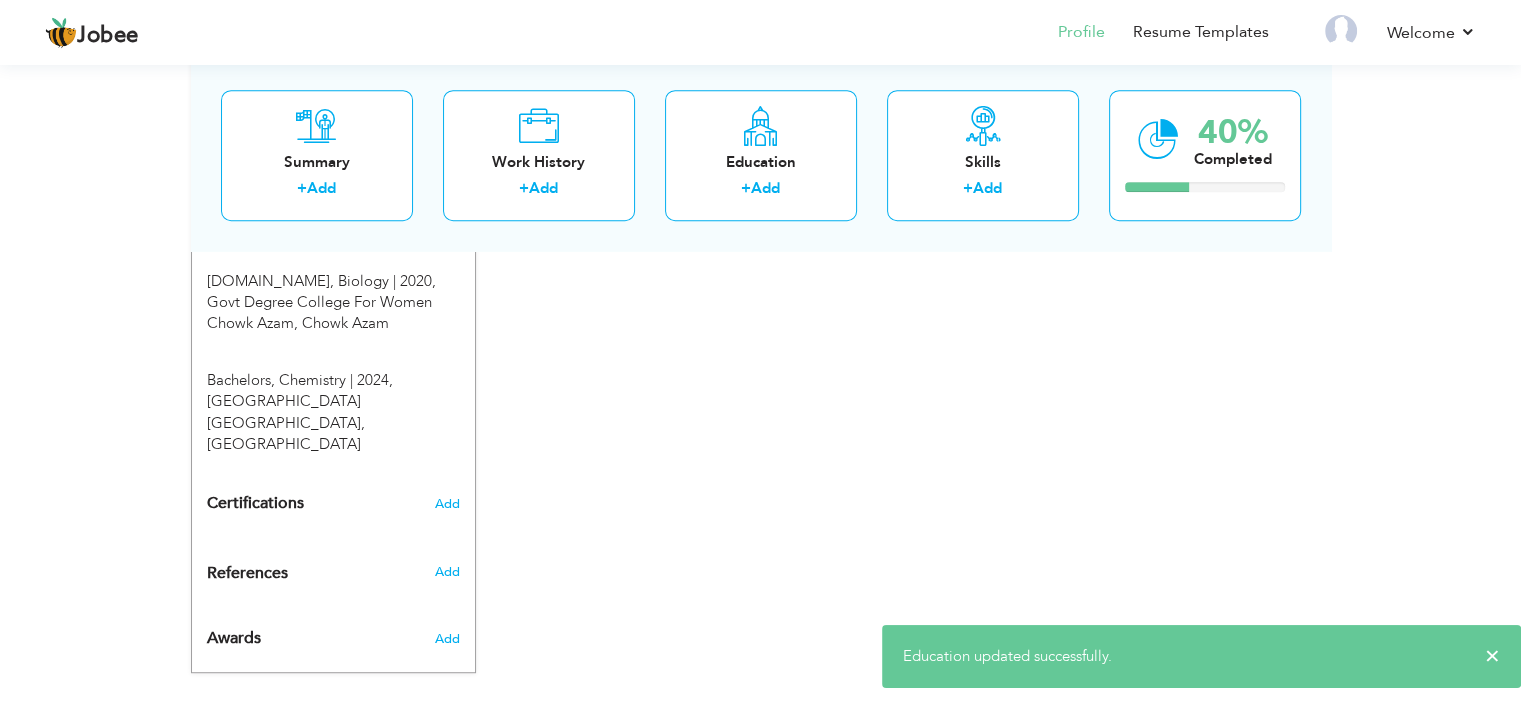 click on "Certifications
Add" at bounding box center [333, 504] 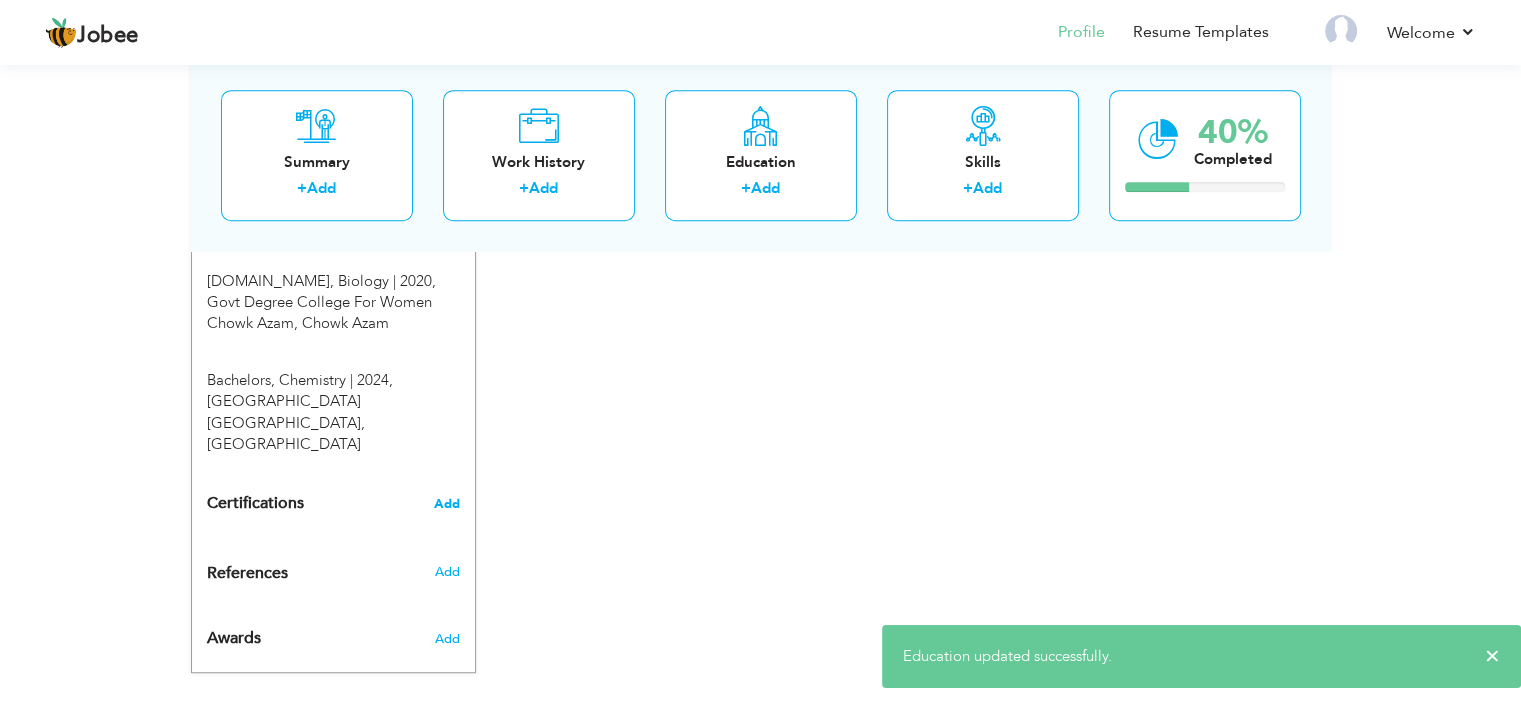 click on "Add" at bounding box center [447, 504] 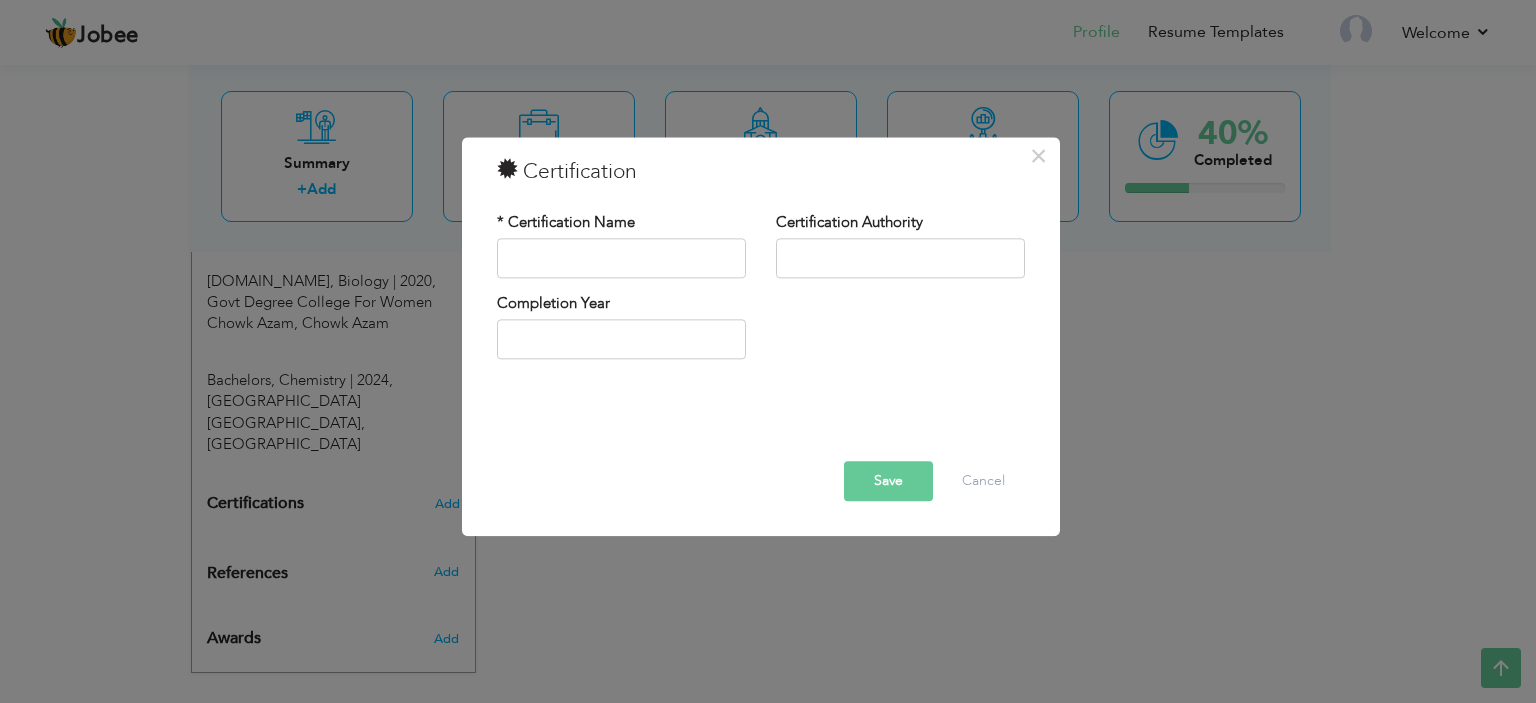 click on "×
Certification
* Certification Name
Certification Authority
Completion Year   Save Delete" at bounding box center [761, 336] 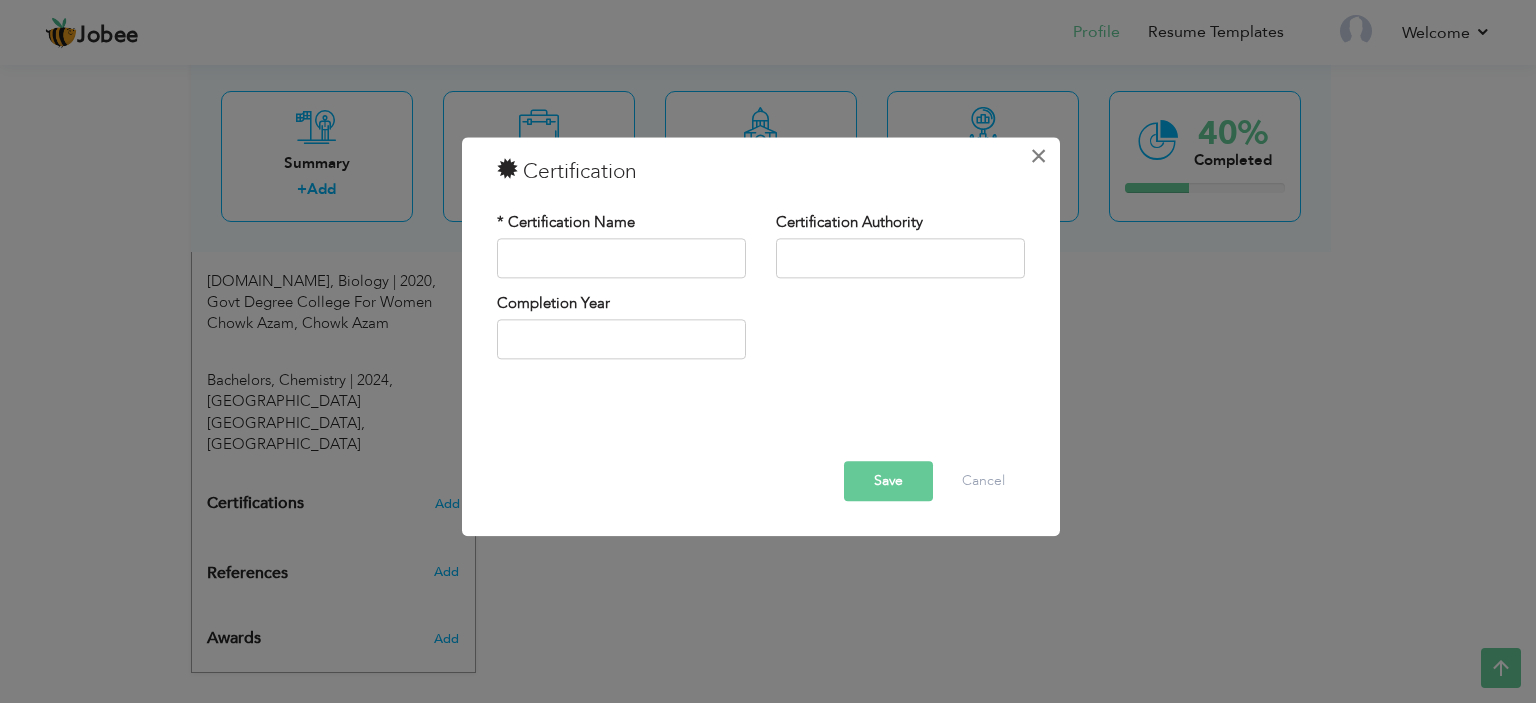 click on "×" at bounding box center [1038, 156] 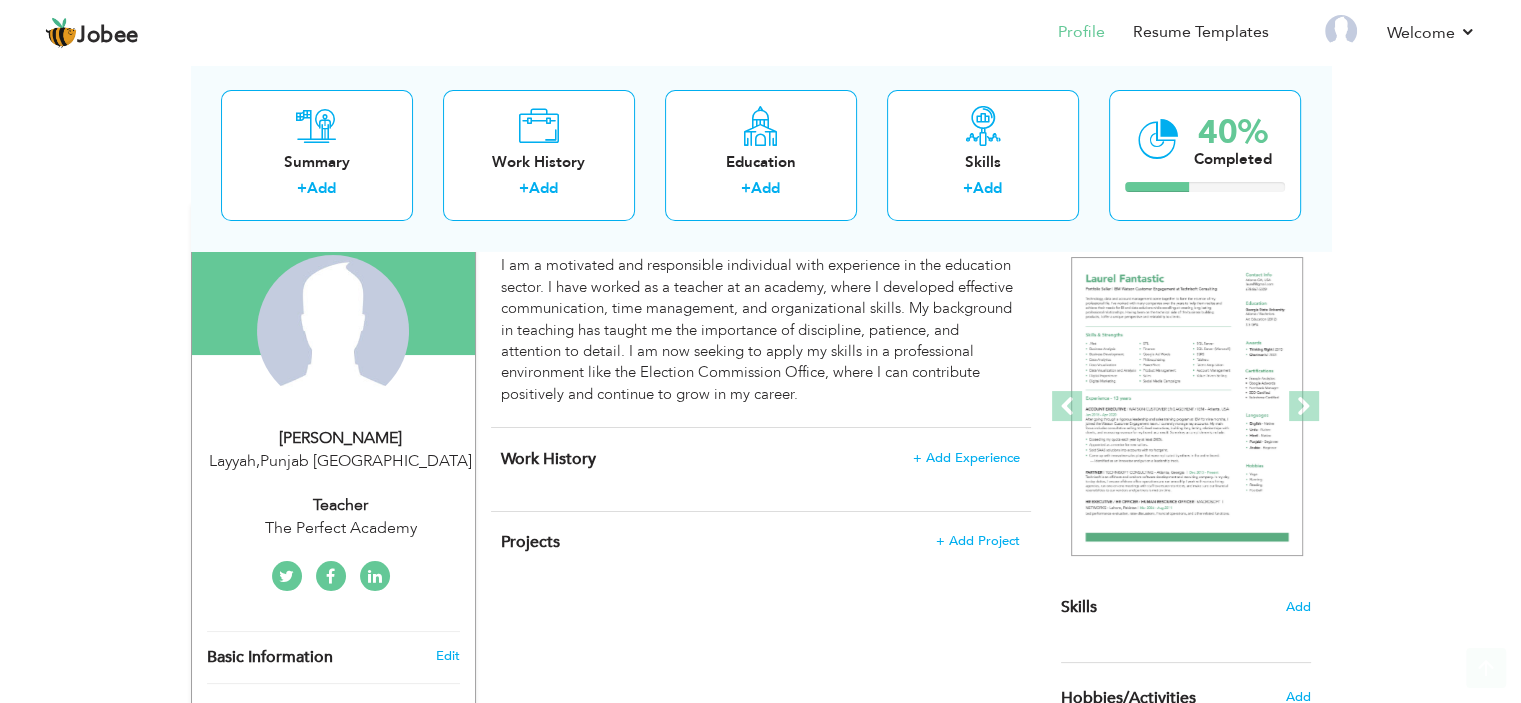 scroll, scrollTop: 276, scrollLeft: 0, axis: vertical 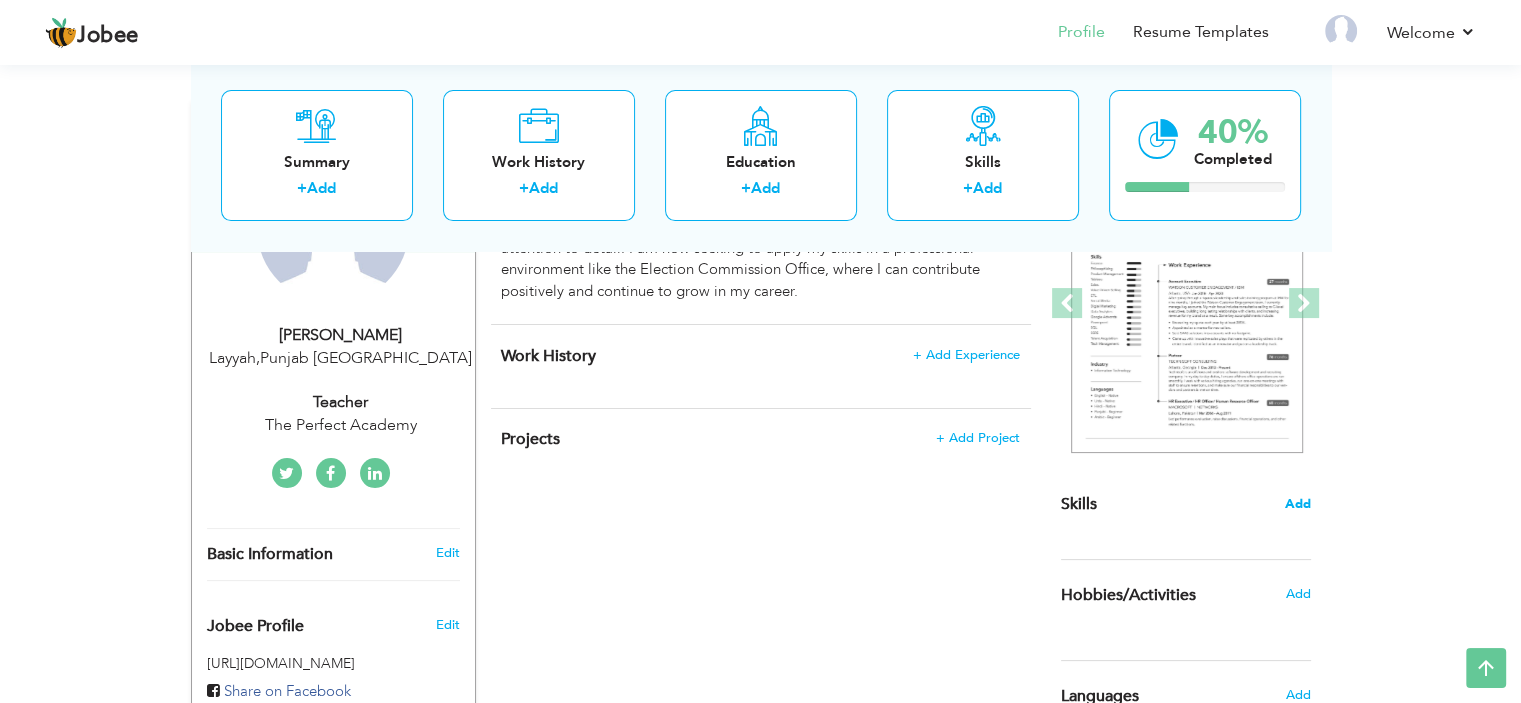 click on "Add" at bounding box center (1298, 504) 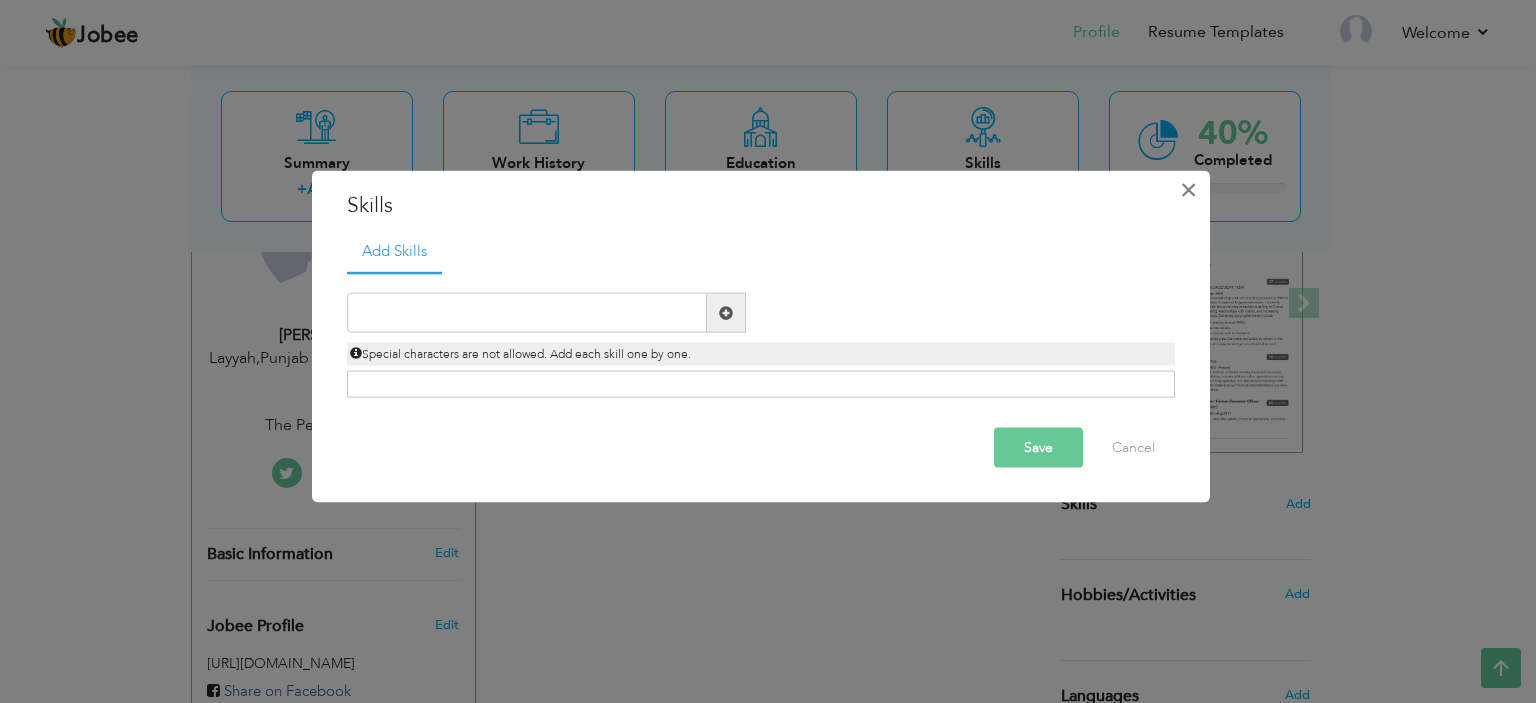 click on "×" at bounding box center (1188, 189) 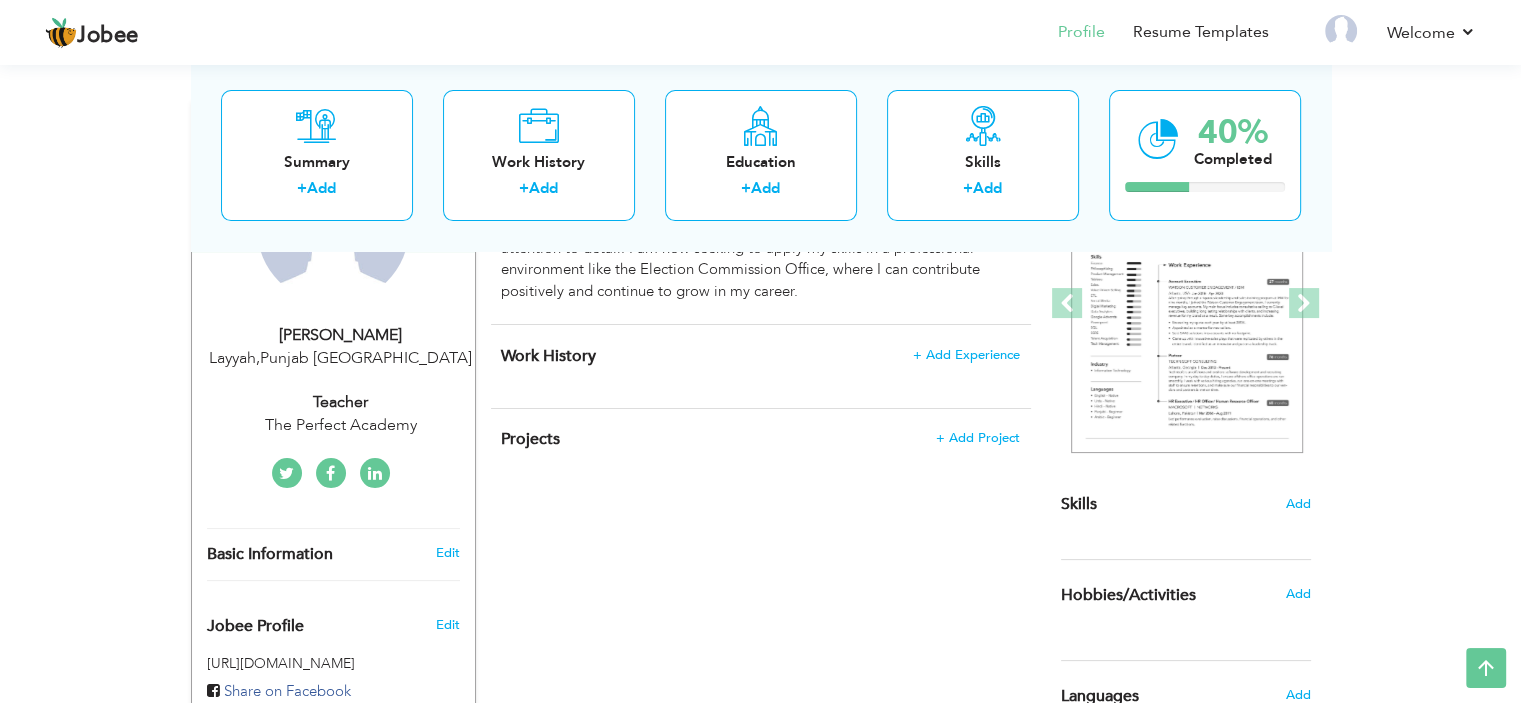 scroll, scrollTop: 576, scrollLeft: 0, axis: vertical 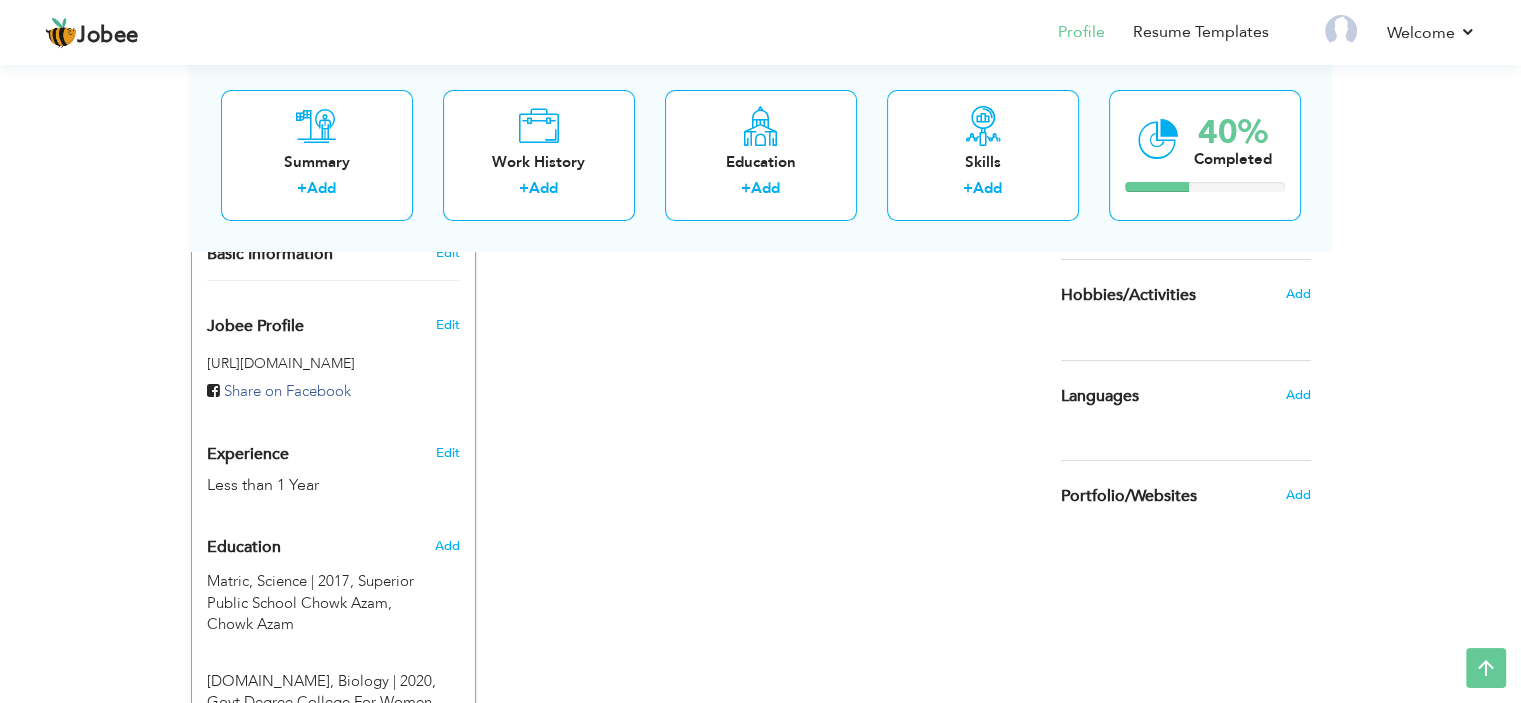 click on "Add" at bounding box center (1302, 395) 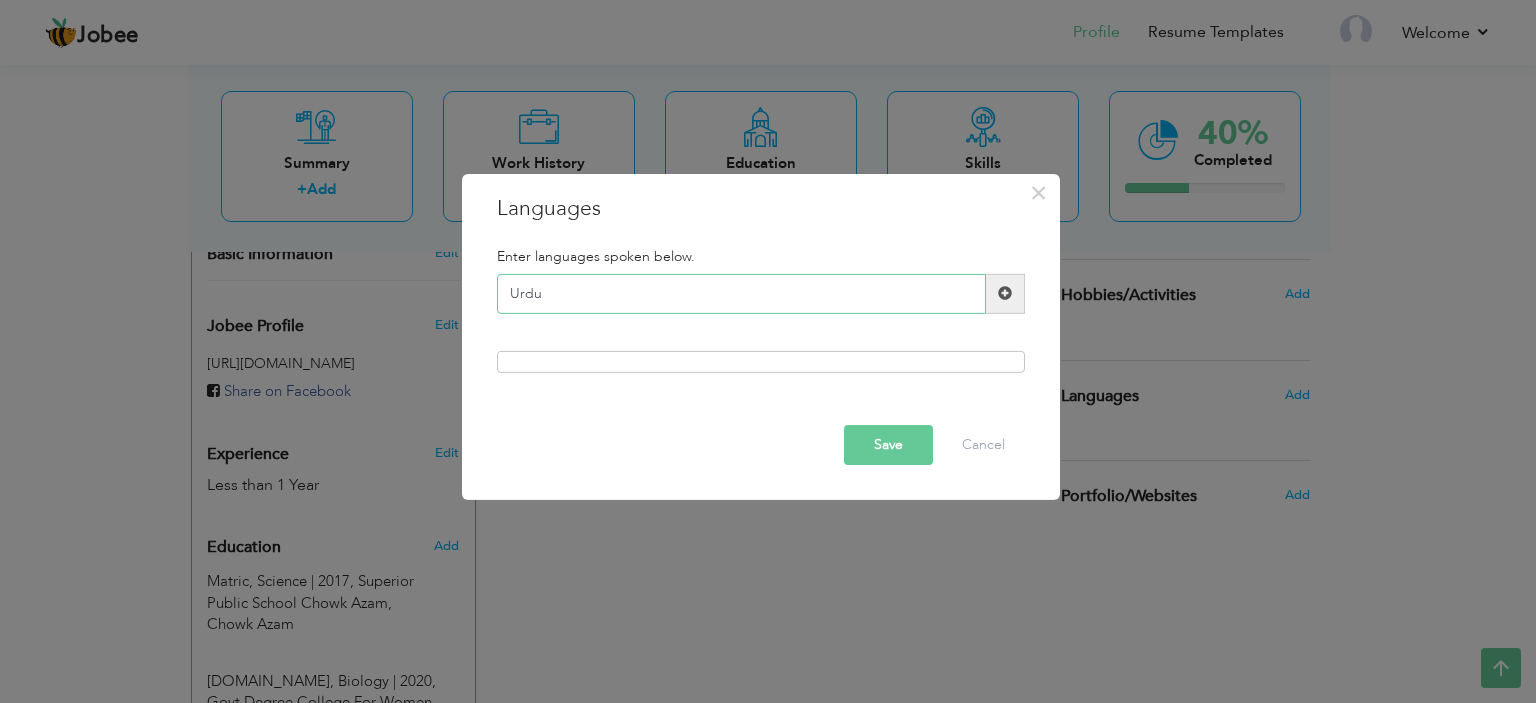 type on "Urdu" 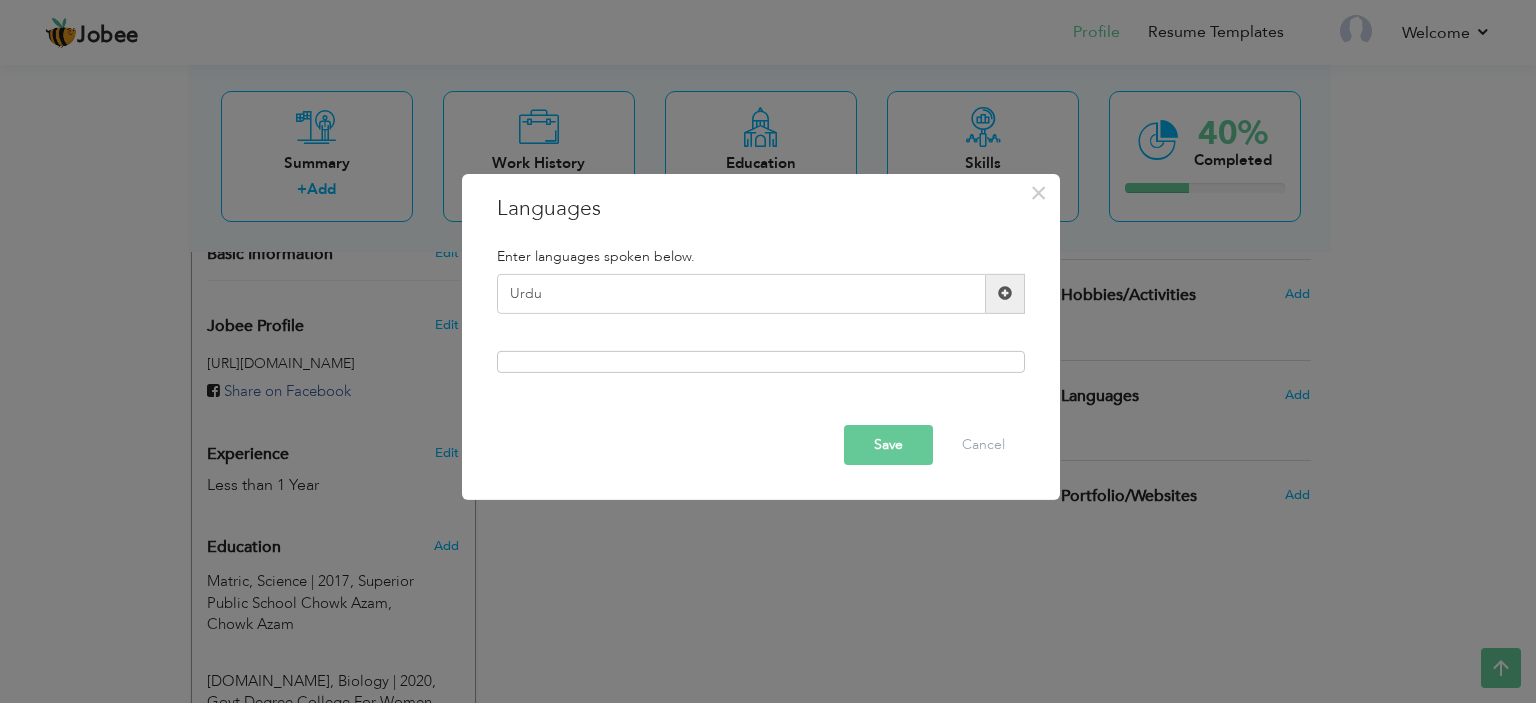click at bounding box center (761, 362) 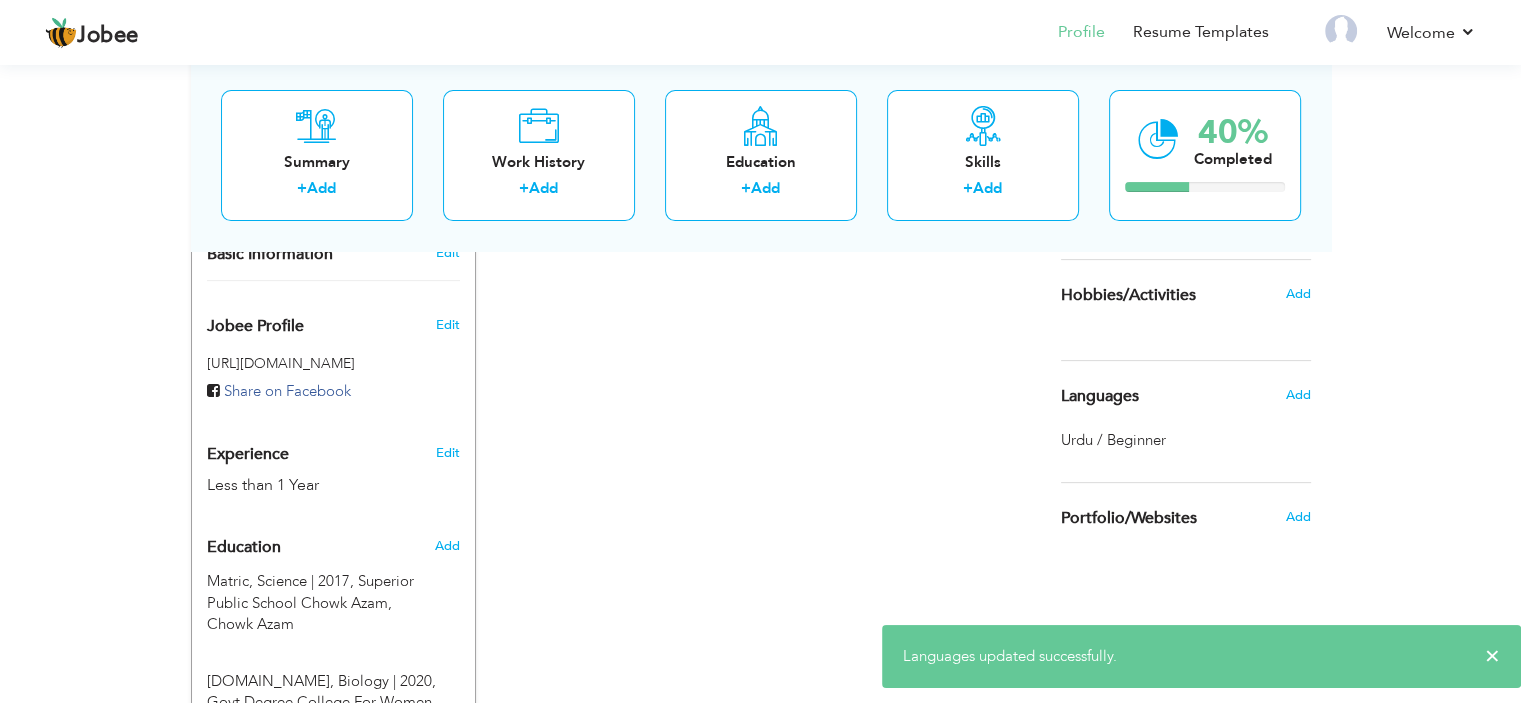 click on "Urdu / Beginner" at bounding box center (1113, 440) 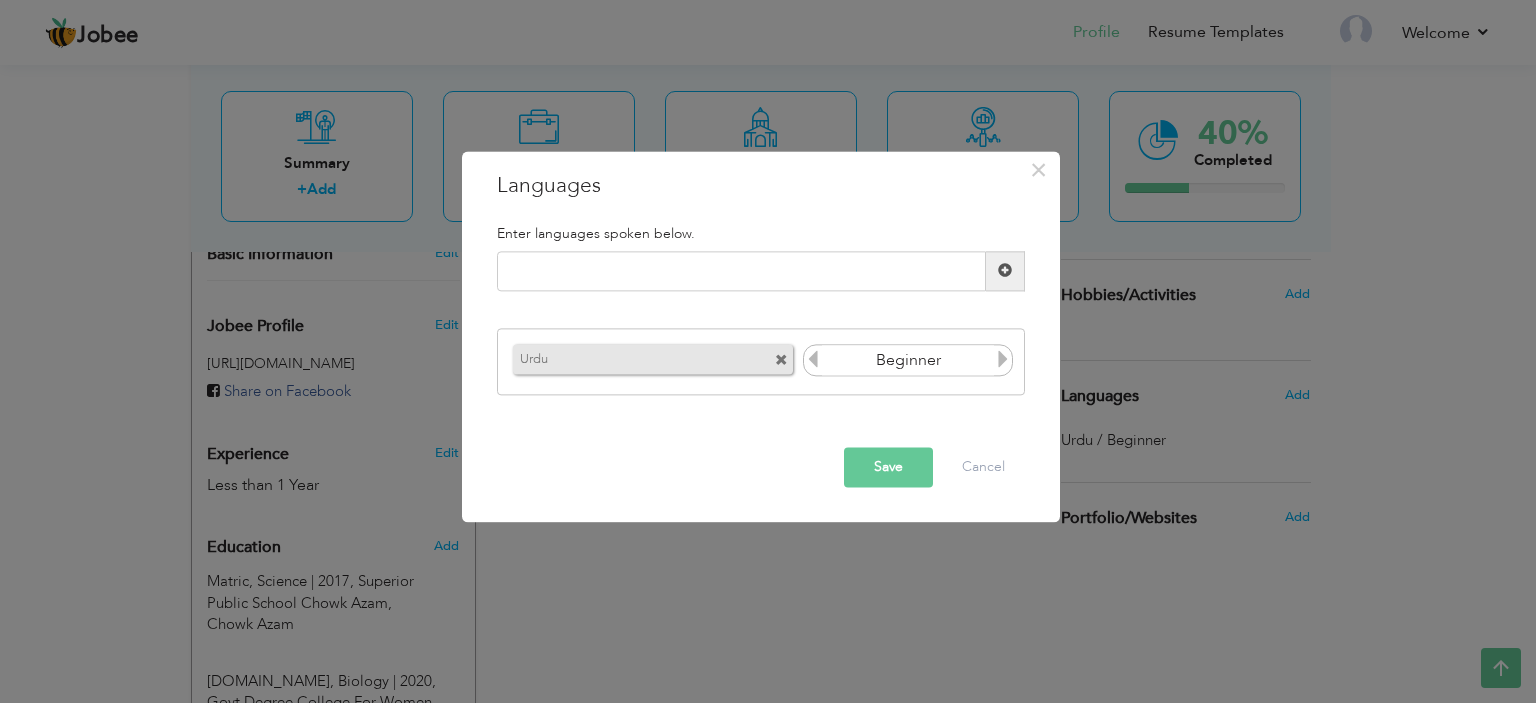 click at bounding box center (1003, 360) 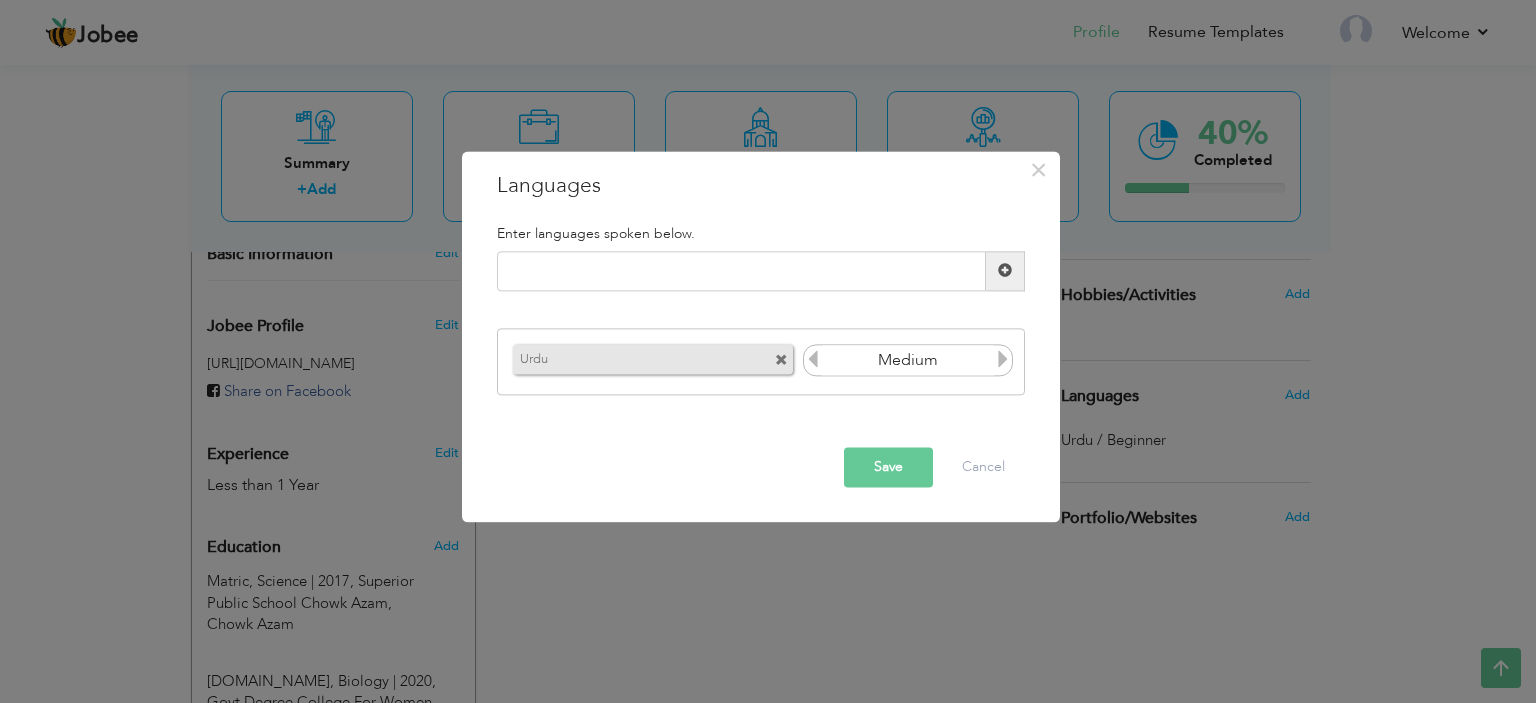 click at bounding box center [1003, 360] 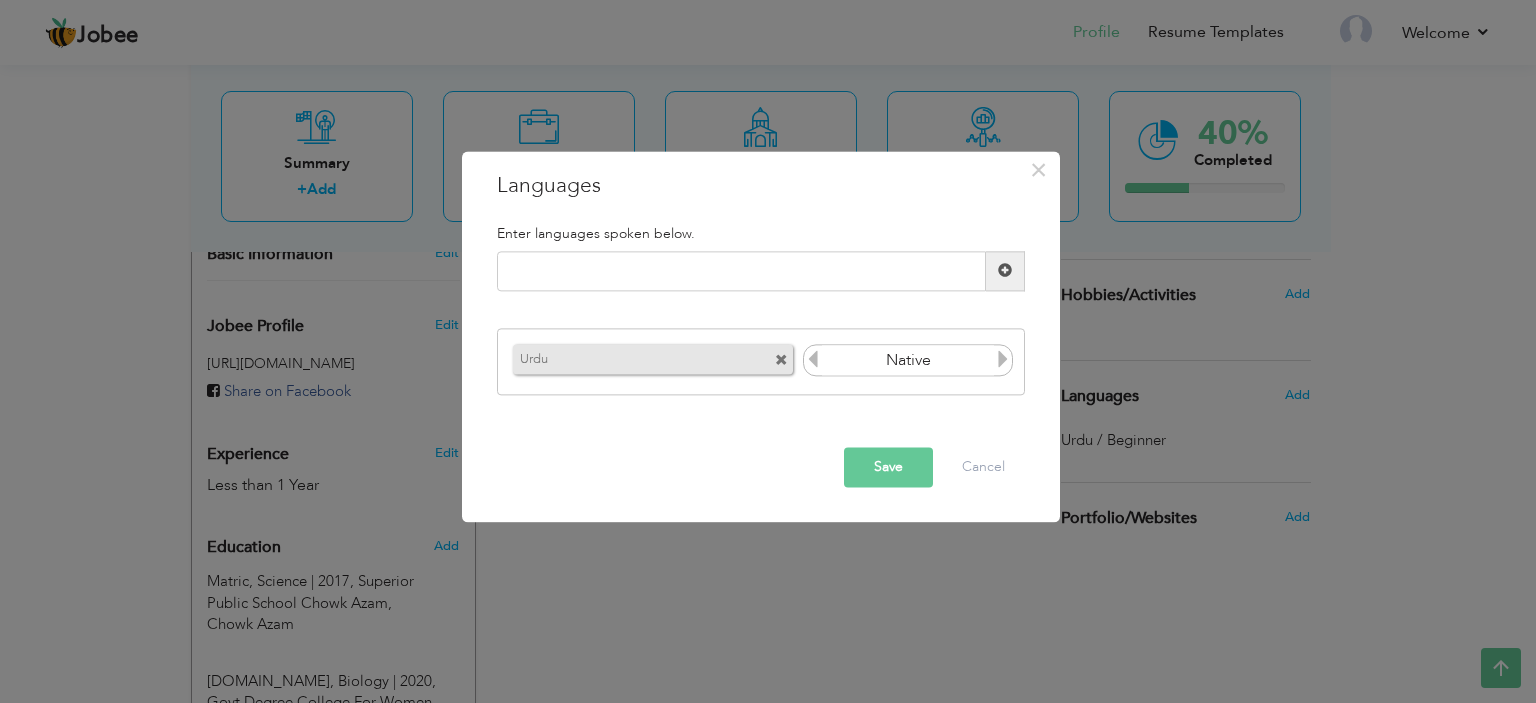 click at bounding box center (1003, 360) 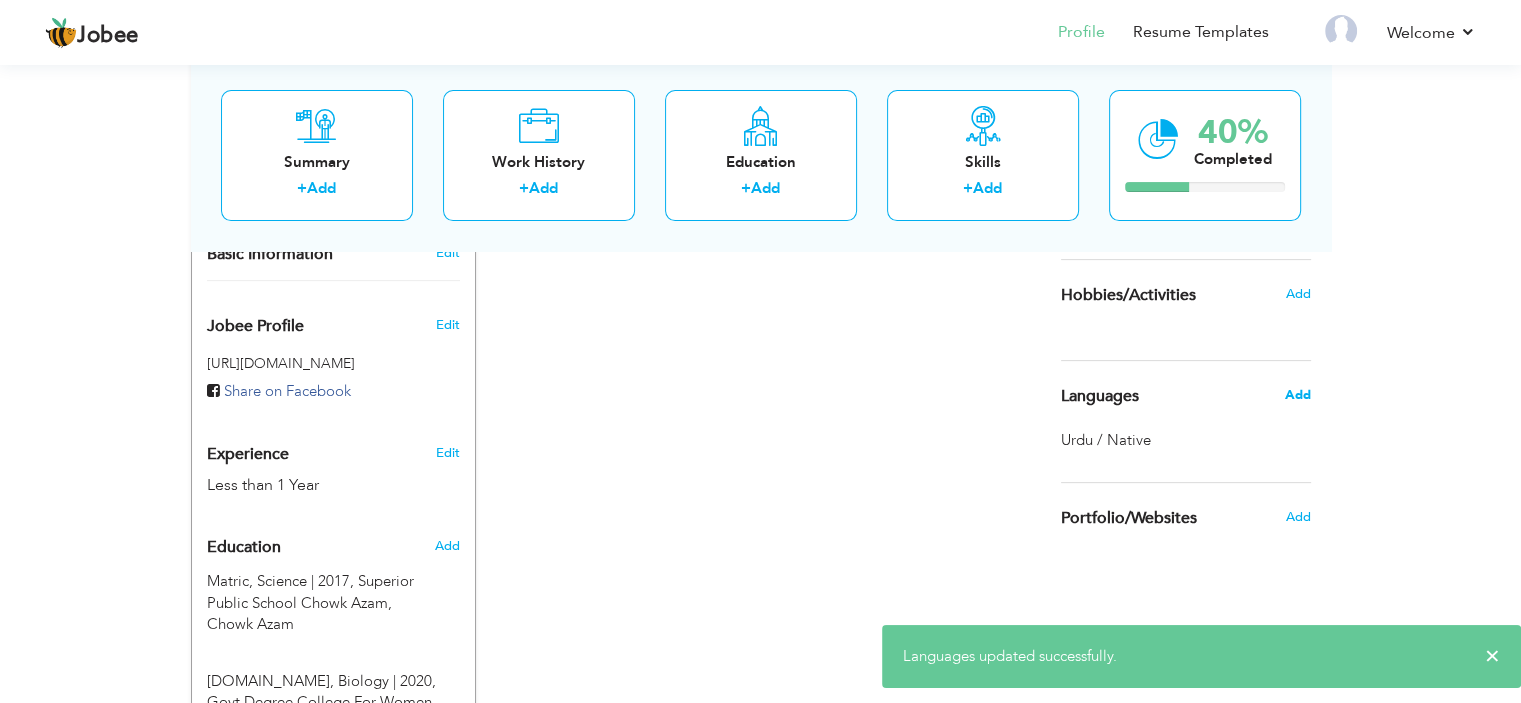 click on "Add" at bounding box center (1297, 395) 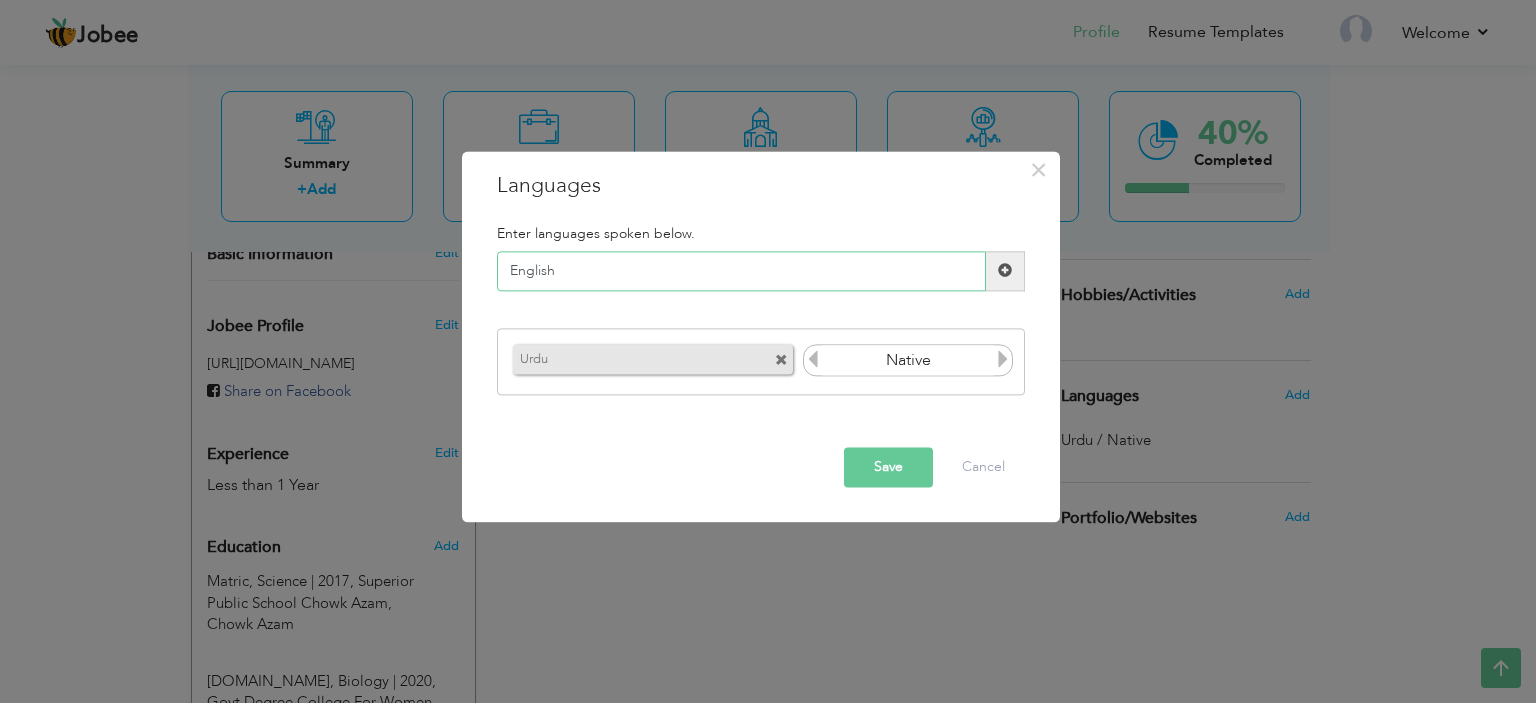 type on "English" 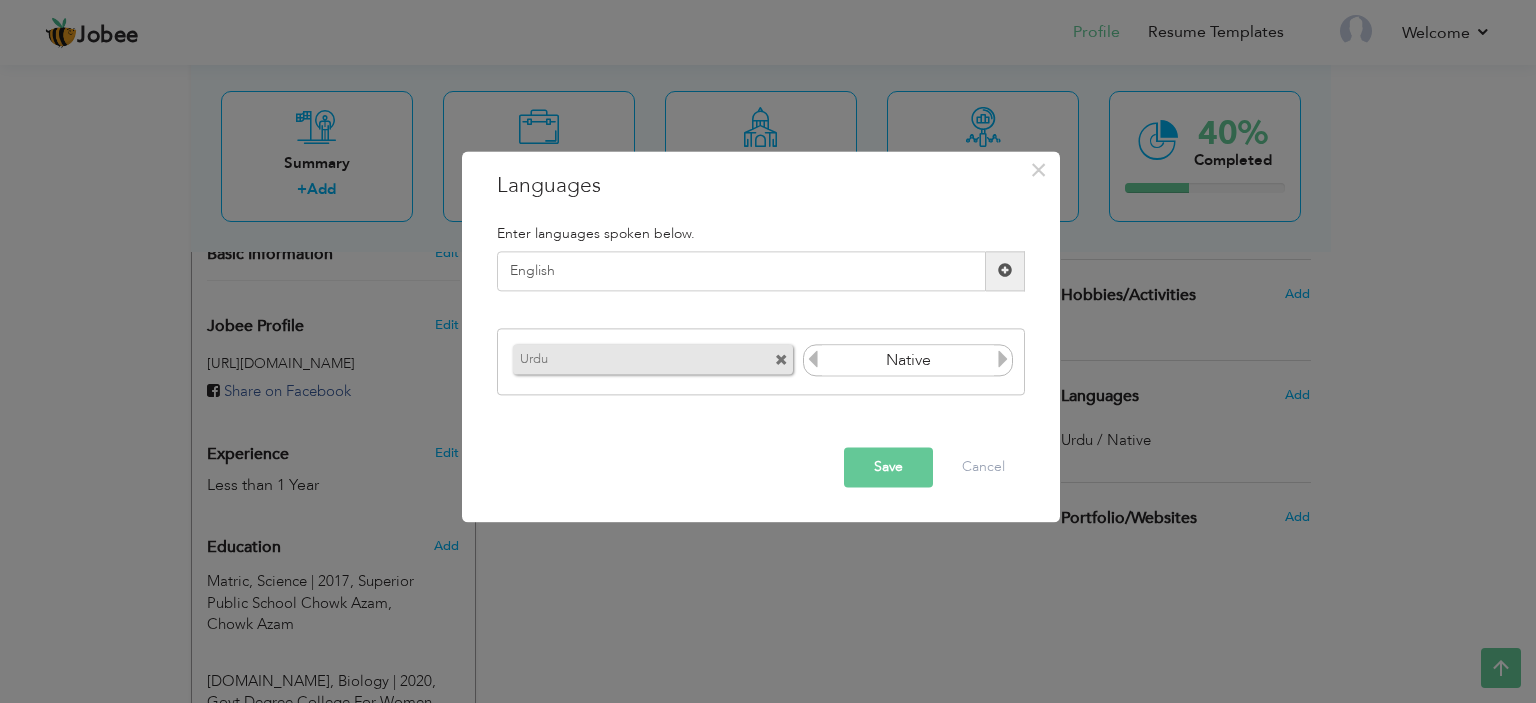 click on "Save" at bounding box center (888, 467) 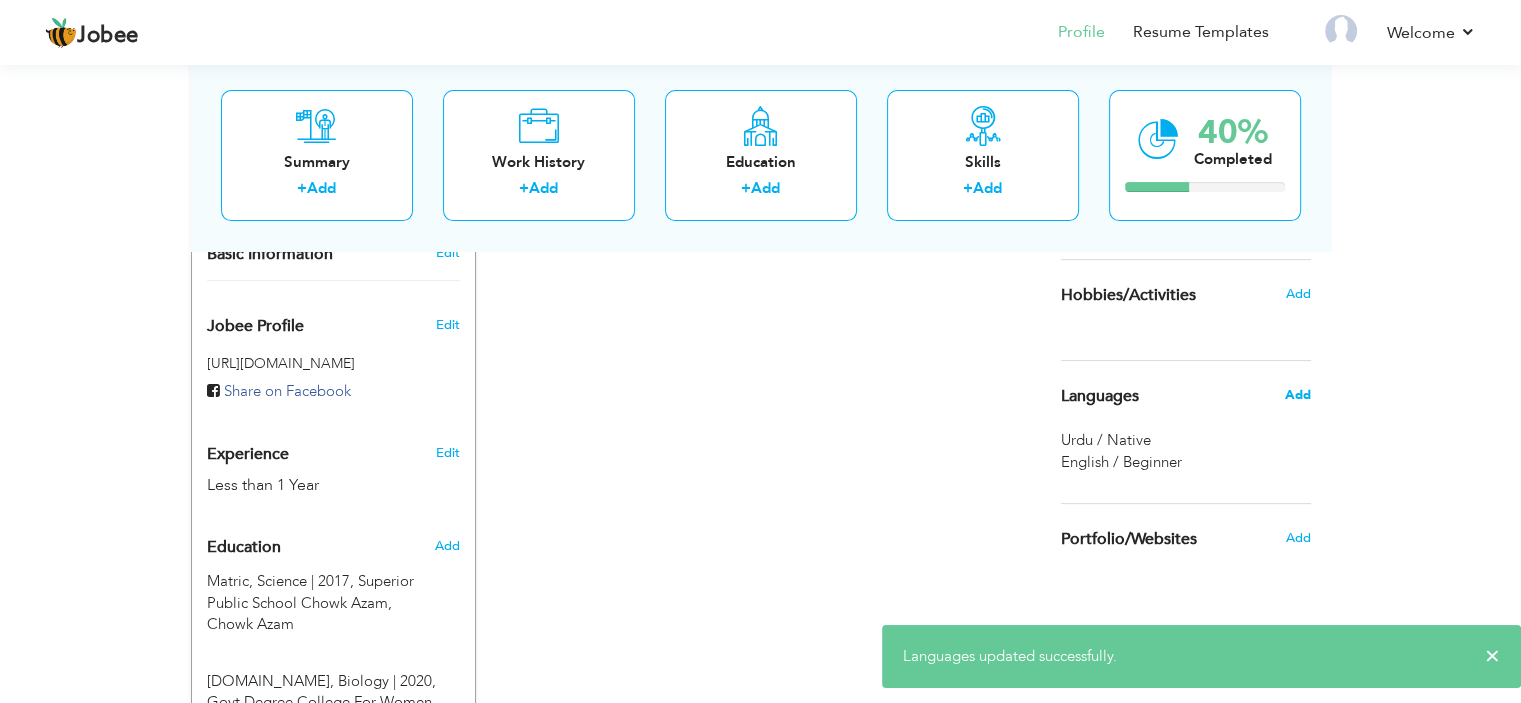 click on "Add" at bounding box center [1297, 395] 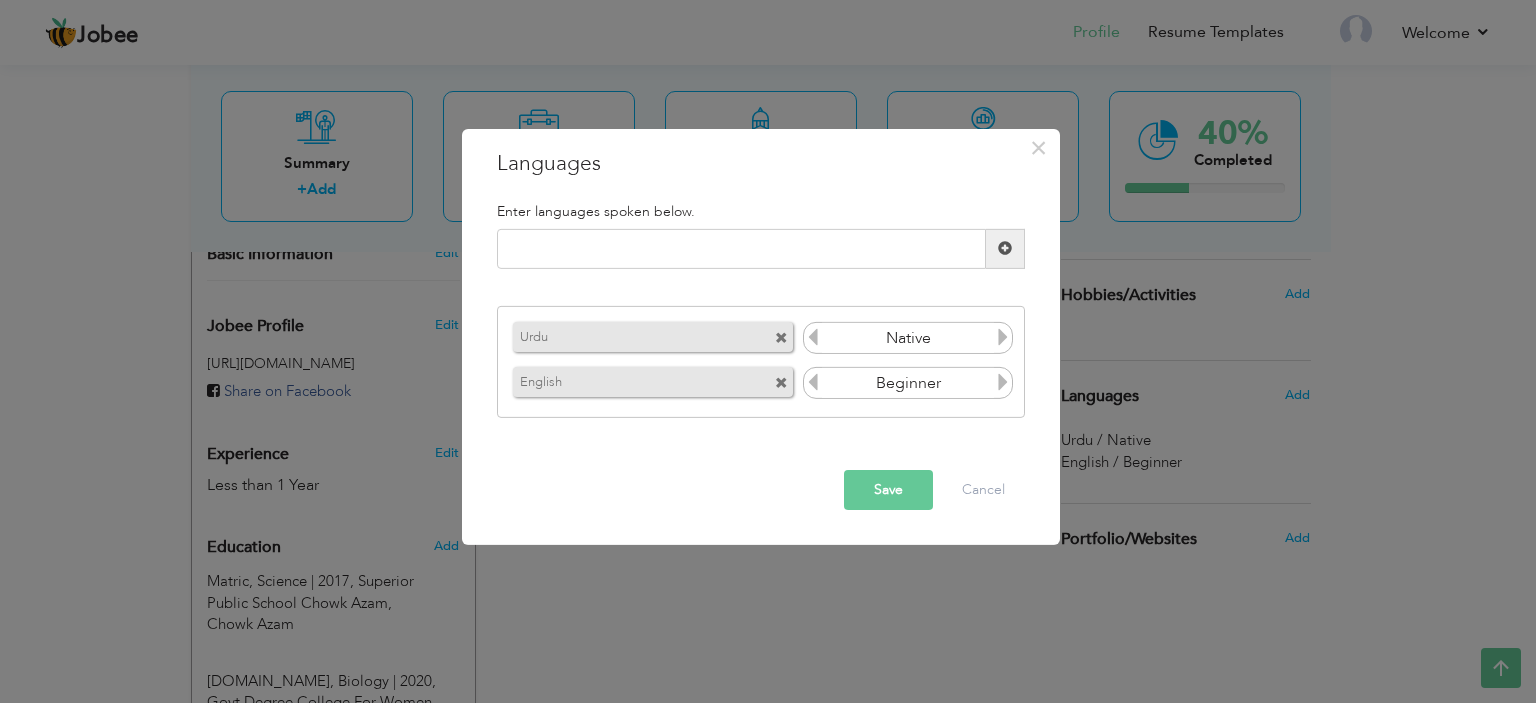 click at bounding box center (1003, 382) 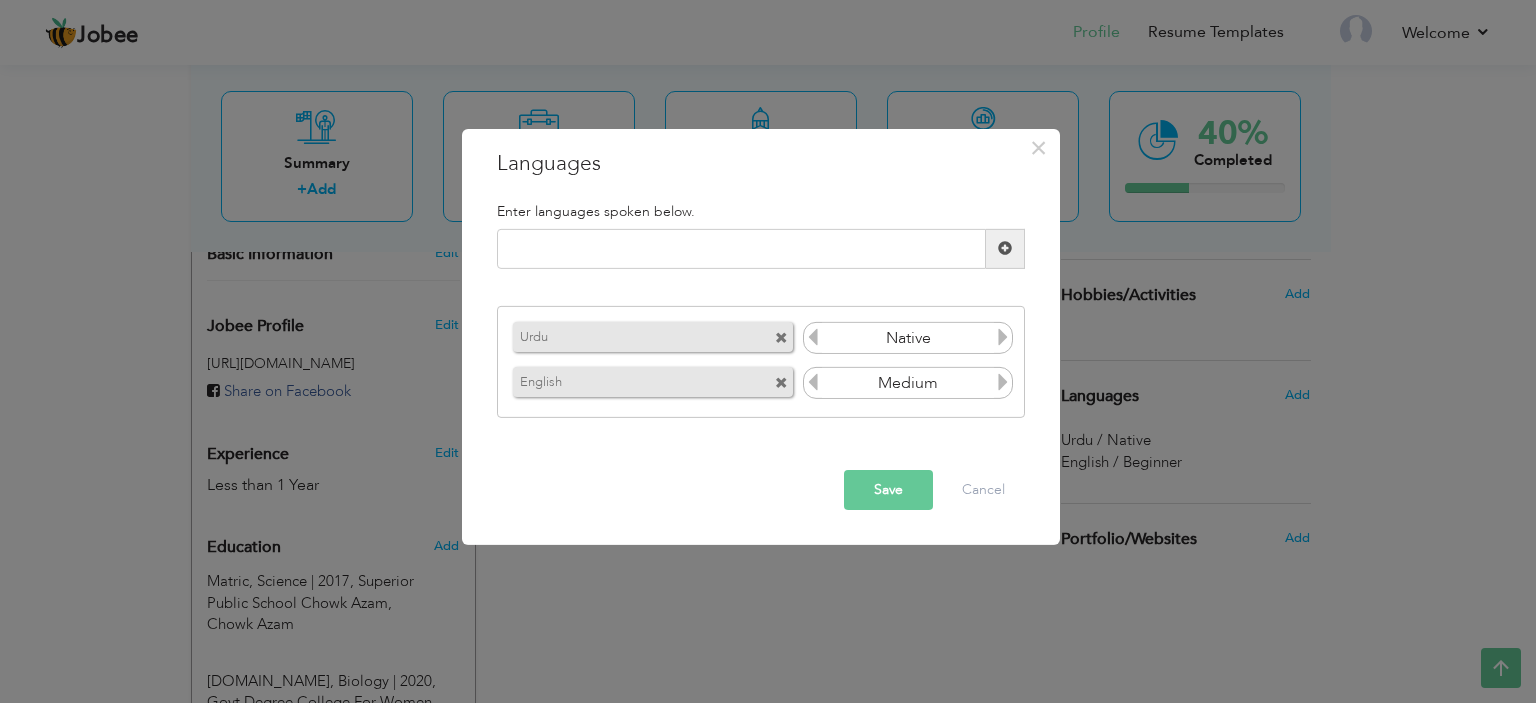 click at bounding box center [1003, 382] 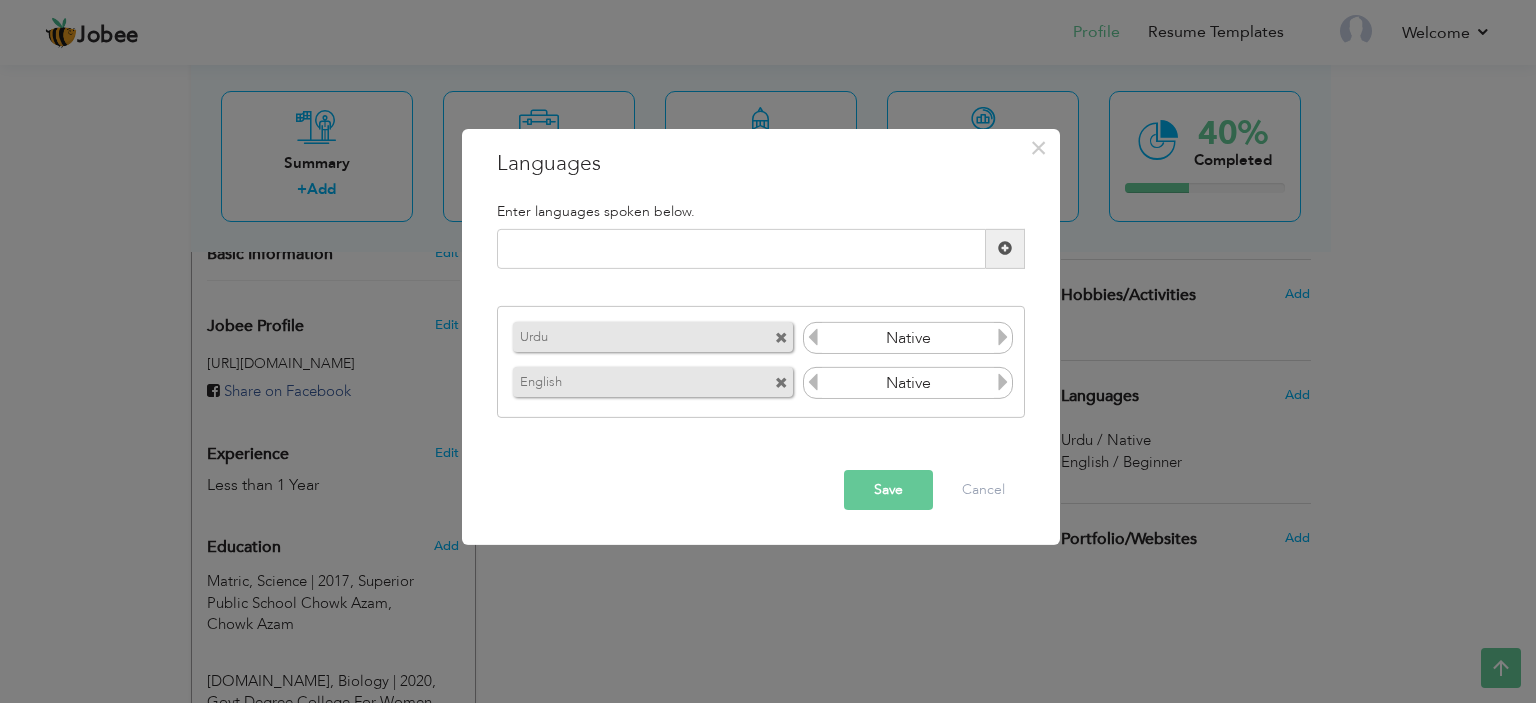 click at bounding box center (813, 382) 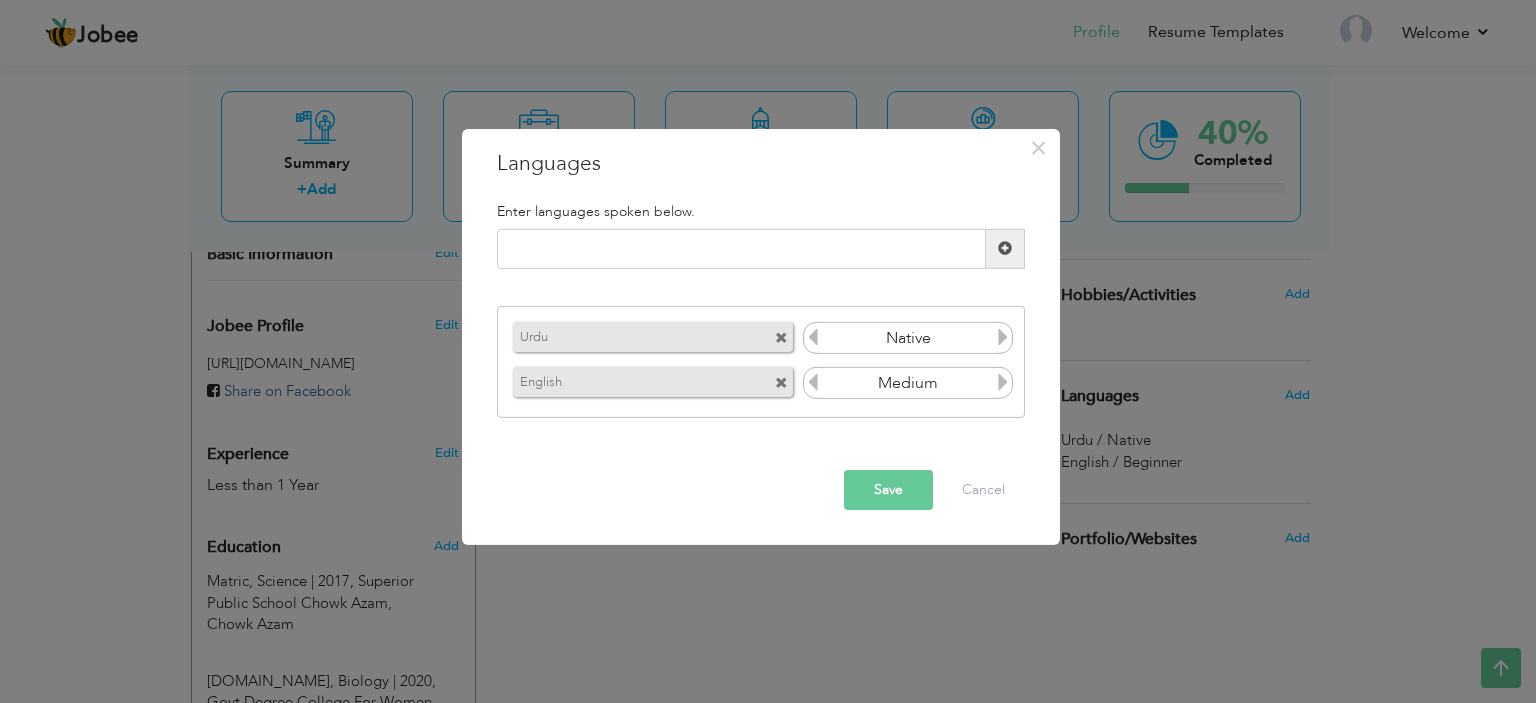 click on "Save" at bounding box center [888, 490] 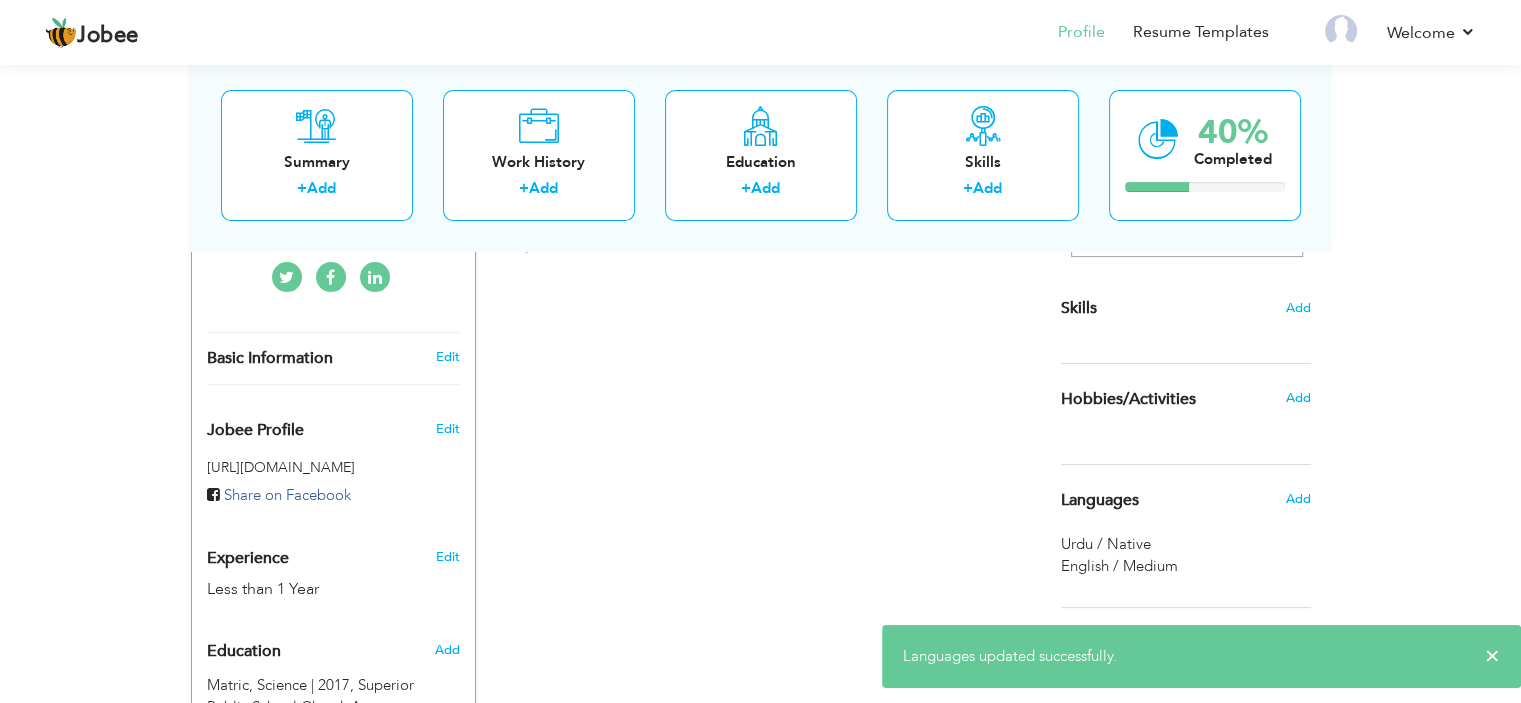 scroll, scrollTop: 376, scrollLeft: 0, axis: vertical 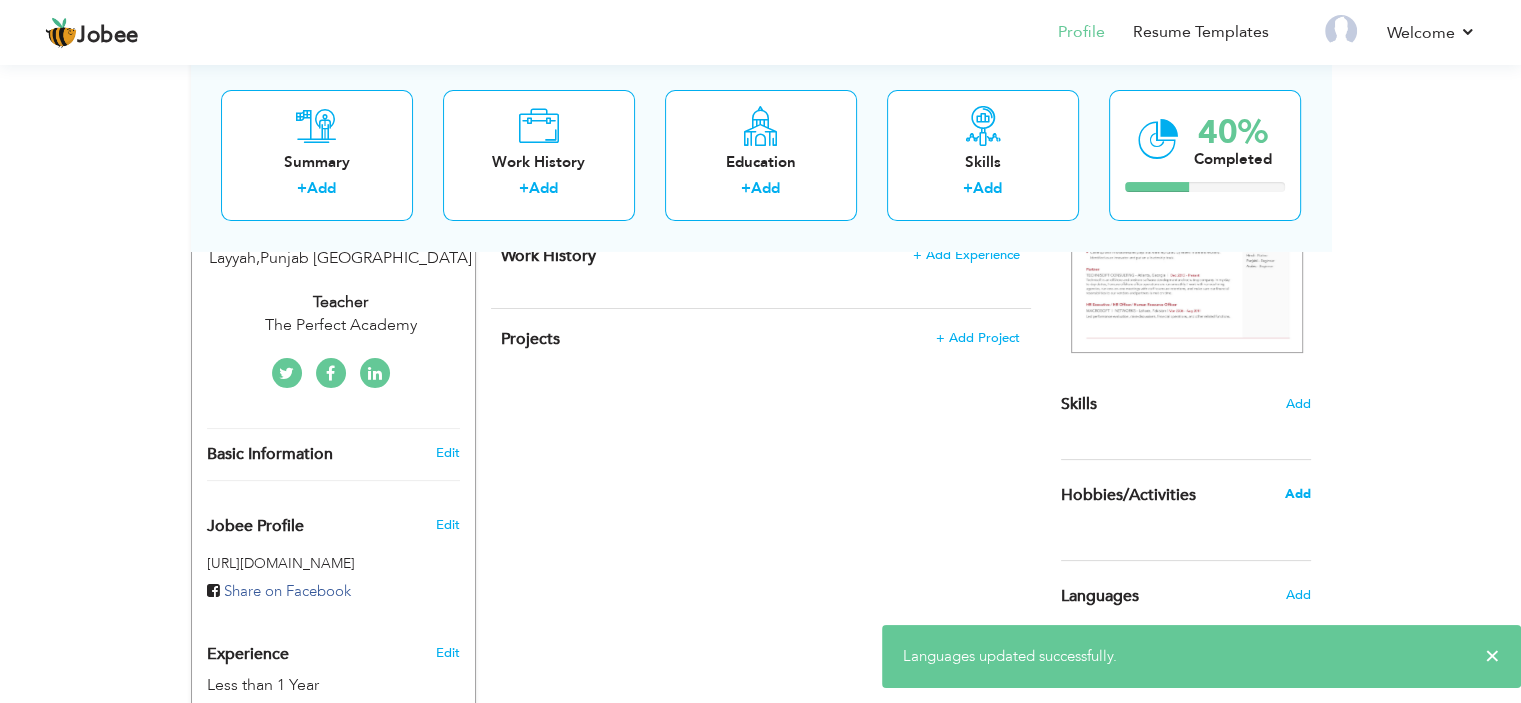 click on "Add" at bounding box center [1297, 494] 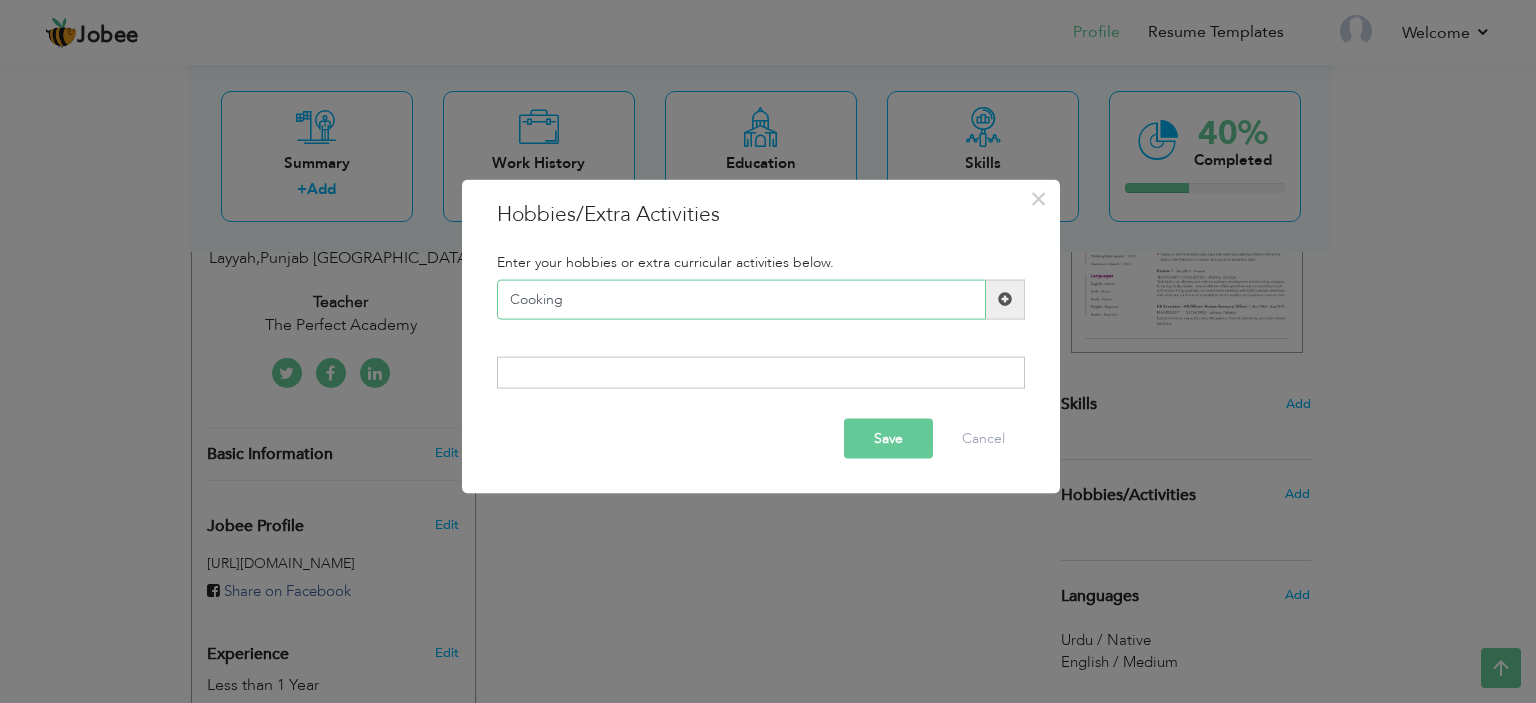 type on "Cooking" 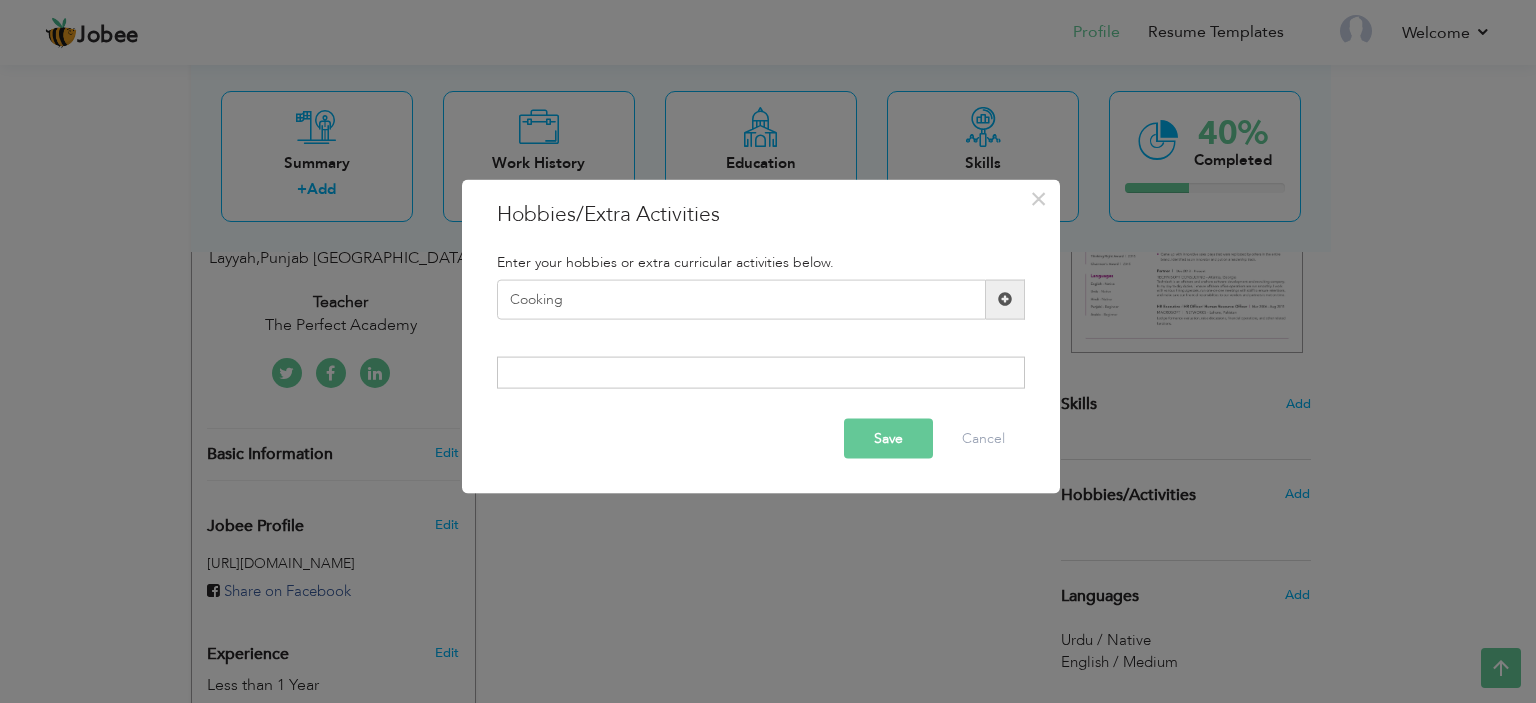 click on "Save
Cancel" at bounding box center [761, 439] 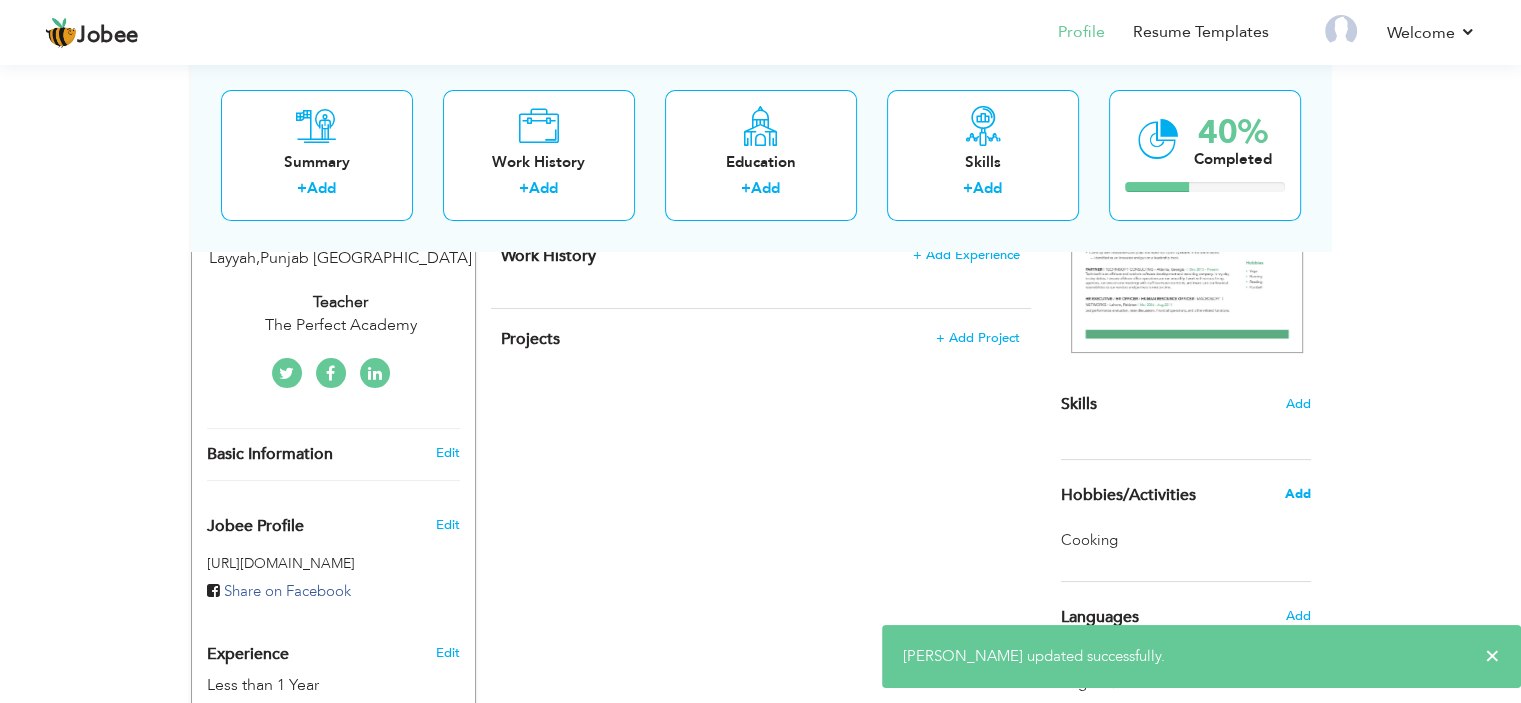 click on "Add" at bounding box center [1297, 494] 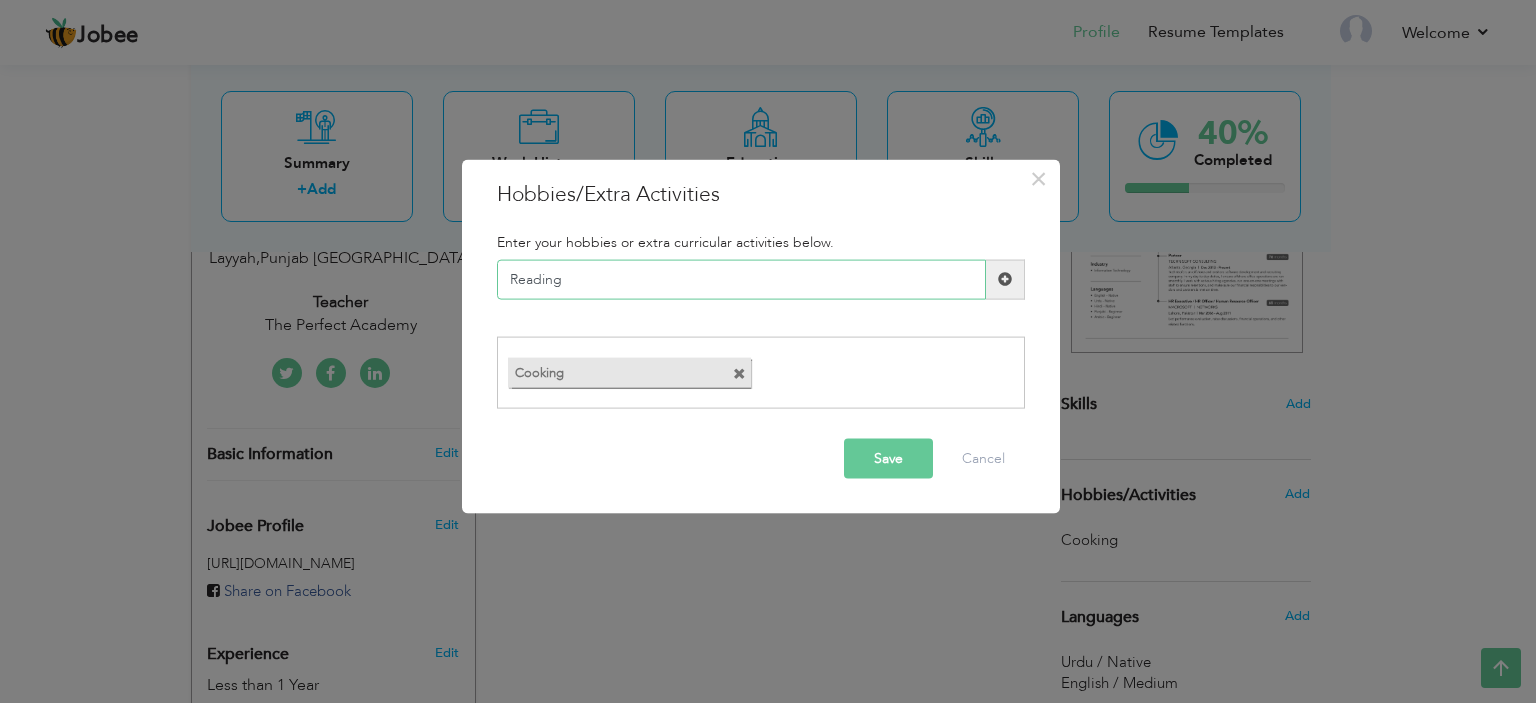 type on "Reading" 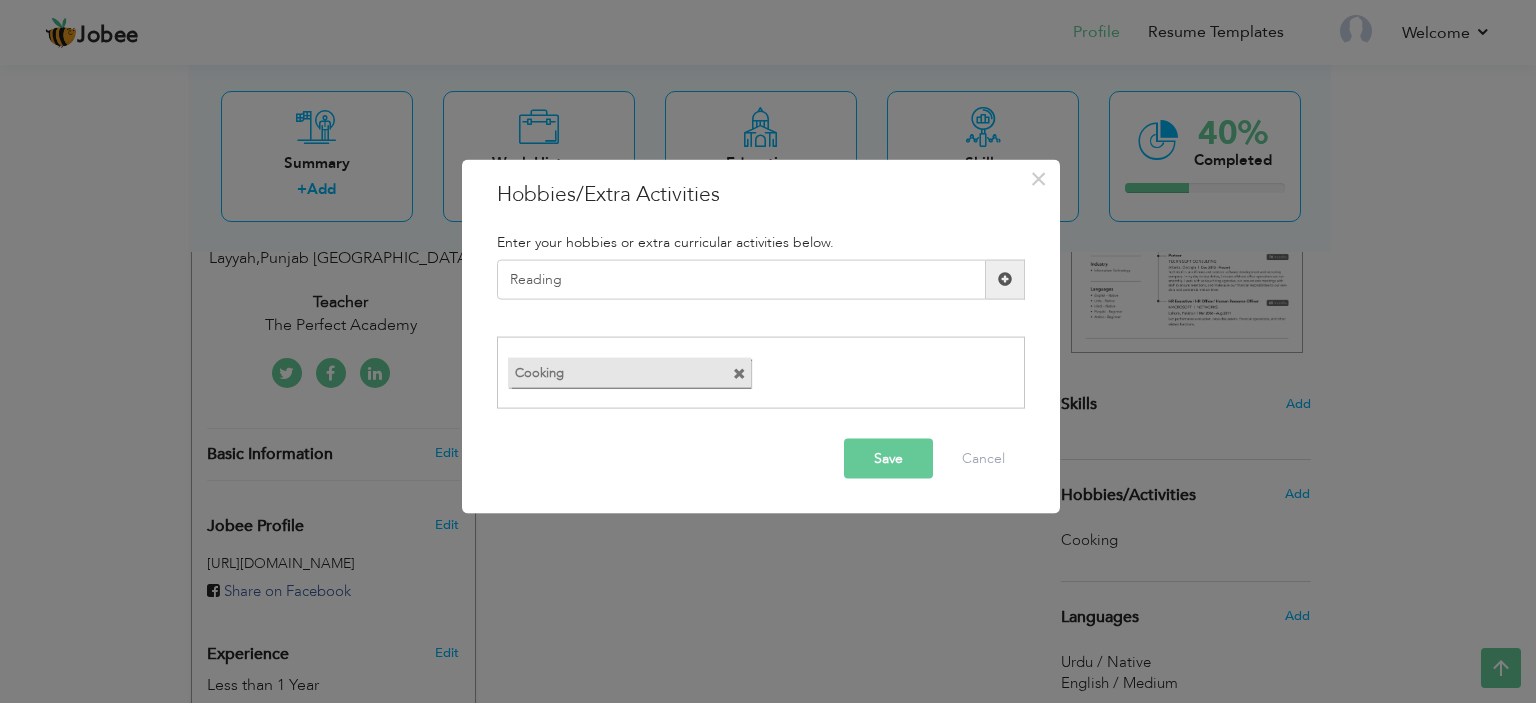click on "Save" at bounding box center [888, 459] 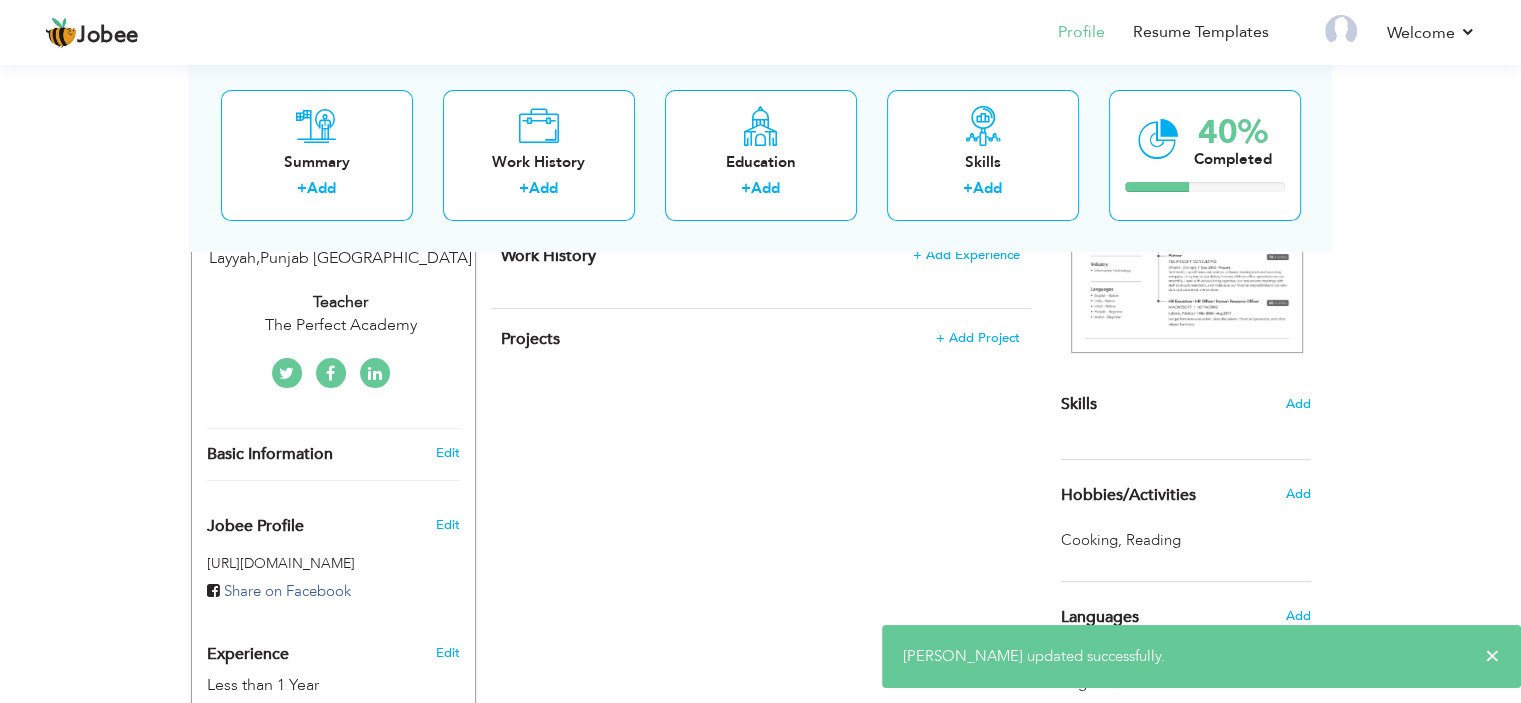 click on "×
Hobbies updated successfully." at bounding box center [1201, 656] 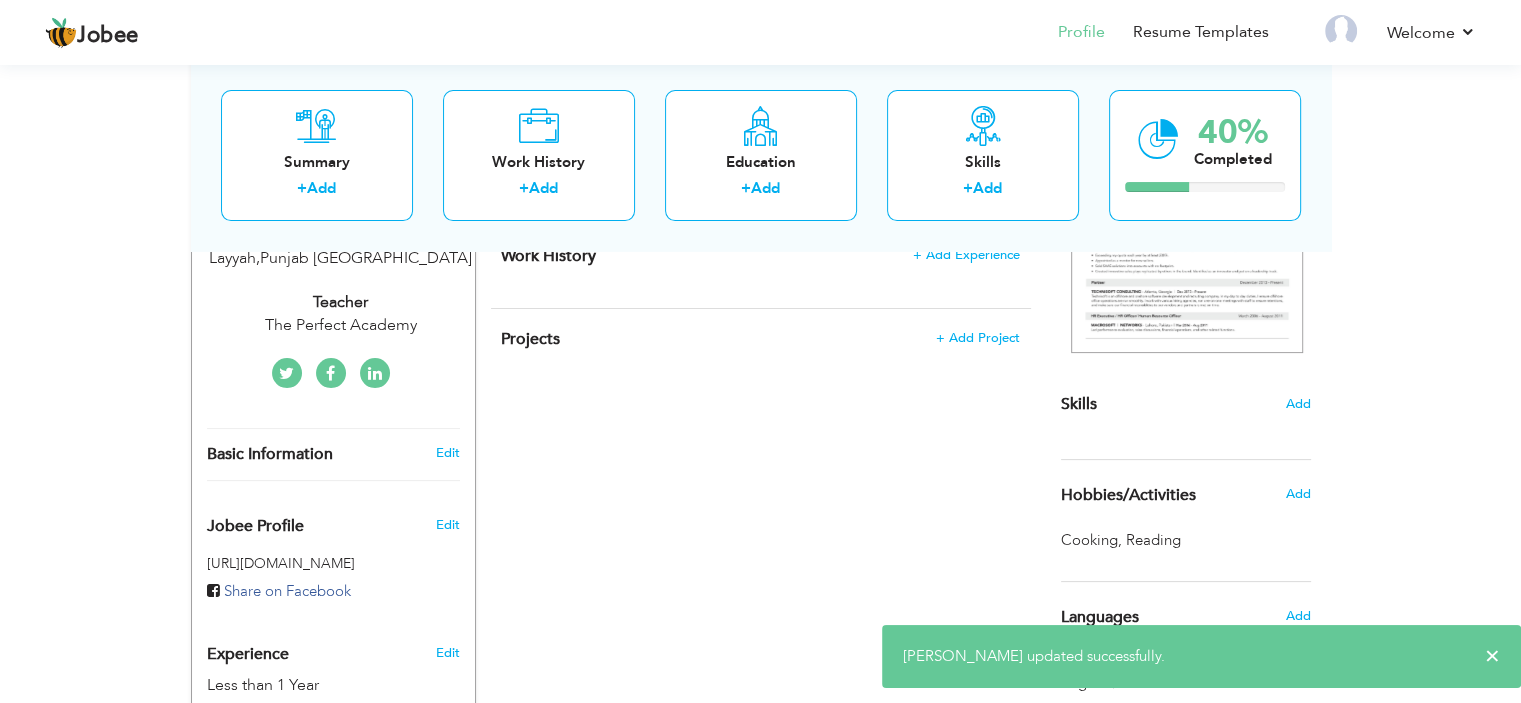 click on "×
Hobbies updated successfully." at bounding box center [1201, 656] 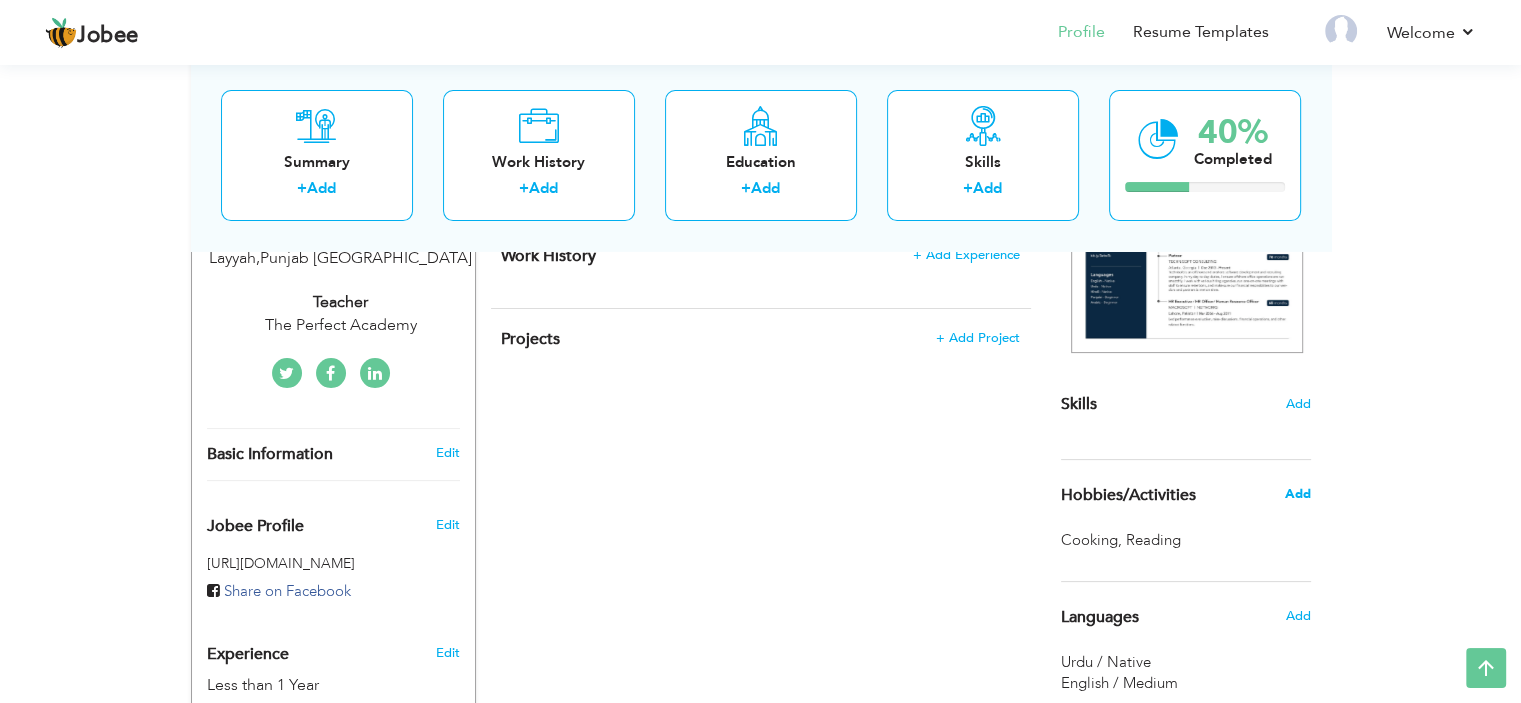 click on "Add" at bounding box center [1297, 494] 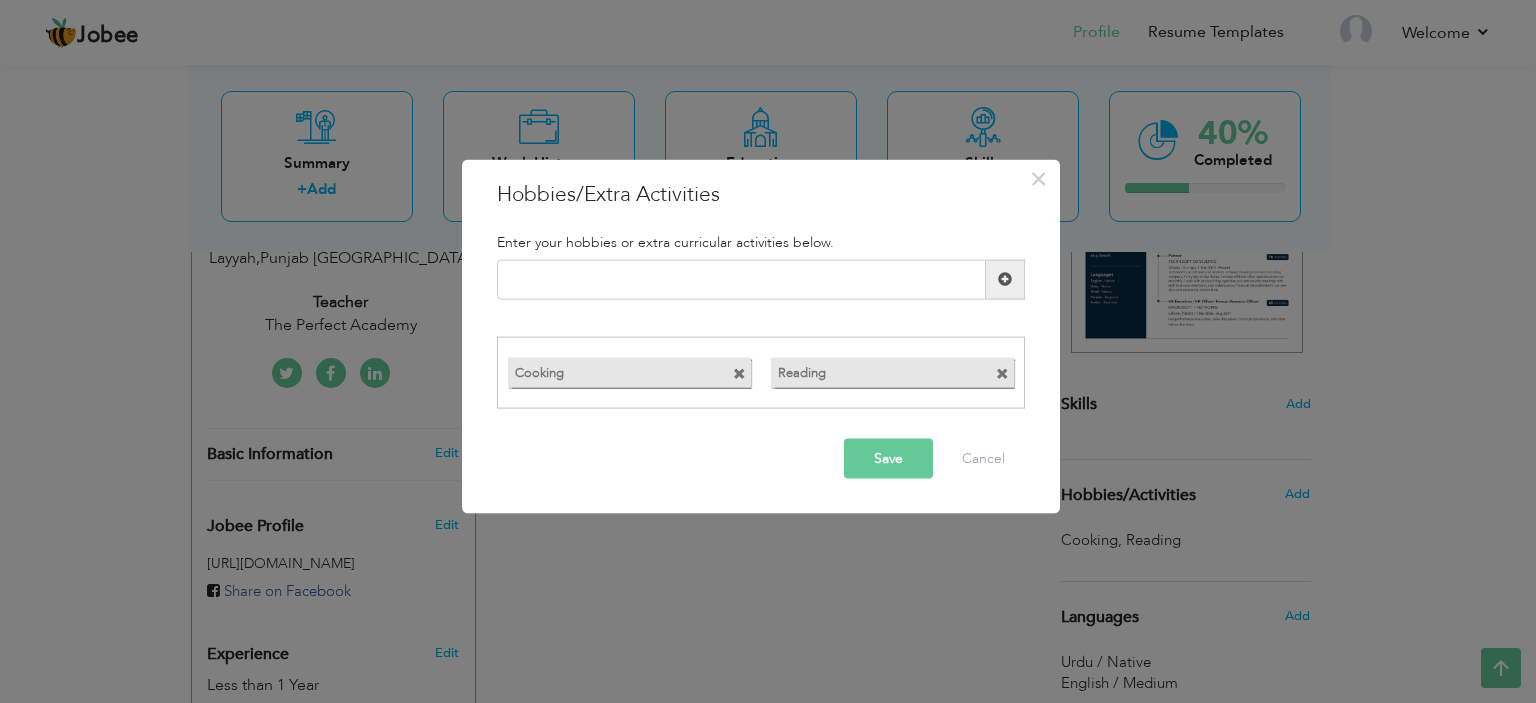 click at bounding box center [1002, 374] 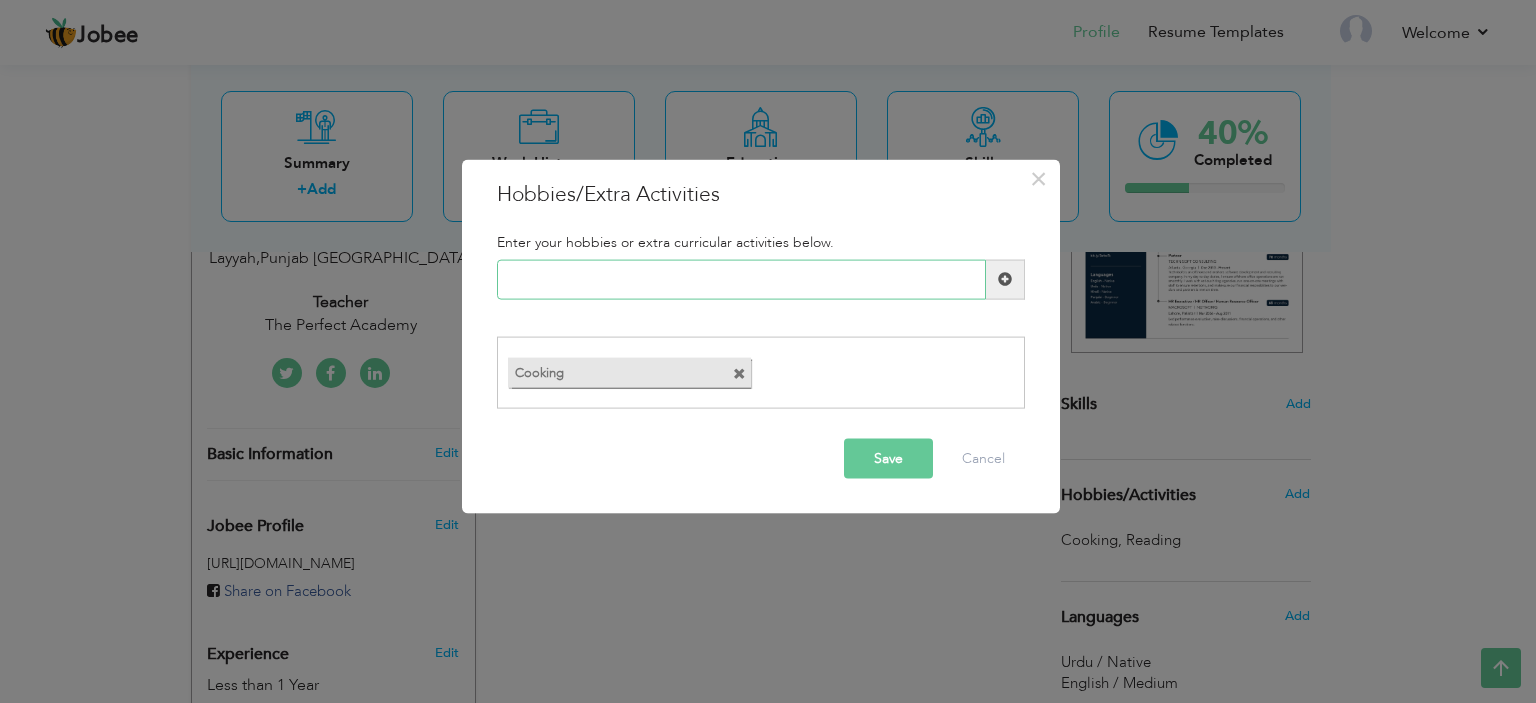 click at bounding box center (741, 279) 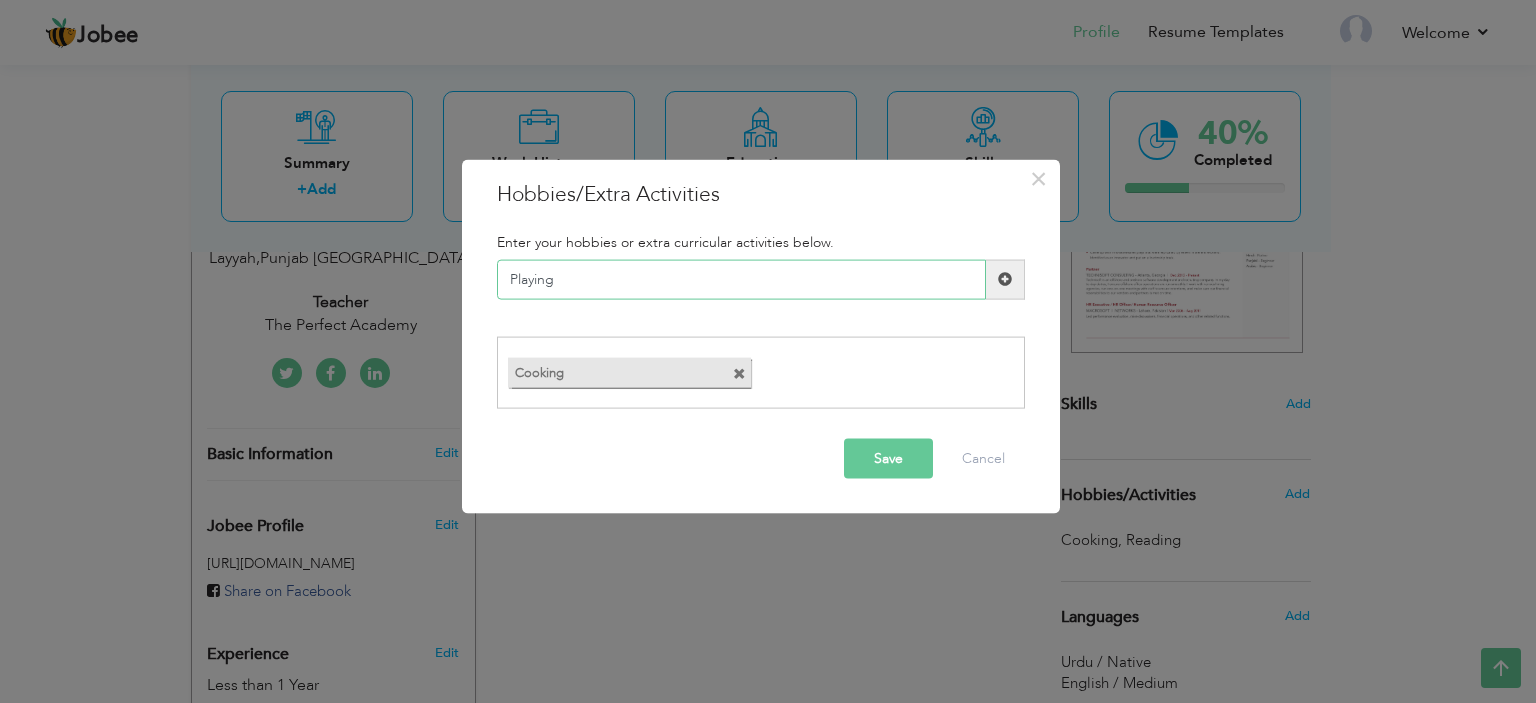 type on "Playing" 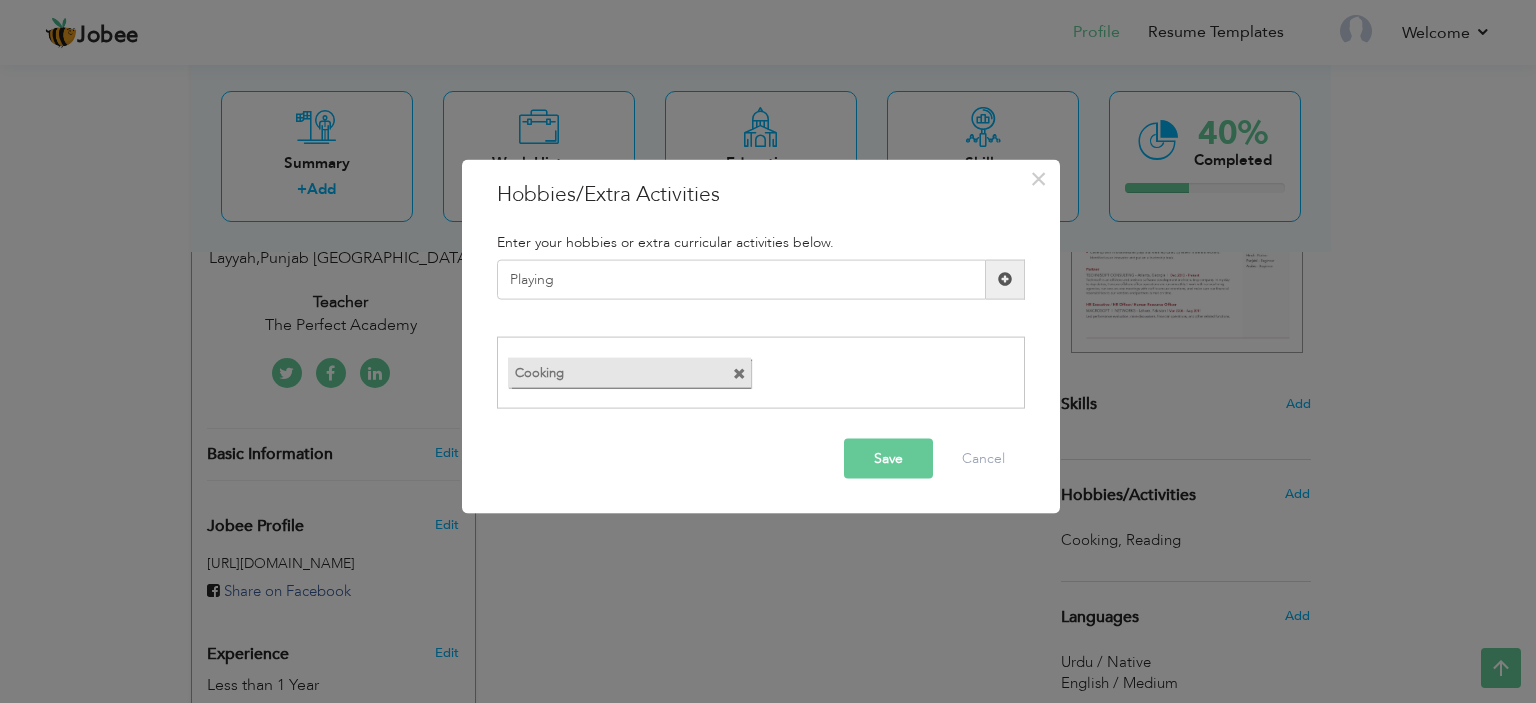 click on "Save" at bounding box center [888, 459] 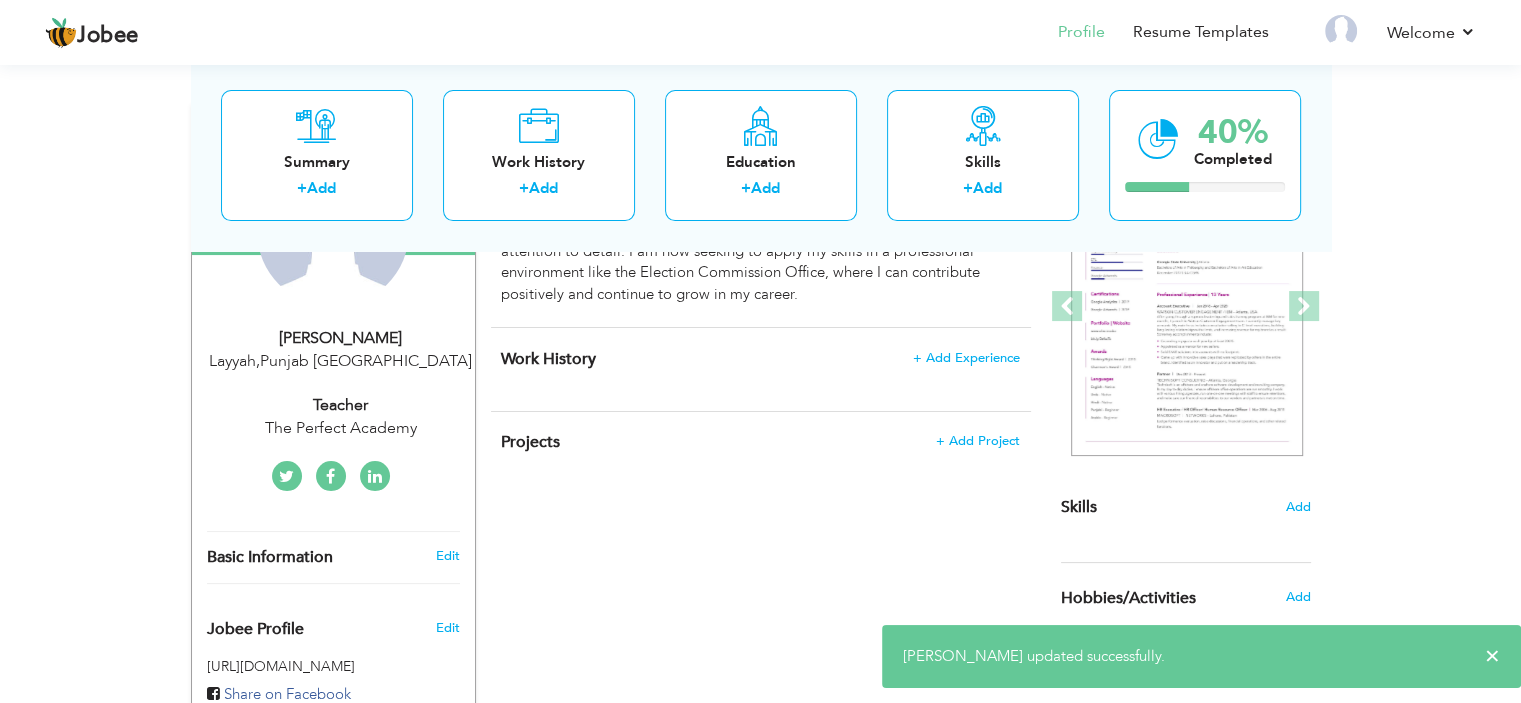 scroll, scrollTop: 276, scrollLeft: 0, axis: vertical 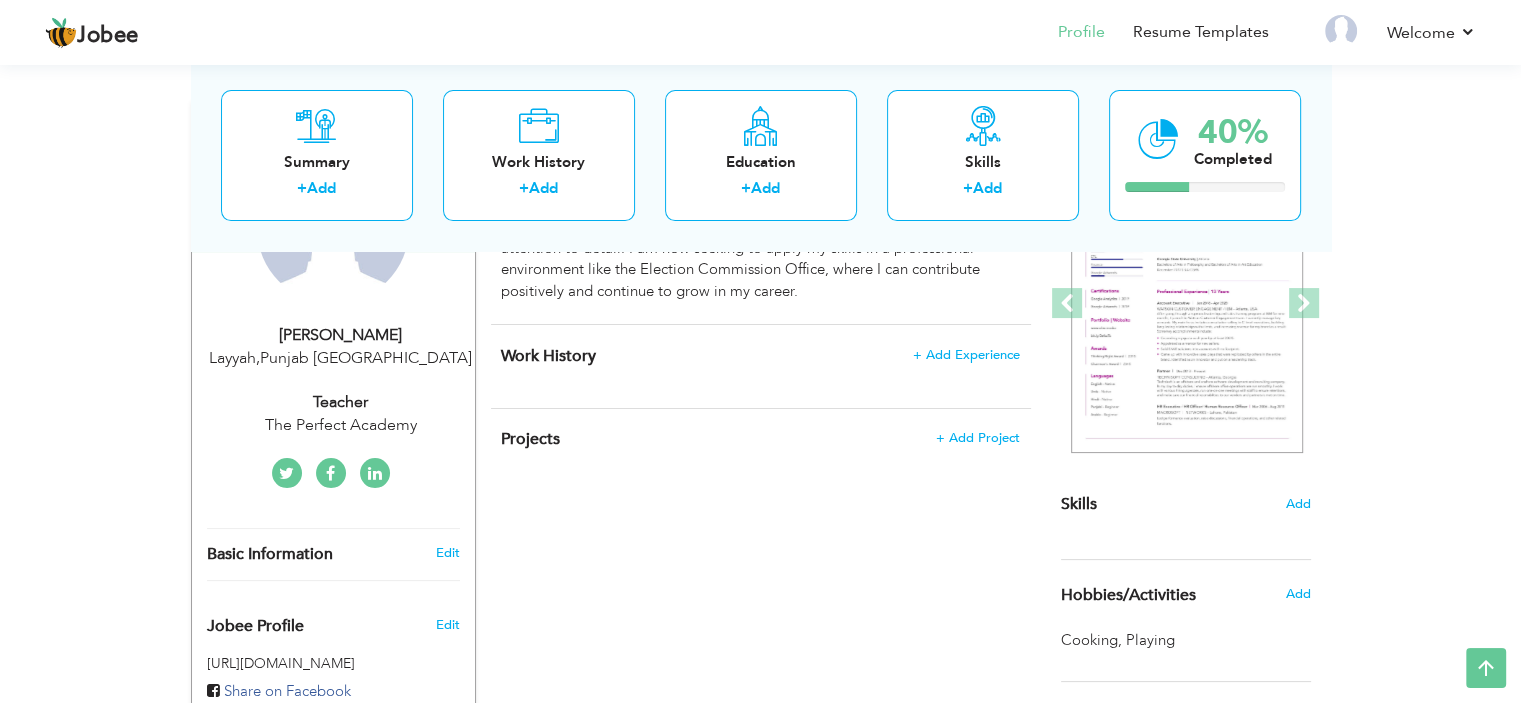 click on "Choose a Template
‹" at bounding box center [1188, 725] 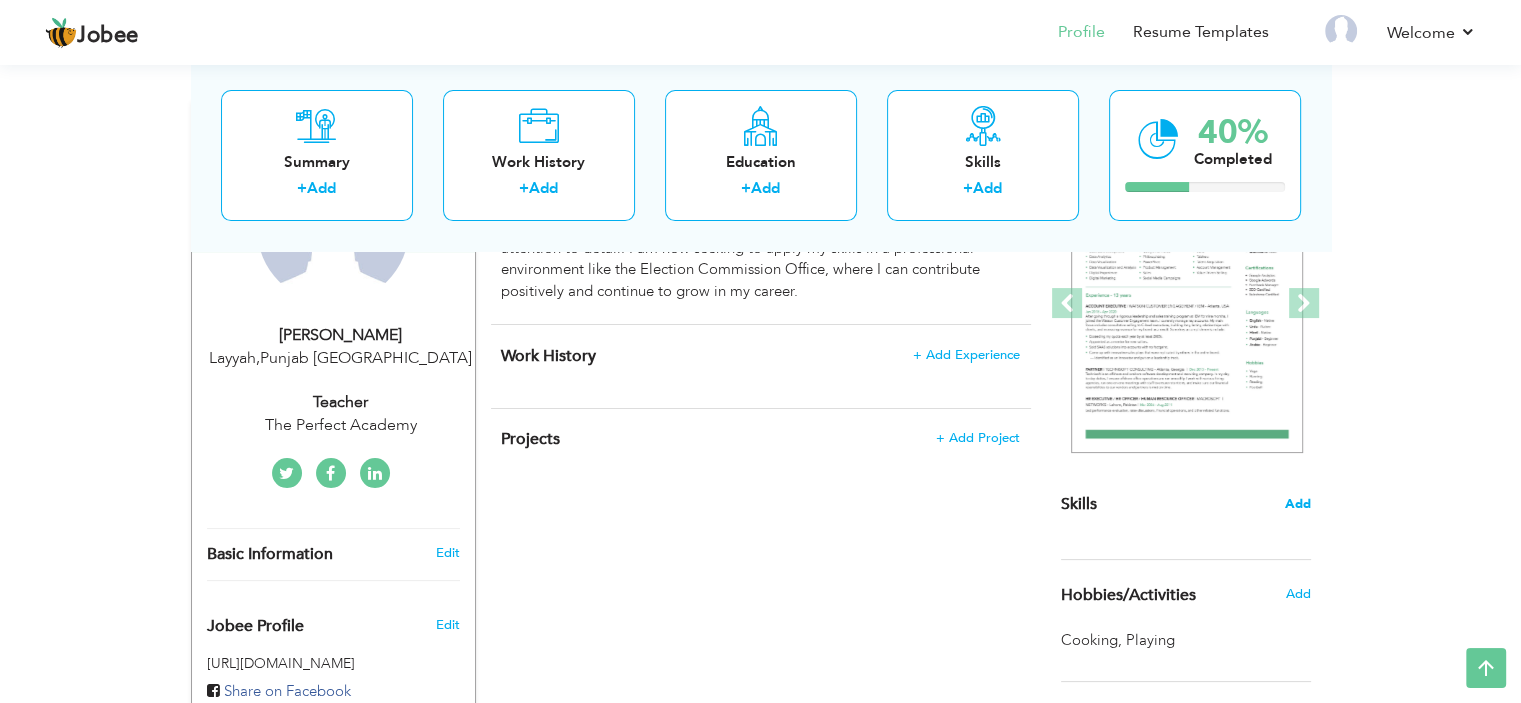 click on "Add" at bounding box center (1298, 504) 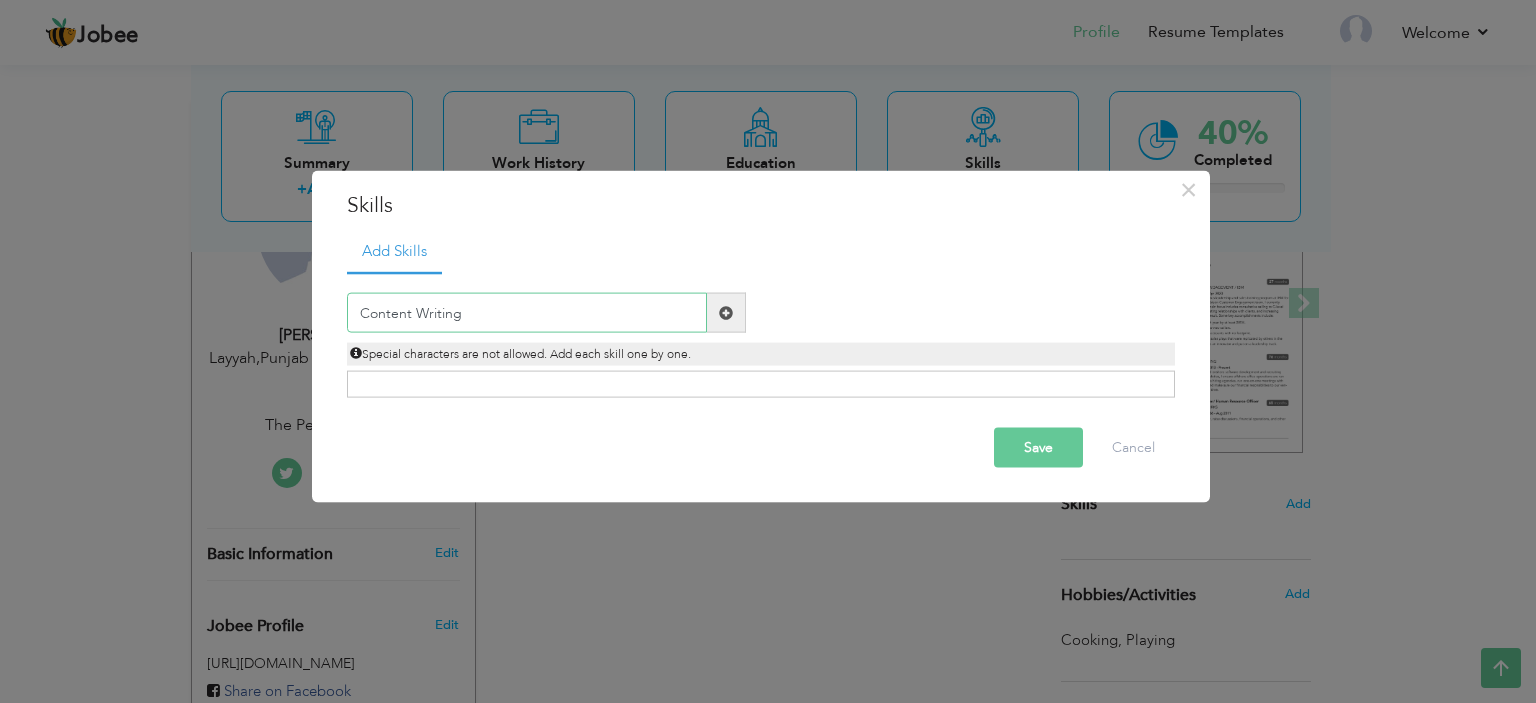type on "Content Writing" 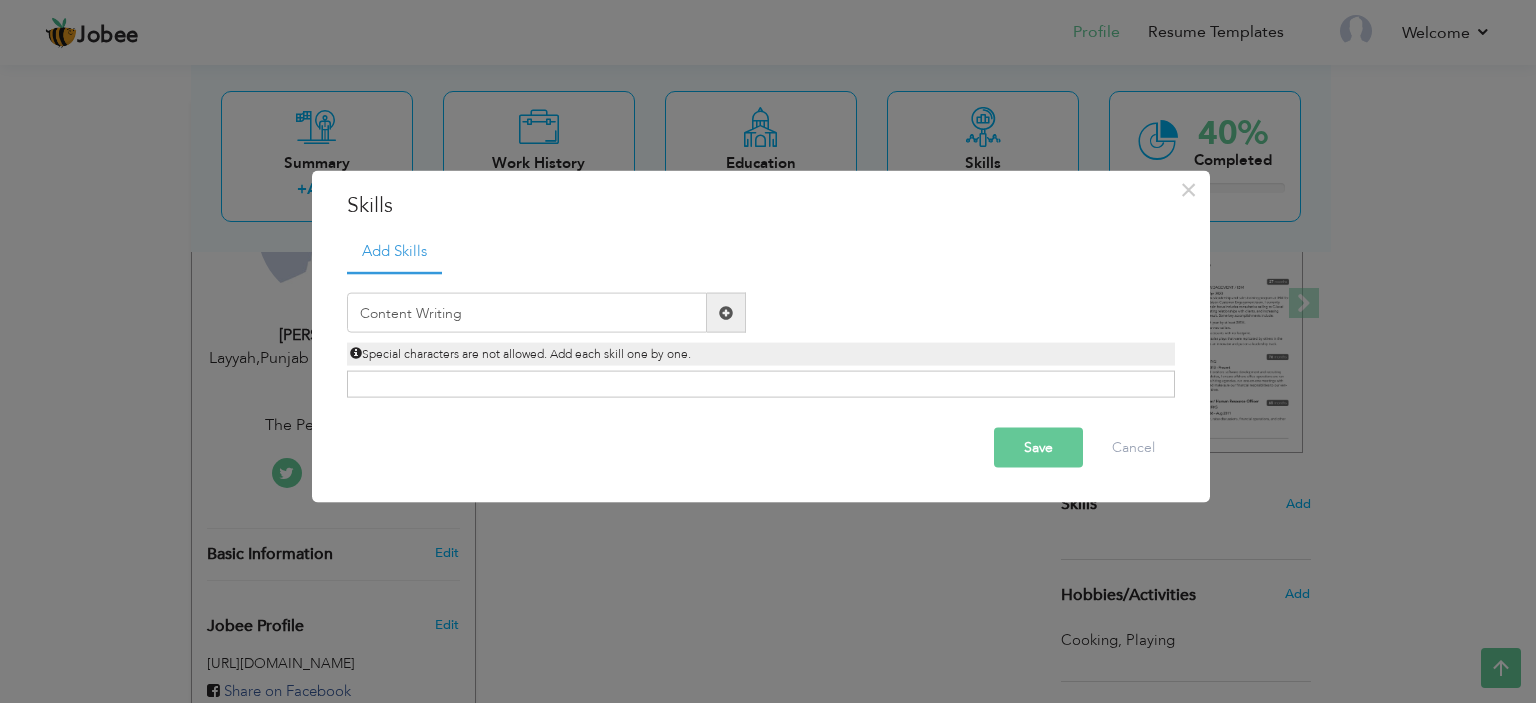 click on "Save" at bounding box center (1038, 448) 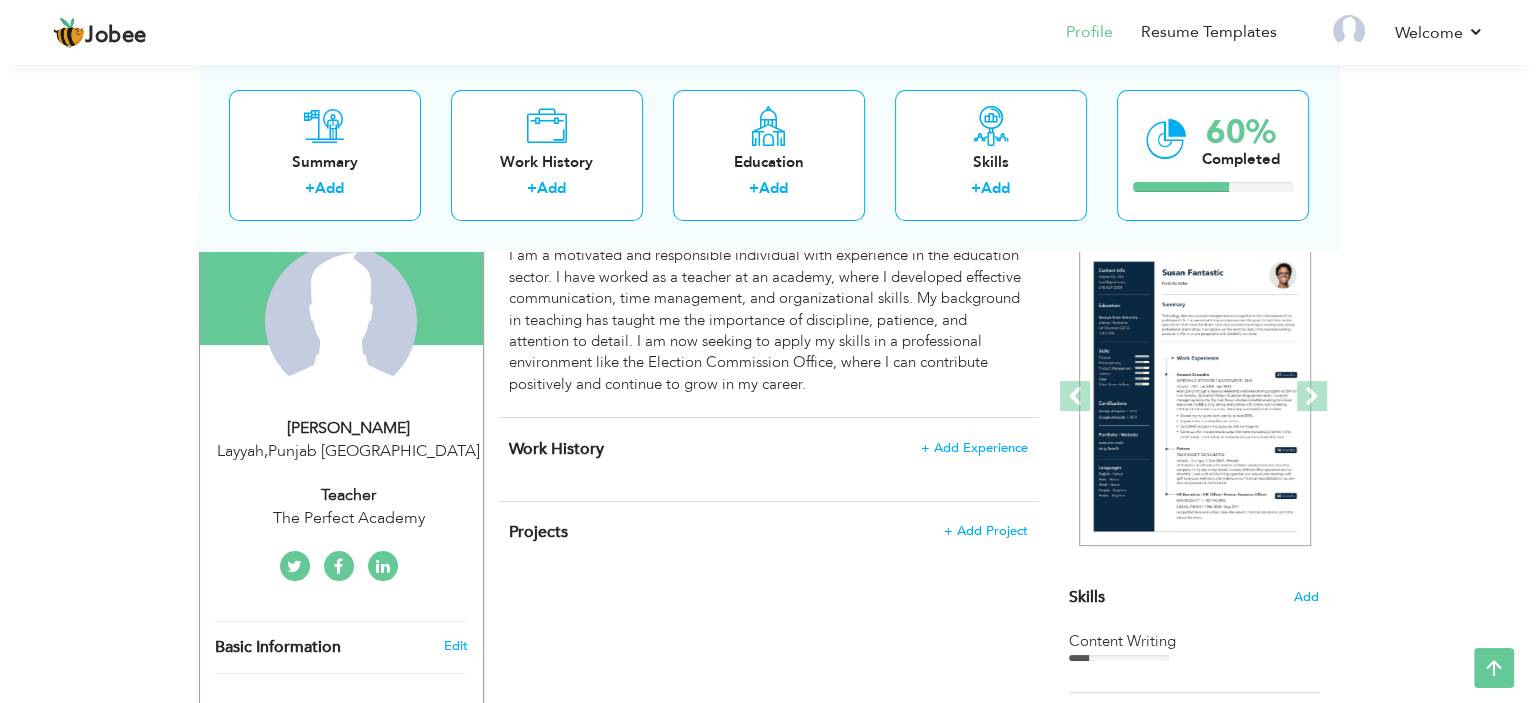 scroll, scrollTop: 176, scrollLeft: 0, axis: vertical 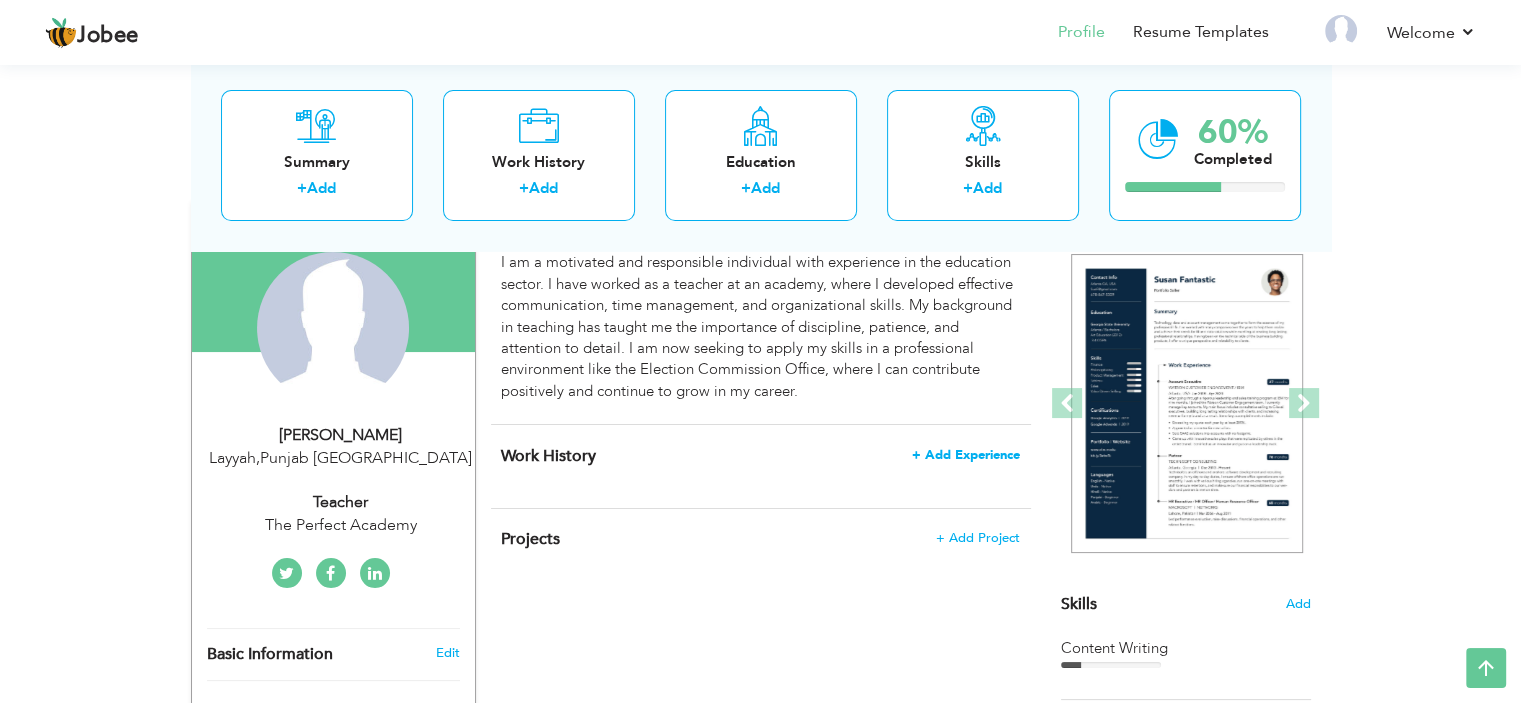 click on "+ Add Experience" at bounding box center (966, 455) 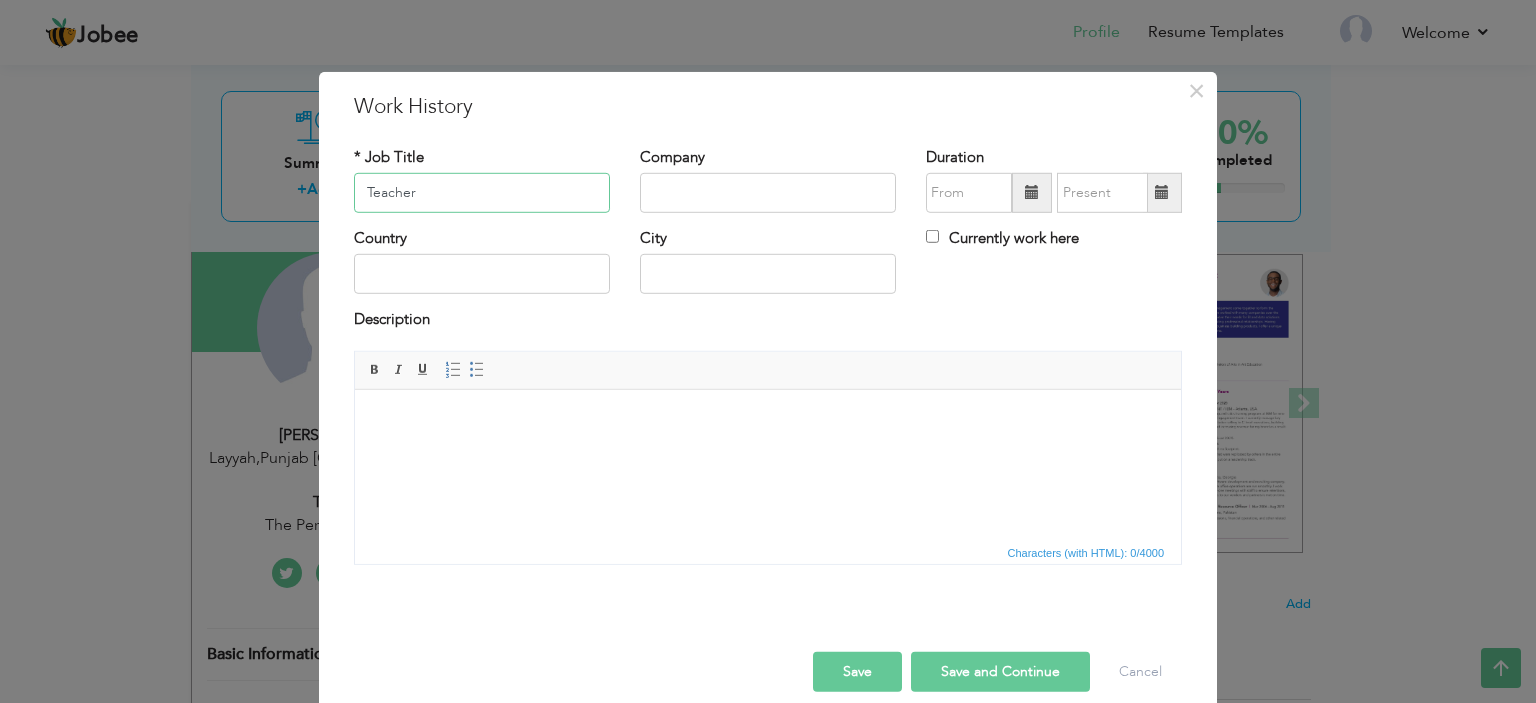type on "Teacher" 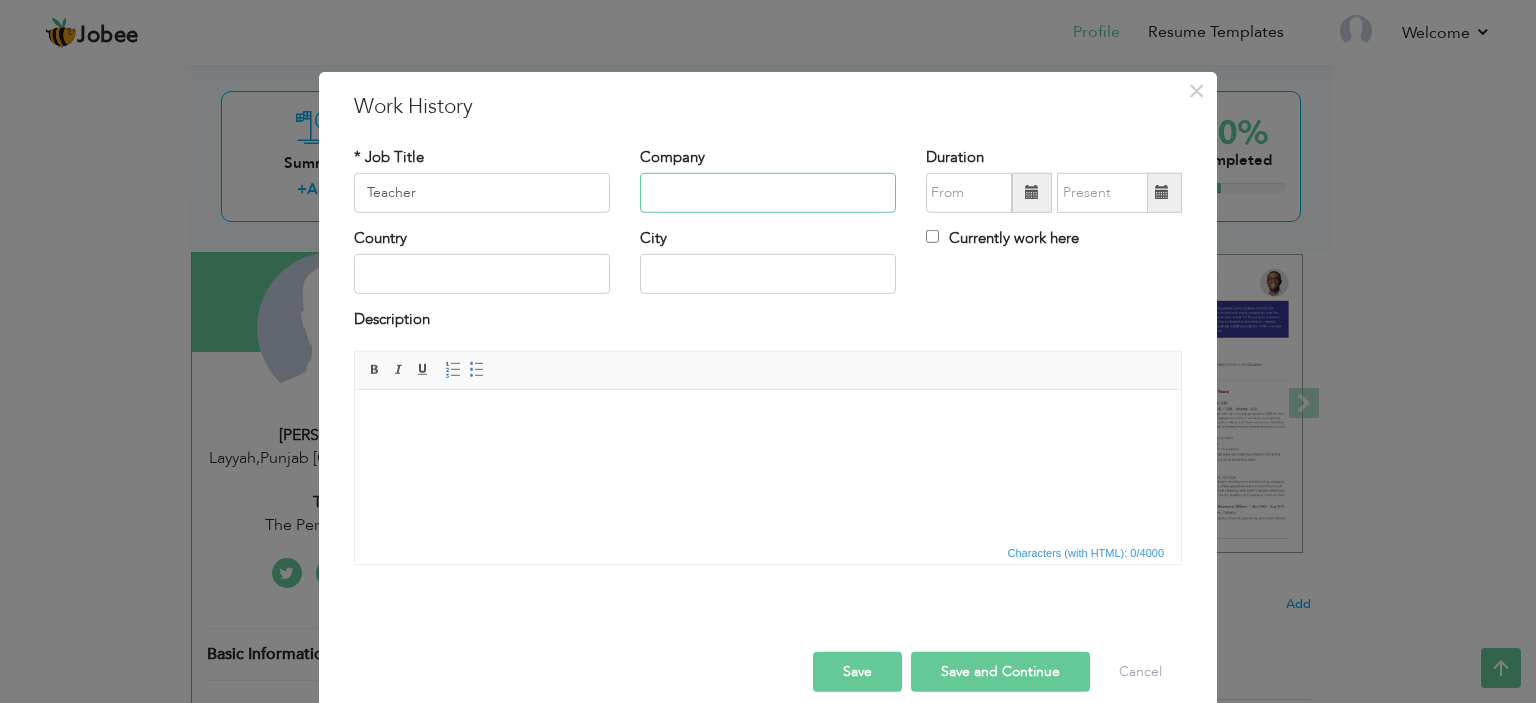 click at bounding box center (768, 193) 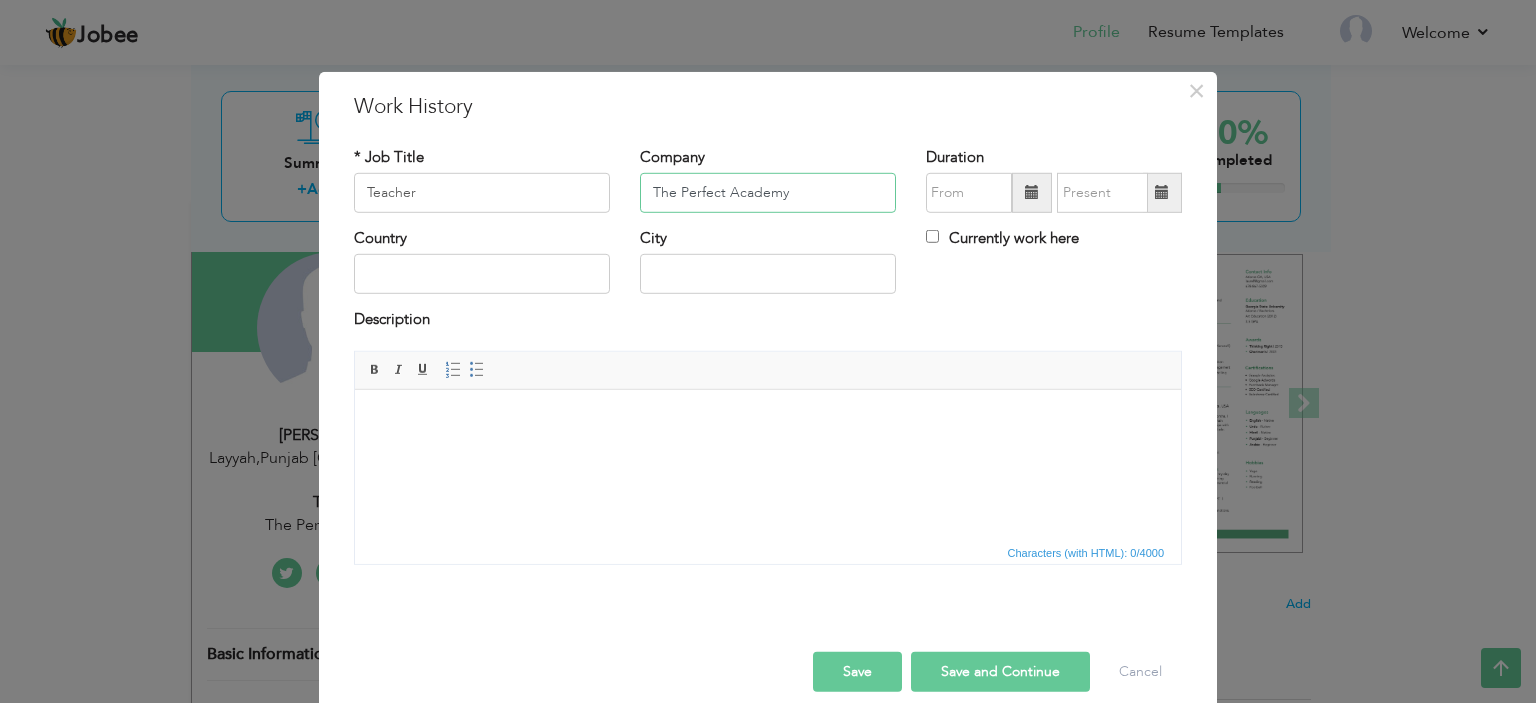 type on "The Perfect Academy" 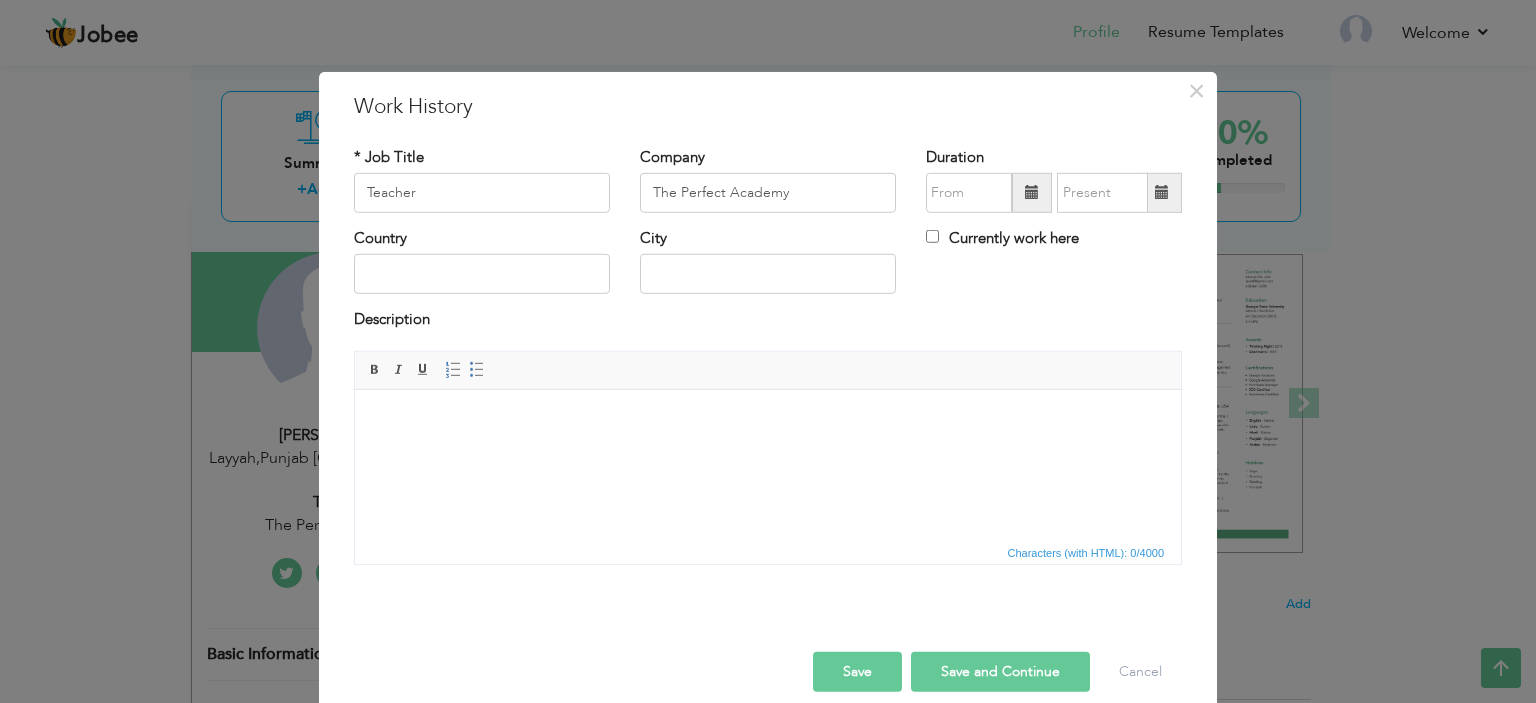 click at bounding box center (1032, 192) 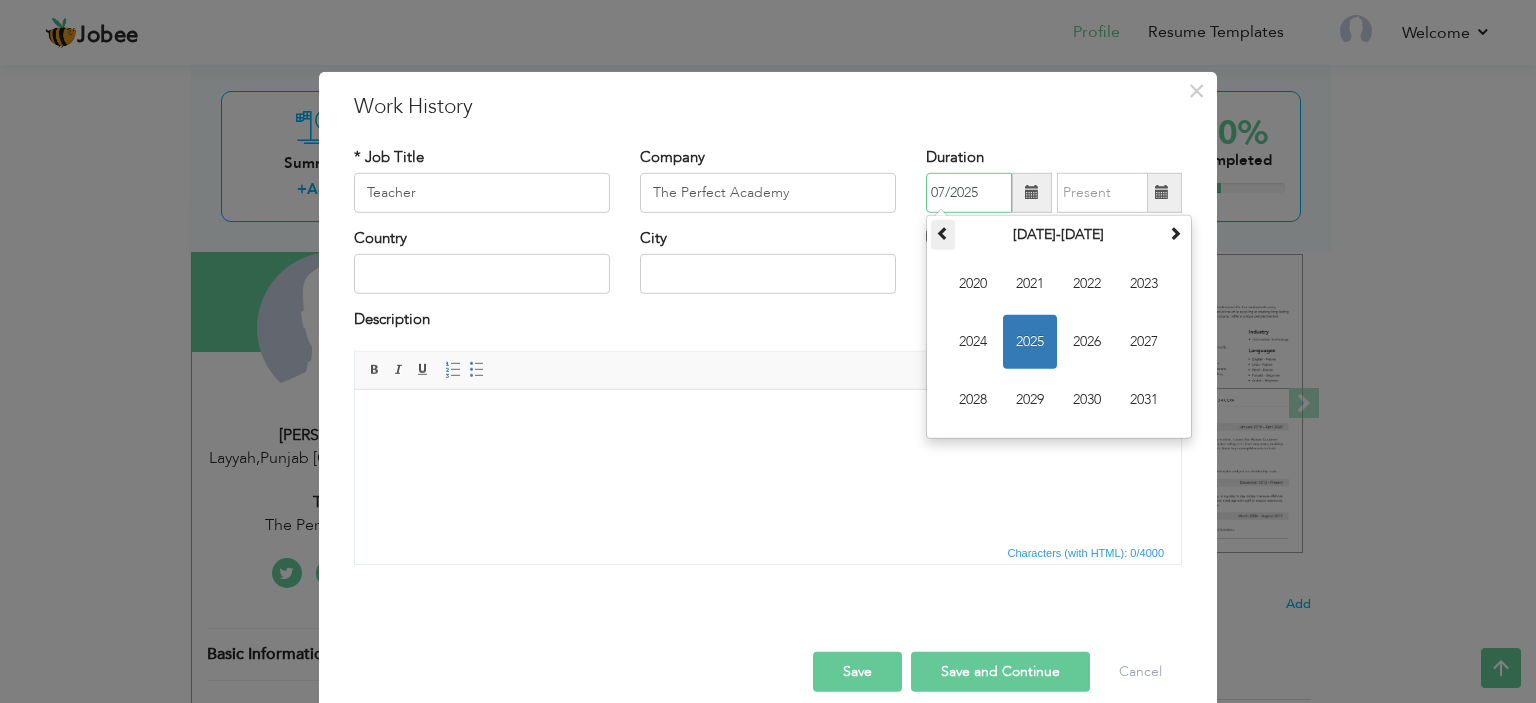 click at bounding box center [943, 233] 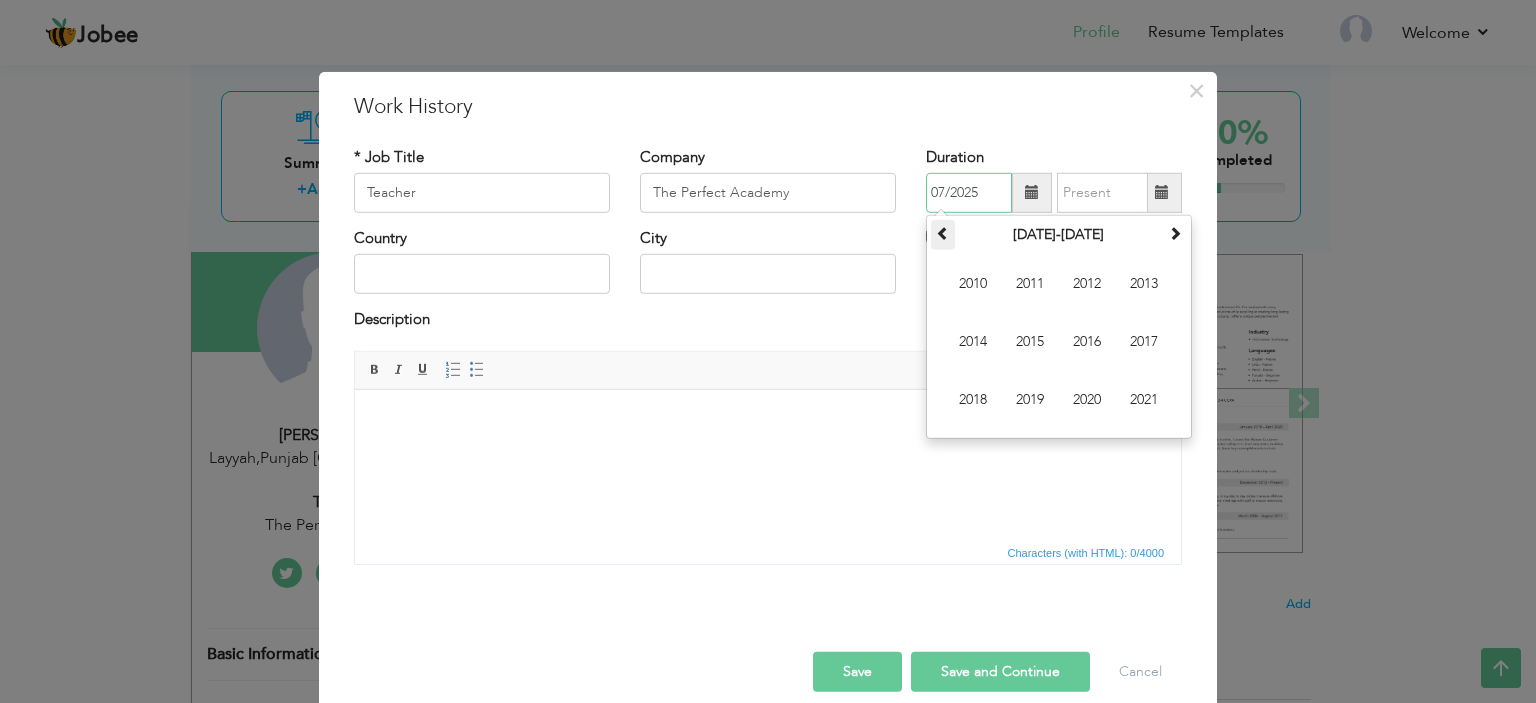 click at bounding box center (943, 233) 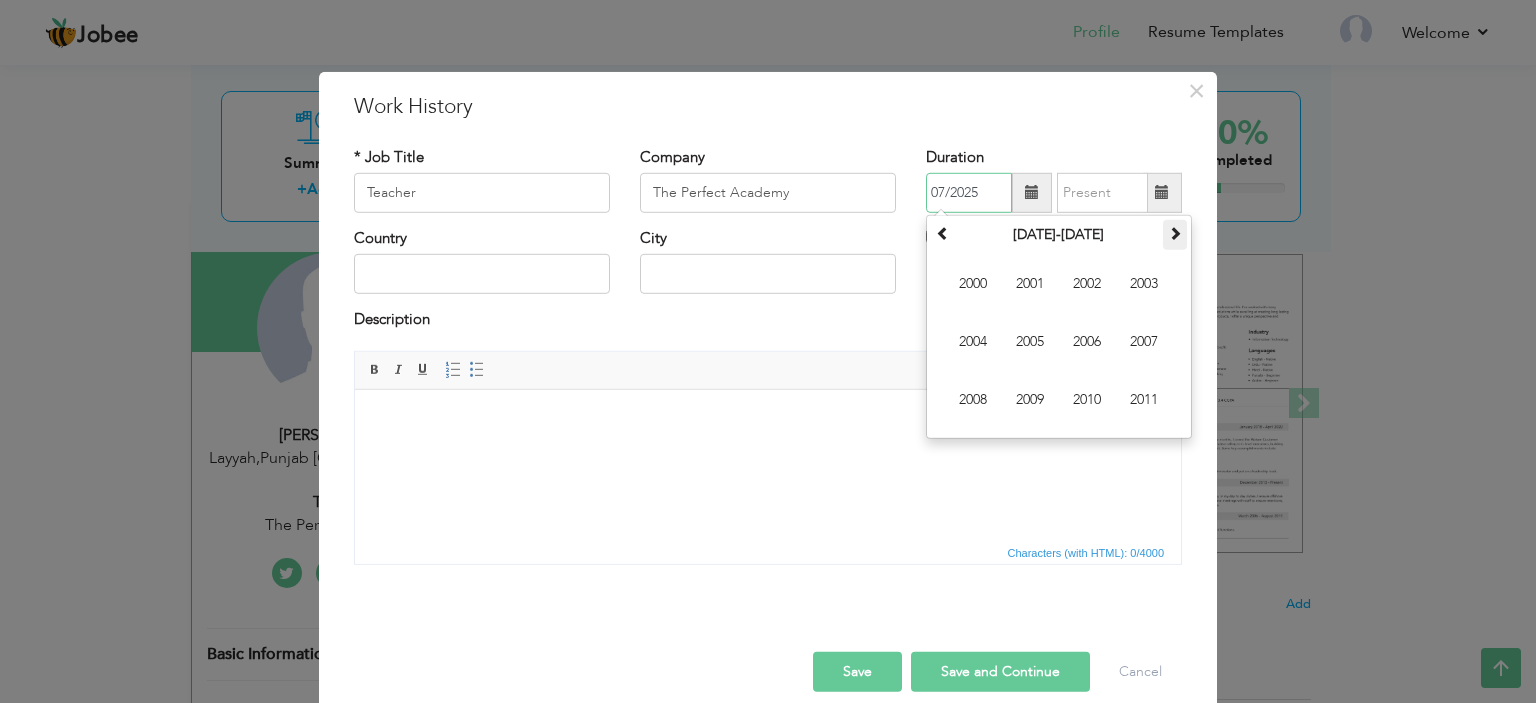 click at bounding box center [1175, 235] 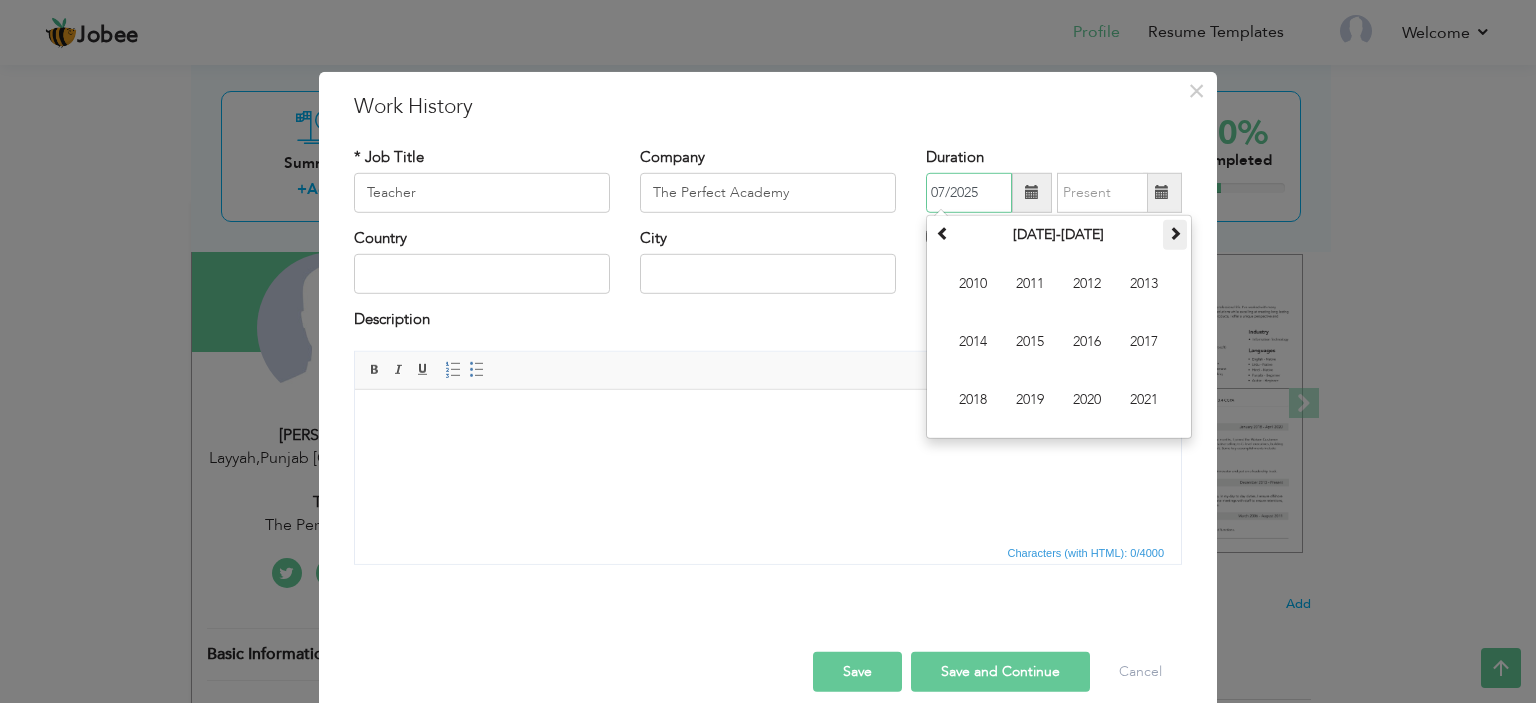 click at bounding box center (1175, 235) 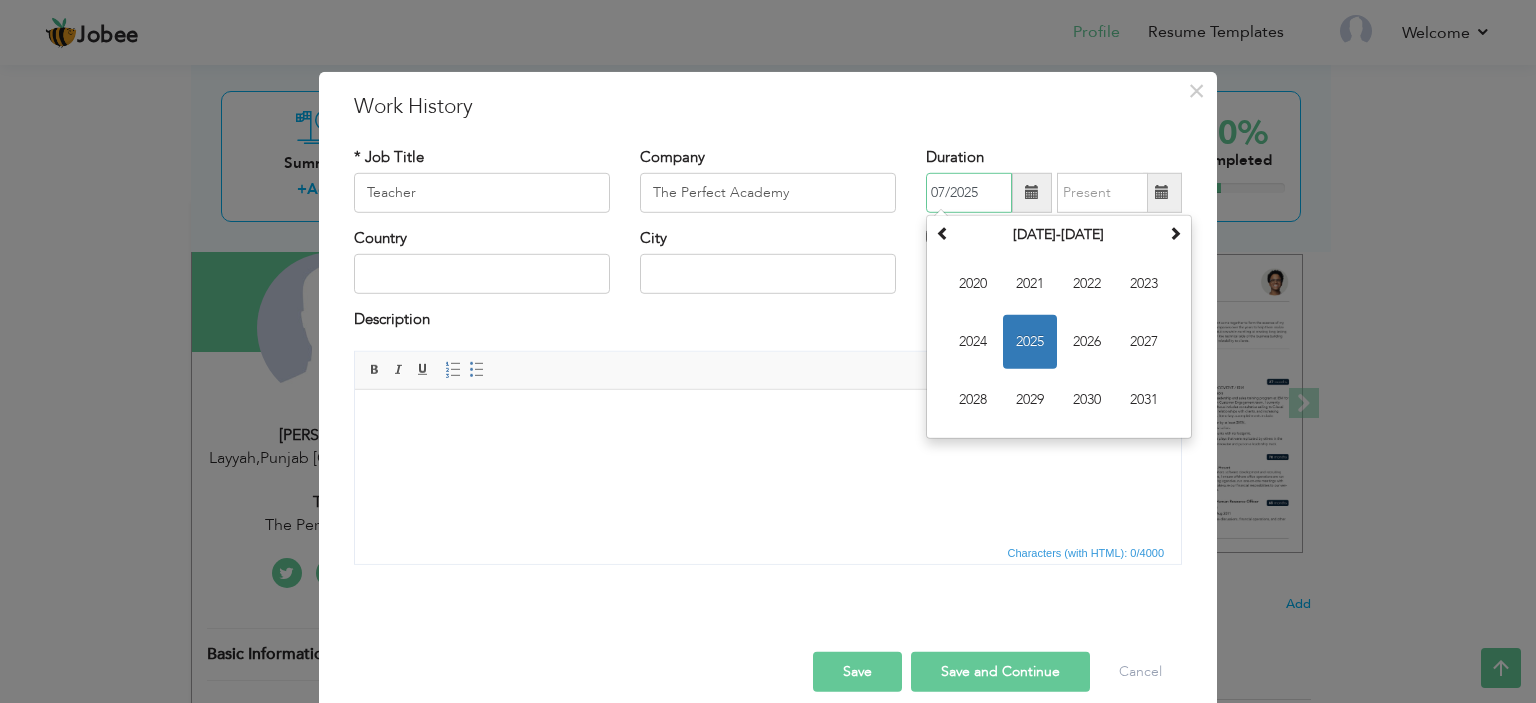 click on "2025" at bounding box center (1030, 342) 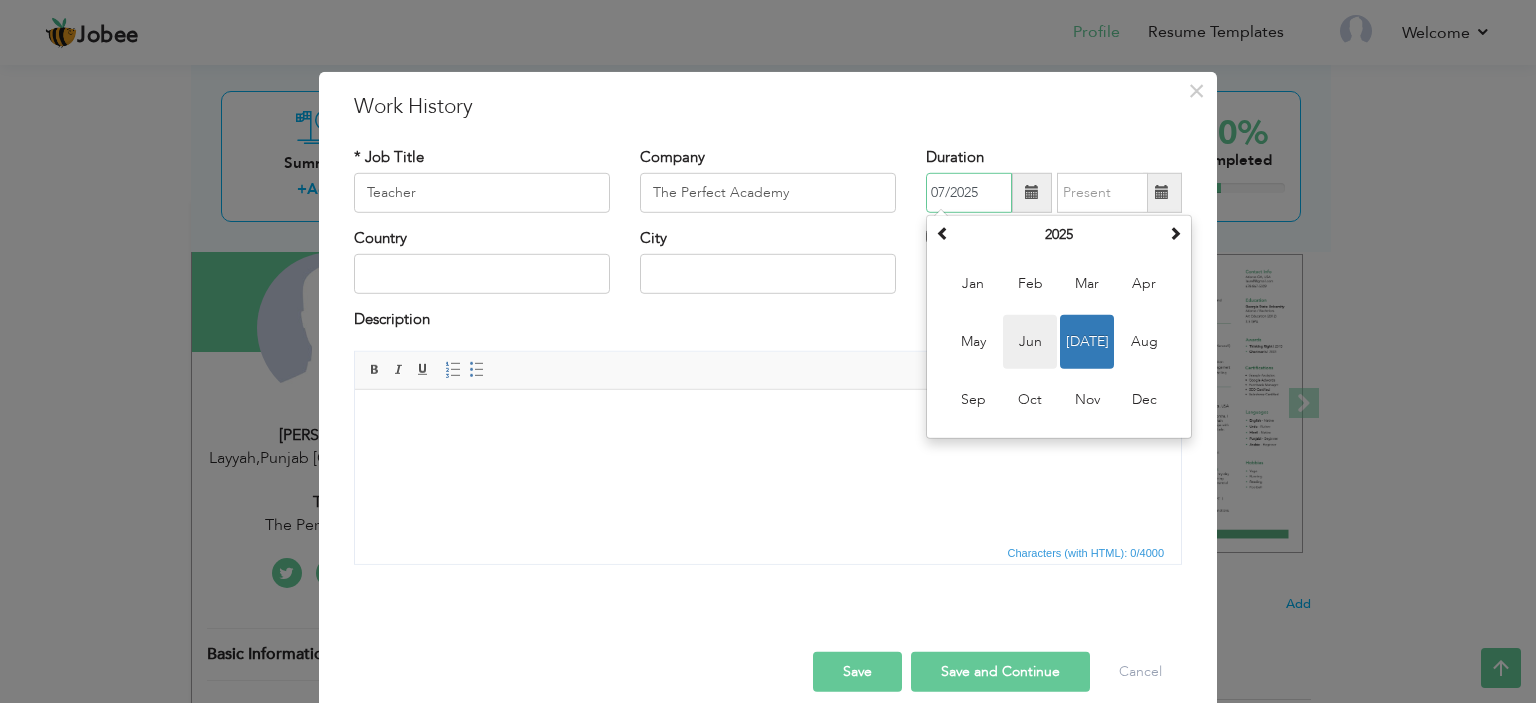 click on "Jun" at bounding box center [1030, 342] 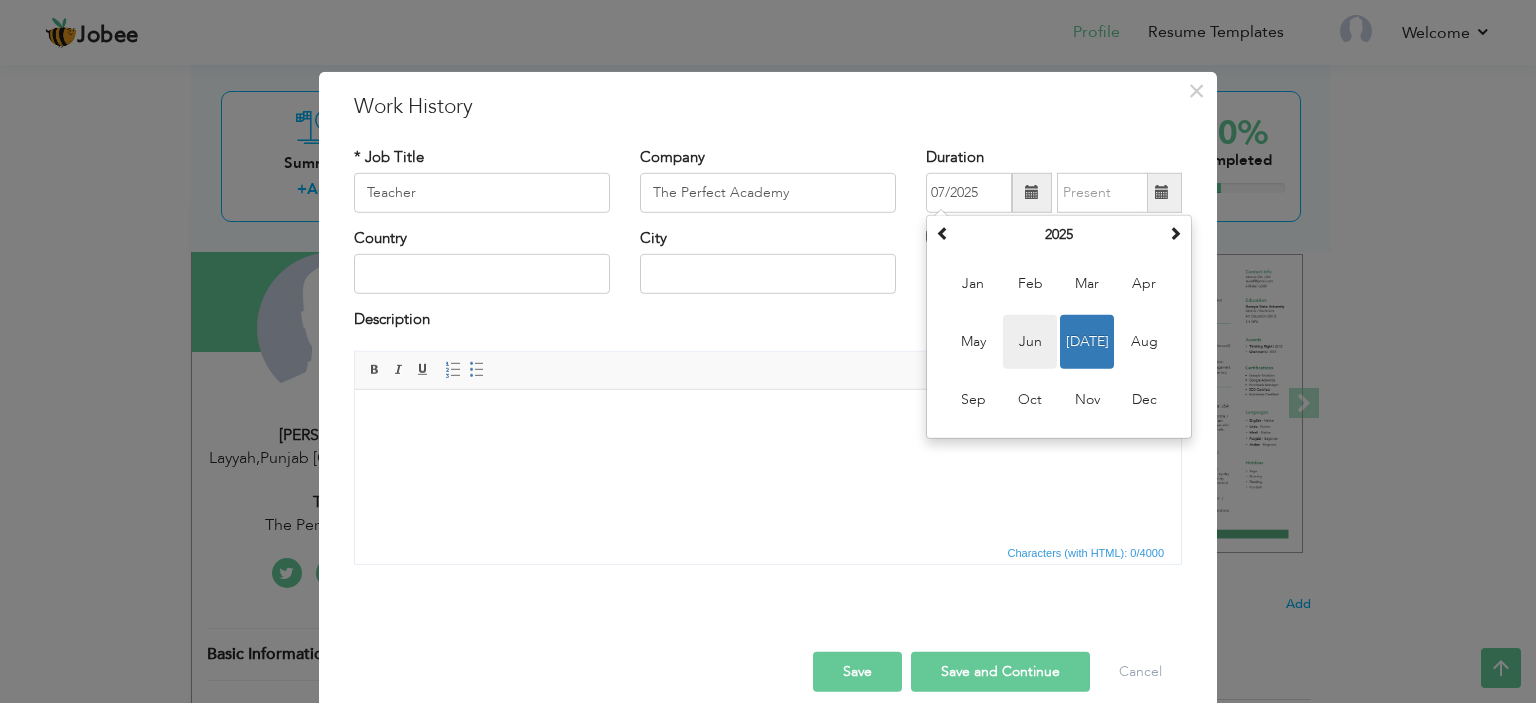 type on "06/2025" 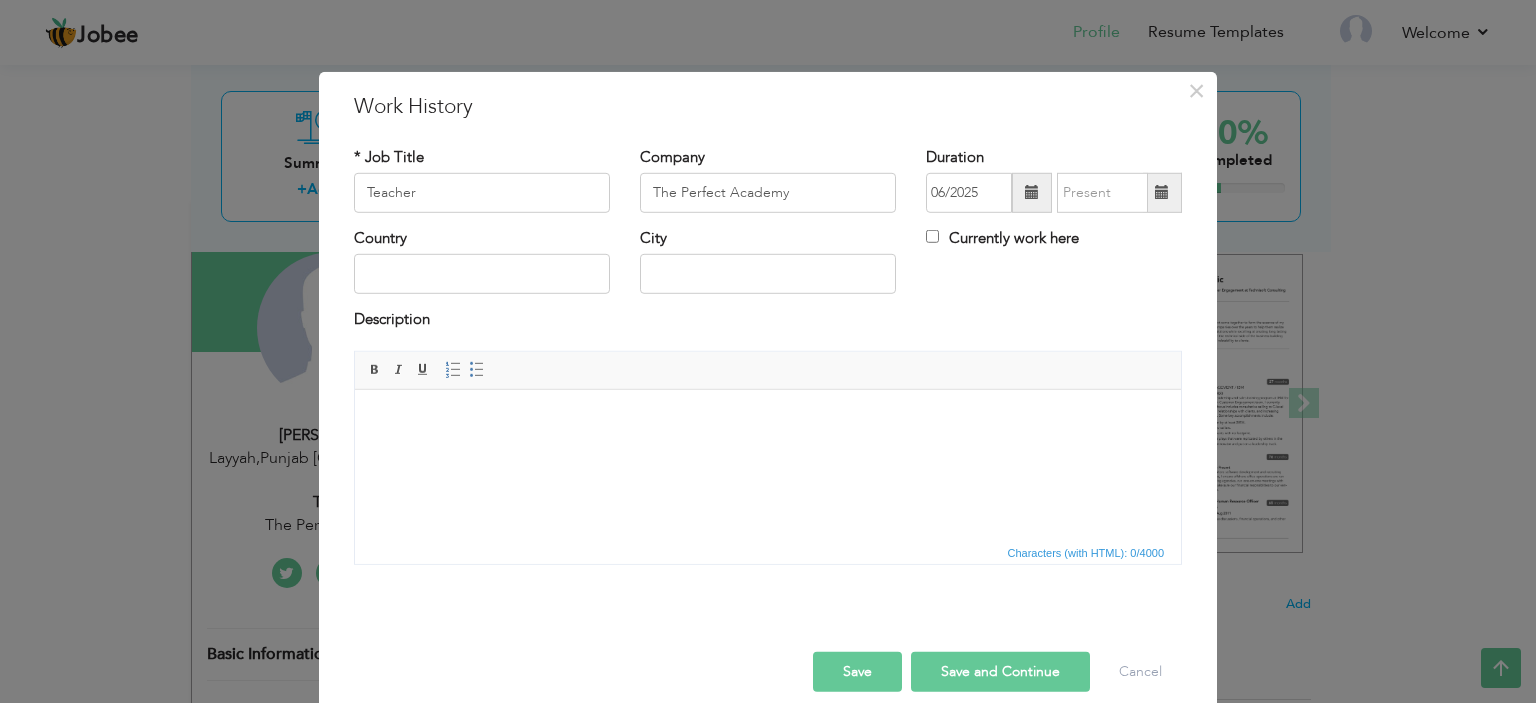 click on "Currently work here" at bounding box center (1002, 238) 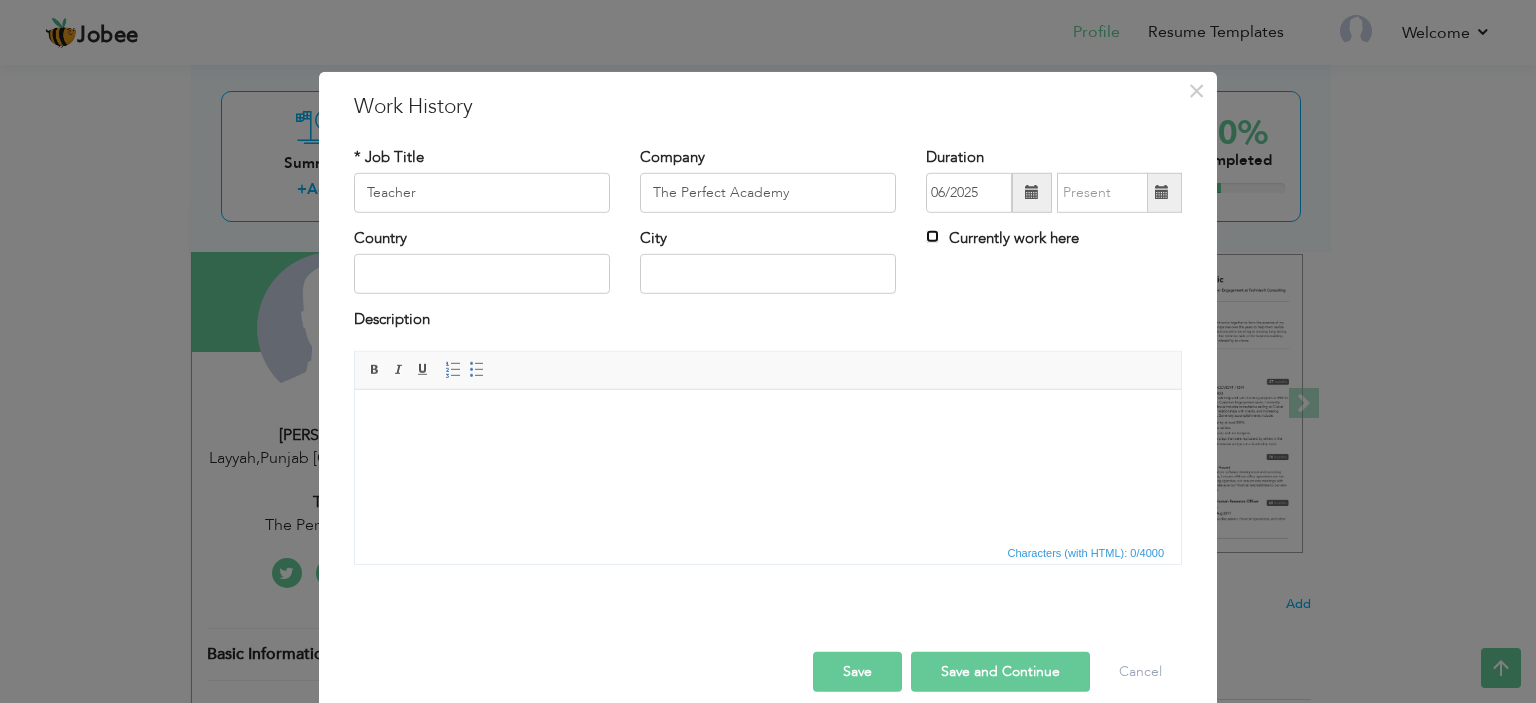 click on "Currently work here" at bounding box center (932, 236) 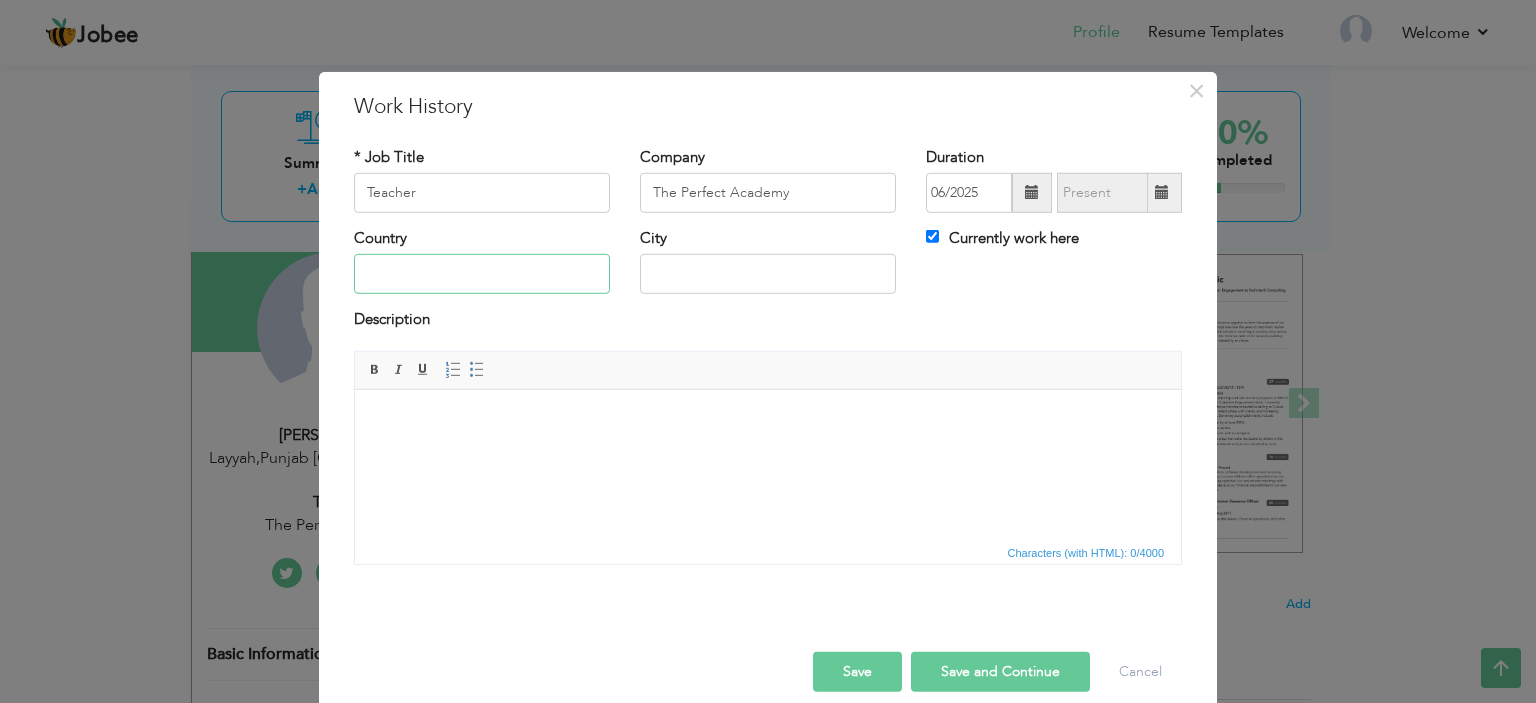 click at bounding box center (482, 274) 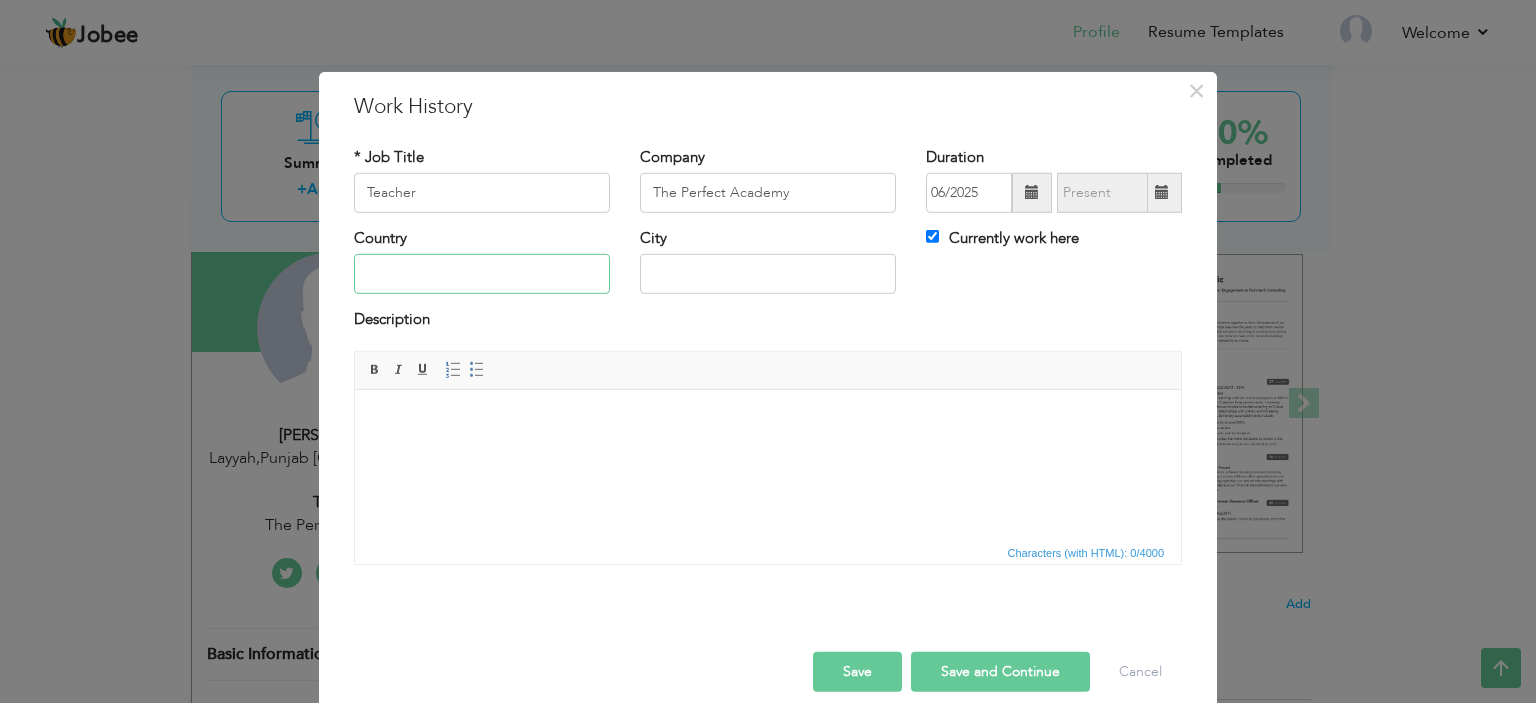 type on "[GEOGRAPHIC_DATA]" 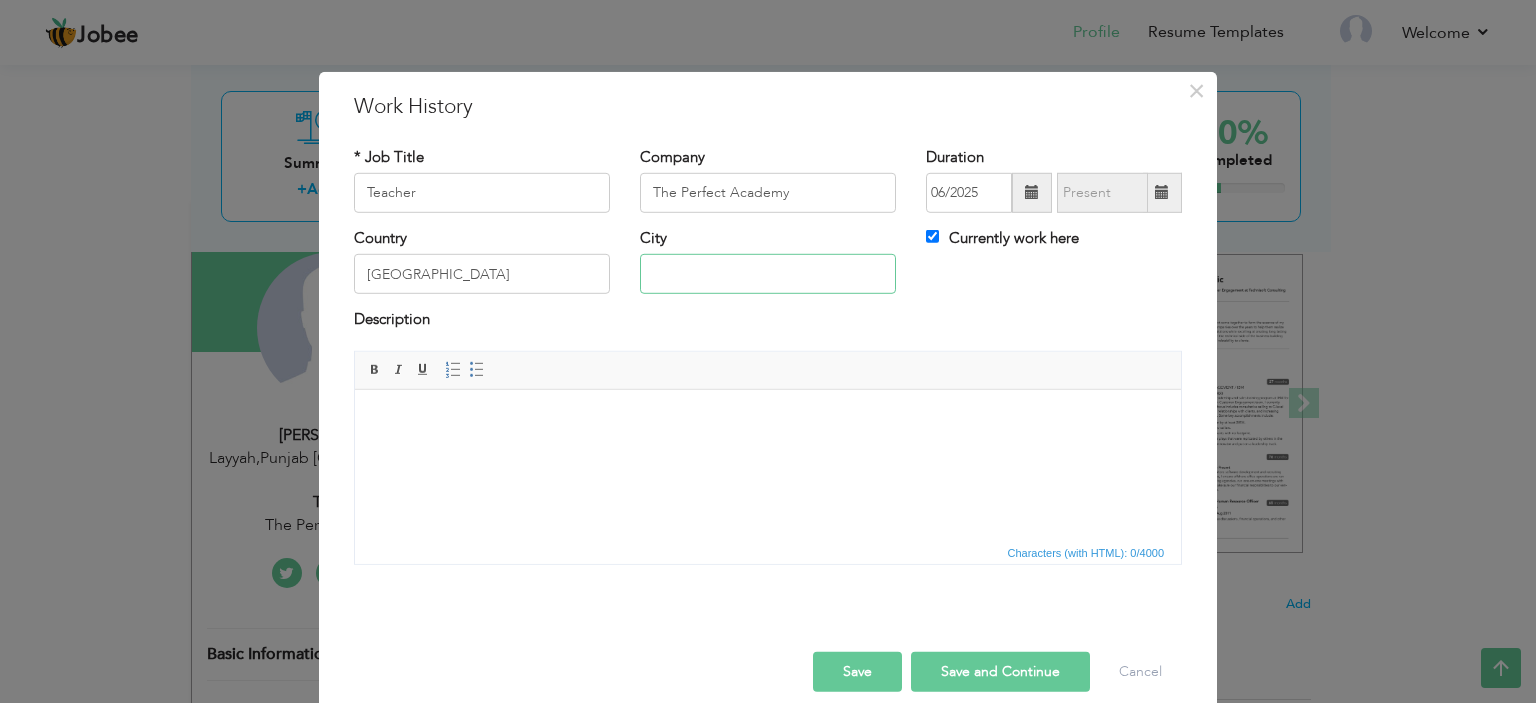 type on "Layyah" 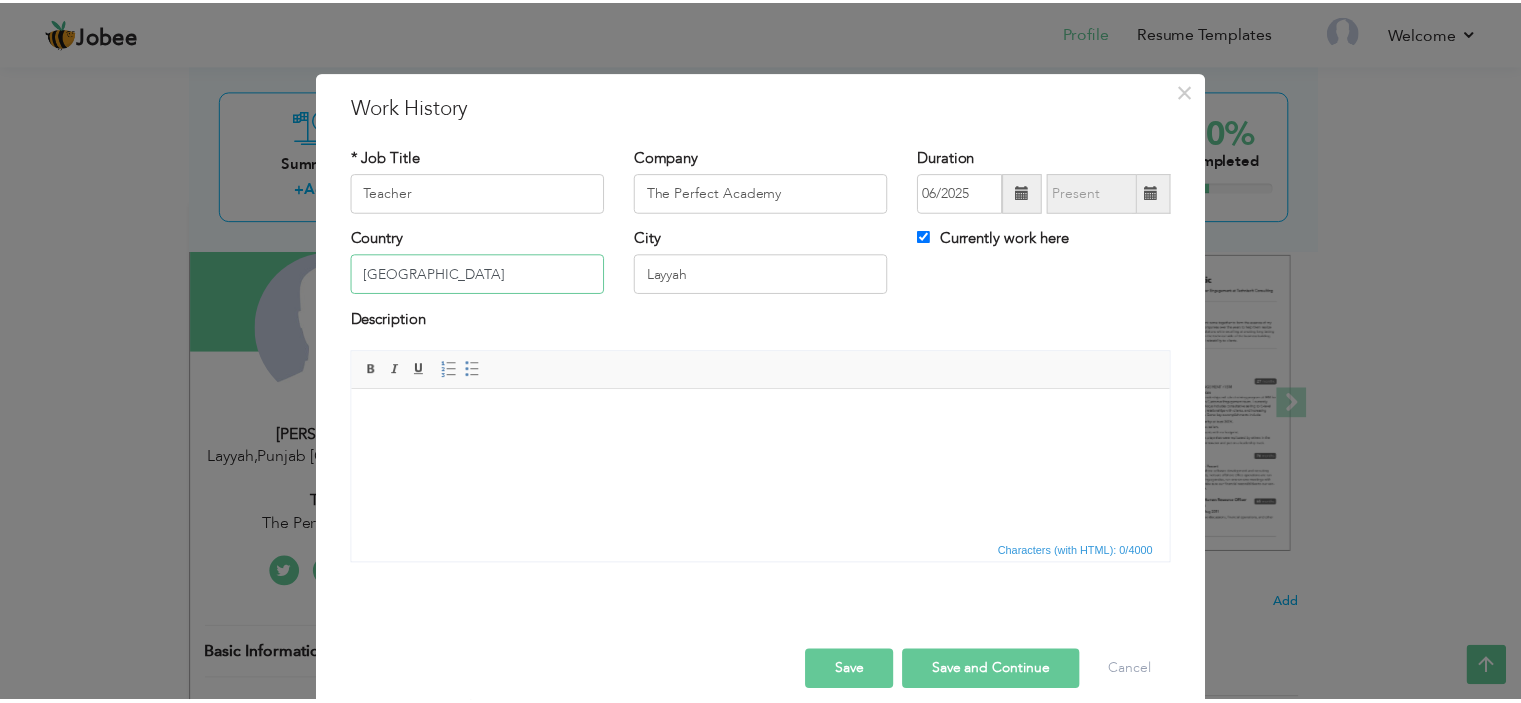 scroll, scrollTop: 22, scrollLeft: 0, axis: vertical 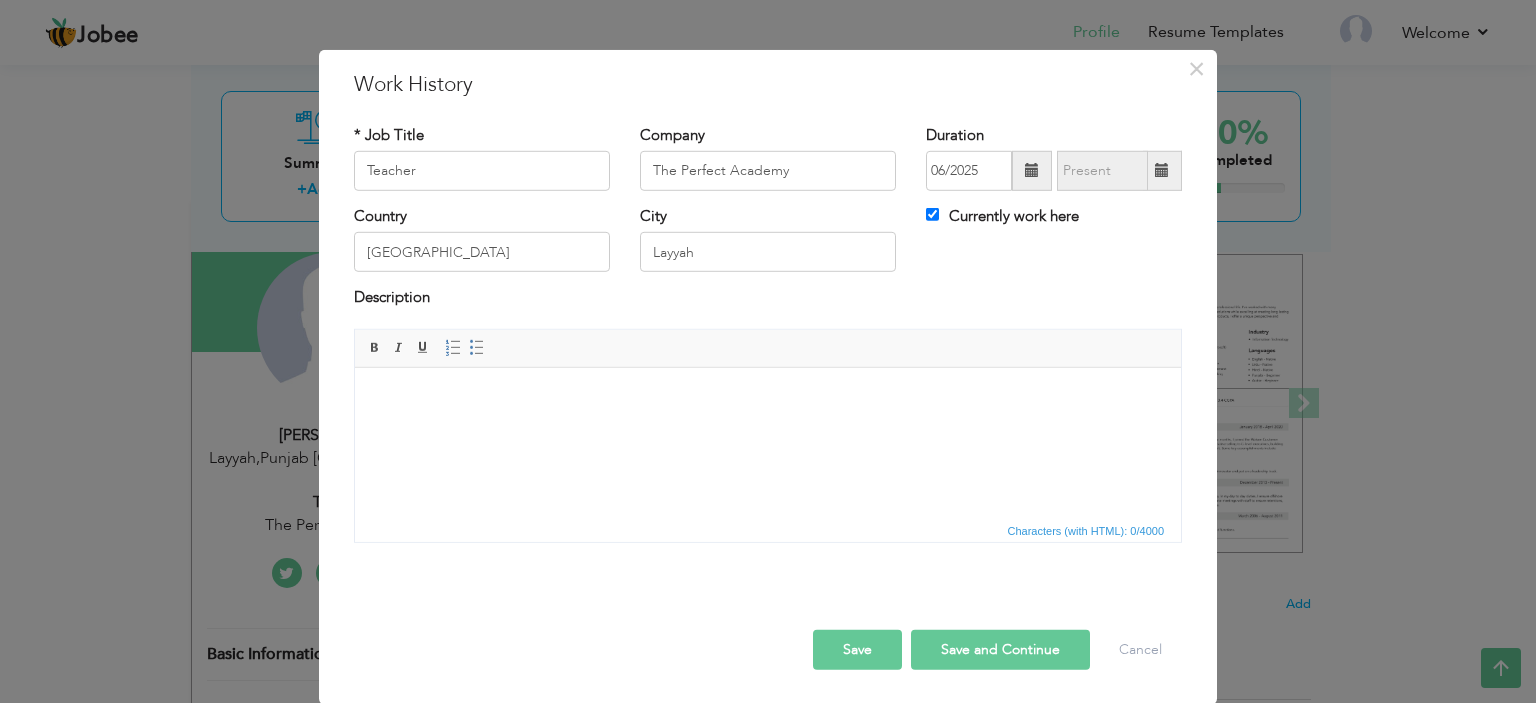 click at bounding box center [768, 397] 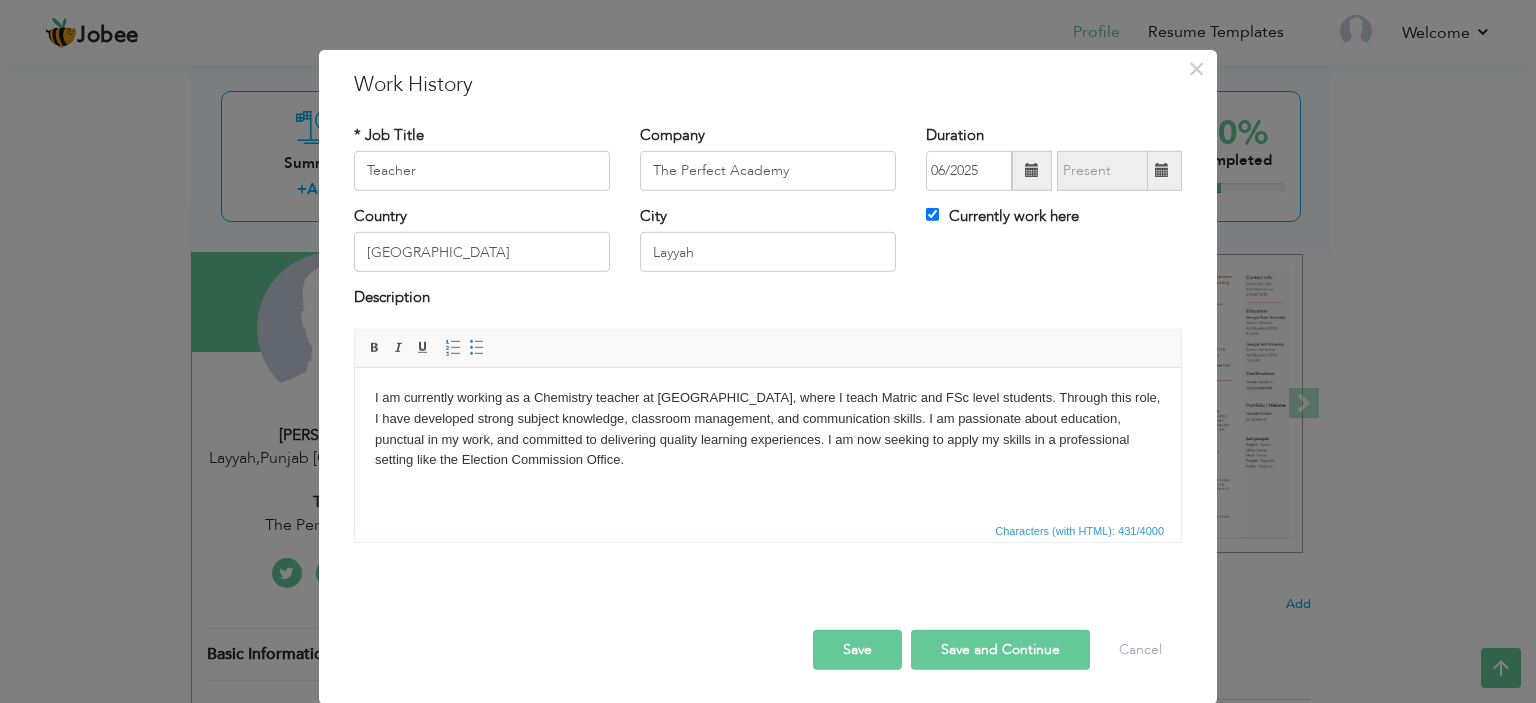 click on "Save and Continue" at bounding box center [1000, 650] 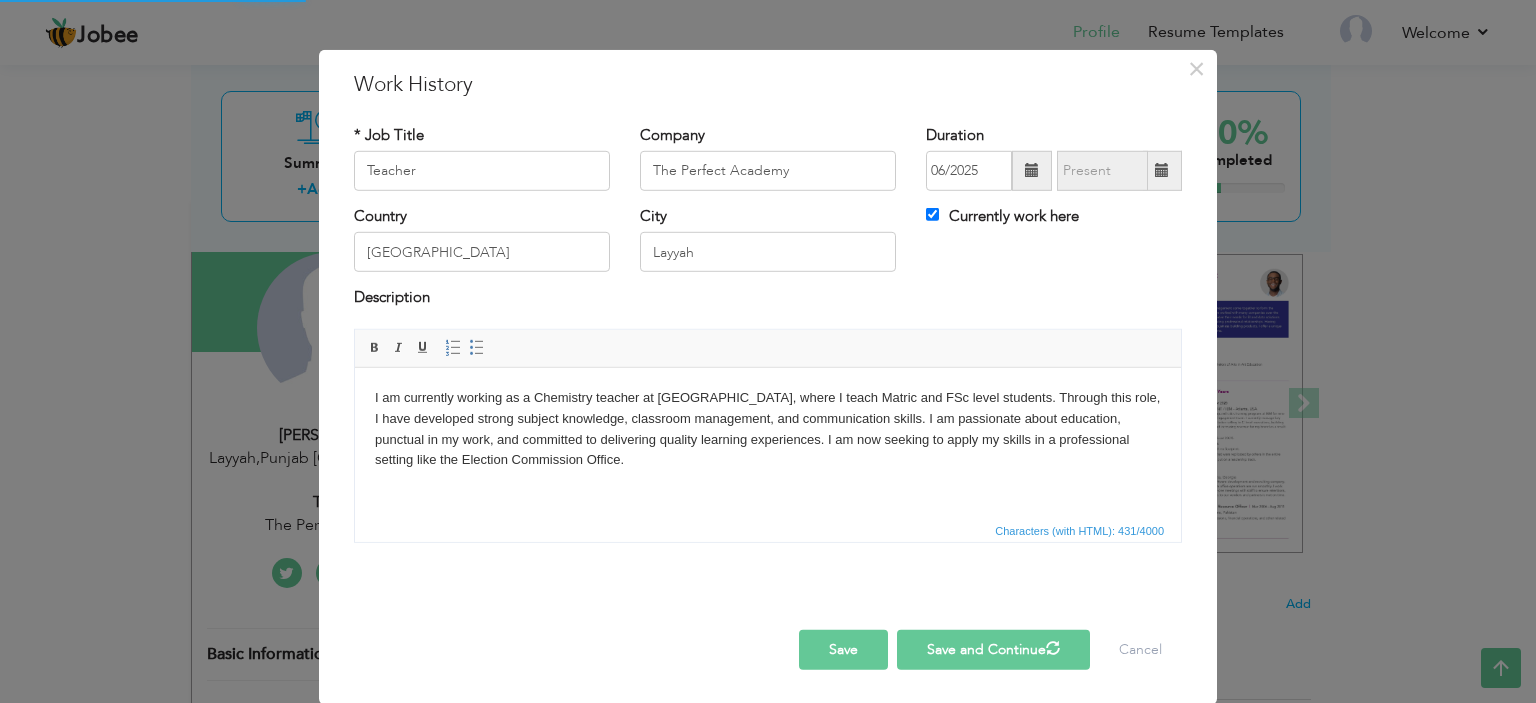 type 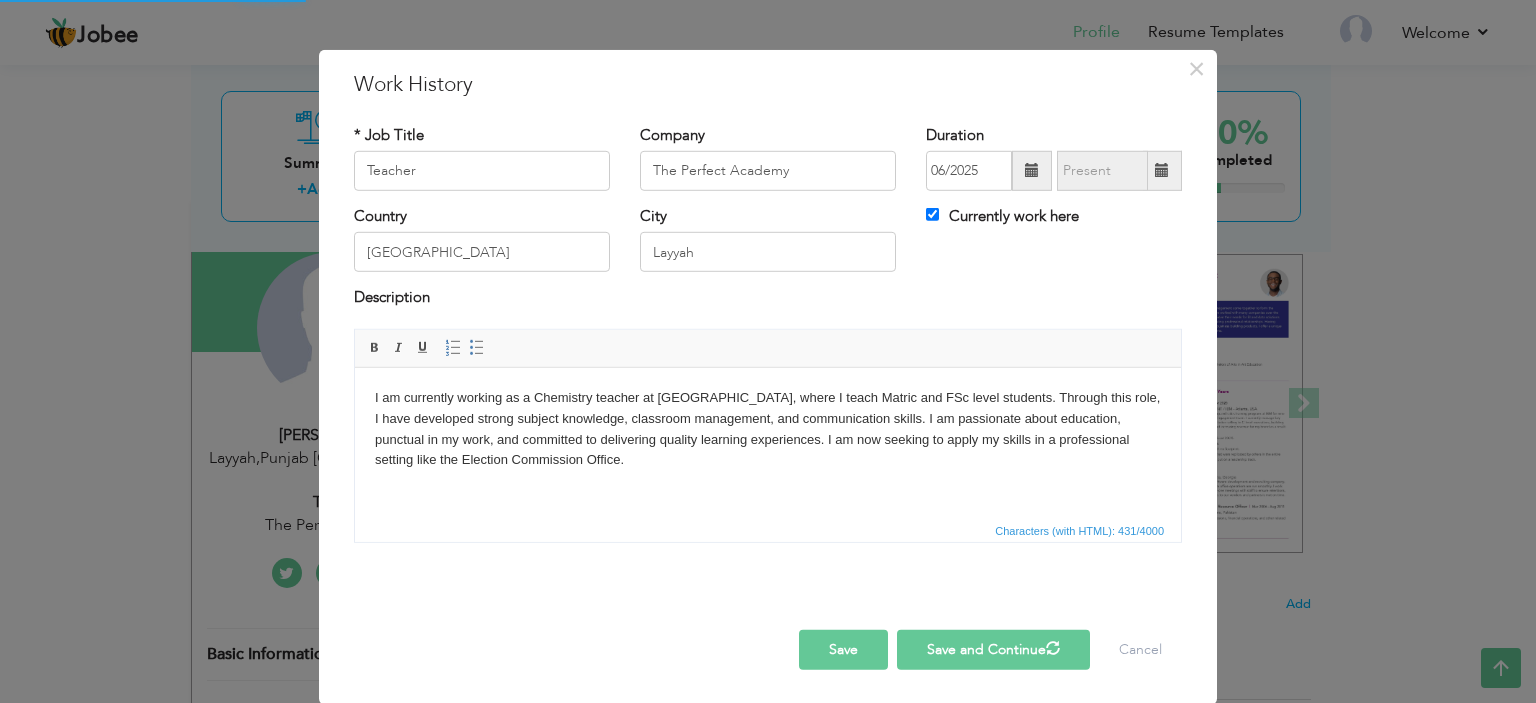 type 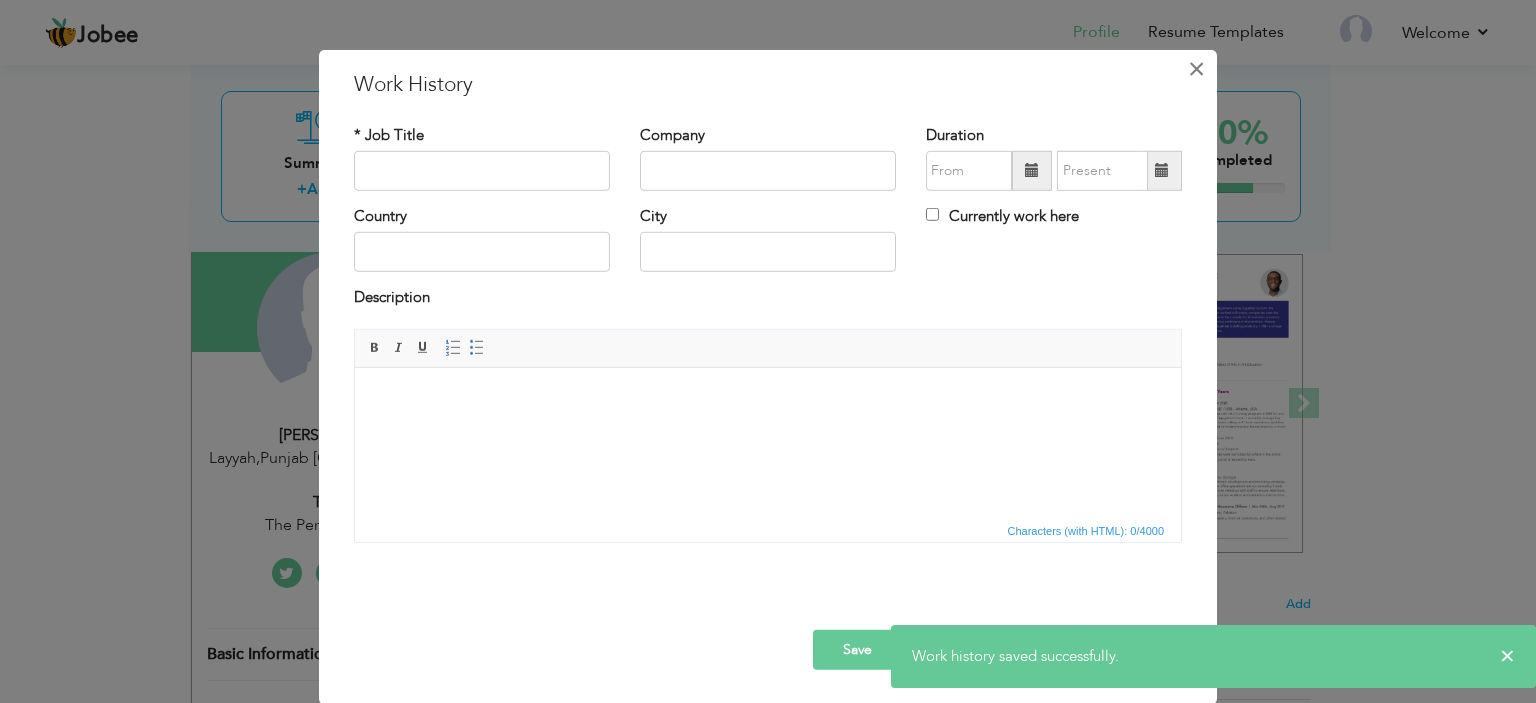 click on "×" at bounding box center [1196, 68] 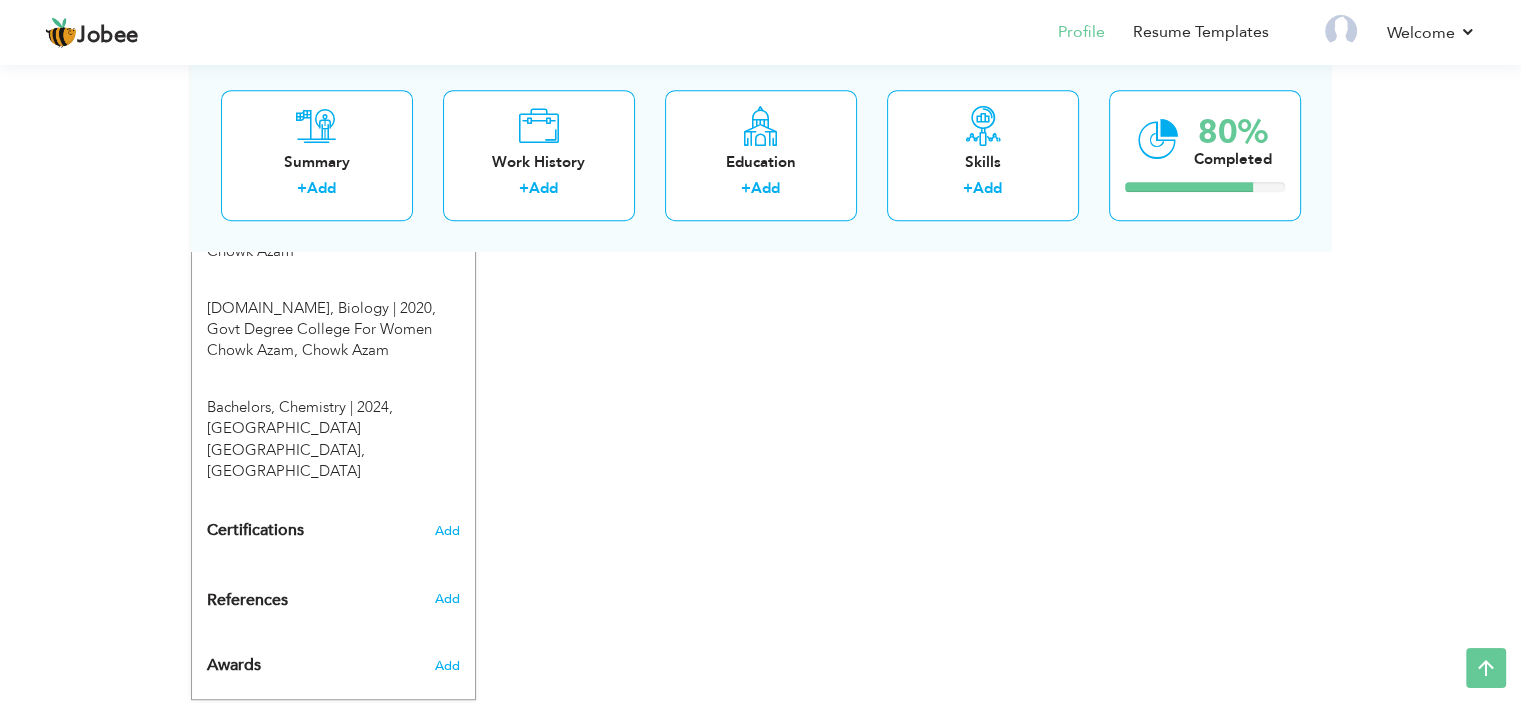 scroll, scrollTop: 976, scrollLeft: 0, axis: vertical 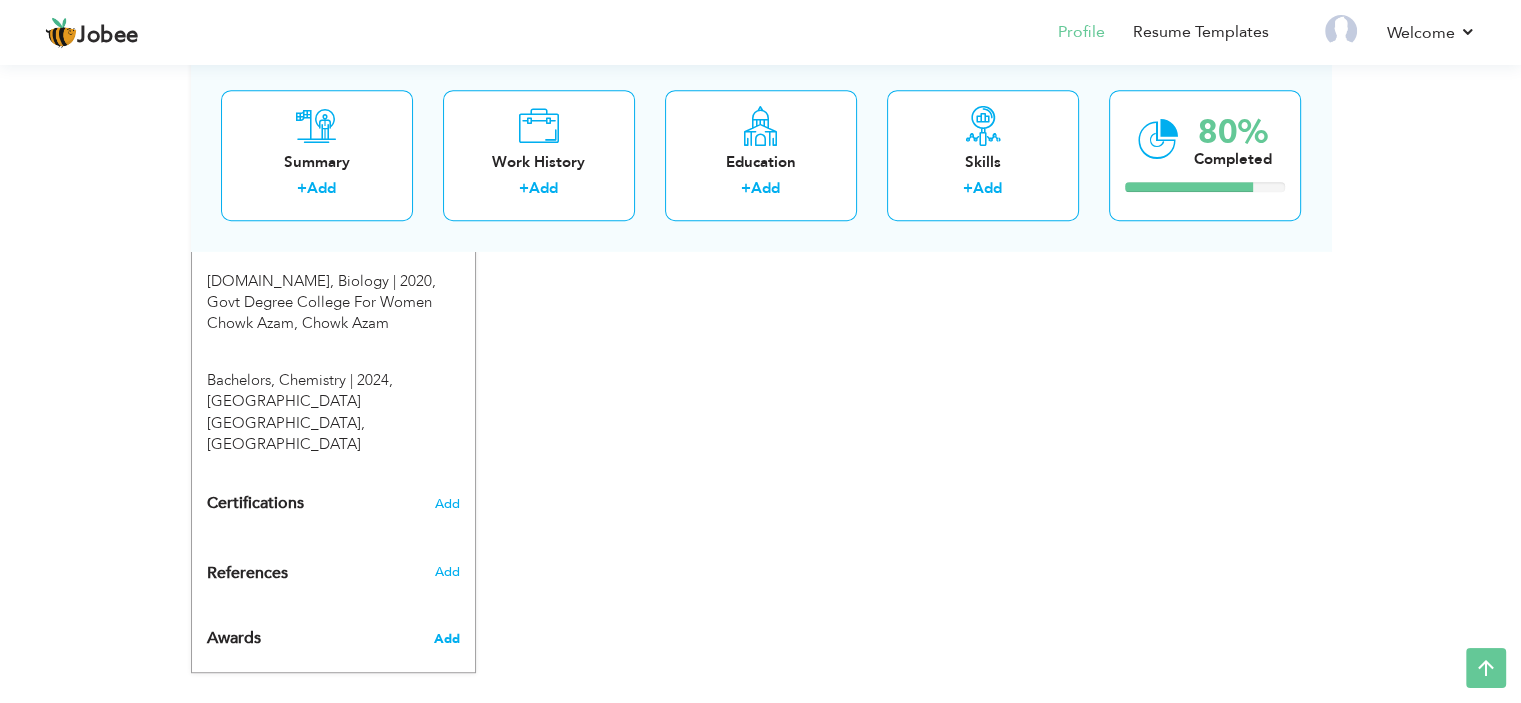 click on "Add" at bounding box center [446, 639] 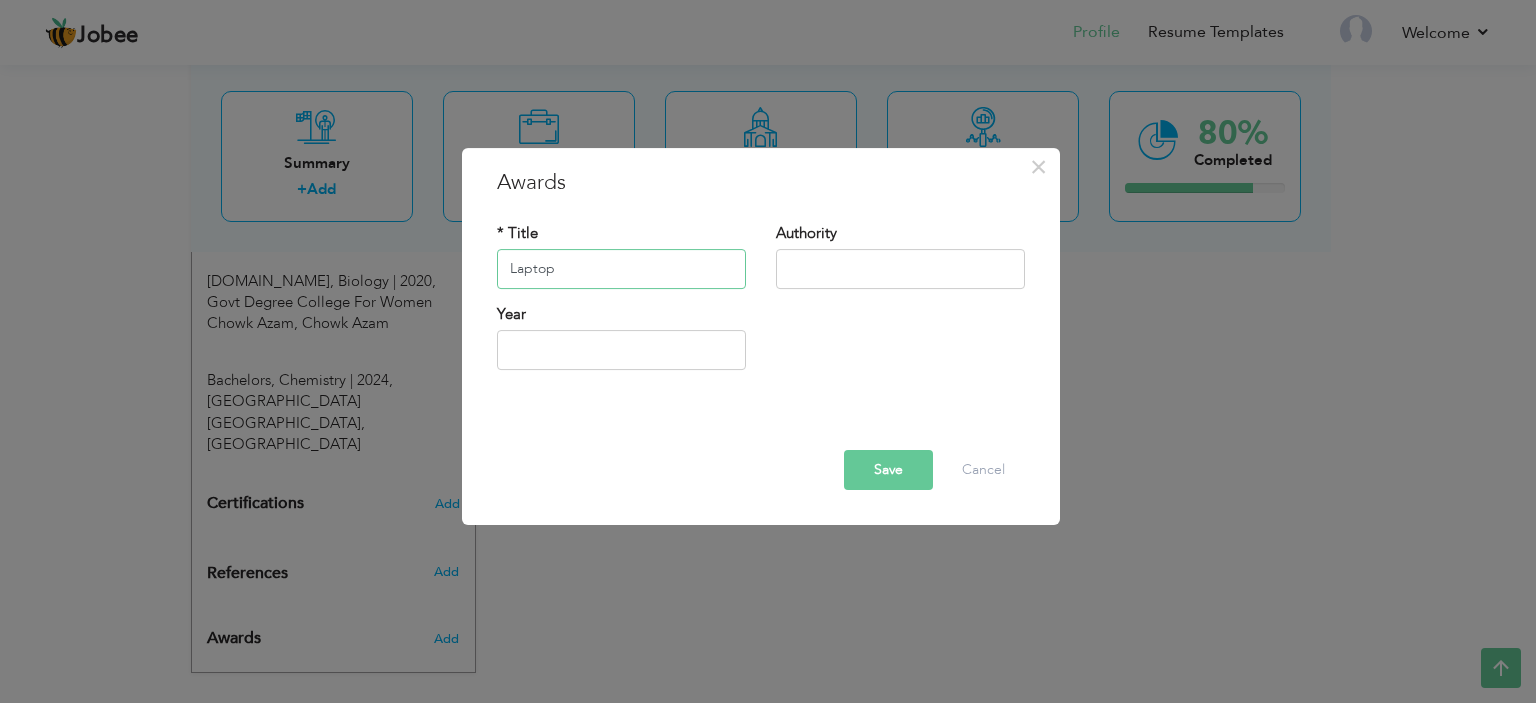 type on "Laptop" 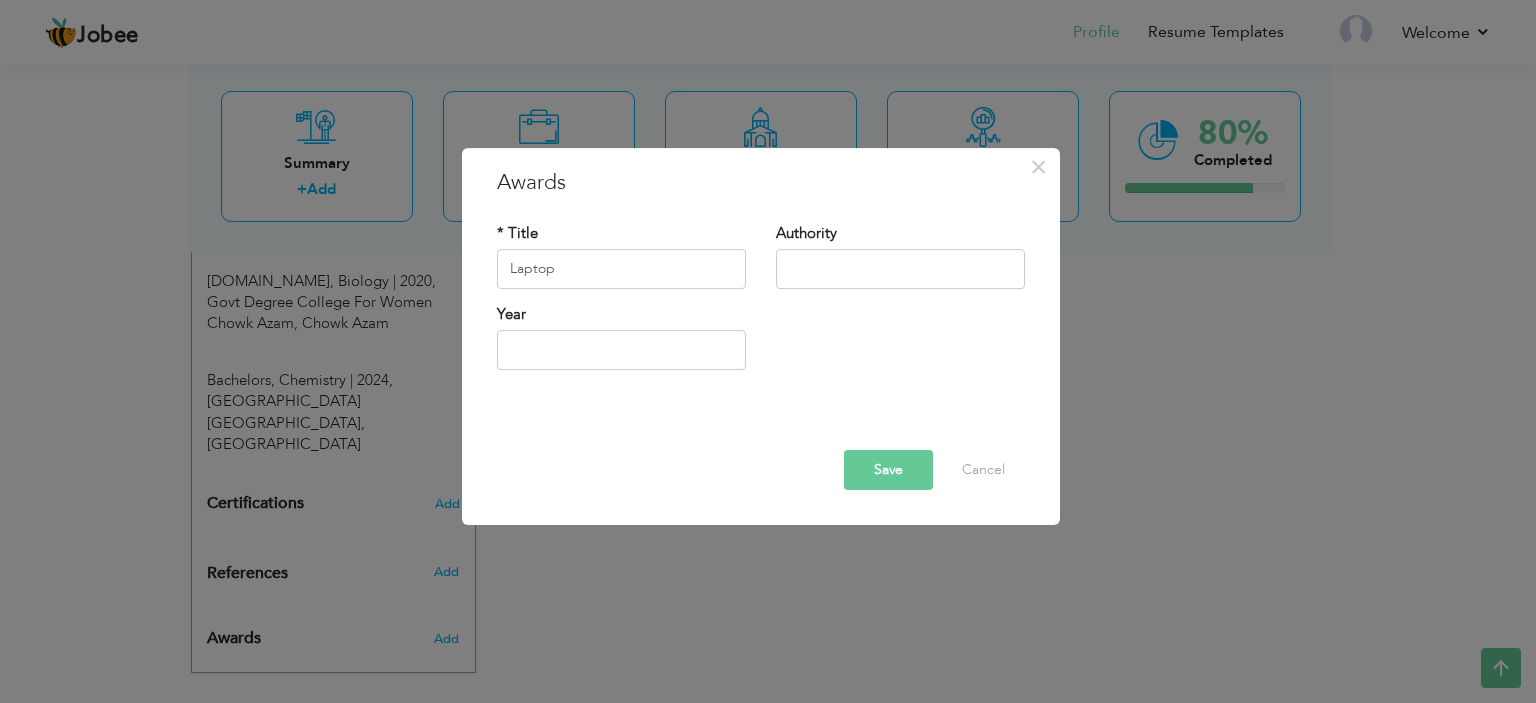 click on "Authority" at bounding box center [900, 263] 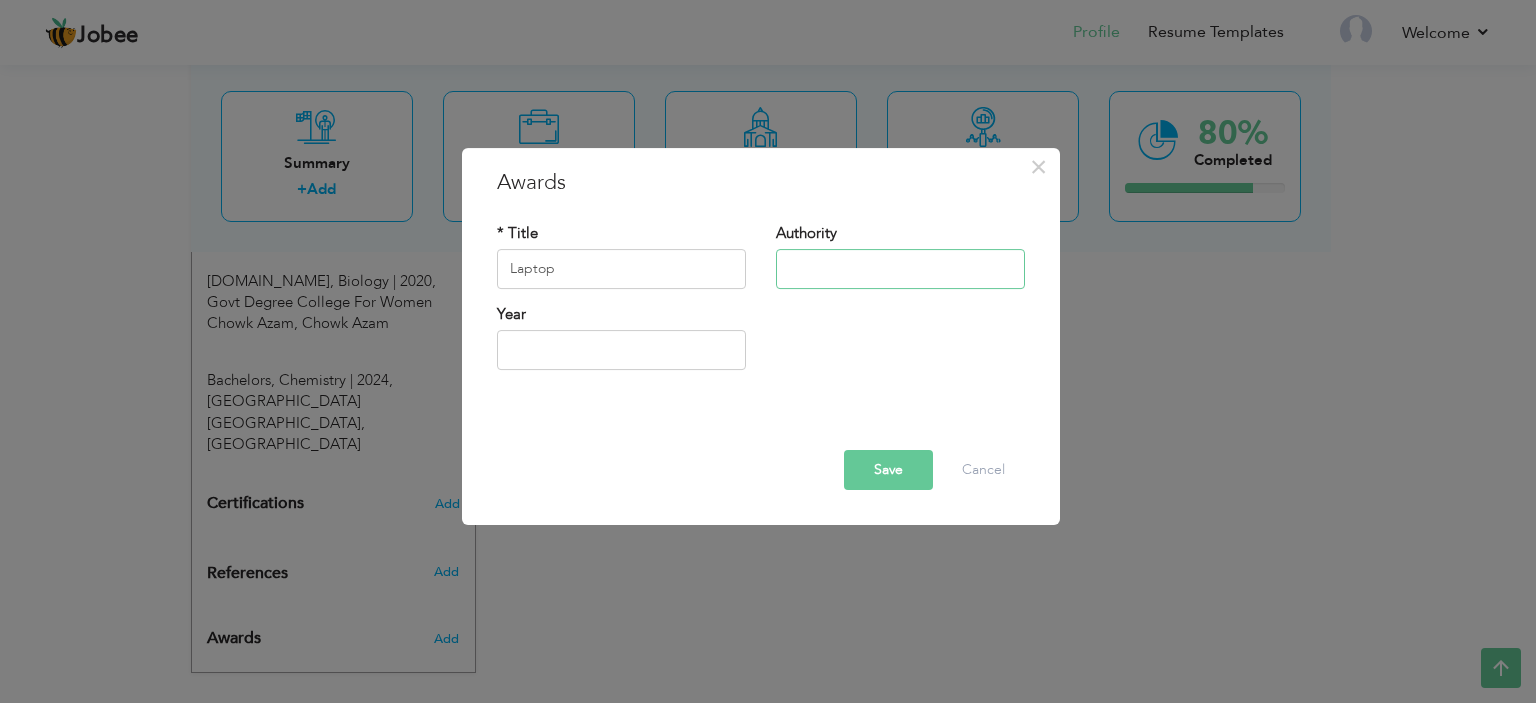 click at bounding box center [900, 269] 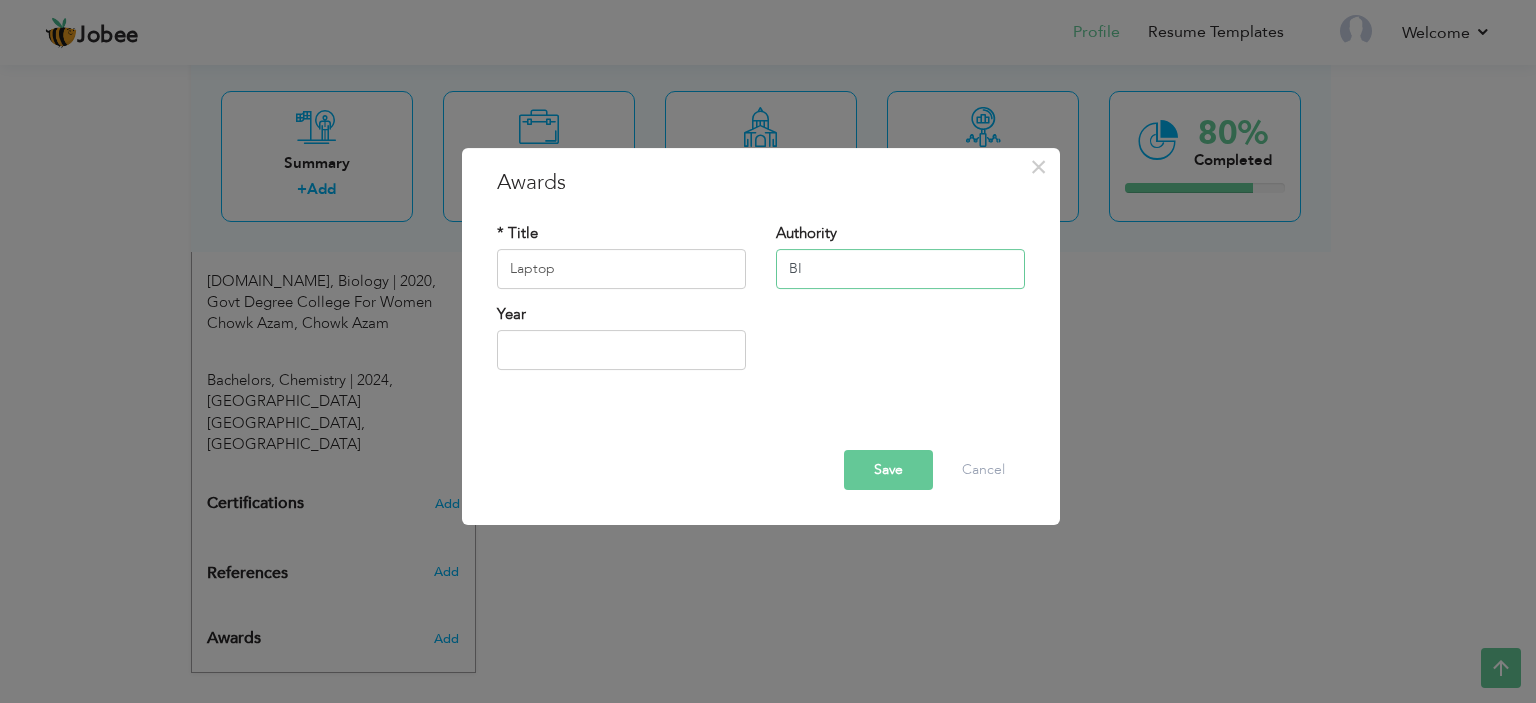 type on "B" 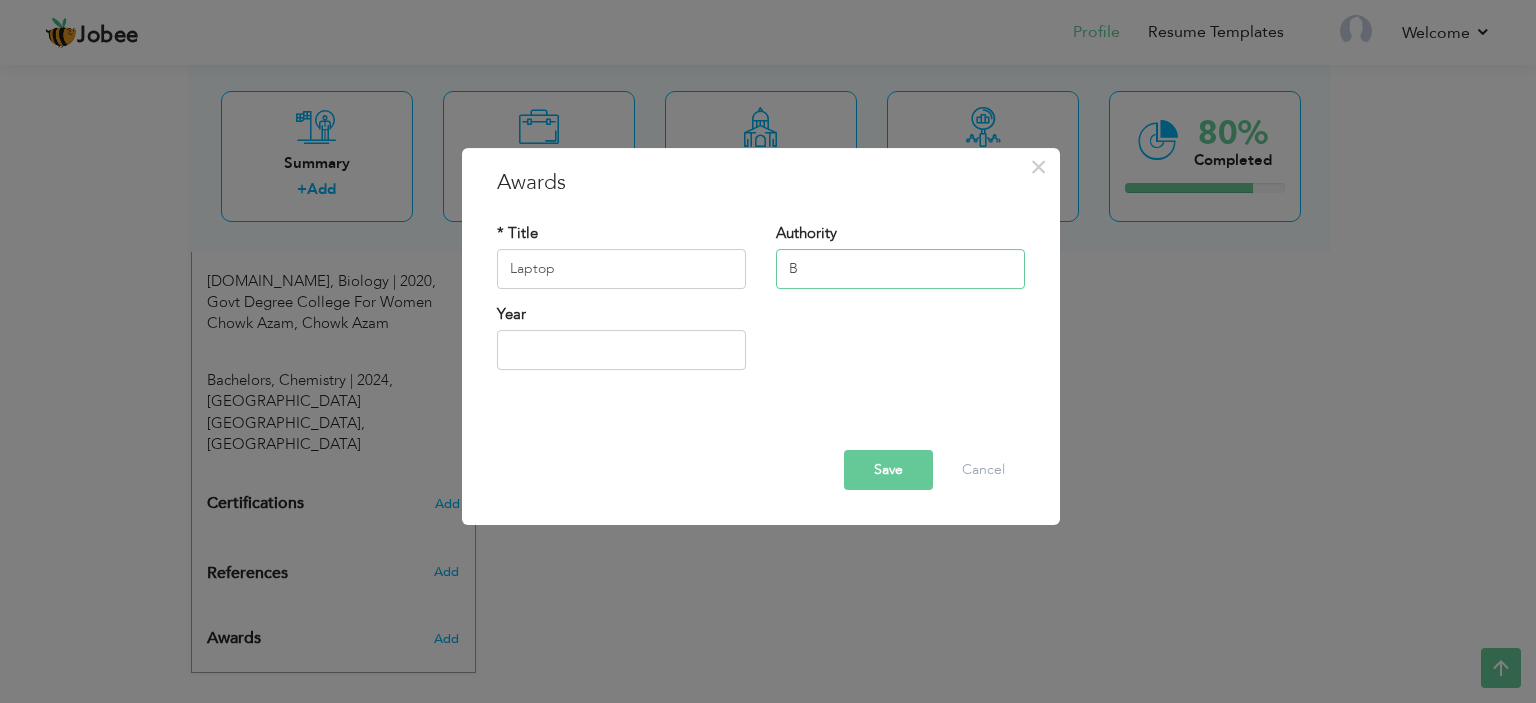 type 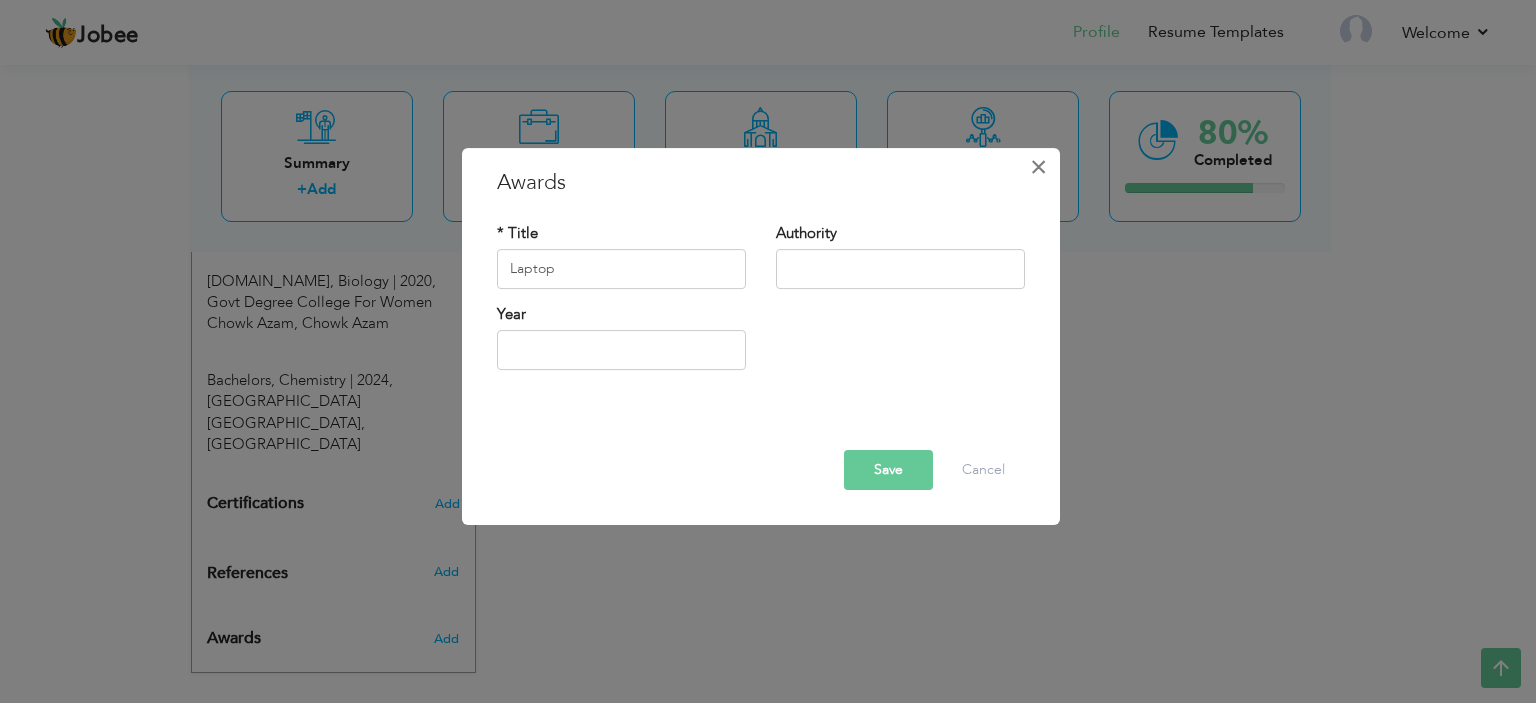 click on "×" at bounding box center (1038, 167) 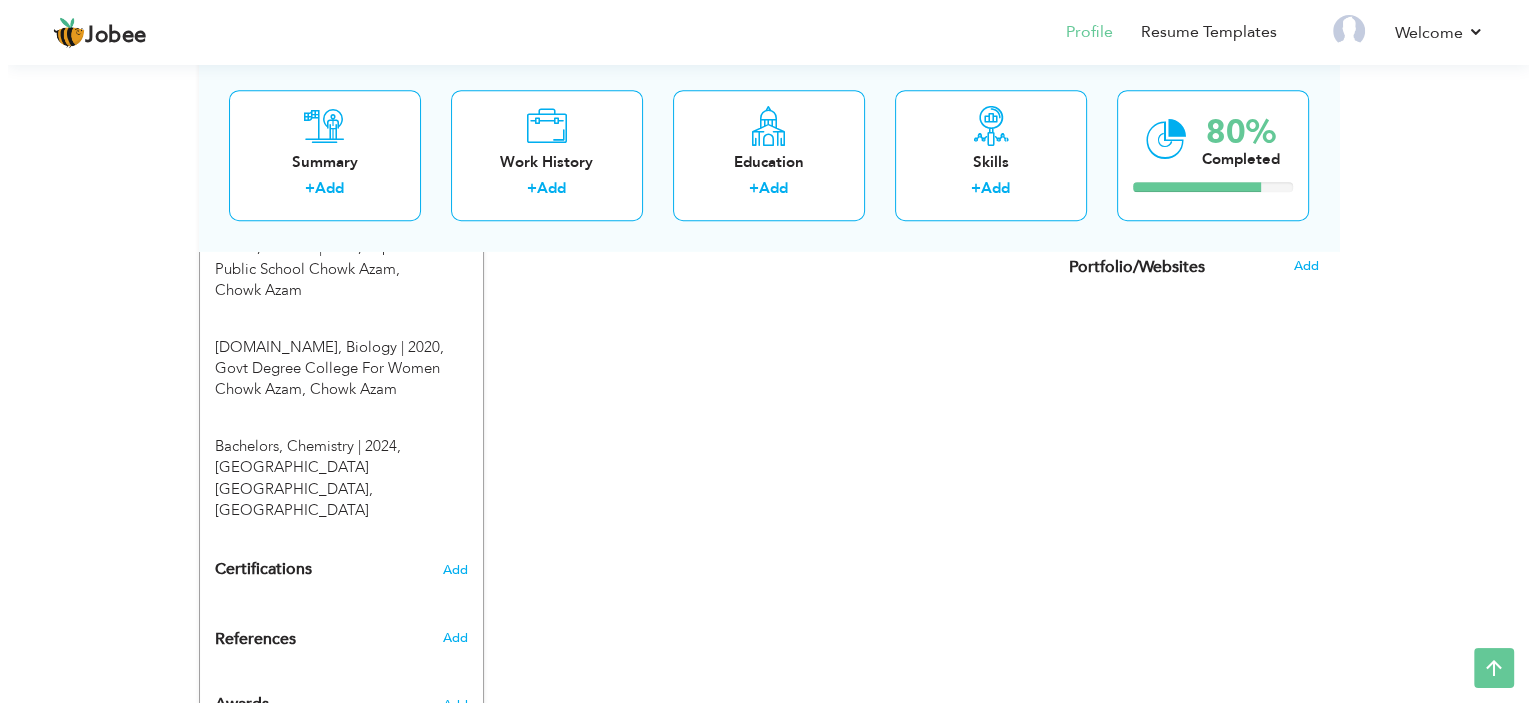 scroll, scrollTop: 876, scrollLeft: 0, axis: vertical 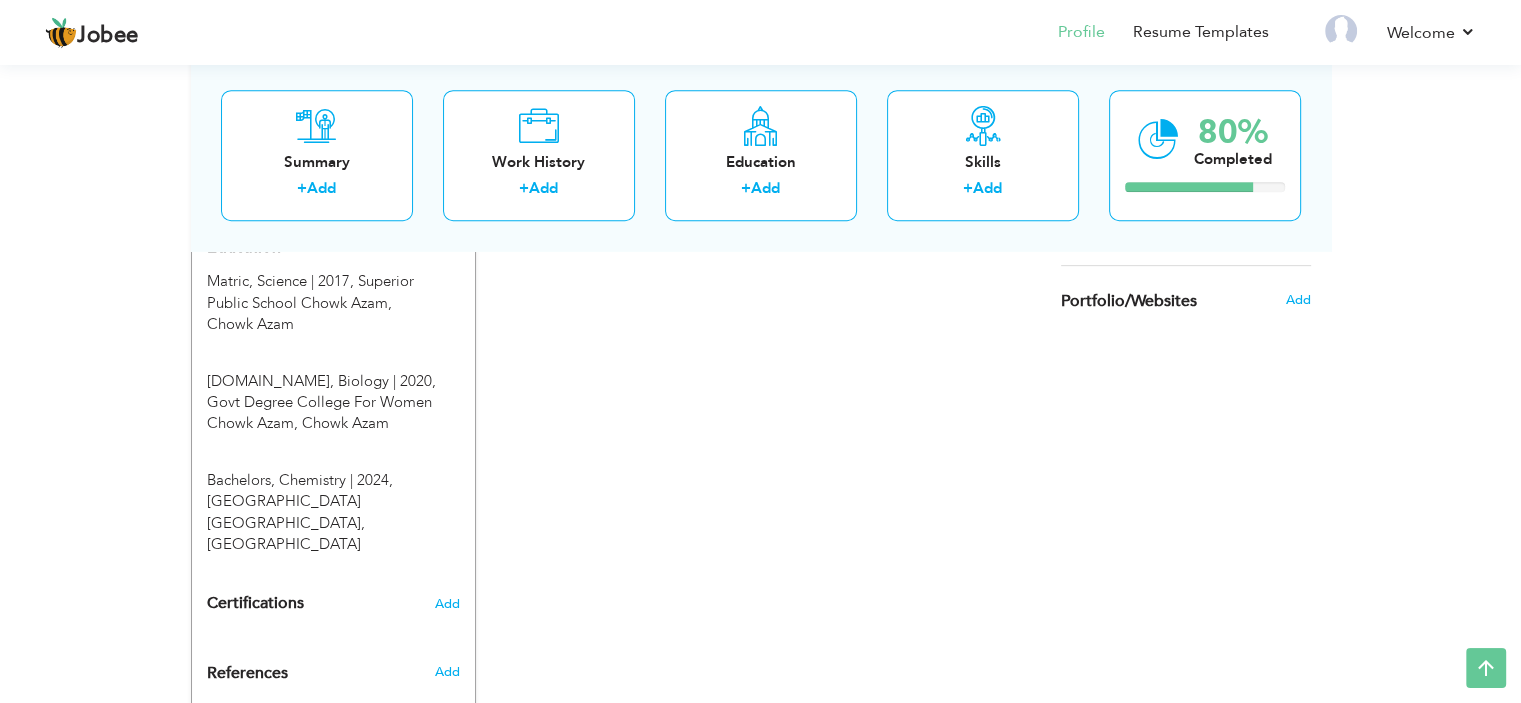 click on "Certifications
Add" at bounding box center [333, 604] 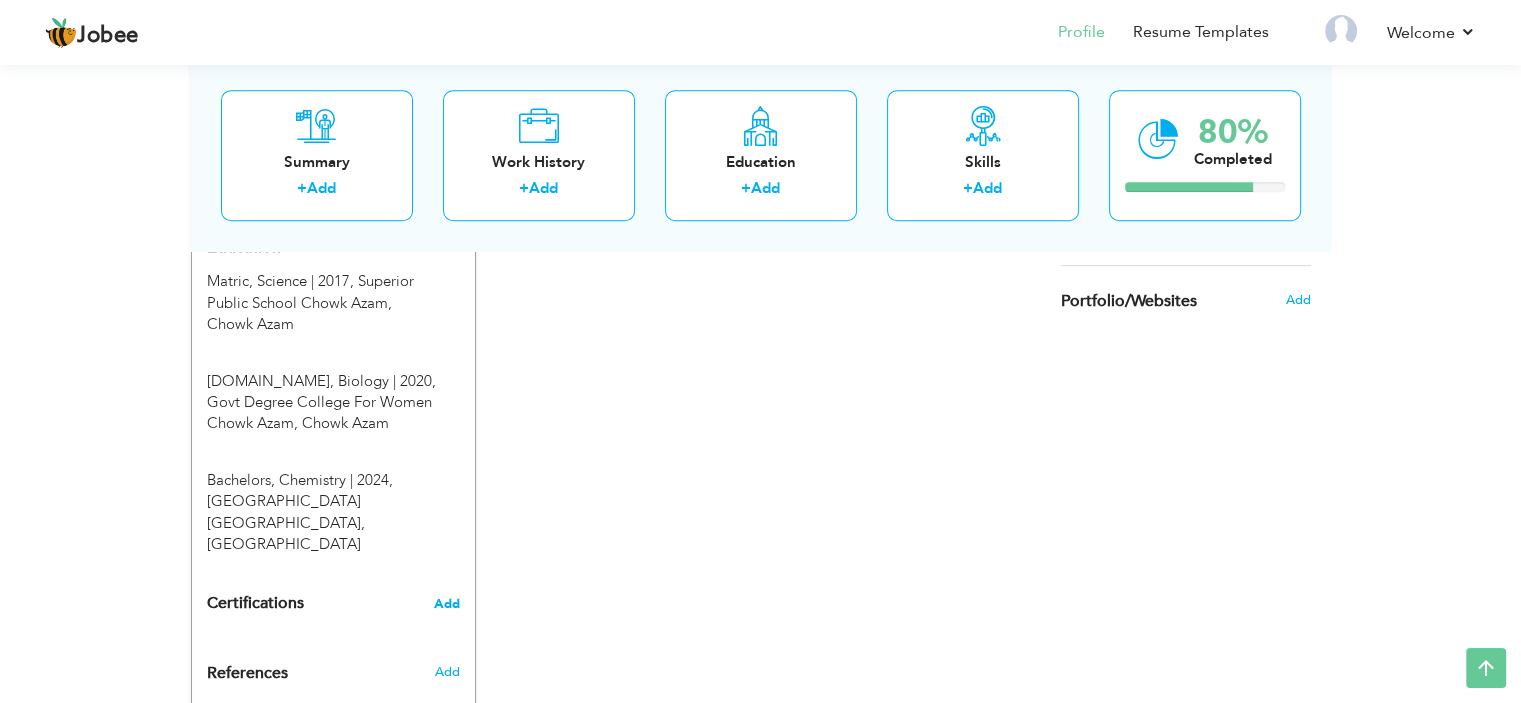 click on "Add" at bounding box center [447, 604] 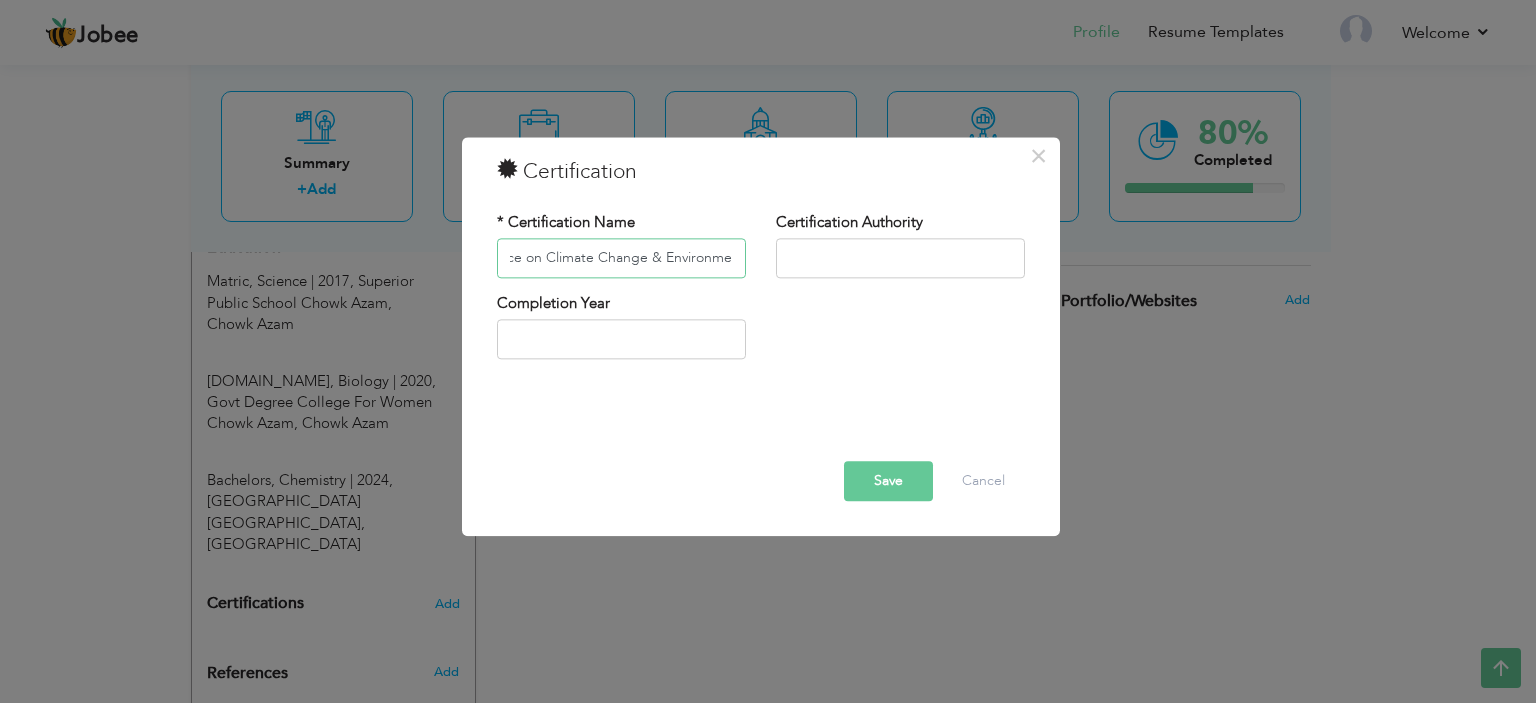 scroll, scrollTop: 0, scrollLeft: 150, axis: horizontal 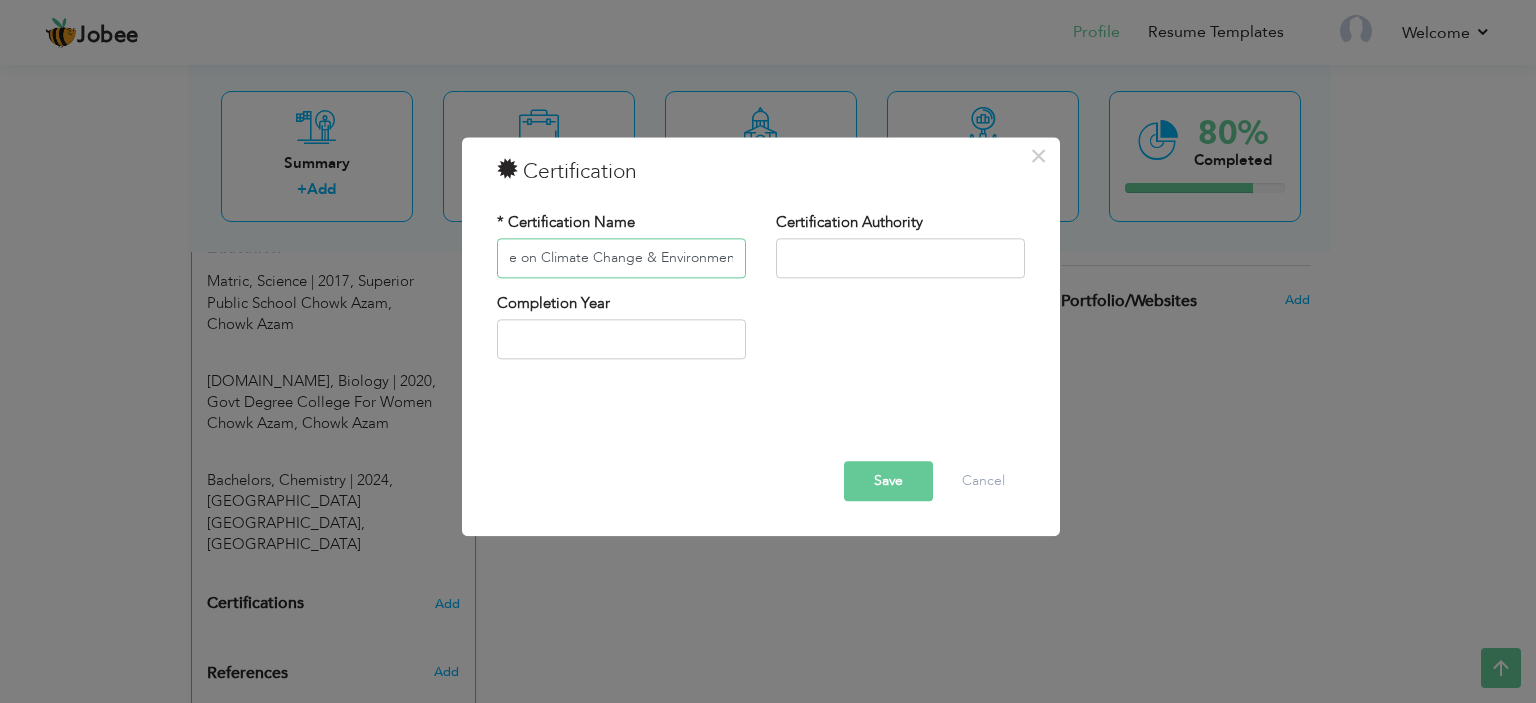 type on "International Conference on Climate Change & Environment" 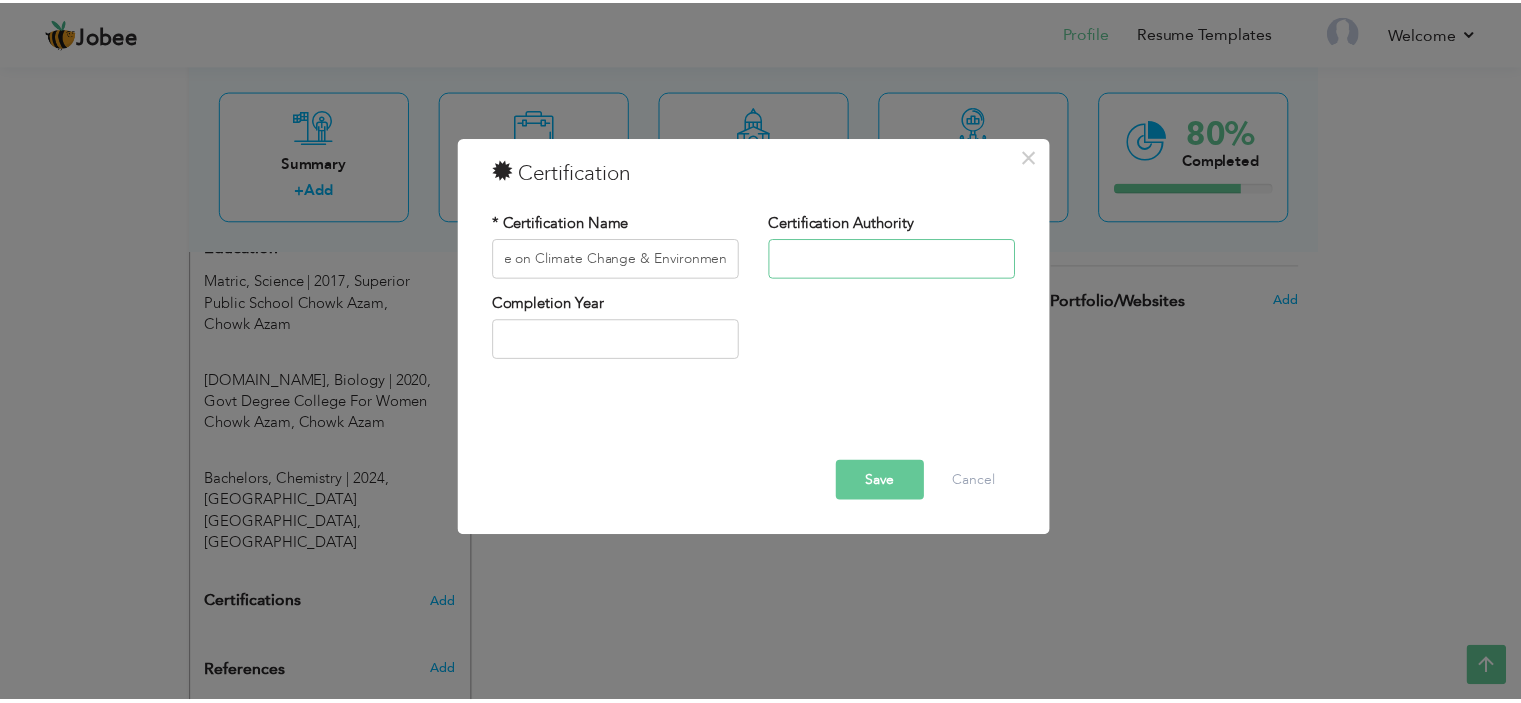 scroll, scrollTop: 0, scrollLeft: 0, axis: both 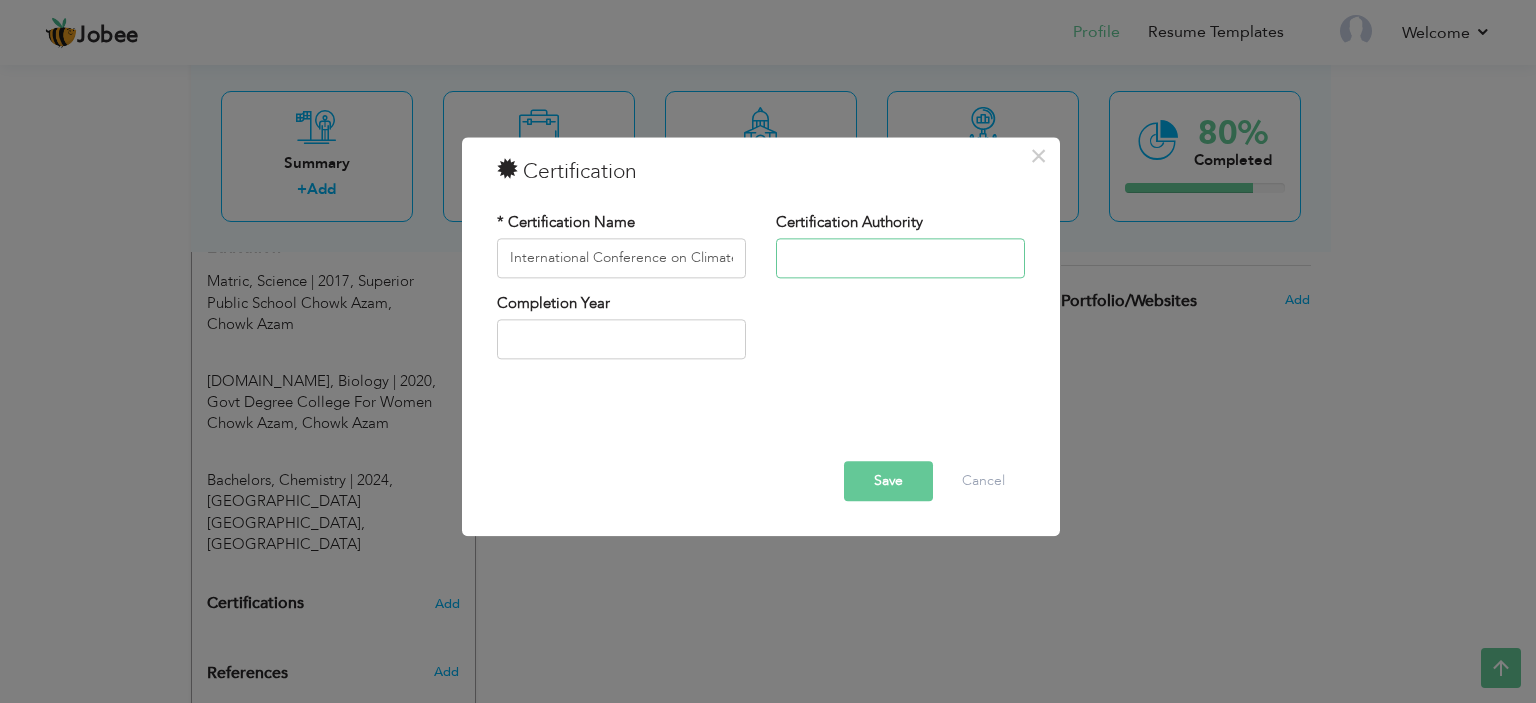 click at bounding box center (900, 258) 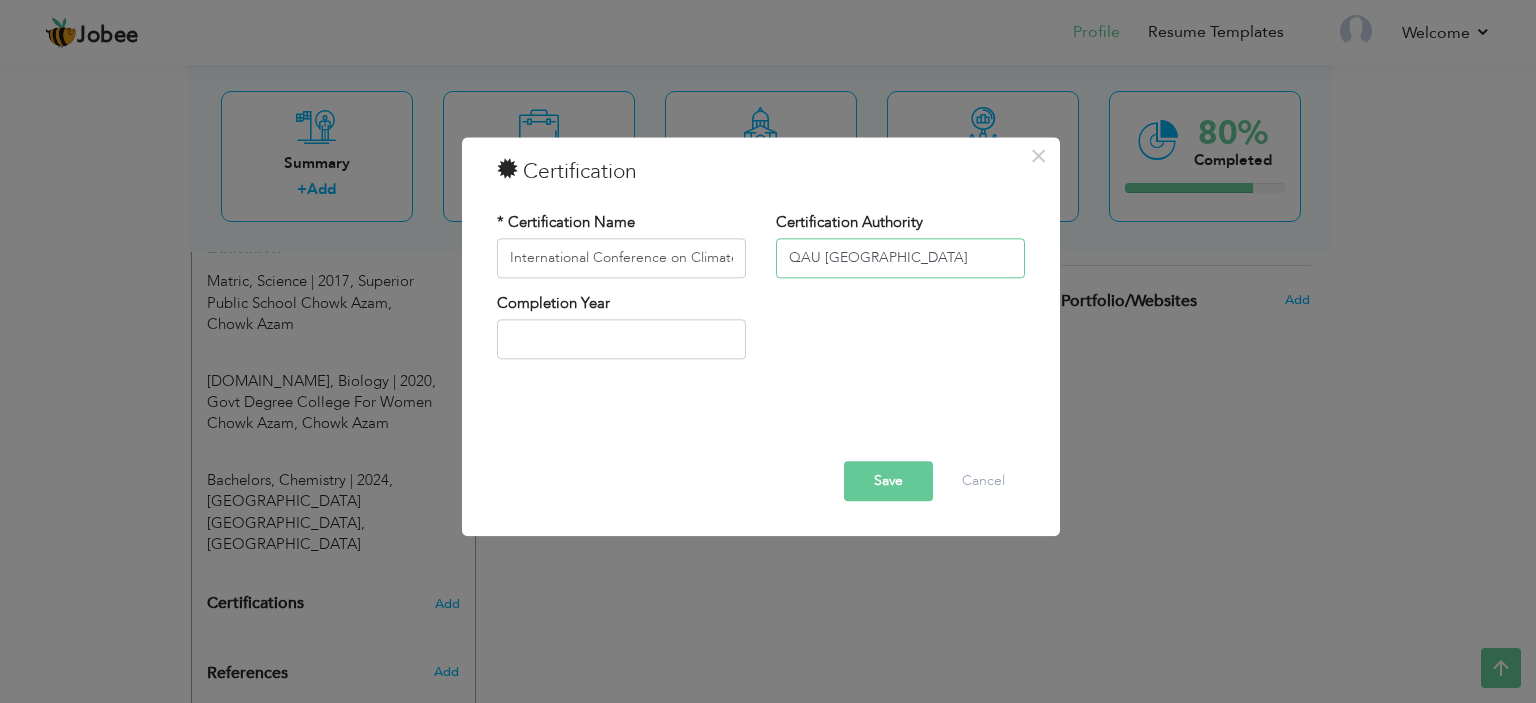 type on "QAU [GEOGRAPHIC_DATA]" 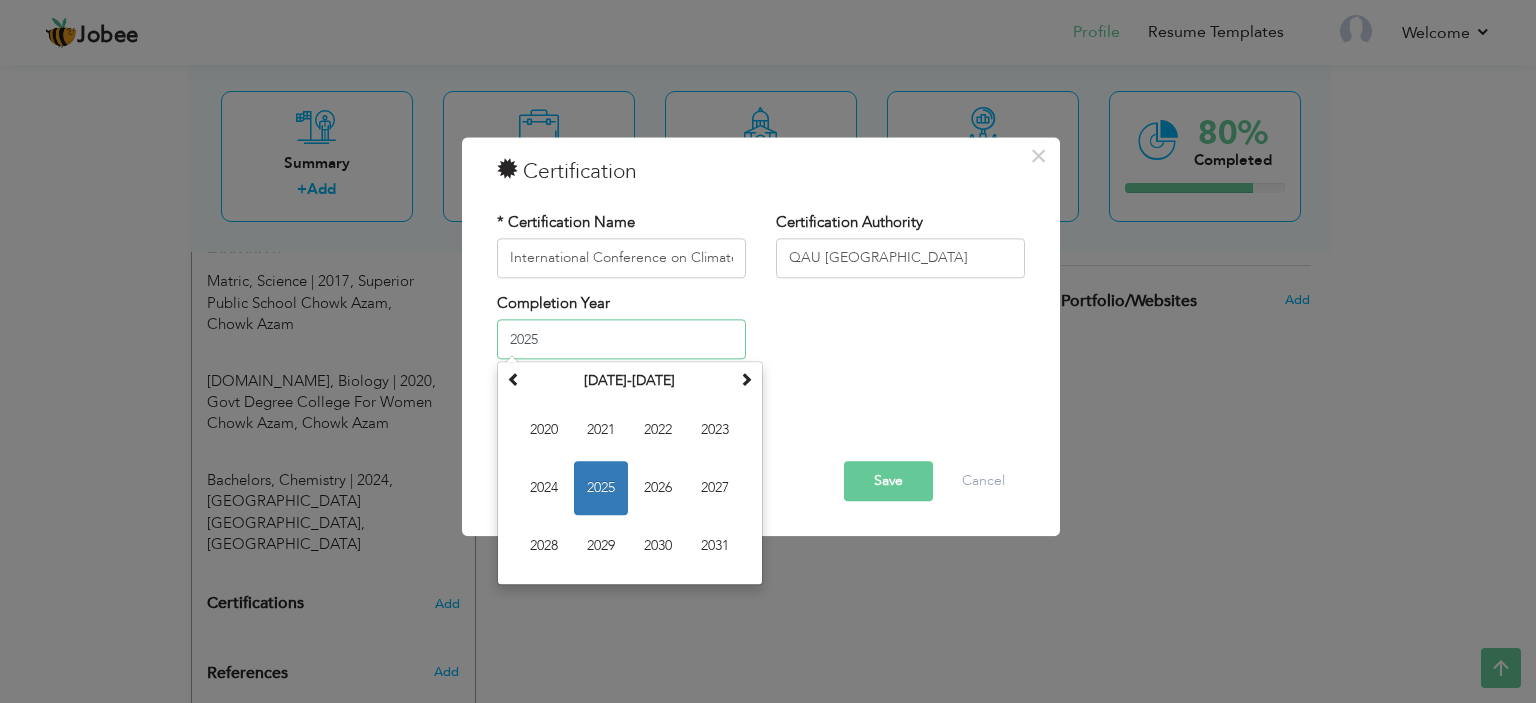 click on "2025" at bounding box center (621, 340) 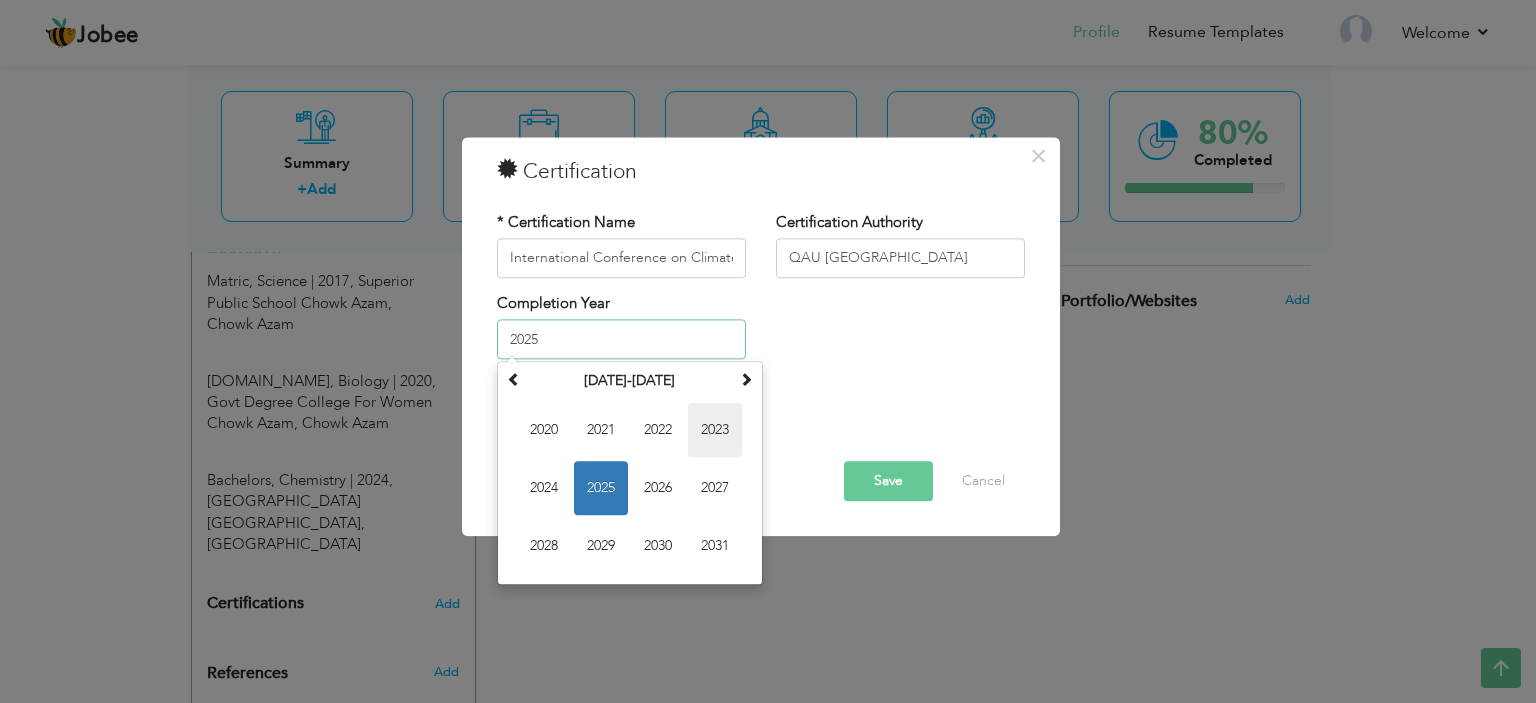 click on "2023" at bounding box center [715, 431] 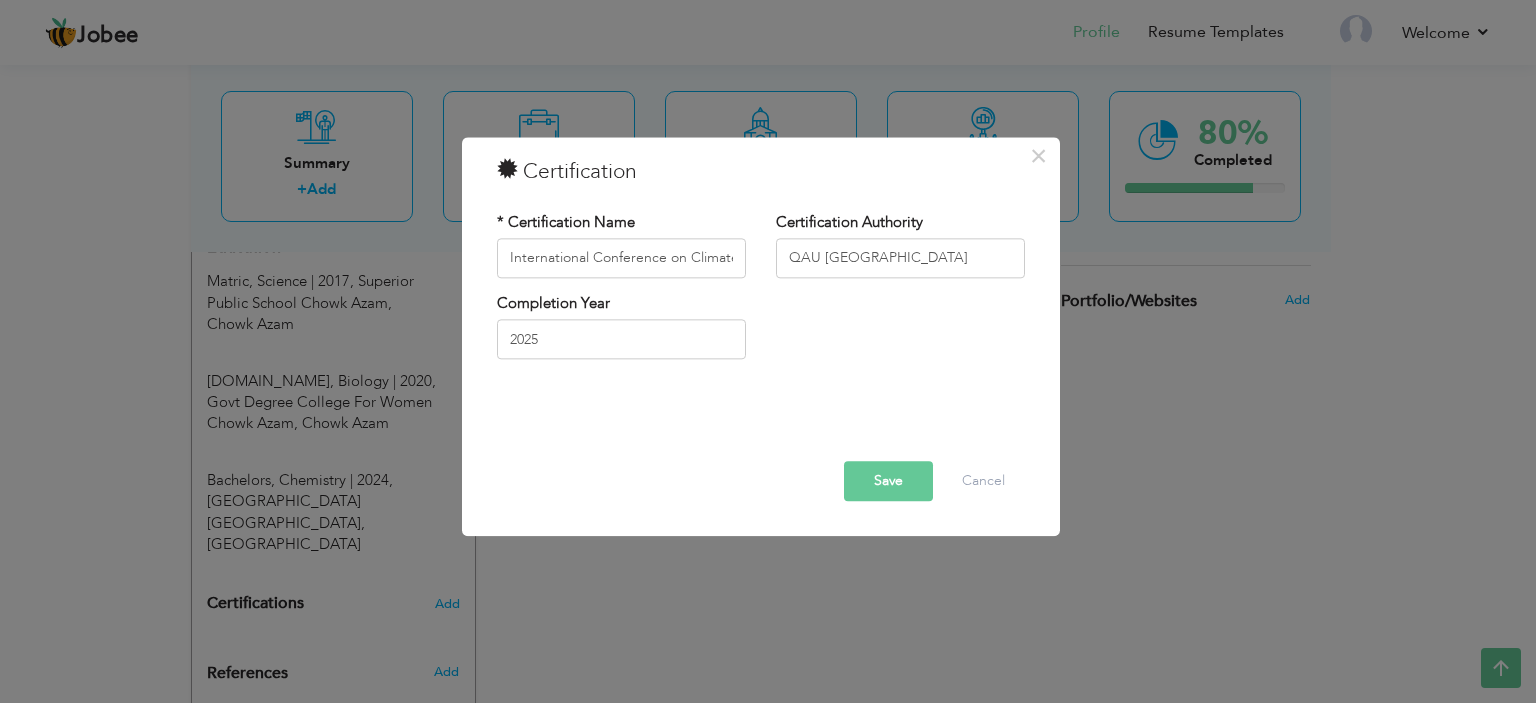type on "2023" 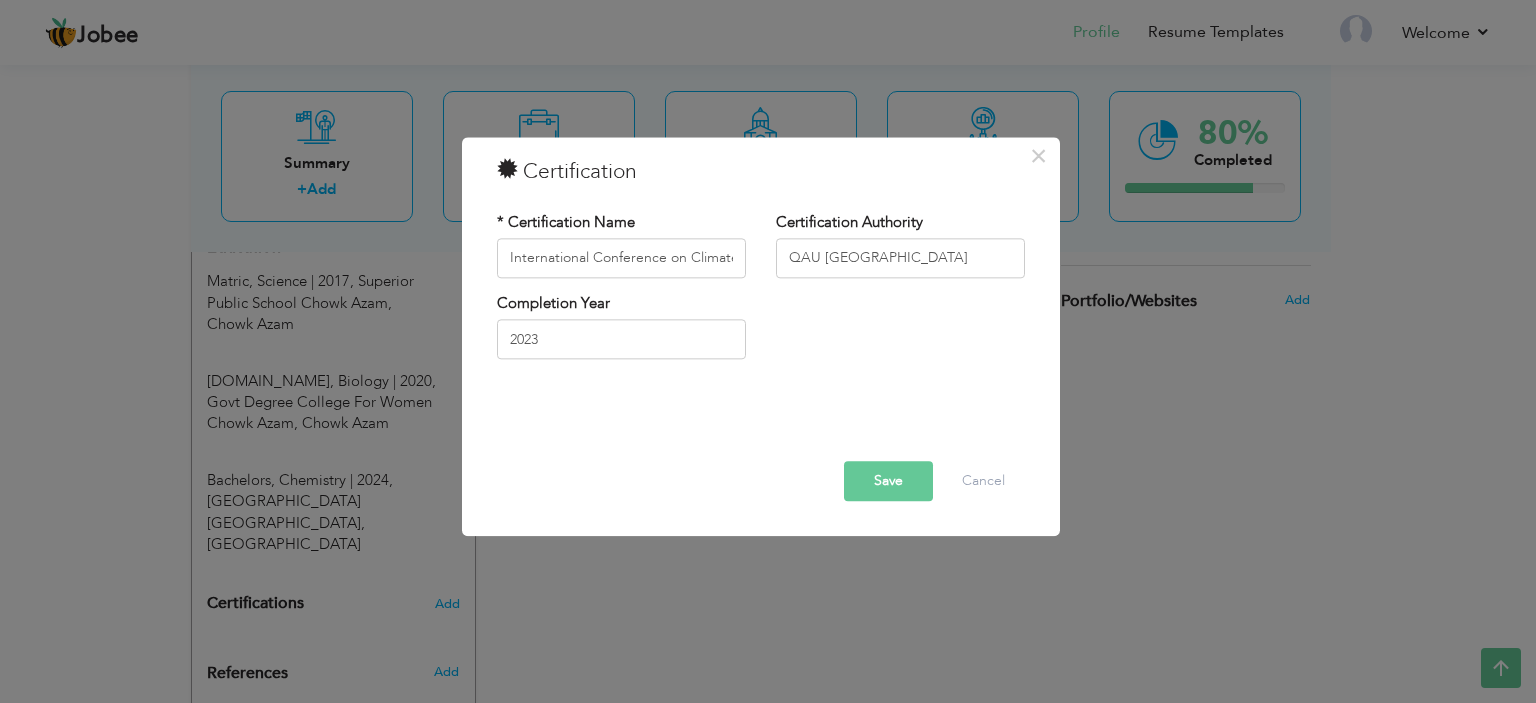 click on "Save" at bounding box center (888, 481) 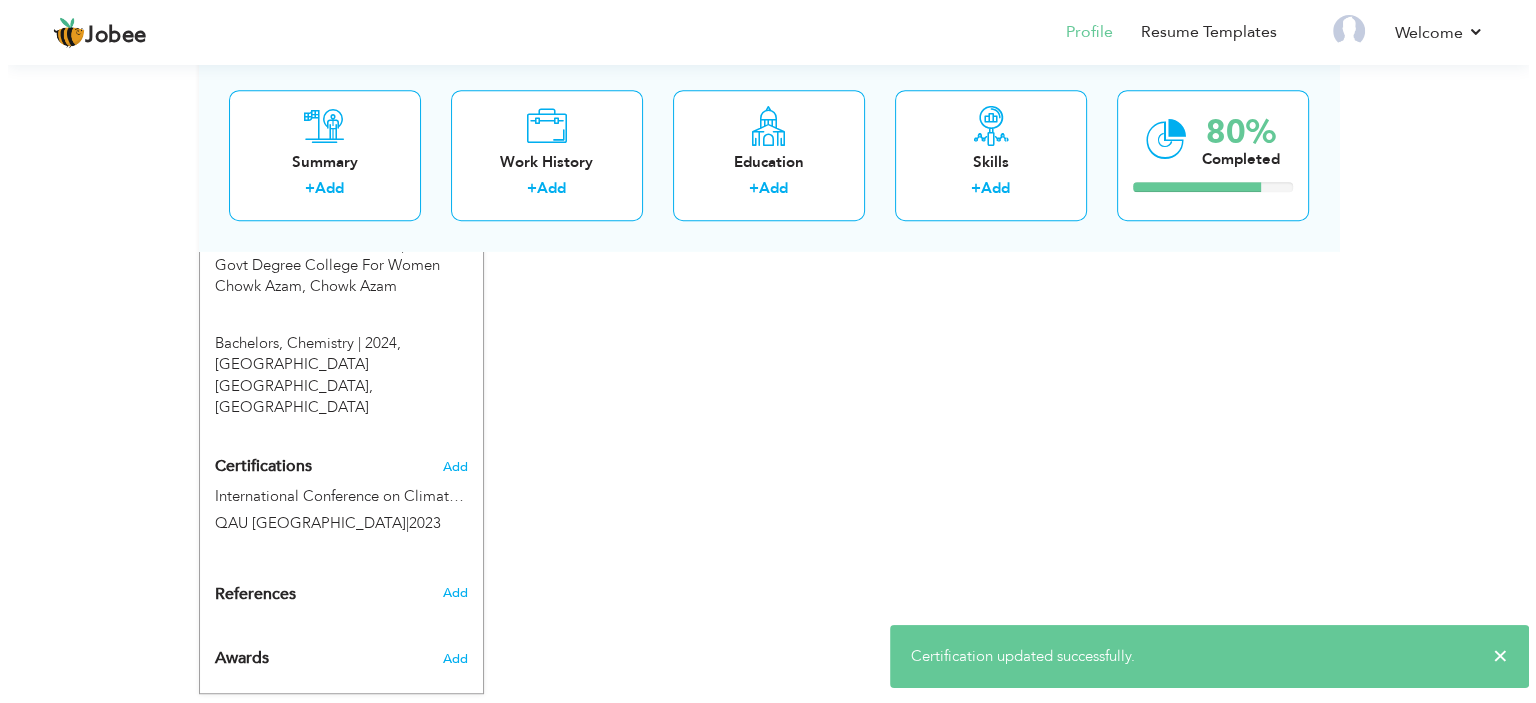 scroll, scrollTop: 1034, scrollLeft: 0, axis: vertical 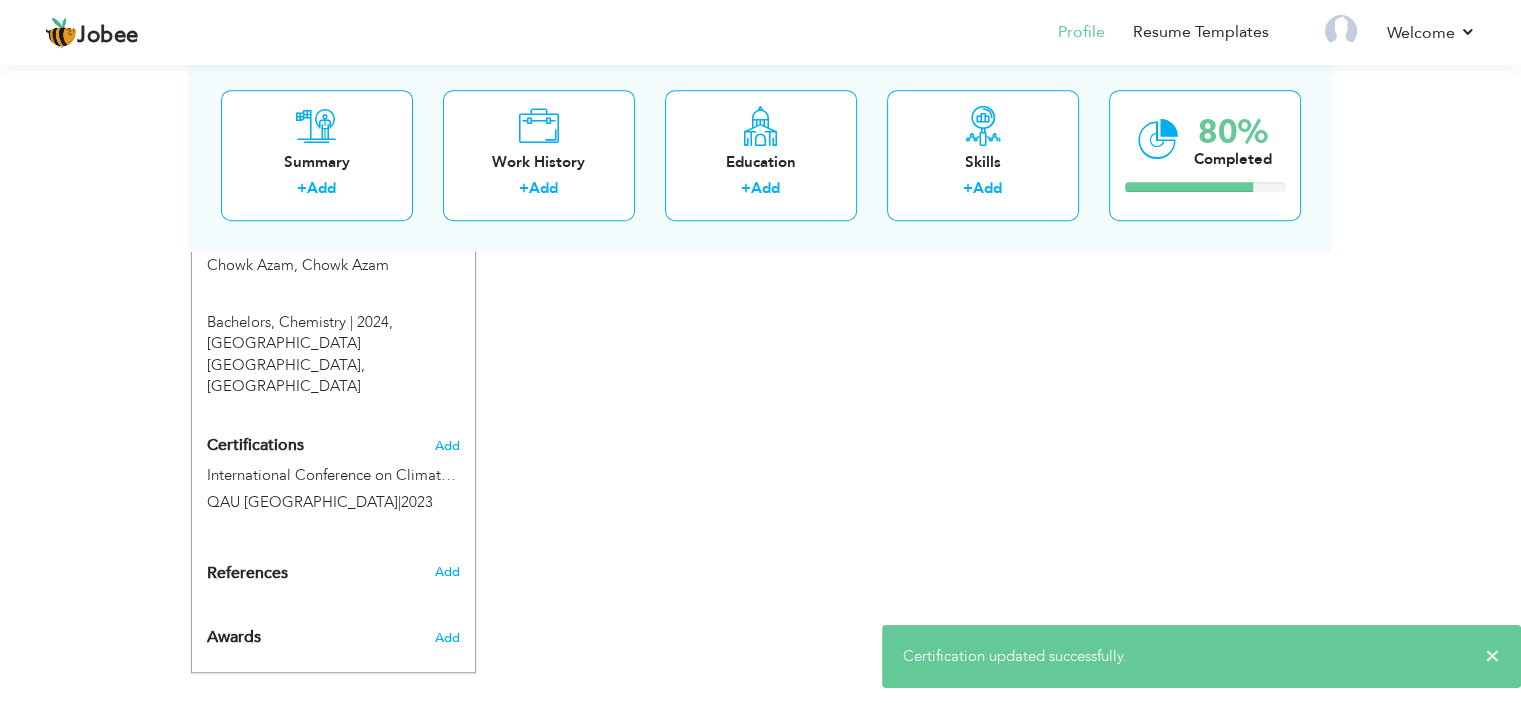 click on "Add" at bounding box center (447, 446) 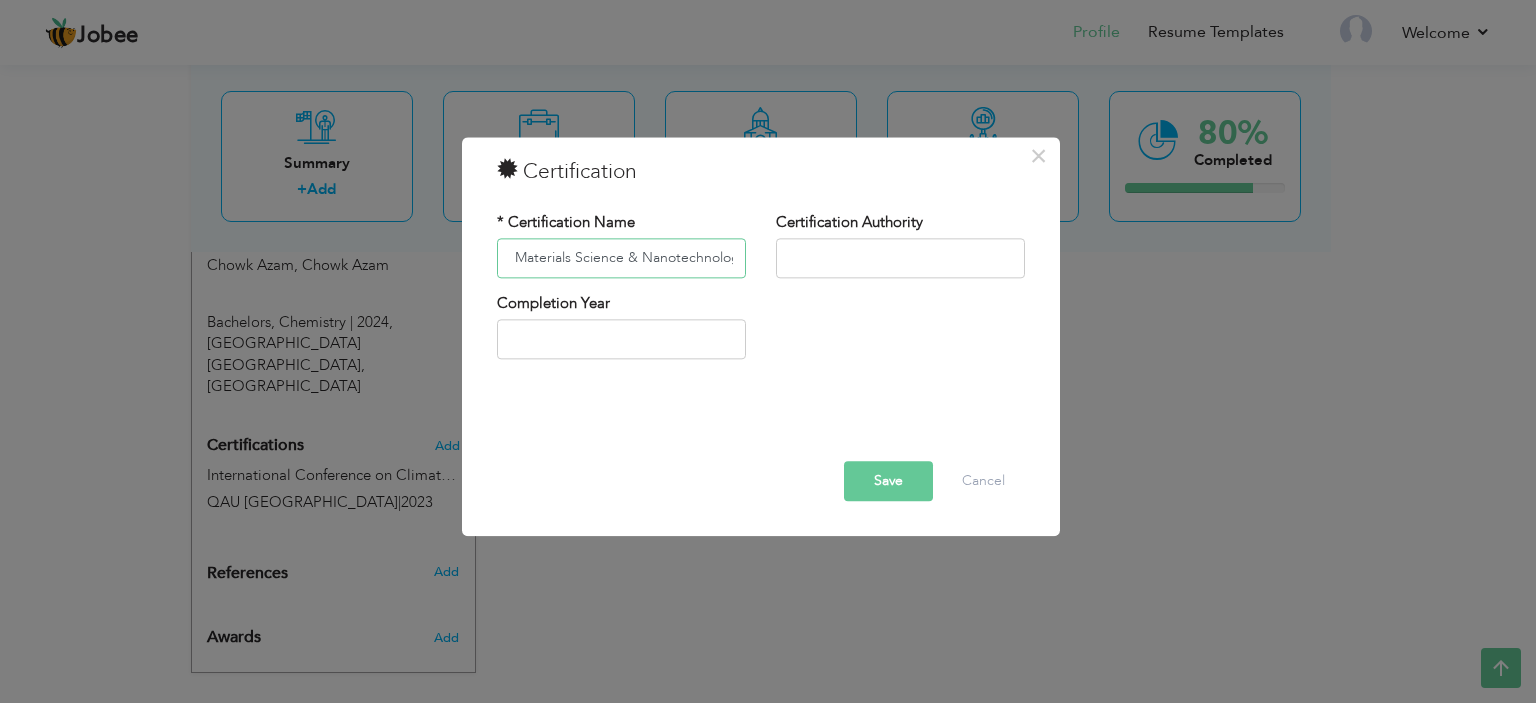 scroll, scrollTop: 0, scrollLeft: 186, axis: horizontal 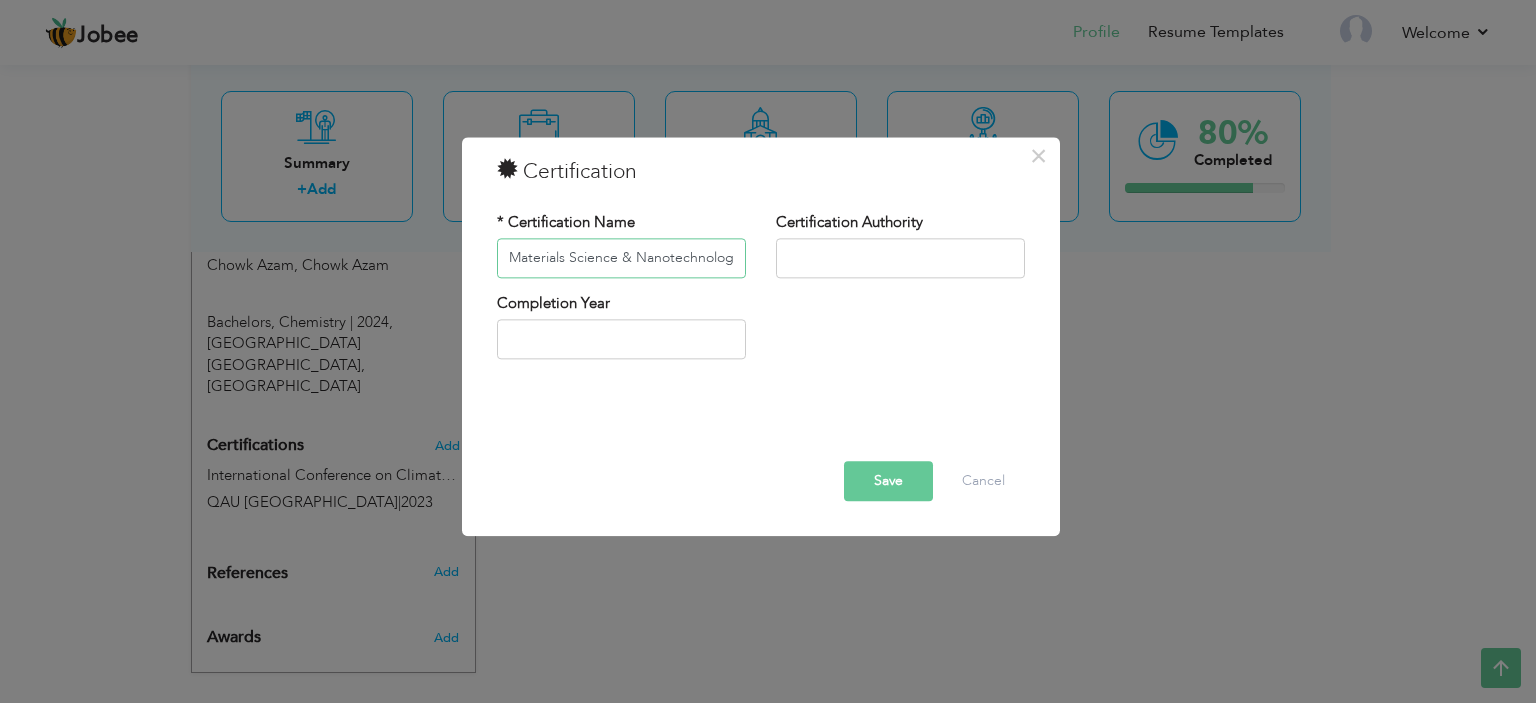 type on "International Conference On Materials Science & Nanotechnology" 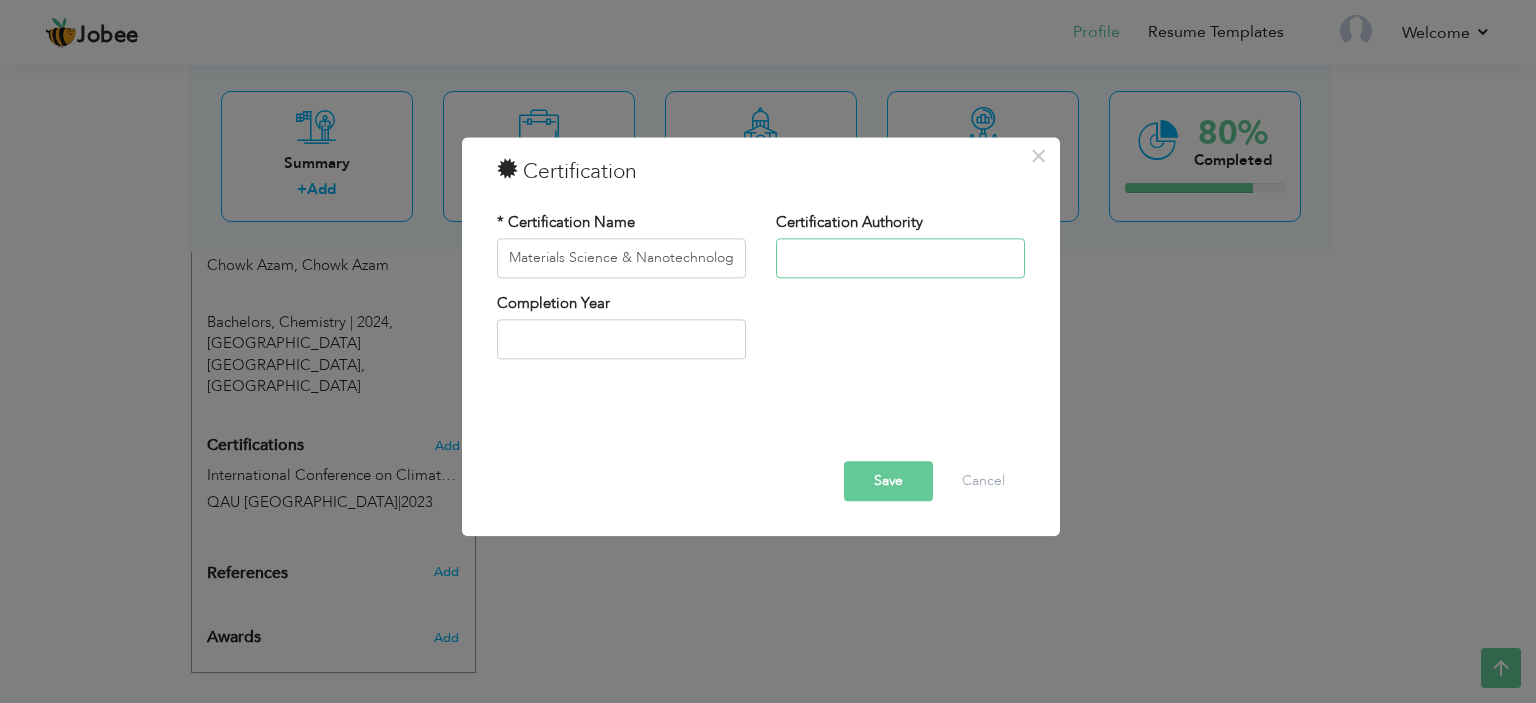 click at bounding box center [900, 258] 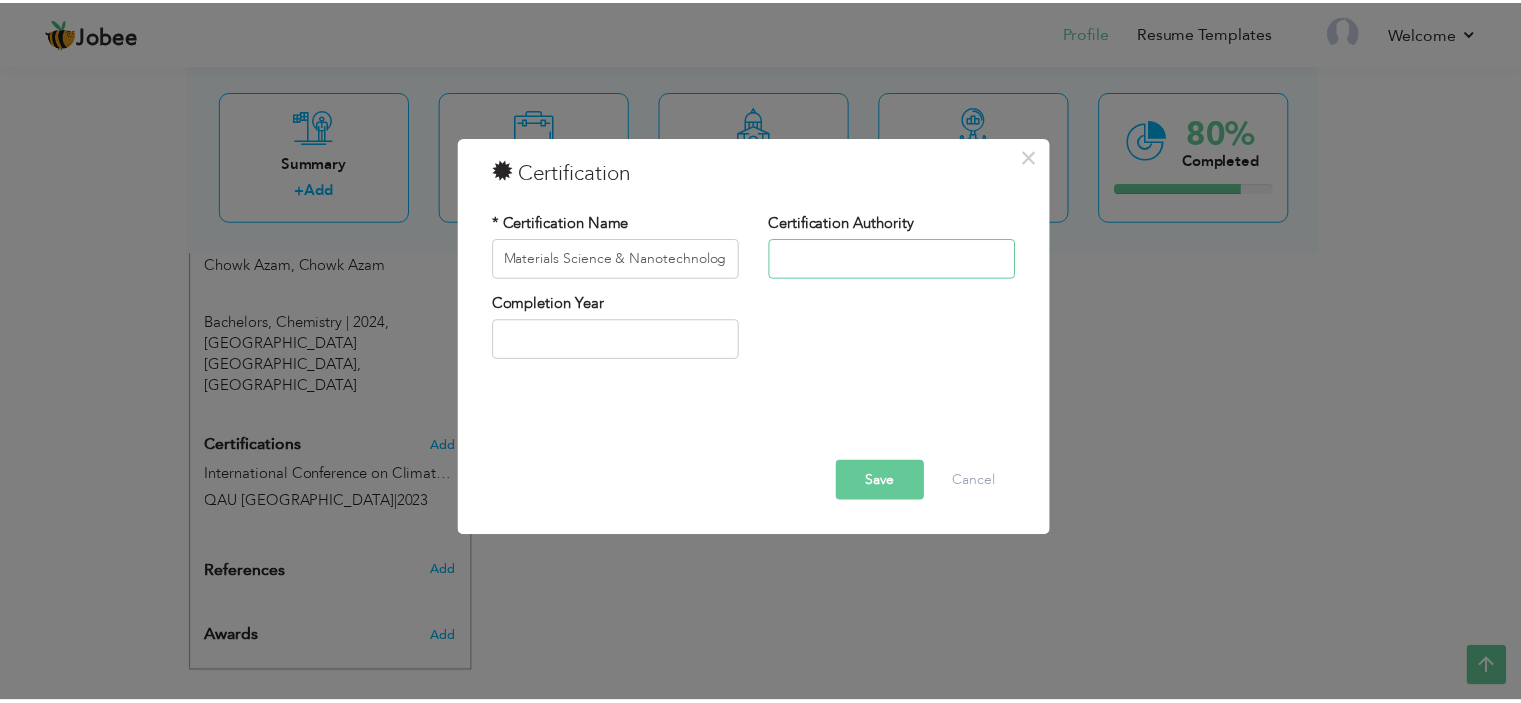 scroll, scrollTop: 0, scrollLeft: 0, axis: both 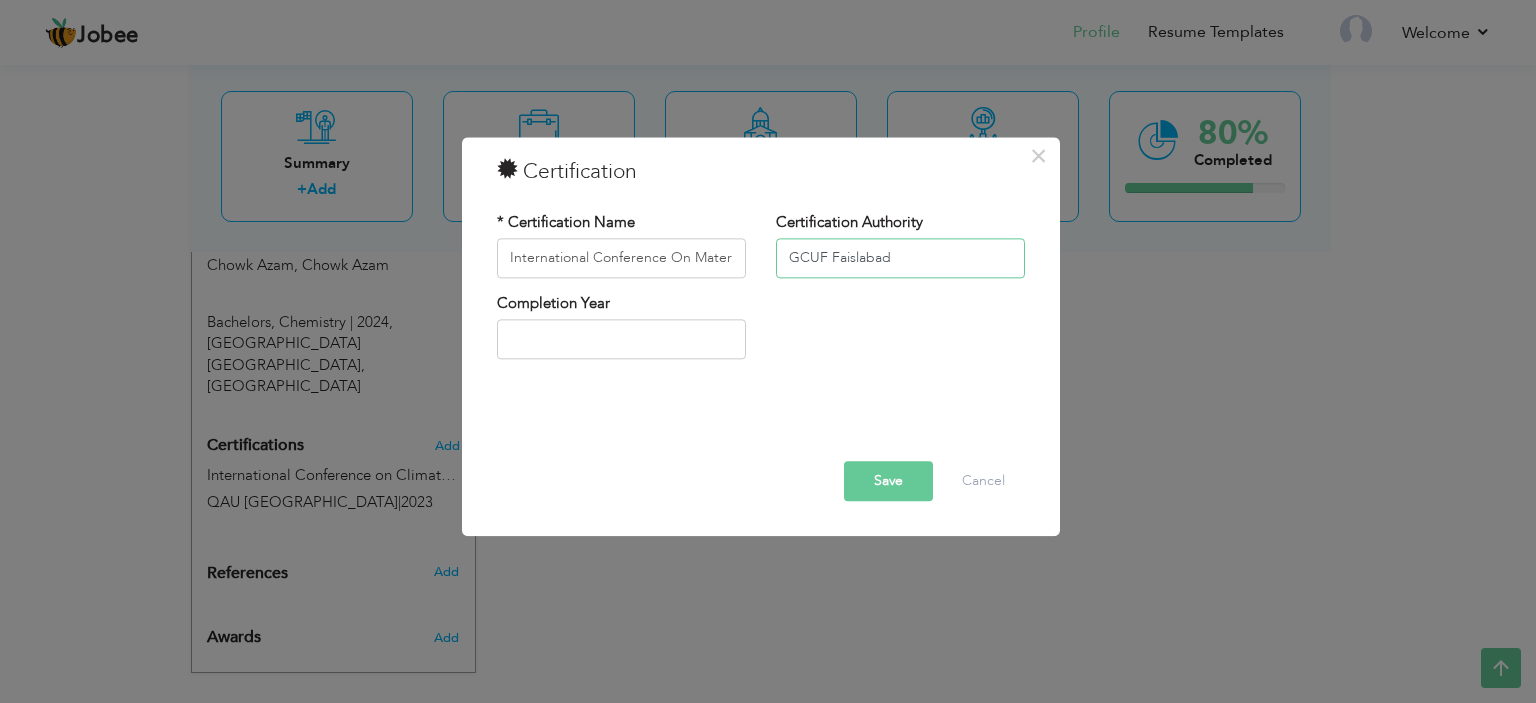 click on "GCUF Faislabad" at bounding box center (900, 258) 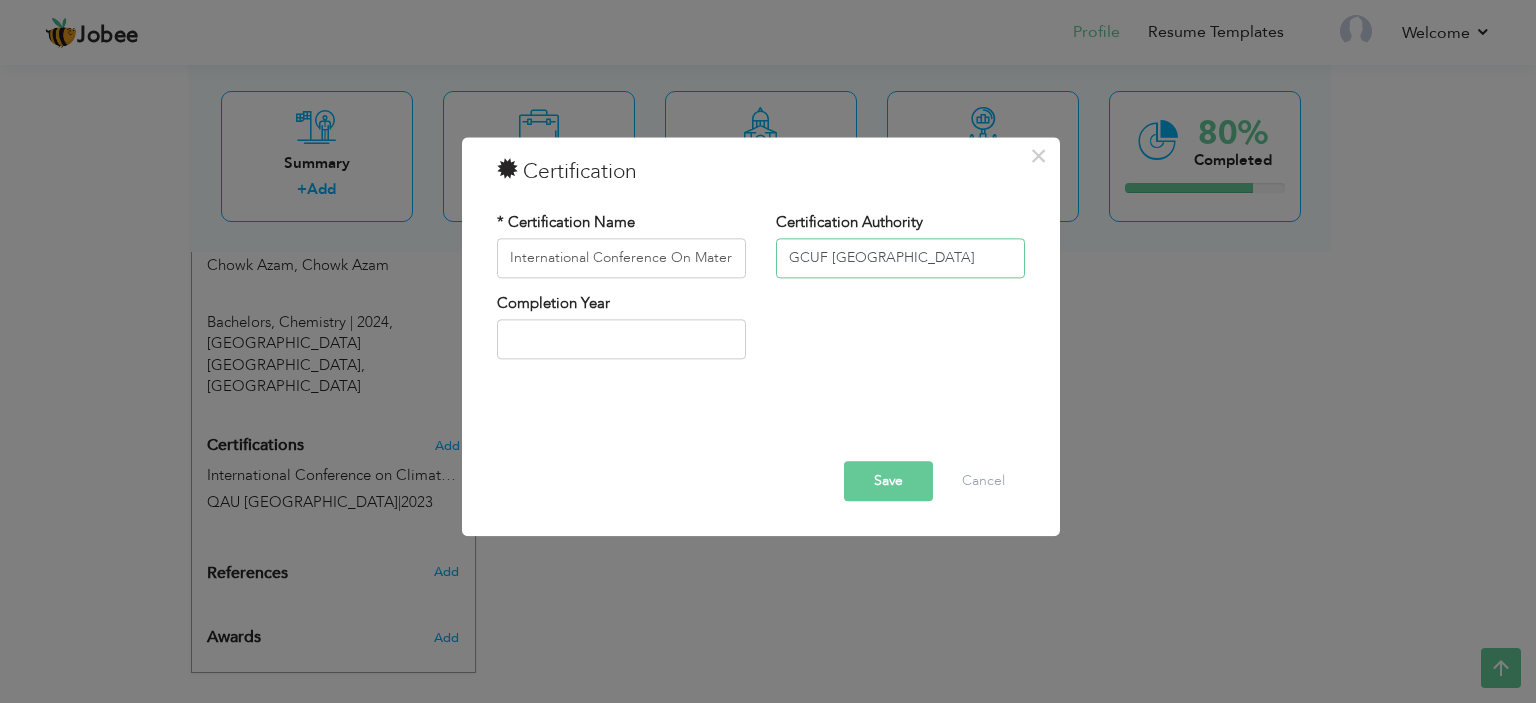type on "GCUF [GEOGRAPHIC_DATA]" 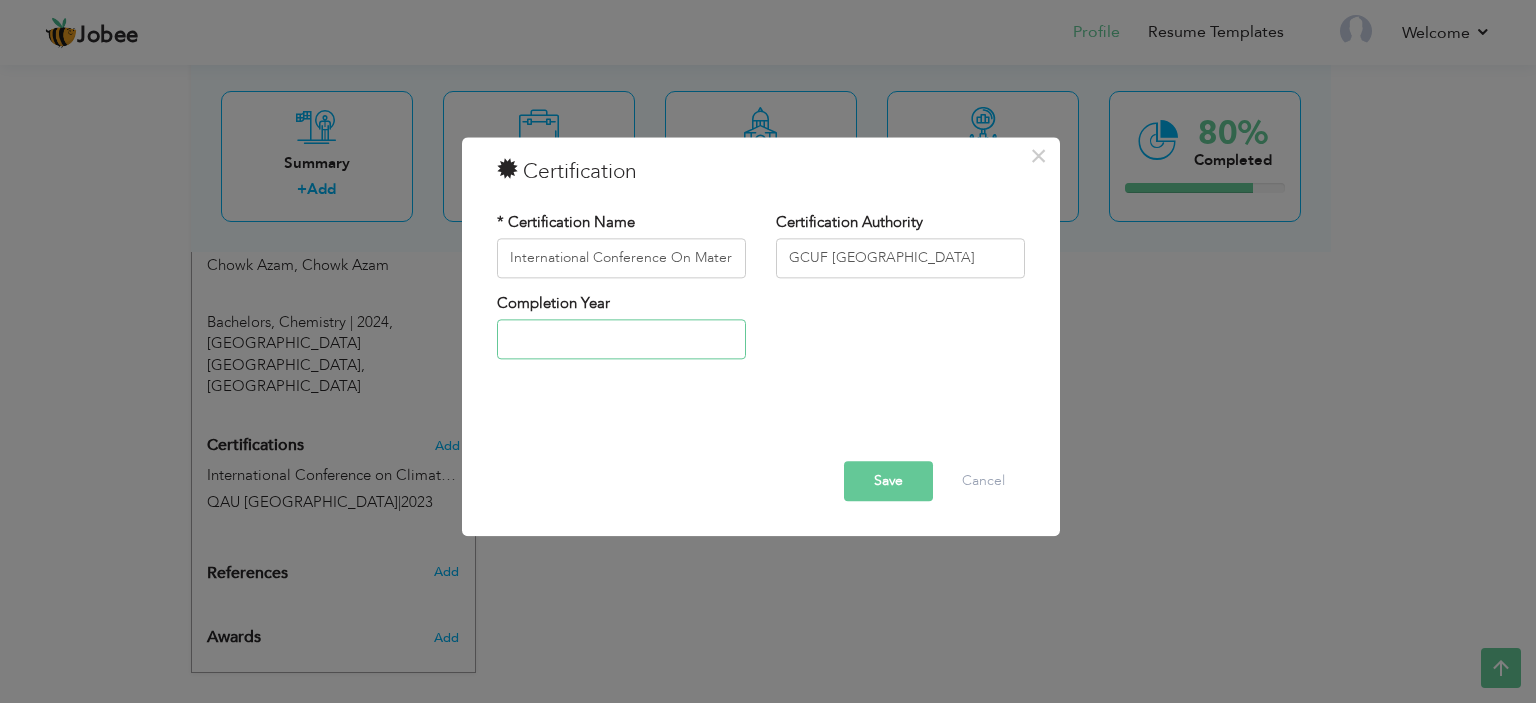 click at bounding box center [621, 340] 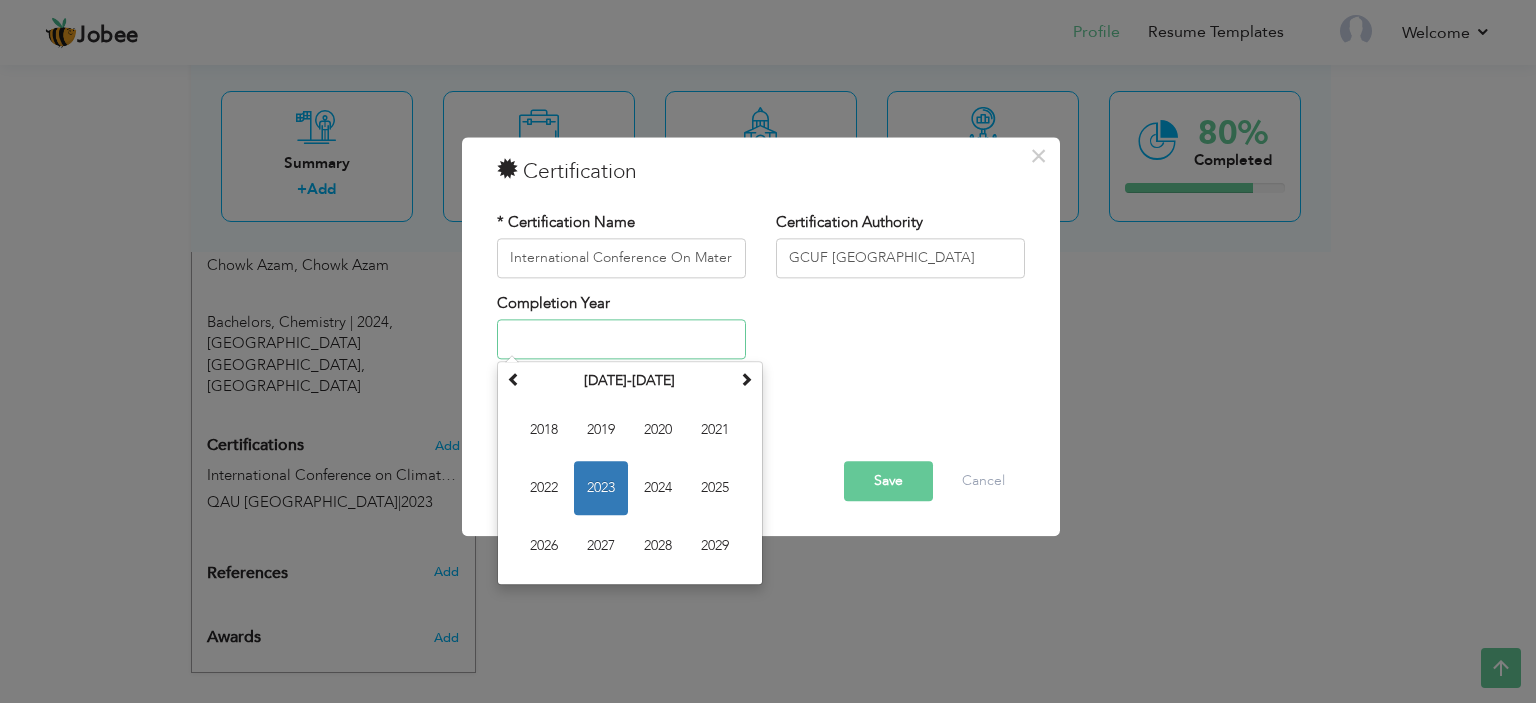click on "2023" at bounding box center [601, 489] 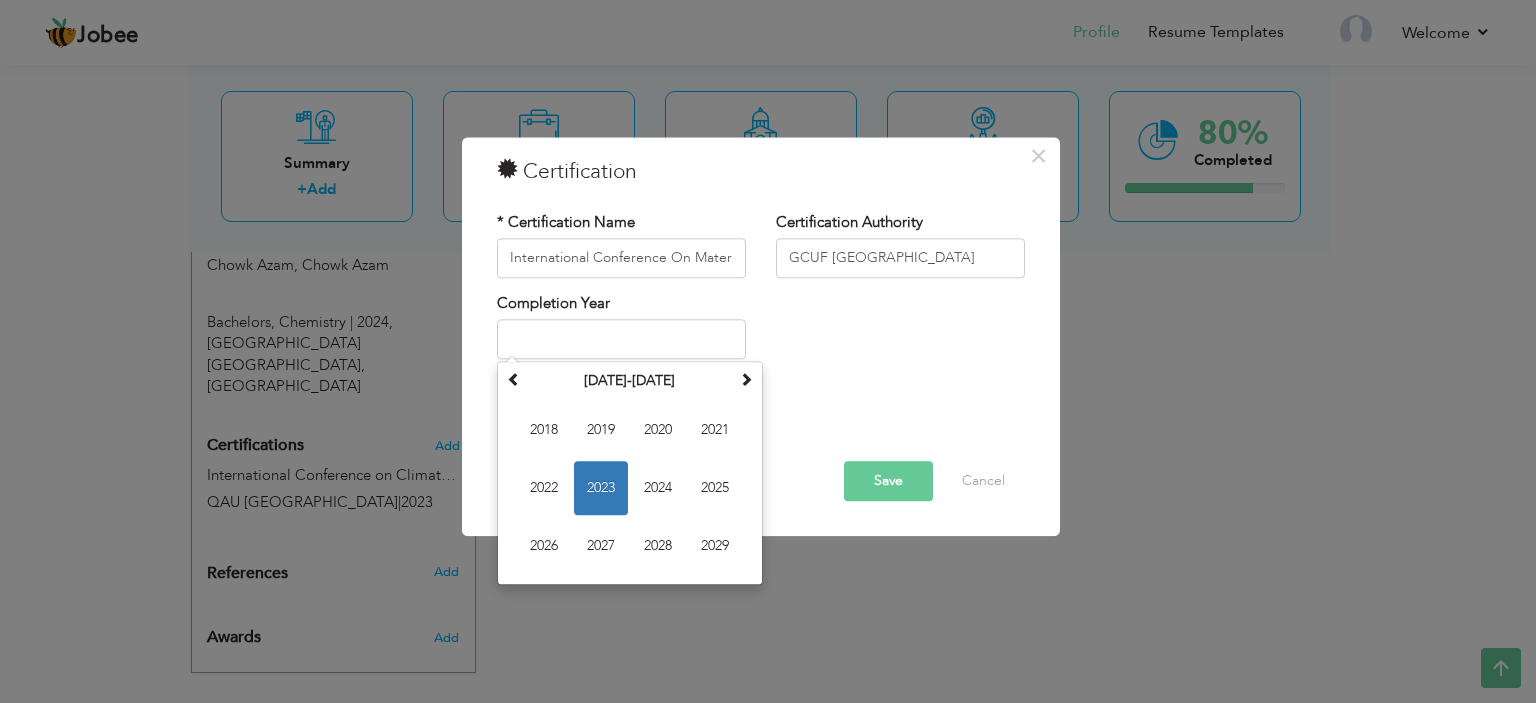 type on "2023" 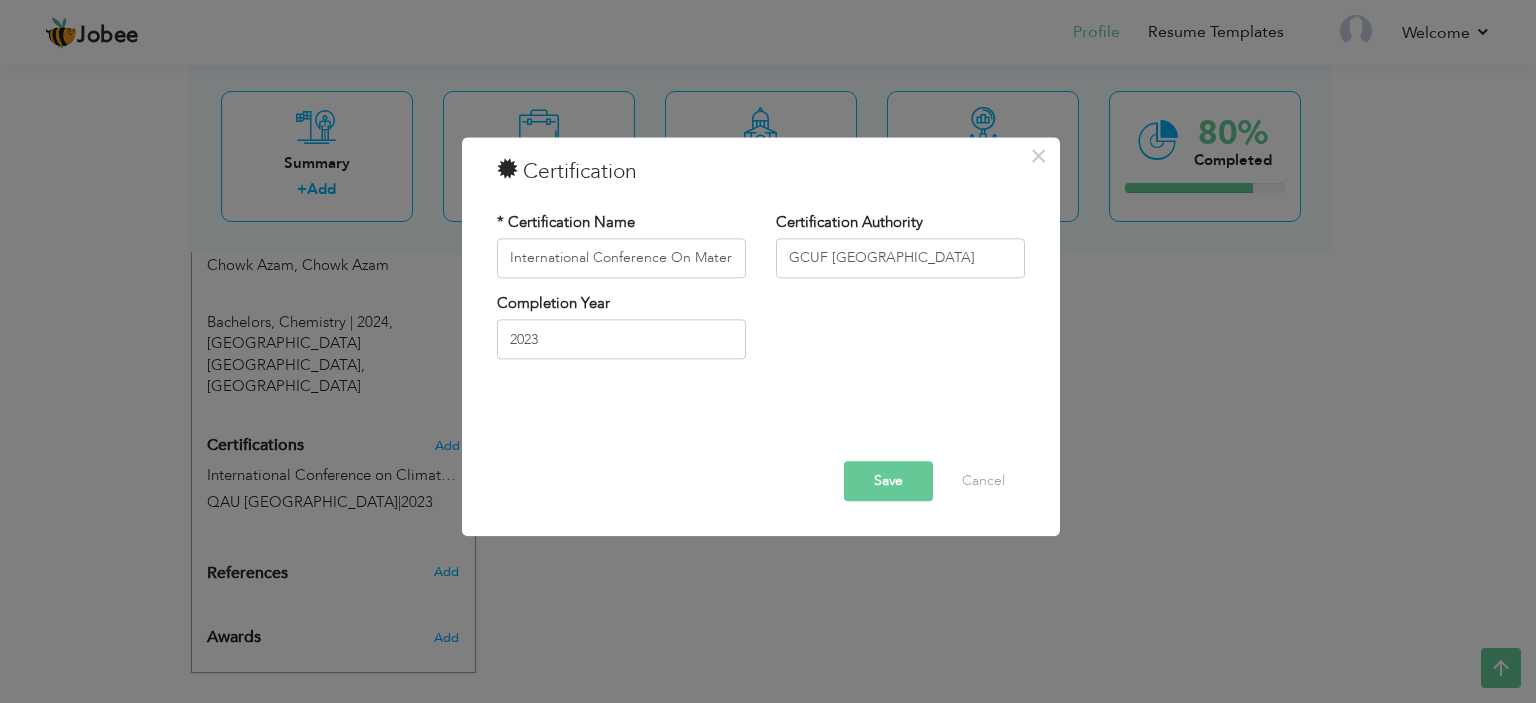 click on "Save" at bounding box center (888, 481) 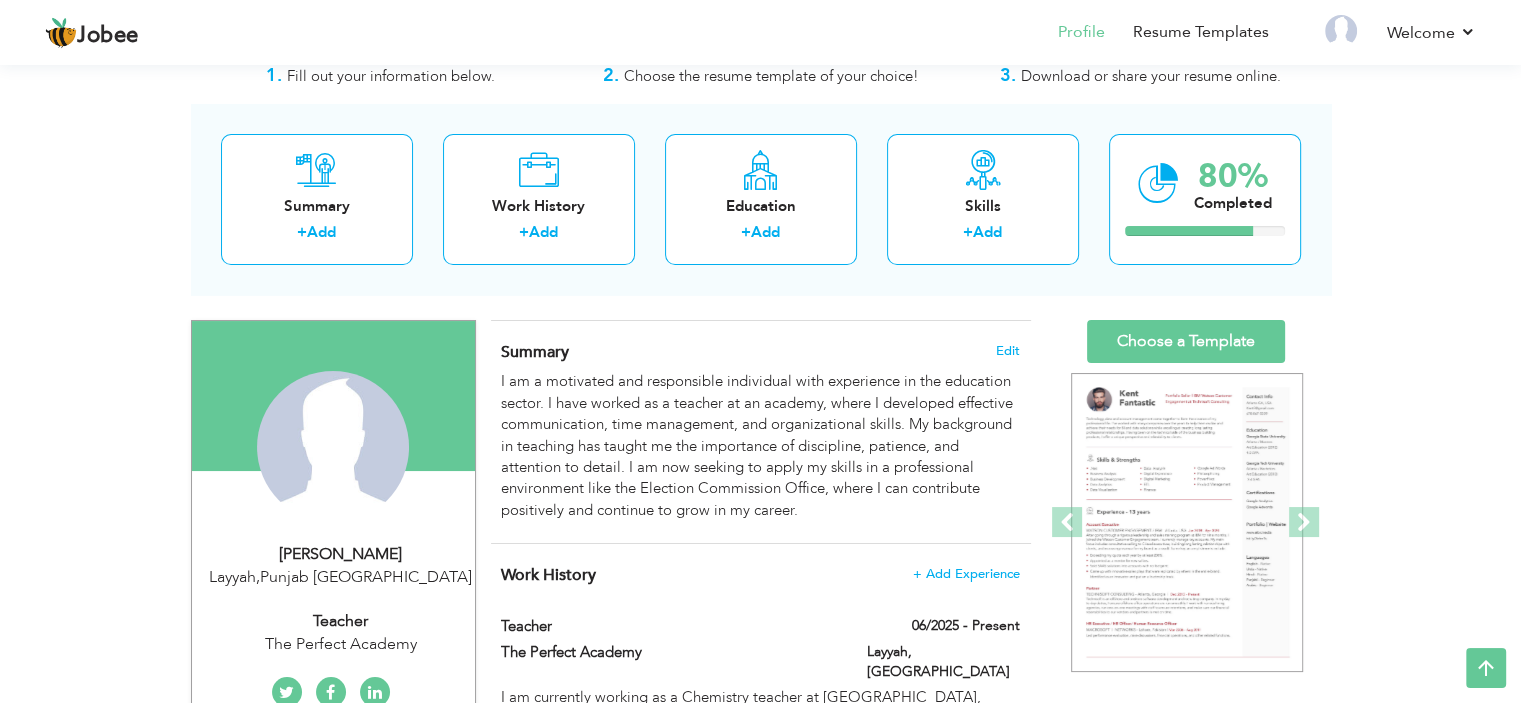 scroll, scrollTop: 0, scrollLeft: 0, axis: both 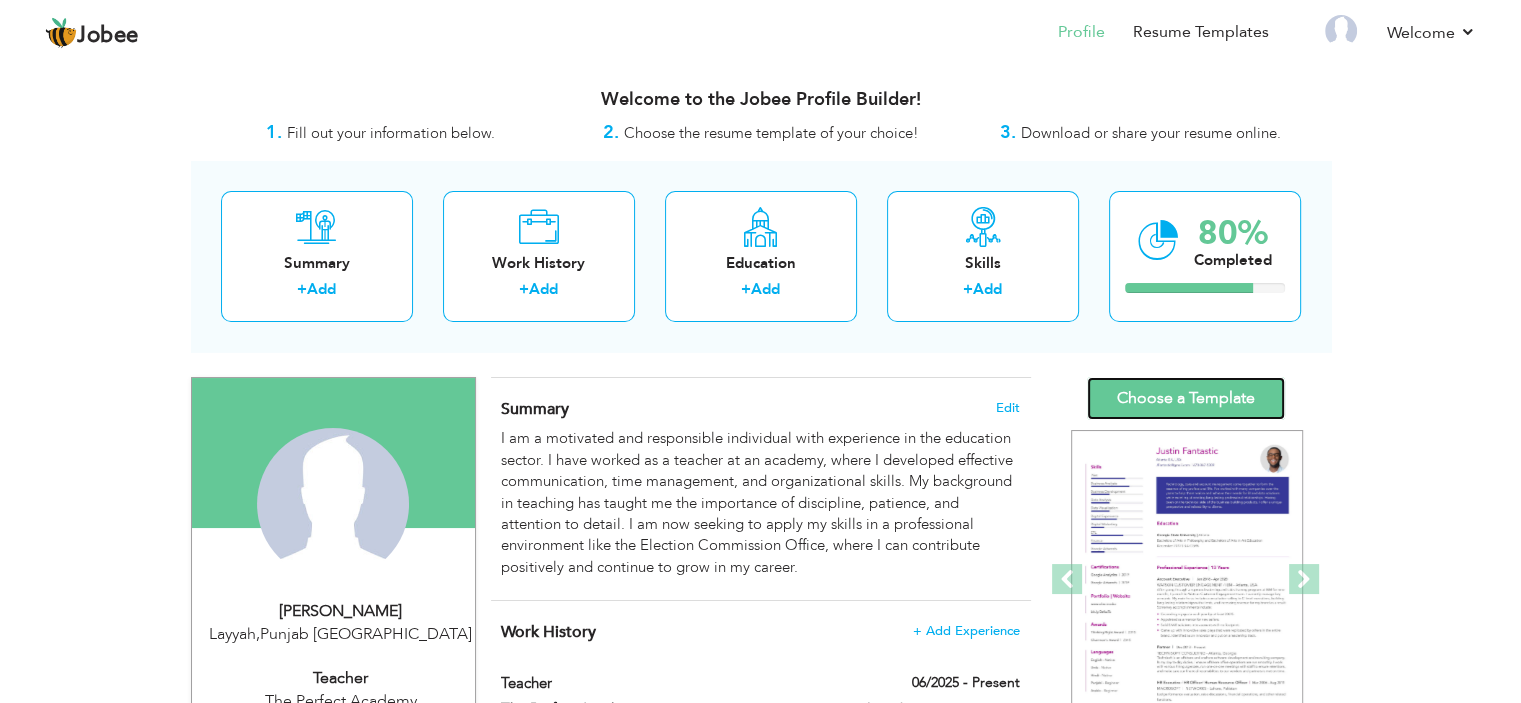 click on "Choose a Template" at bounding box center [1186, 398] 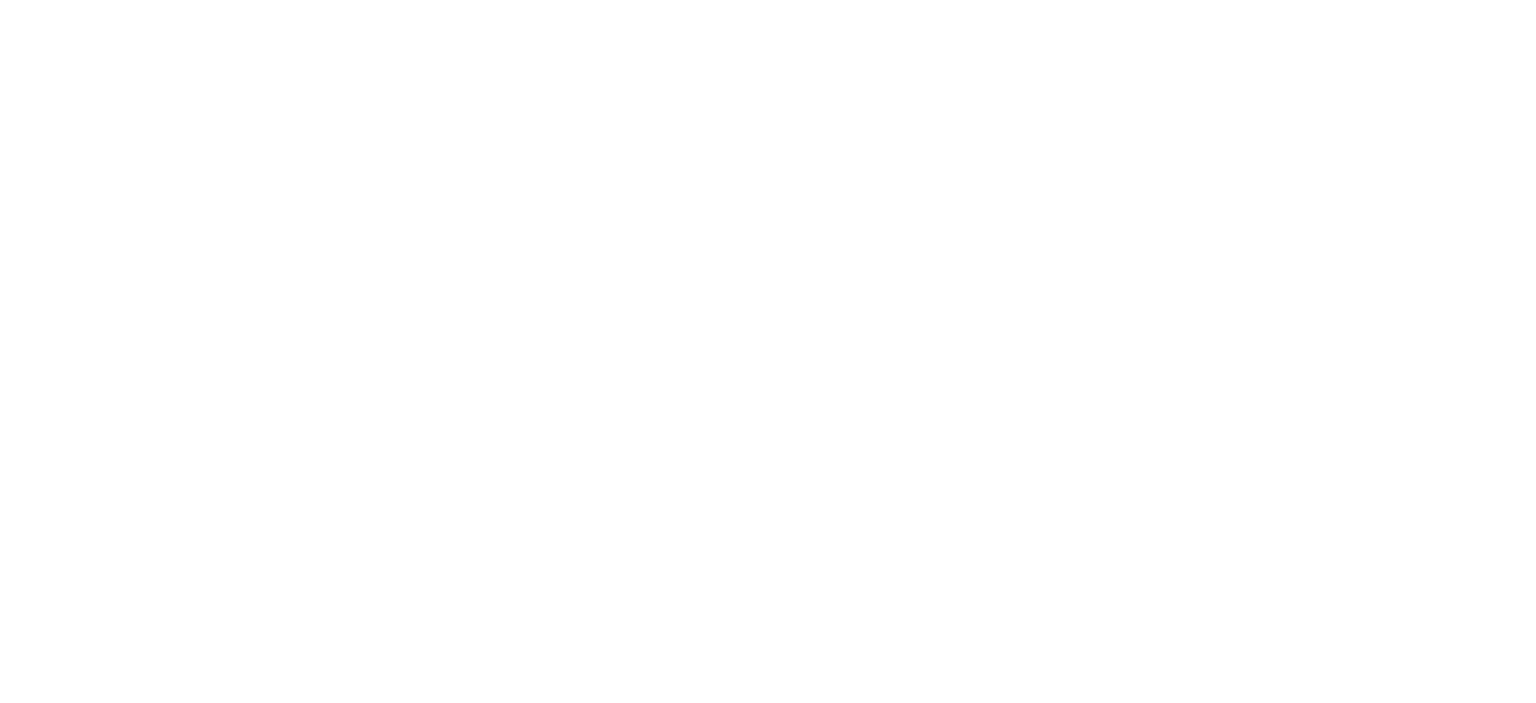 scroll, scrollTop: 0, scrollLeft: 0, axis: both 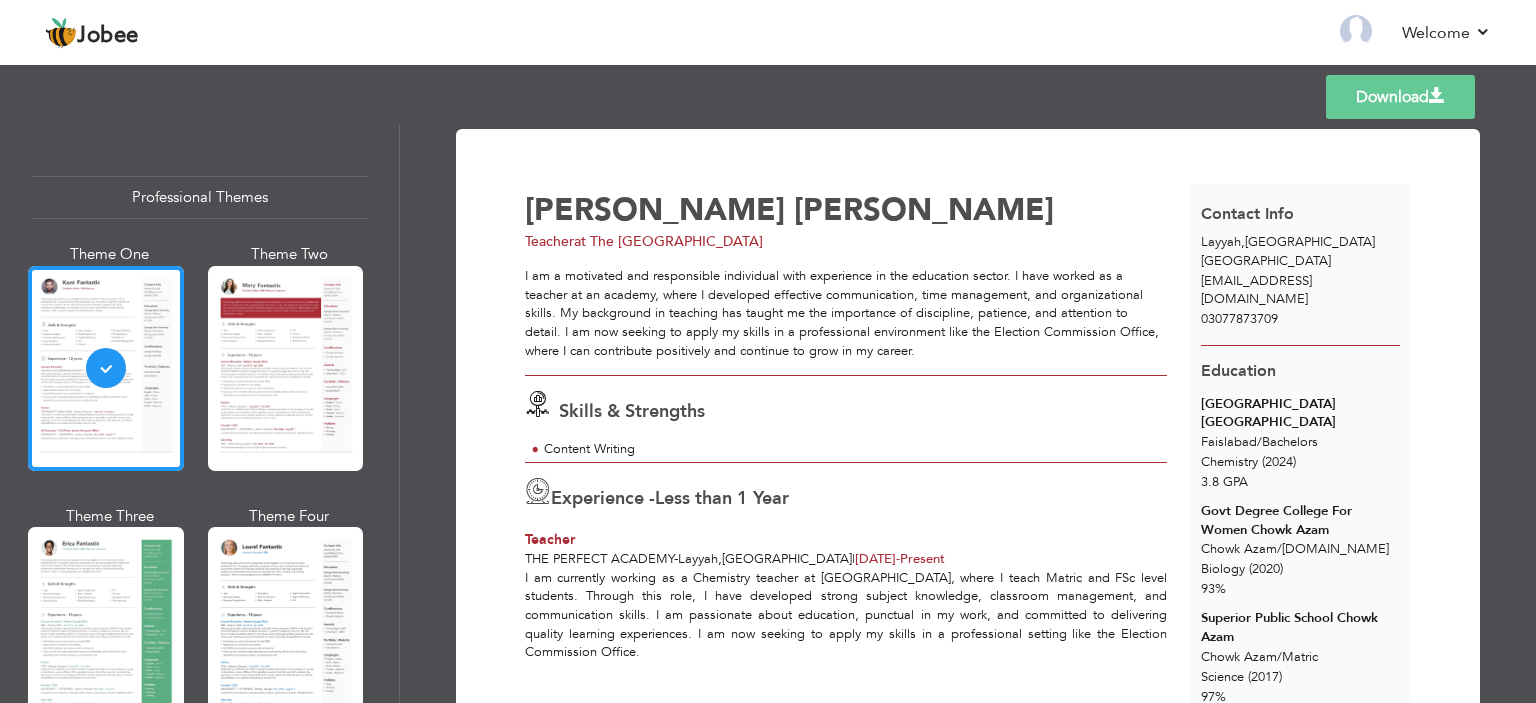click on "[EMAIL_ADDRESS][DOMAIN_NAME]" at bounding box center [1256, 290] 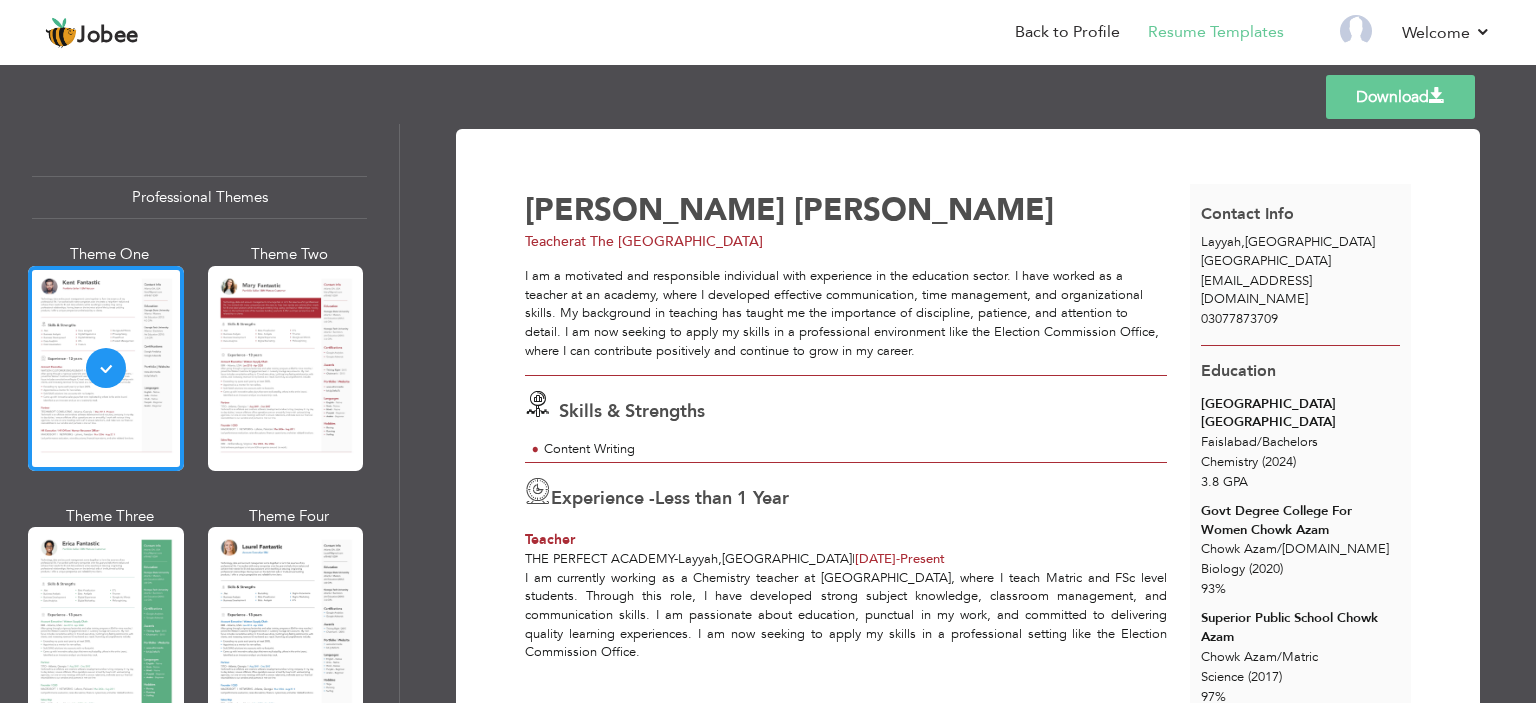 click on "Contact Info" at bounding box center [1247, 214] 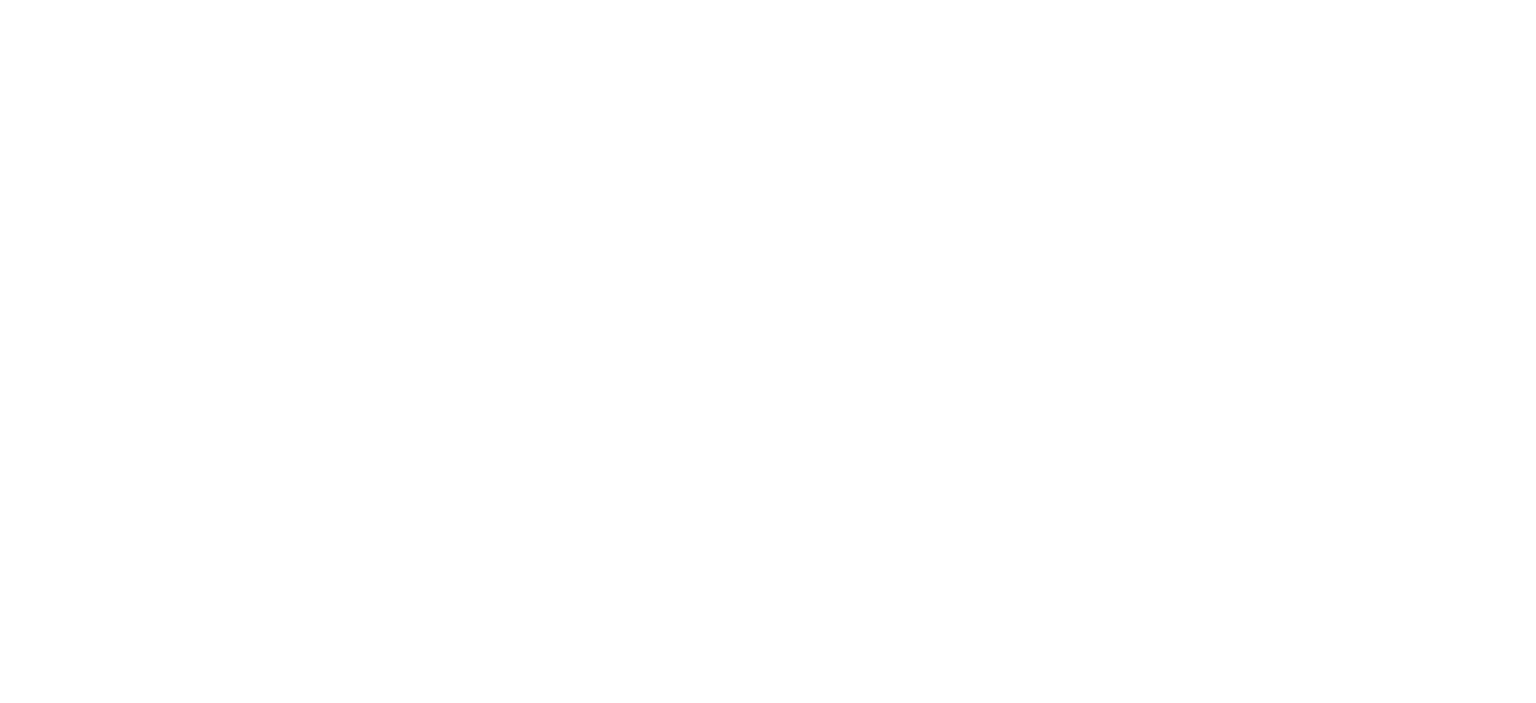 scroll, scrollTop: 0, scrollLeft: 0, axis: both 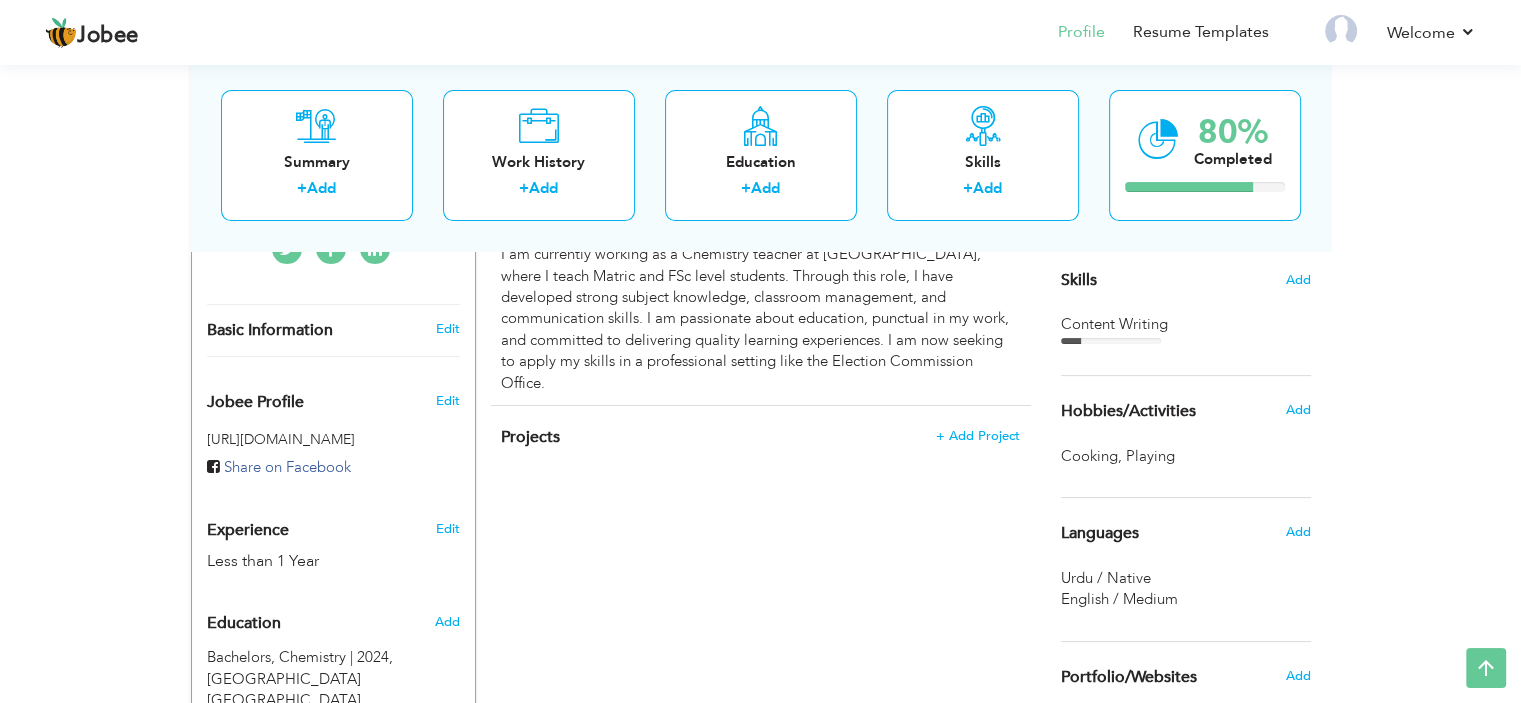 click on "Basic Information
Edit" at bounding box center [333, 330] 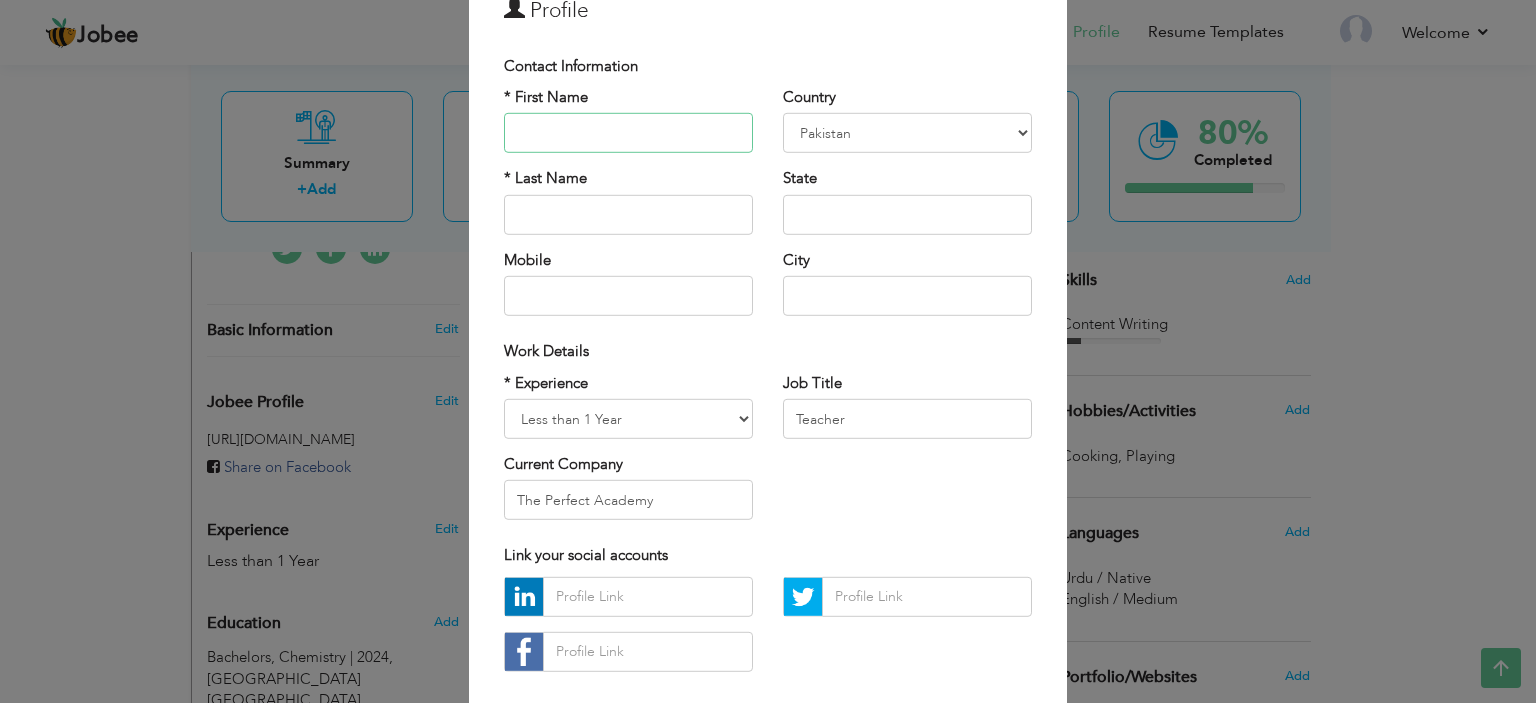 scroll, scrollTop: 0, scrollLeft: 0, axis: both 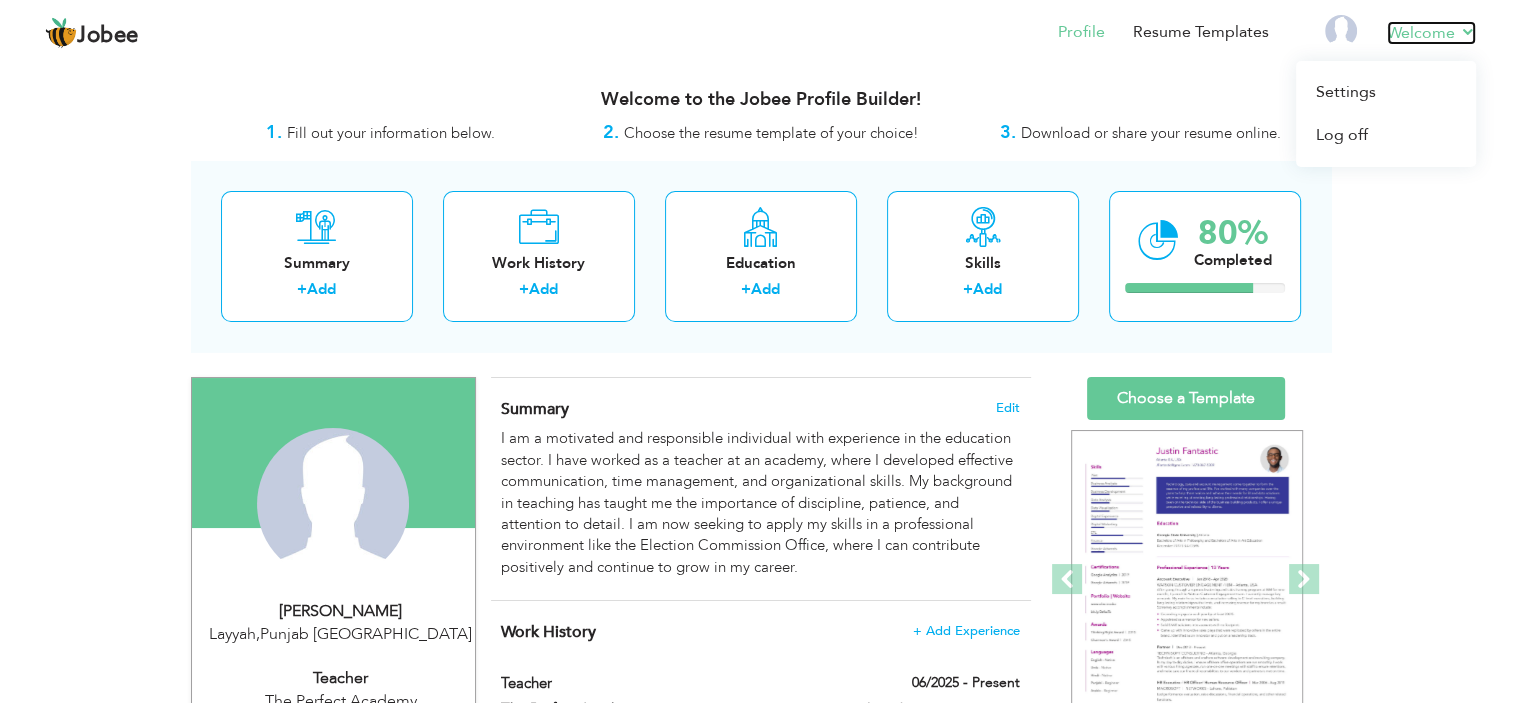click on "Welcome" at bounding box center (1431, 33) 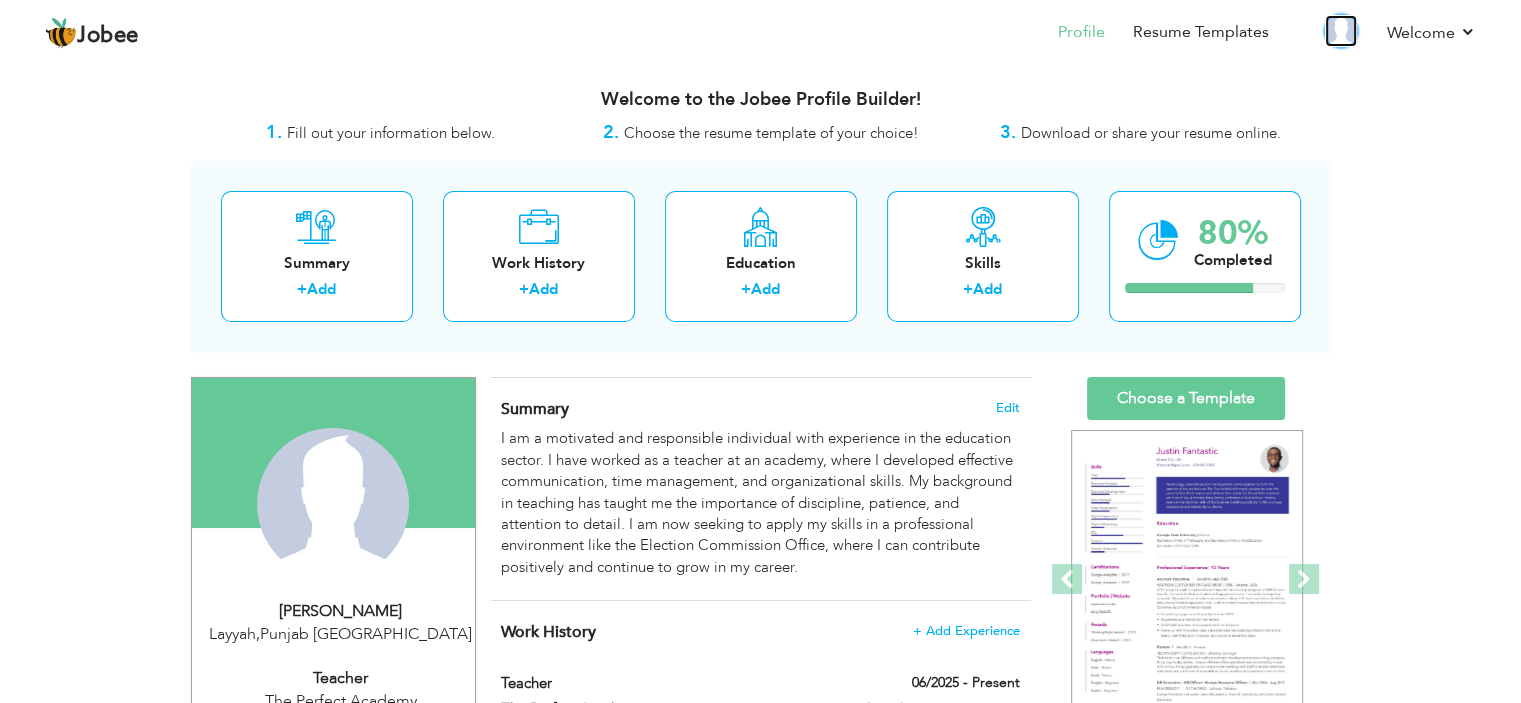 click at bounding box center (1341, 31) 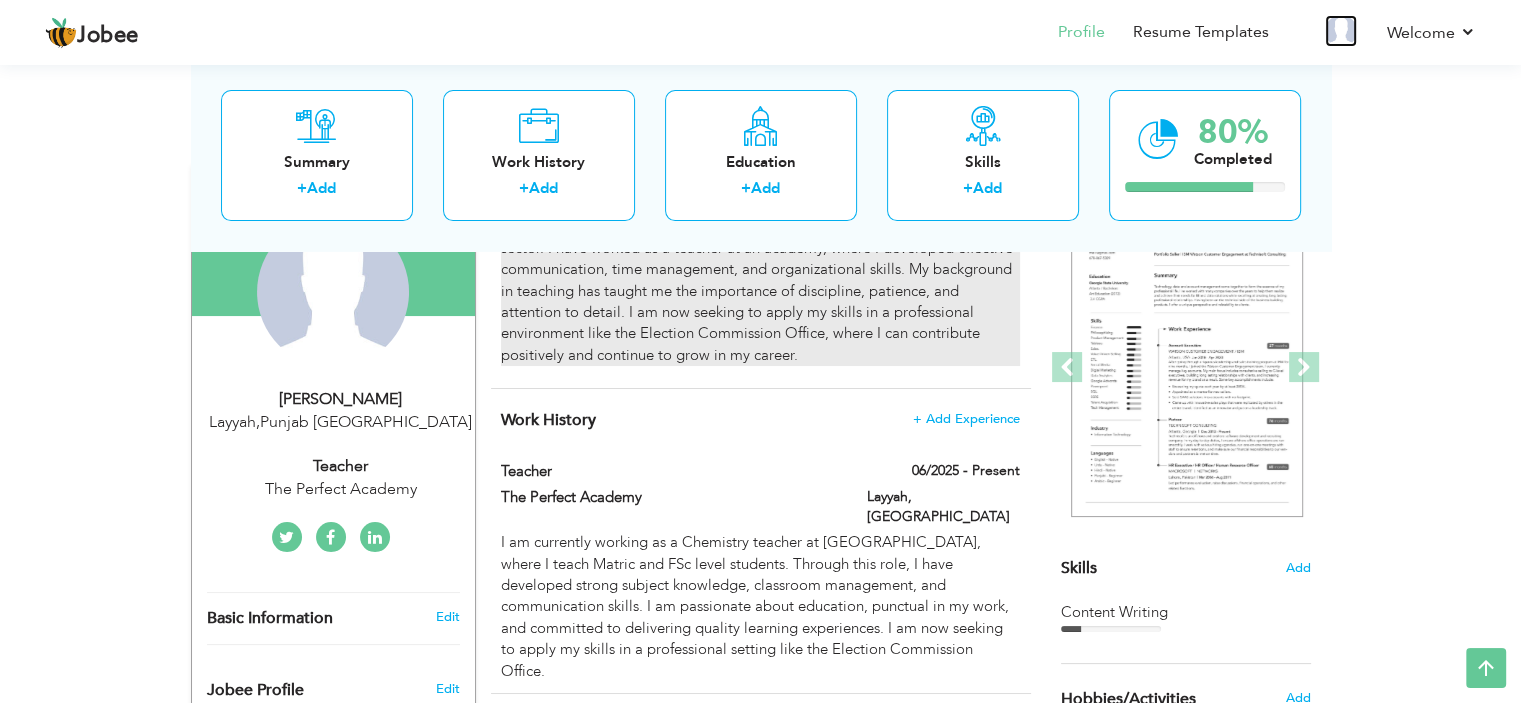scroll, scrollTop: 200, scrollLeft: 0, axis: vertical 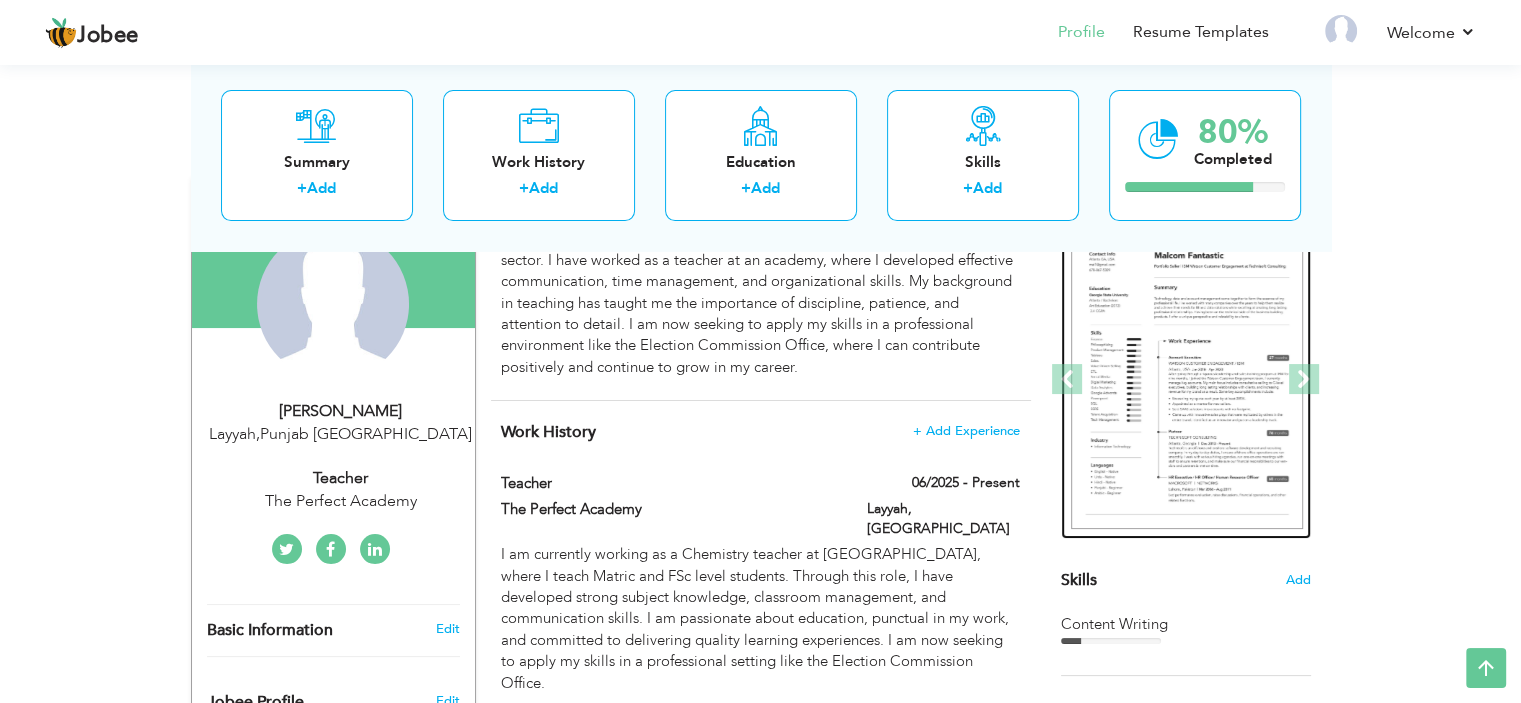 click at bounding box center [1187, 380] 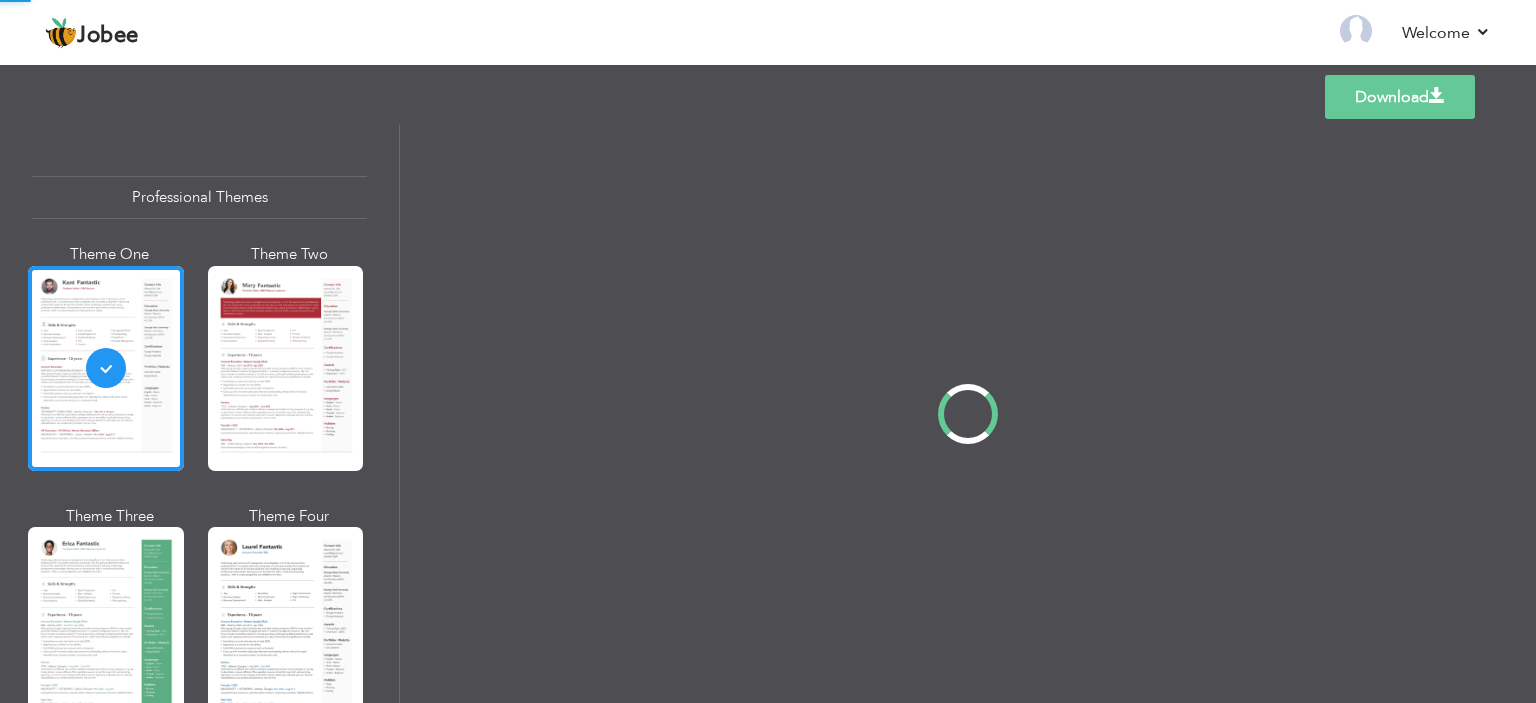 scroll, scrollTop: 0, scrollLeft: 0, axis: both 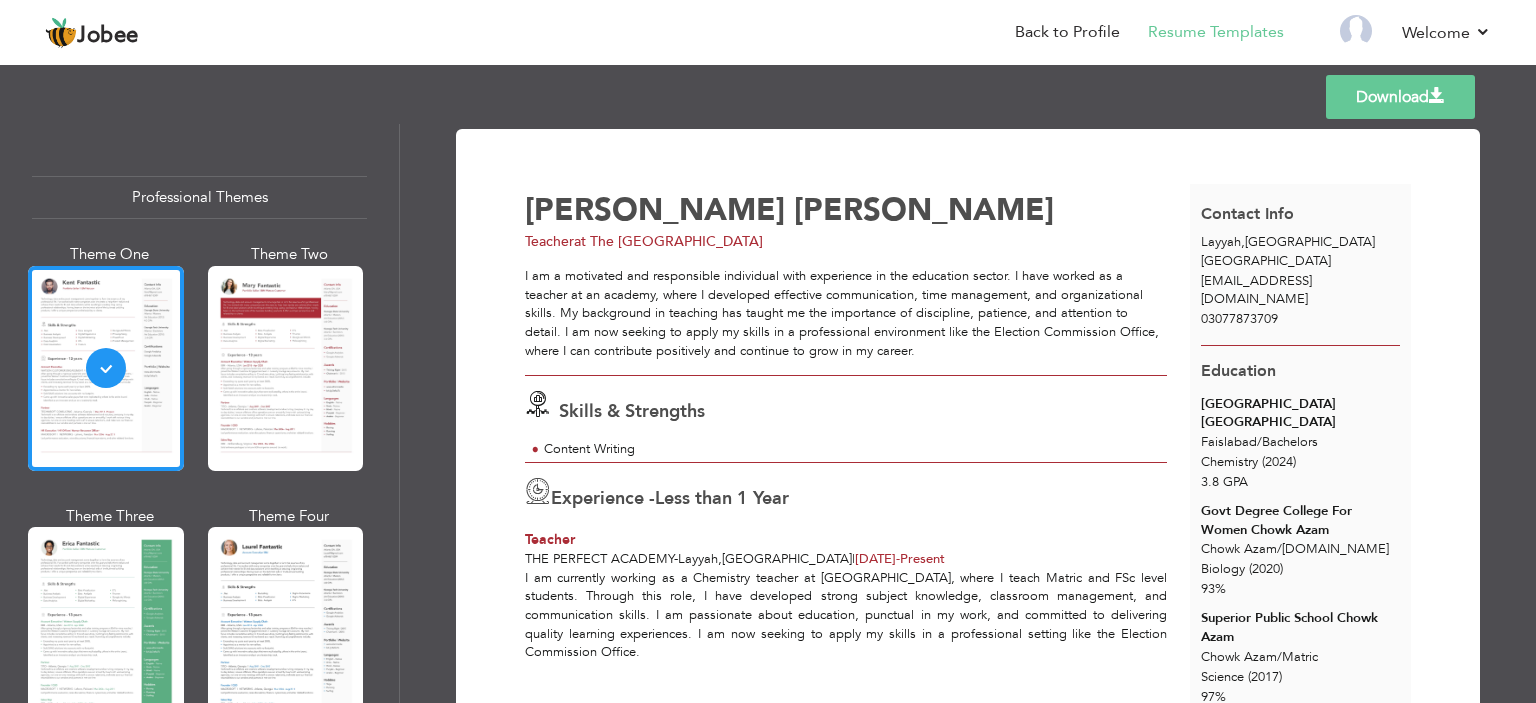 click on "[EMAIL_ADDRESS][DOMAIN_NAME]" at bounding box center [1256, 290] 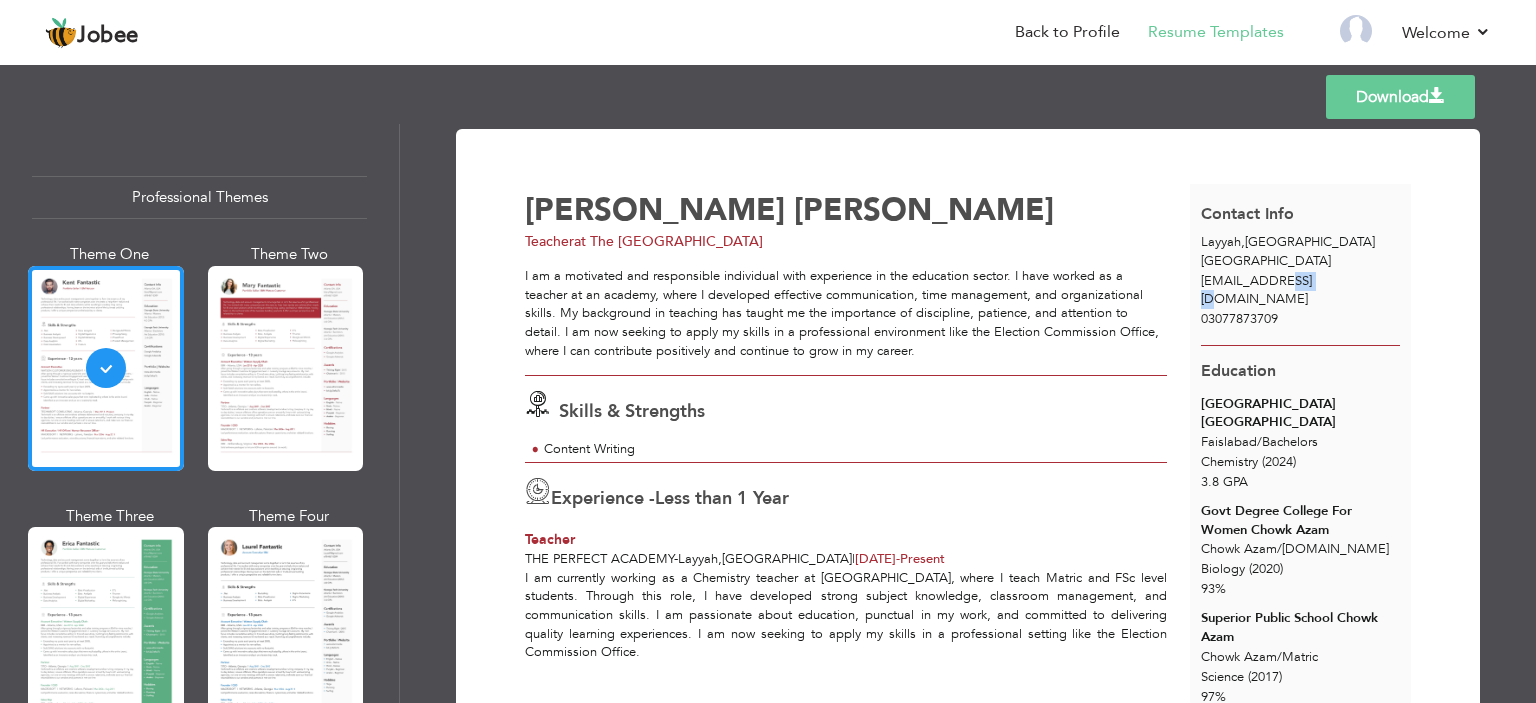 click on "[EMAIL_ADDRESS][DOMAIN_NAME]" at bounding box center (1256, 290) 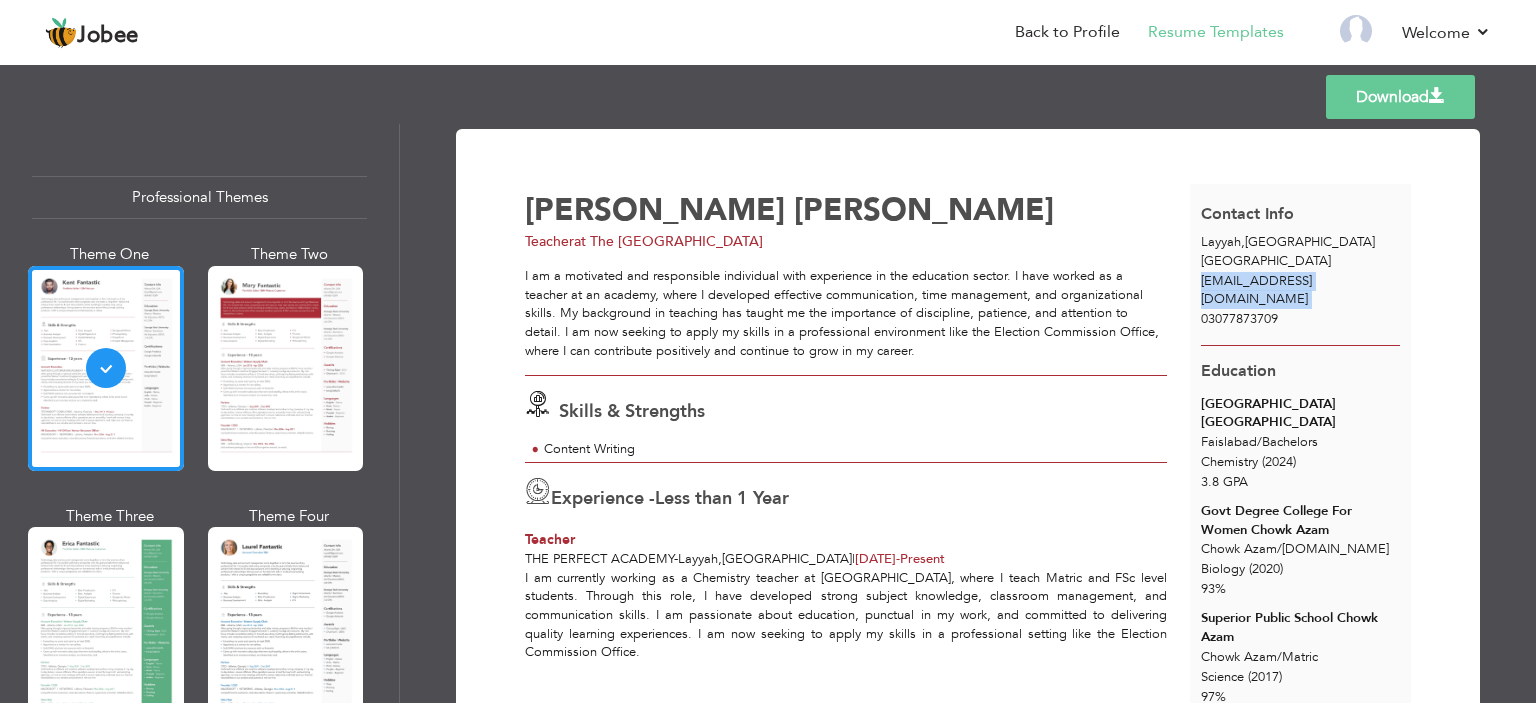 click on "alicallen29@gmail.com" at bounding box center [1256, 290] 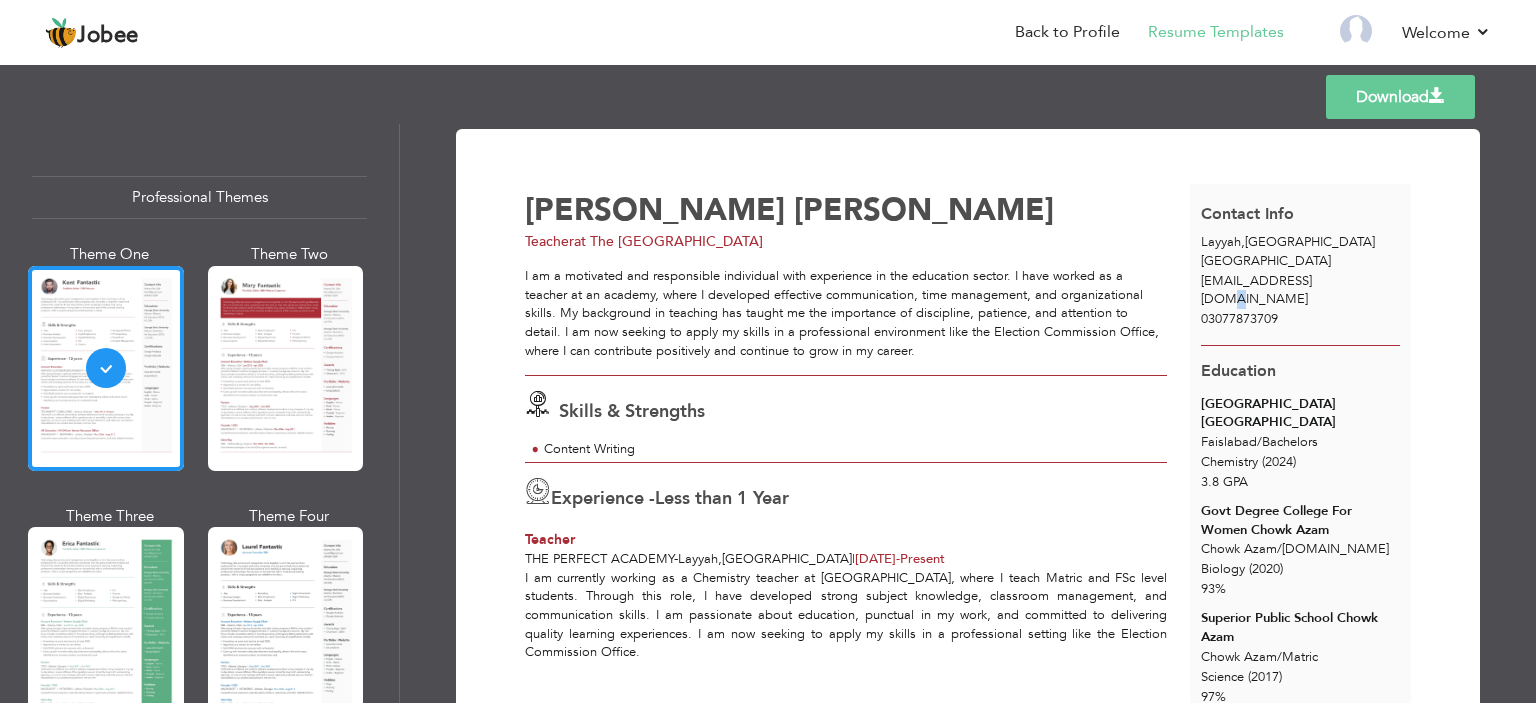 drag, startPoint x: 1253, startPoint y: 299, endPoint x: 1318, endPoint y: 287, distance: 66.09841 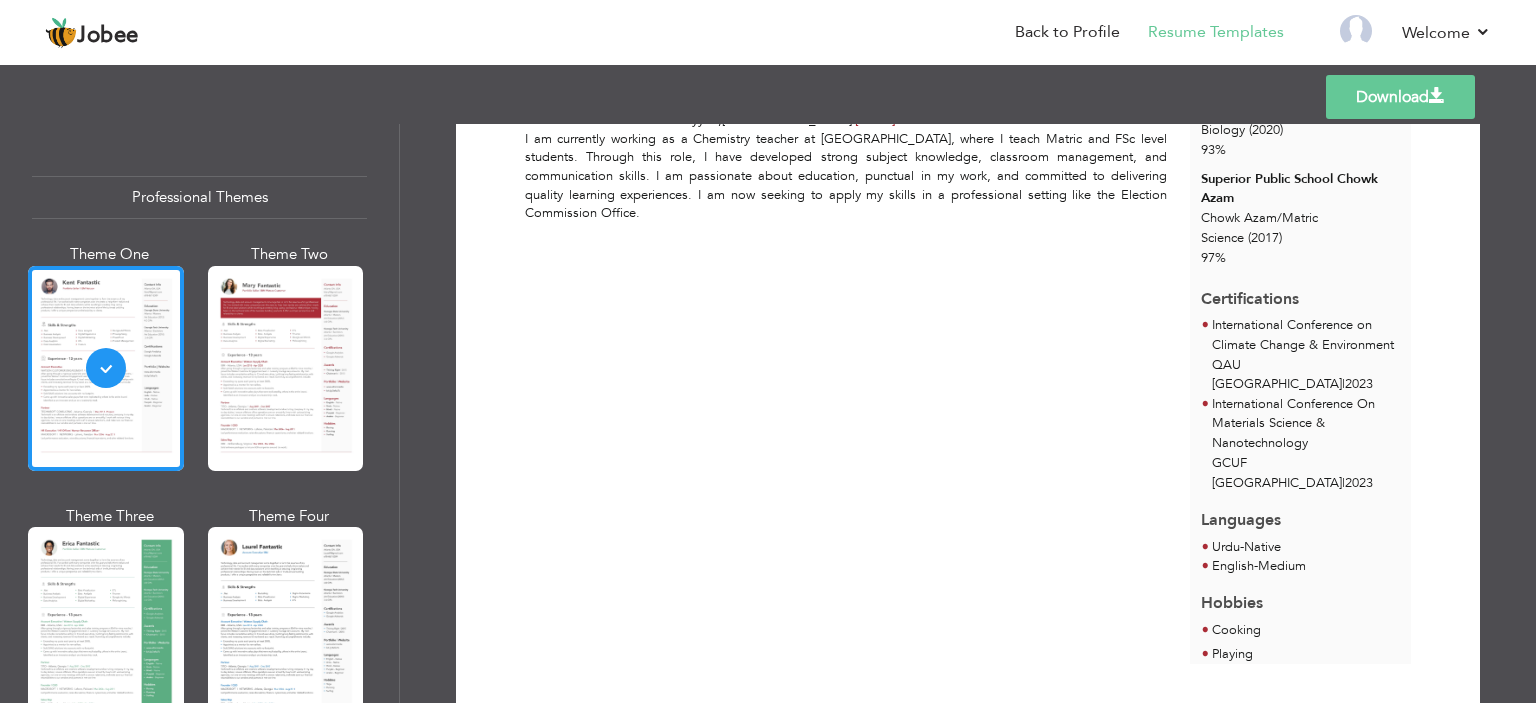 scroll, scrollTop: 0, scrollLeft: 0, axis: both 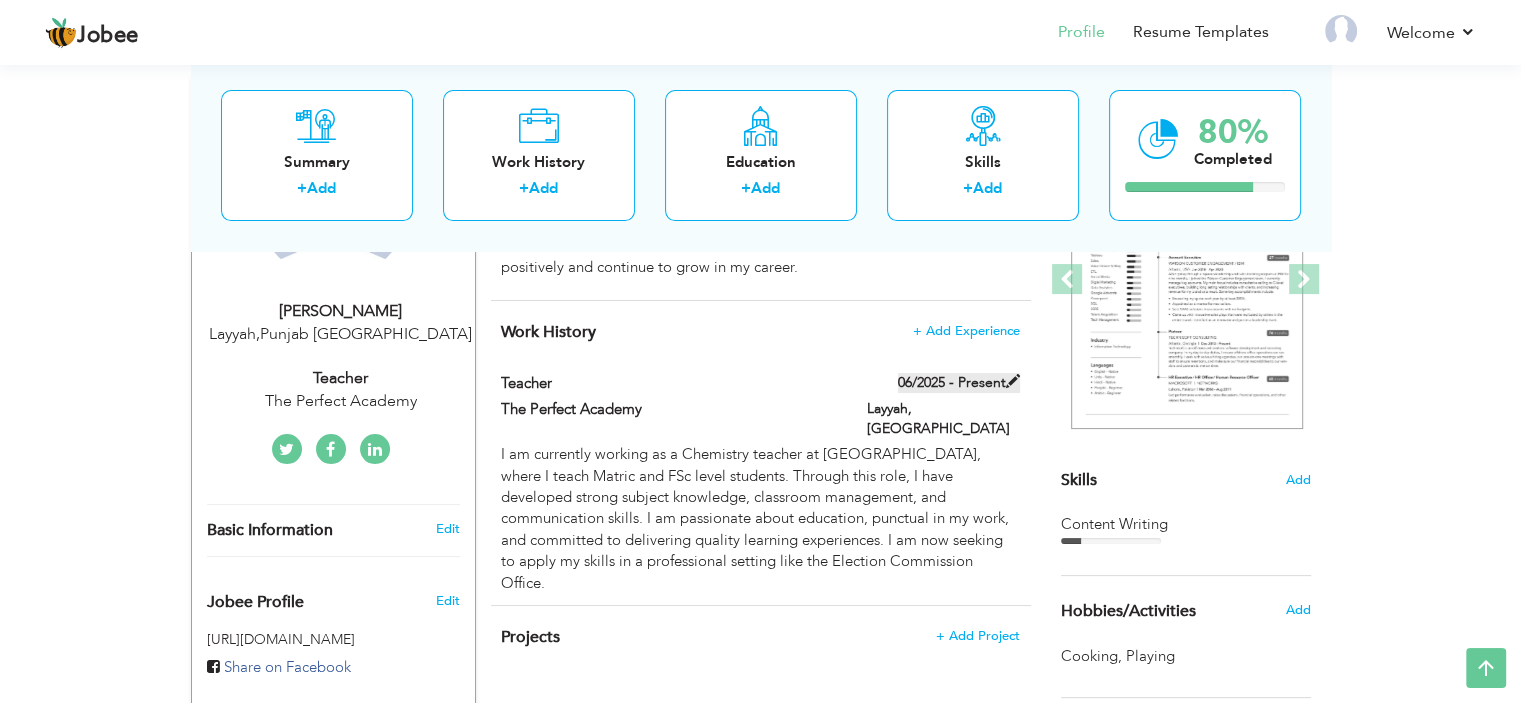 click on "06/2025 - Present" at bounding box center [959, 383] 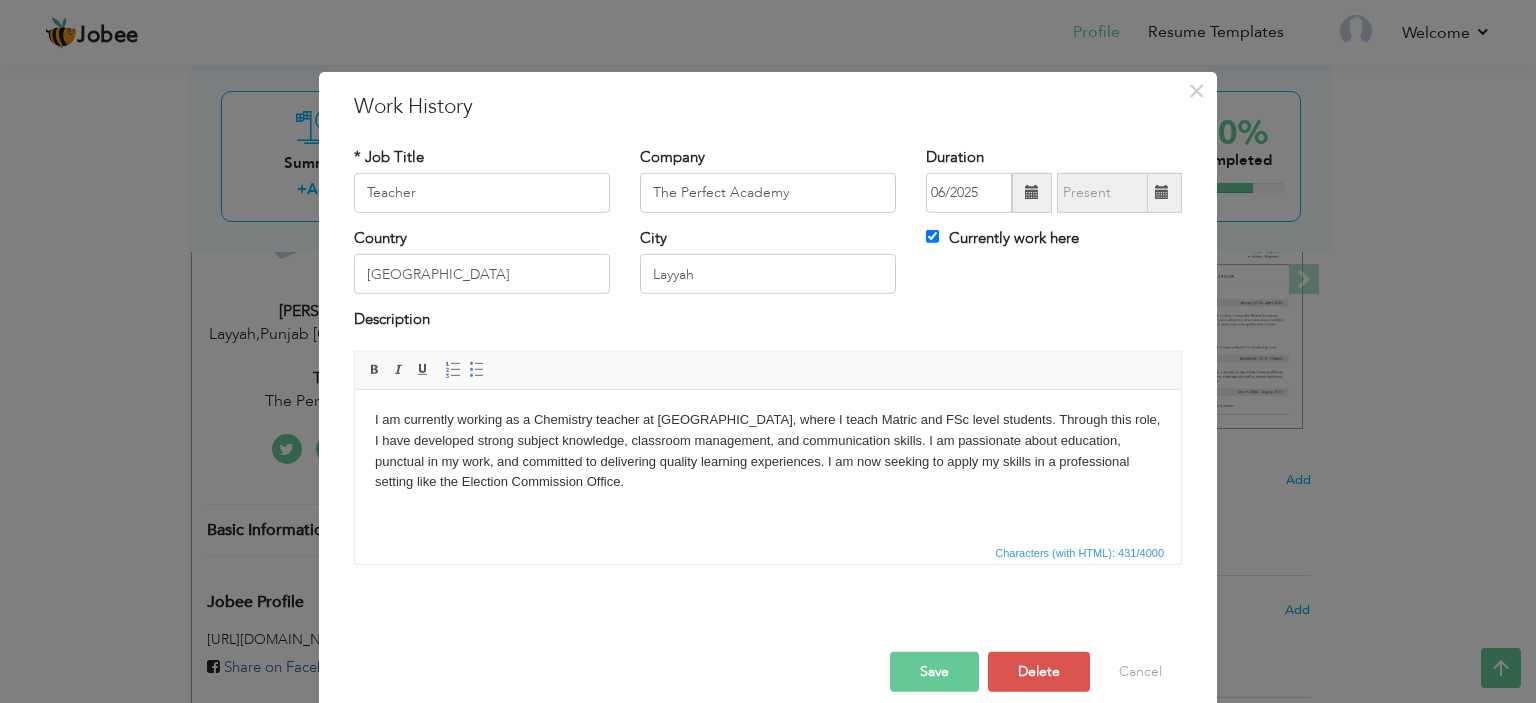 click at bounding box center (1032, 193) 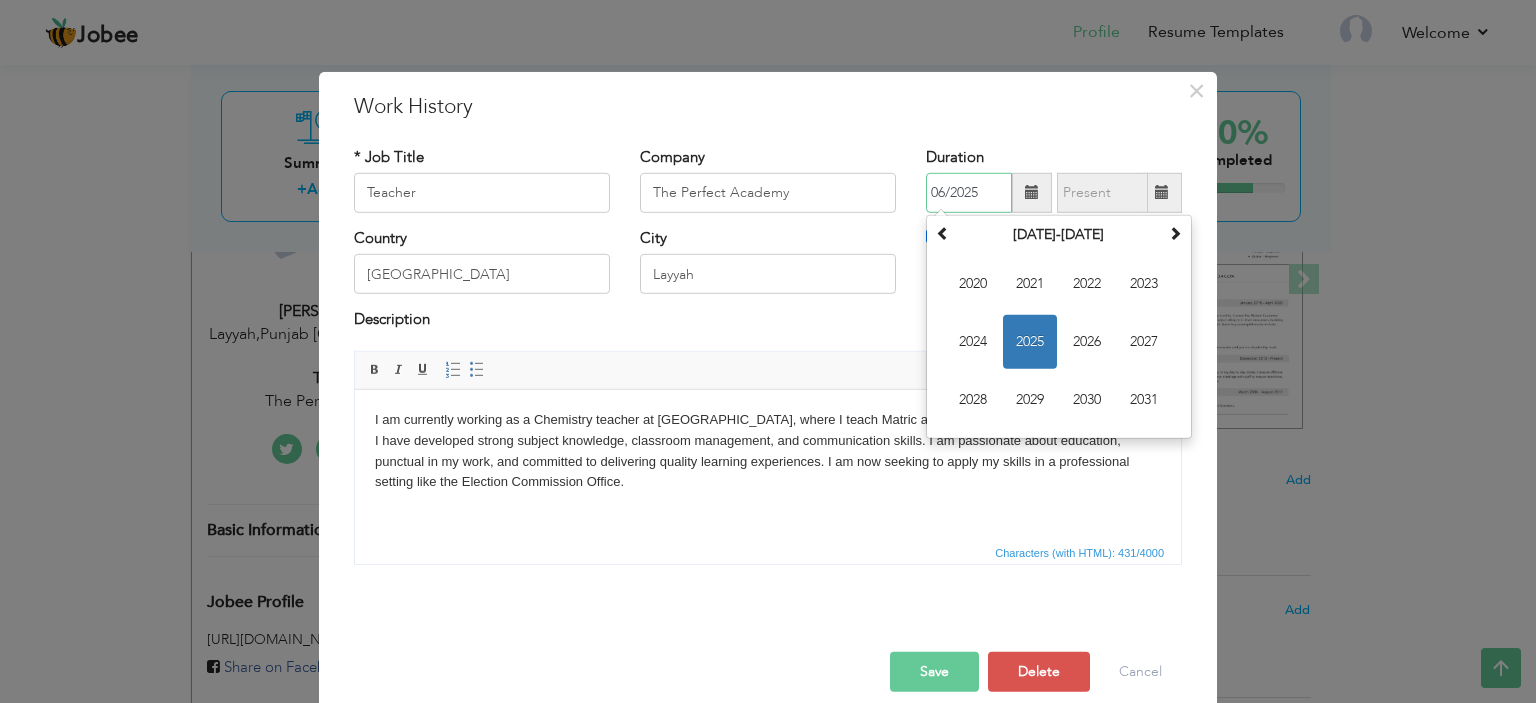 click on "2025" at bounding box center [1030, 342] 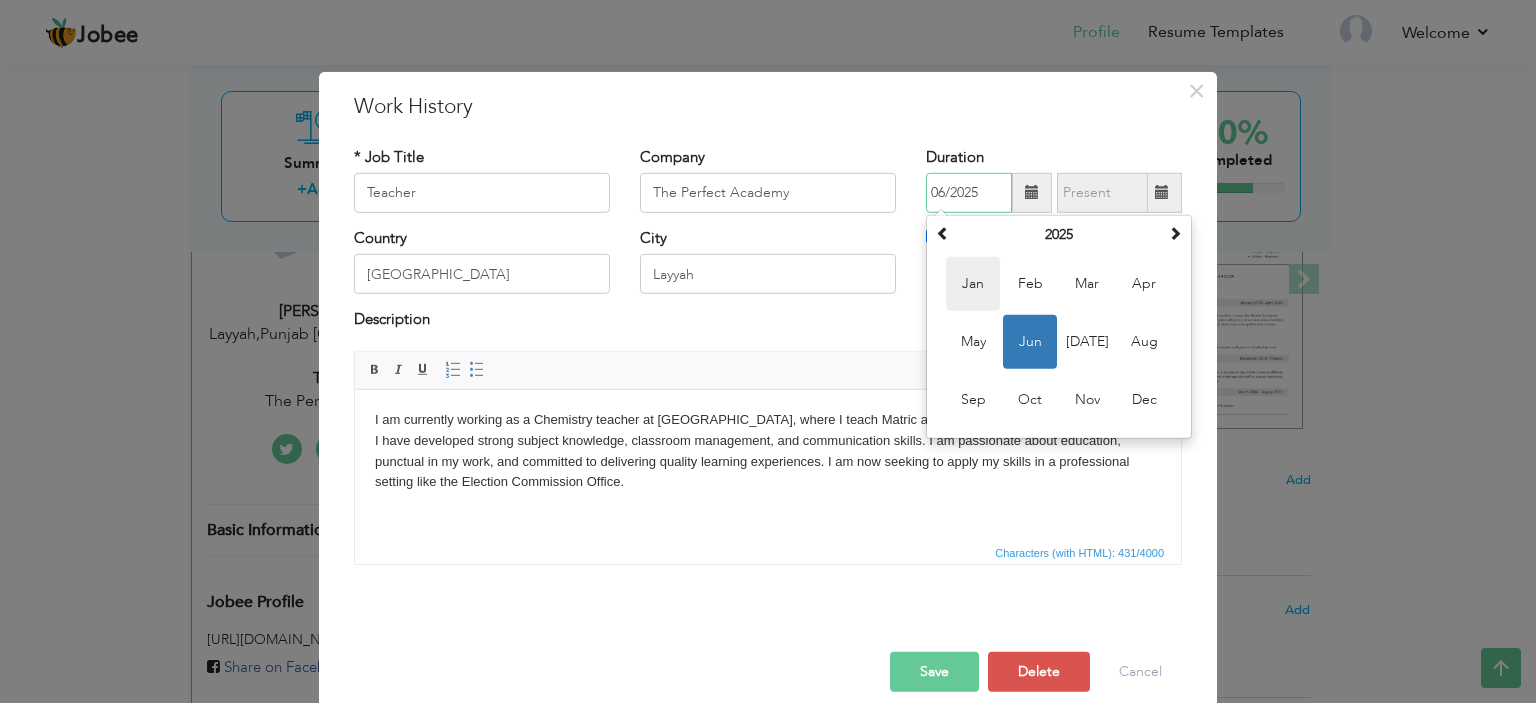 click on "Jan" at bounding box center [973, 284] 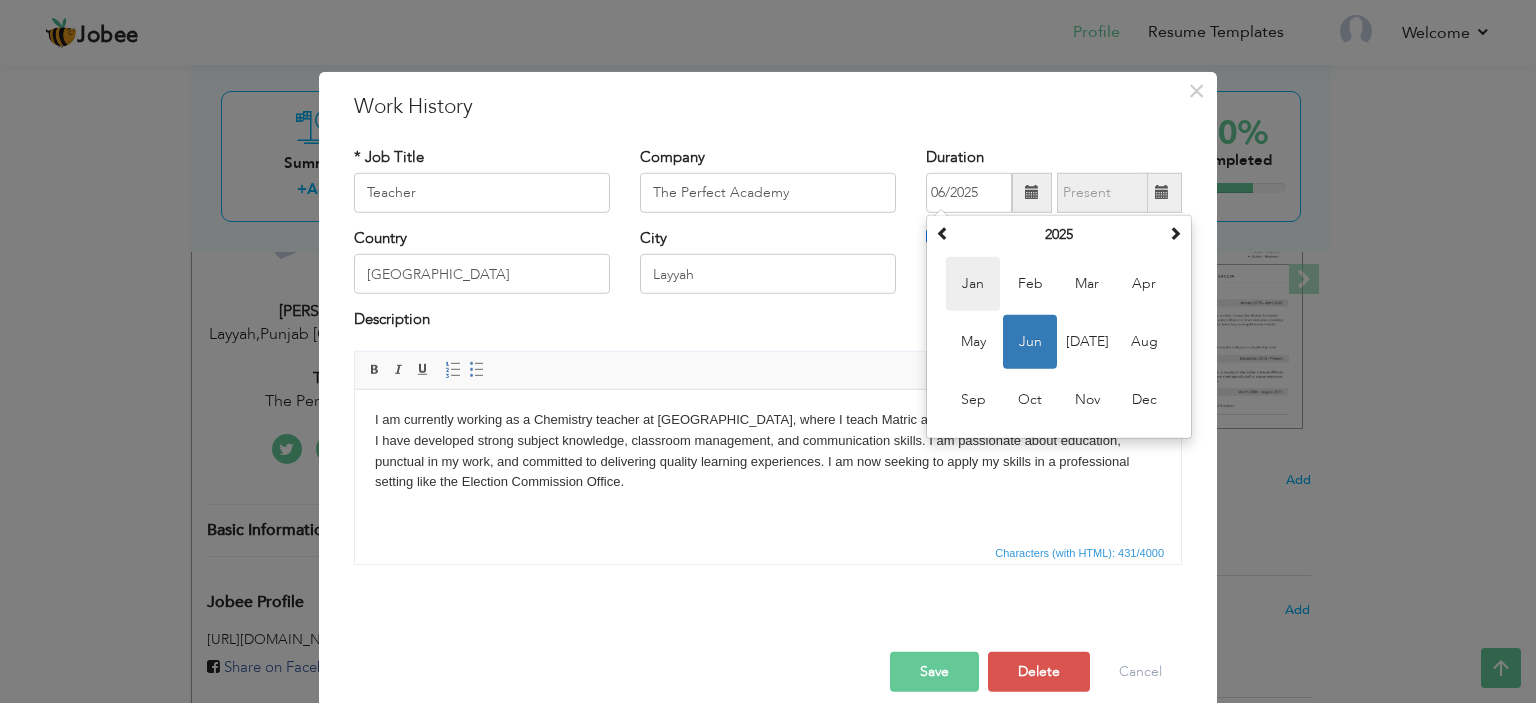 type on "01/2025" 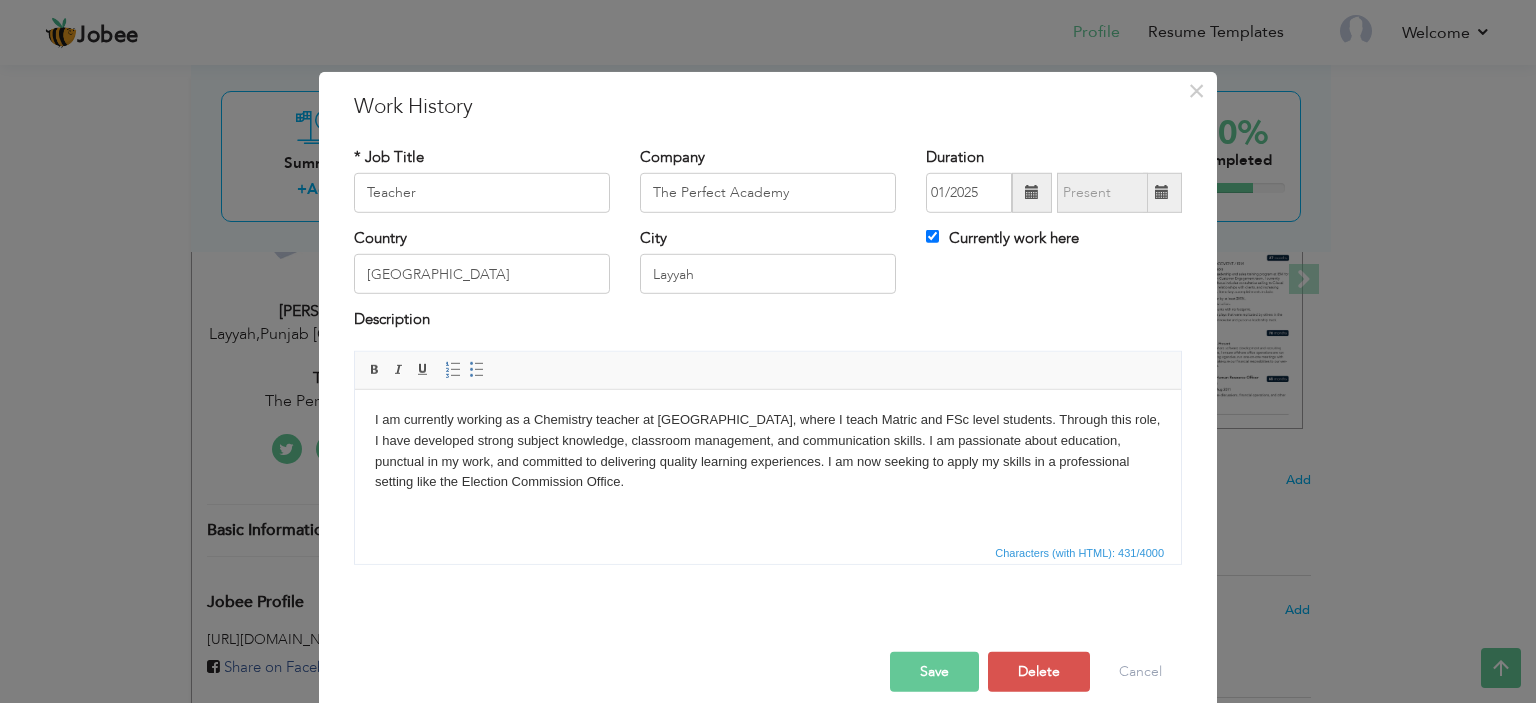 click on "Save" at bounding box center (934, 672) 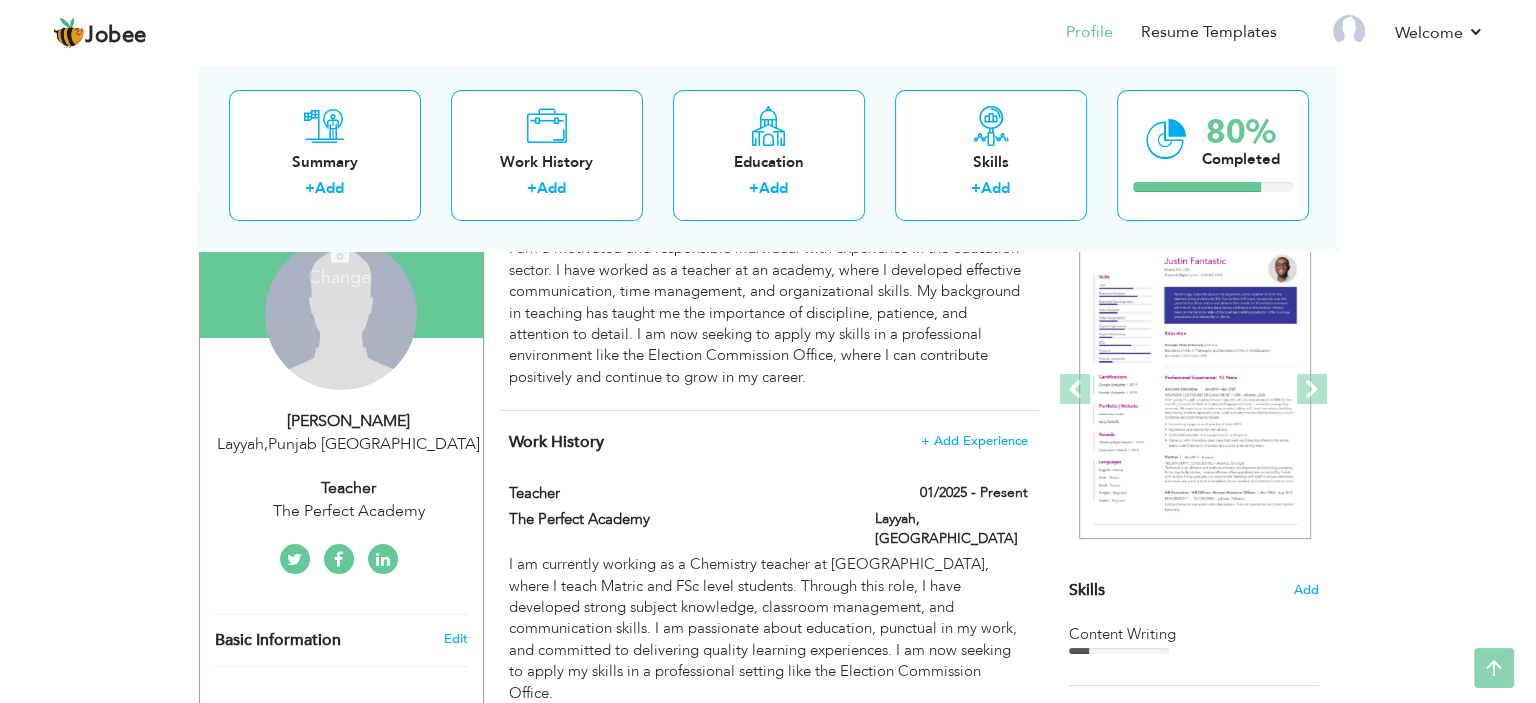 scroll, scrollTop: 22, scrollLeft: 0, axis: vertical 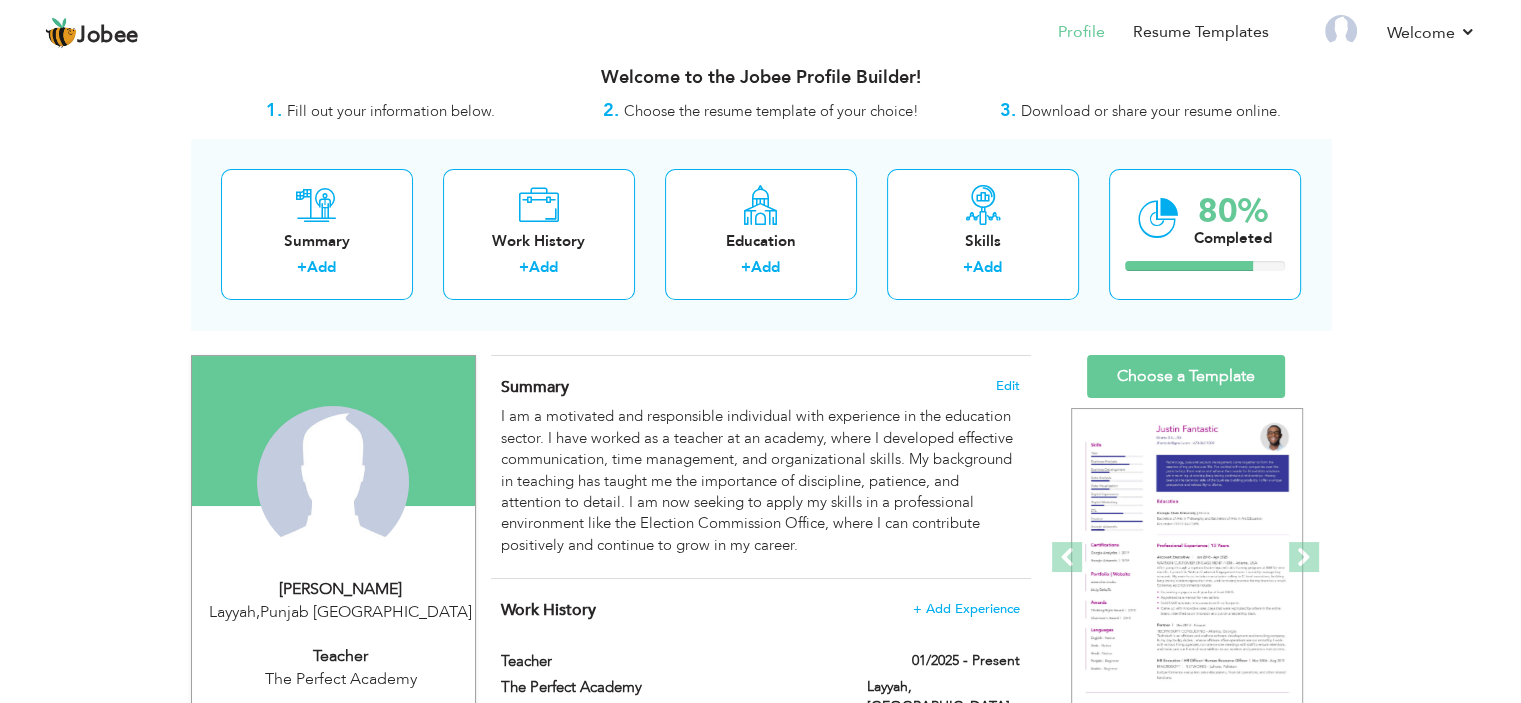 click on "Layyah ,  Punjab Pakistan" at bounding box center [341, 612] 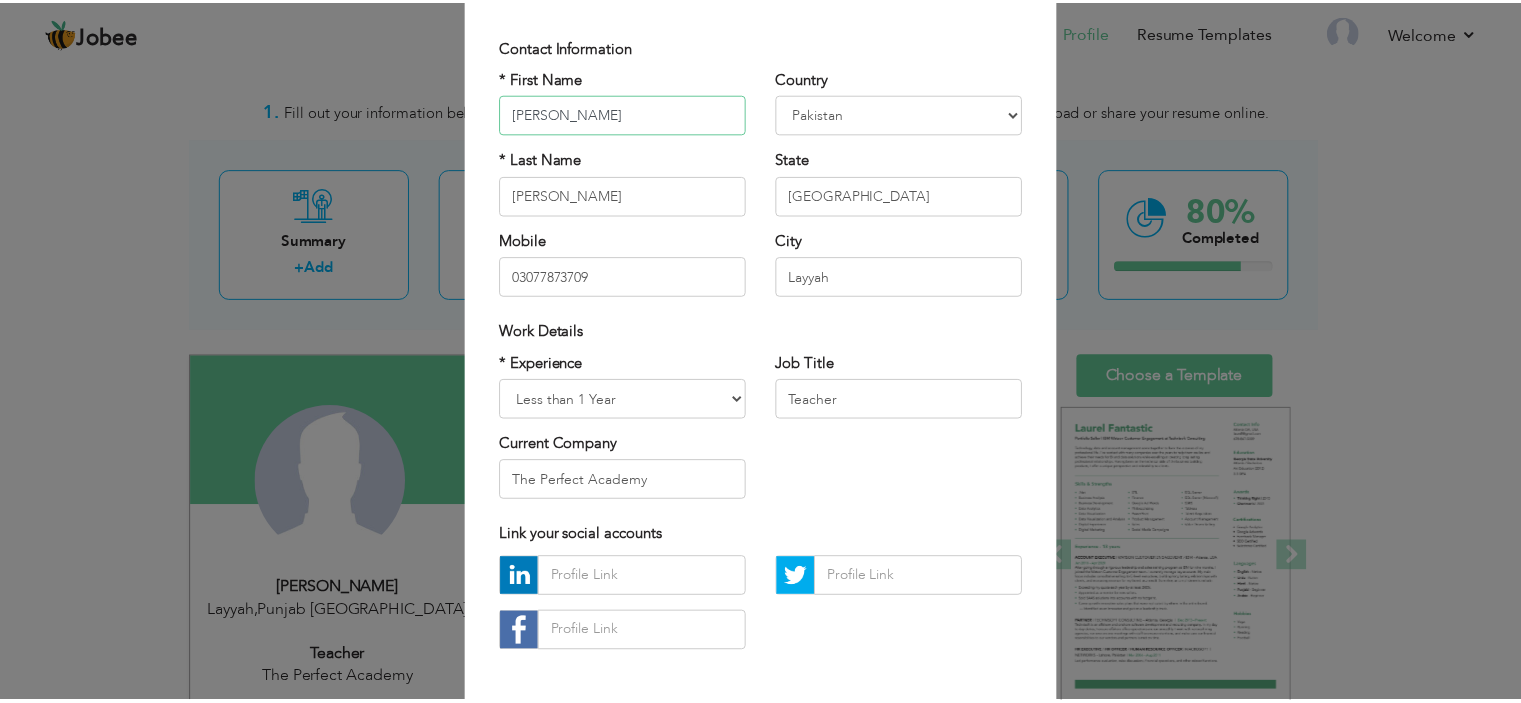 scroll, scrollTop: 205, scrollLeft: 0, axis: vertical 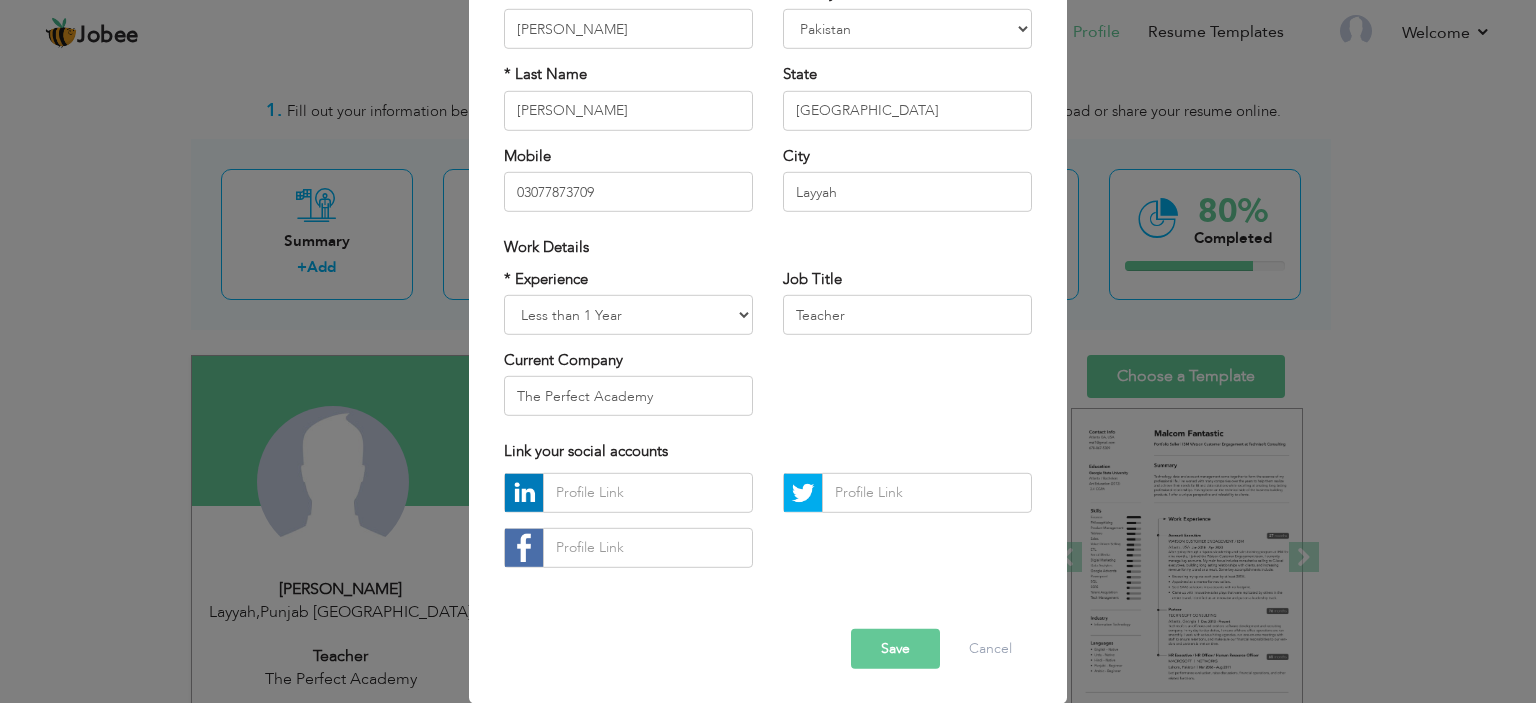 click on "Save" at bounding box center (895, 649) 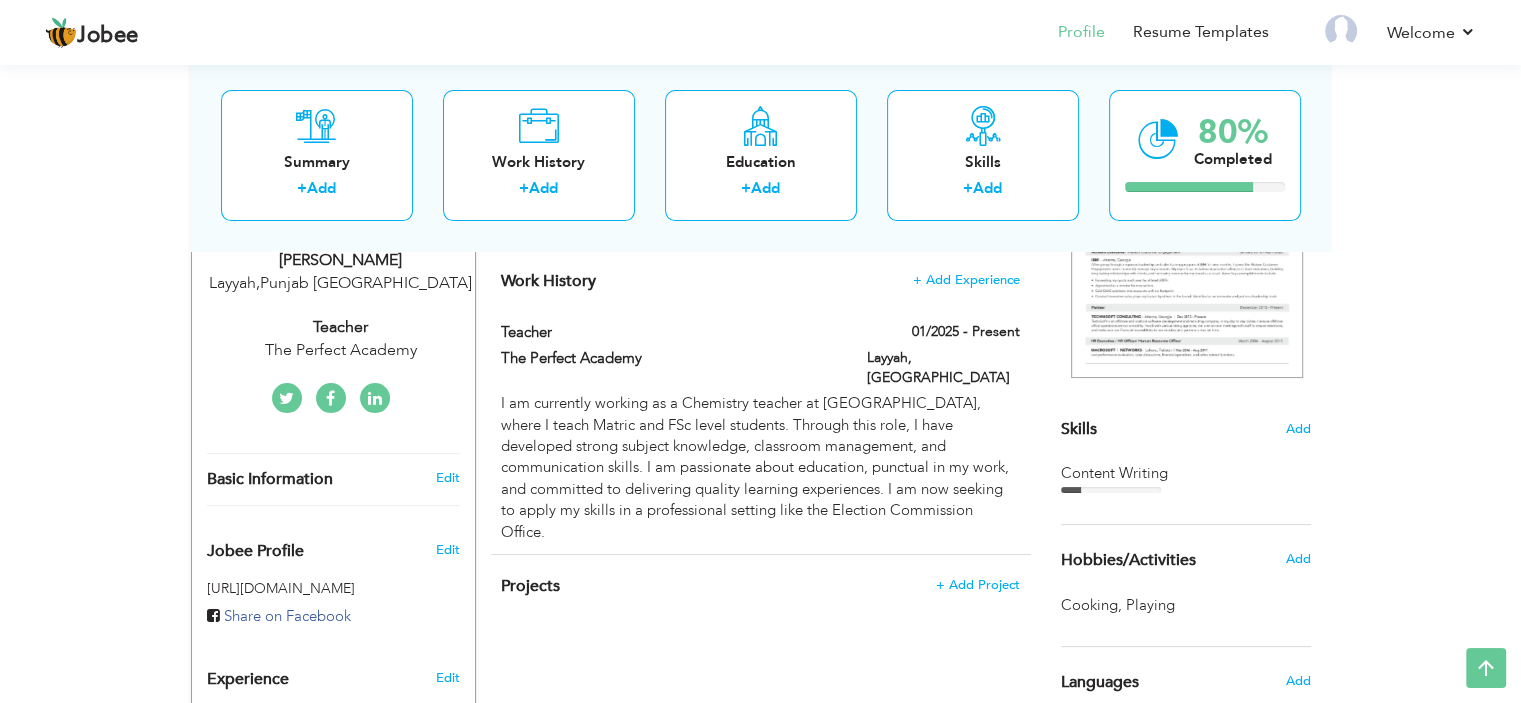 scroll, scrollTop: 522, scrollLeft: 0, axis: vertical 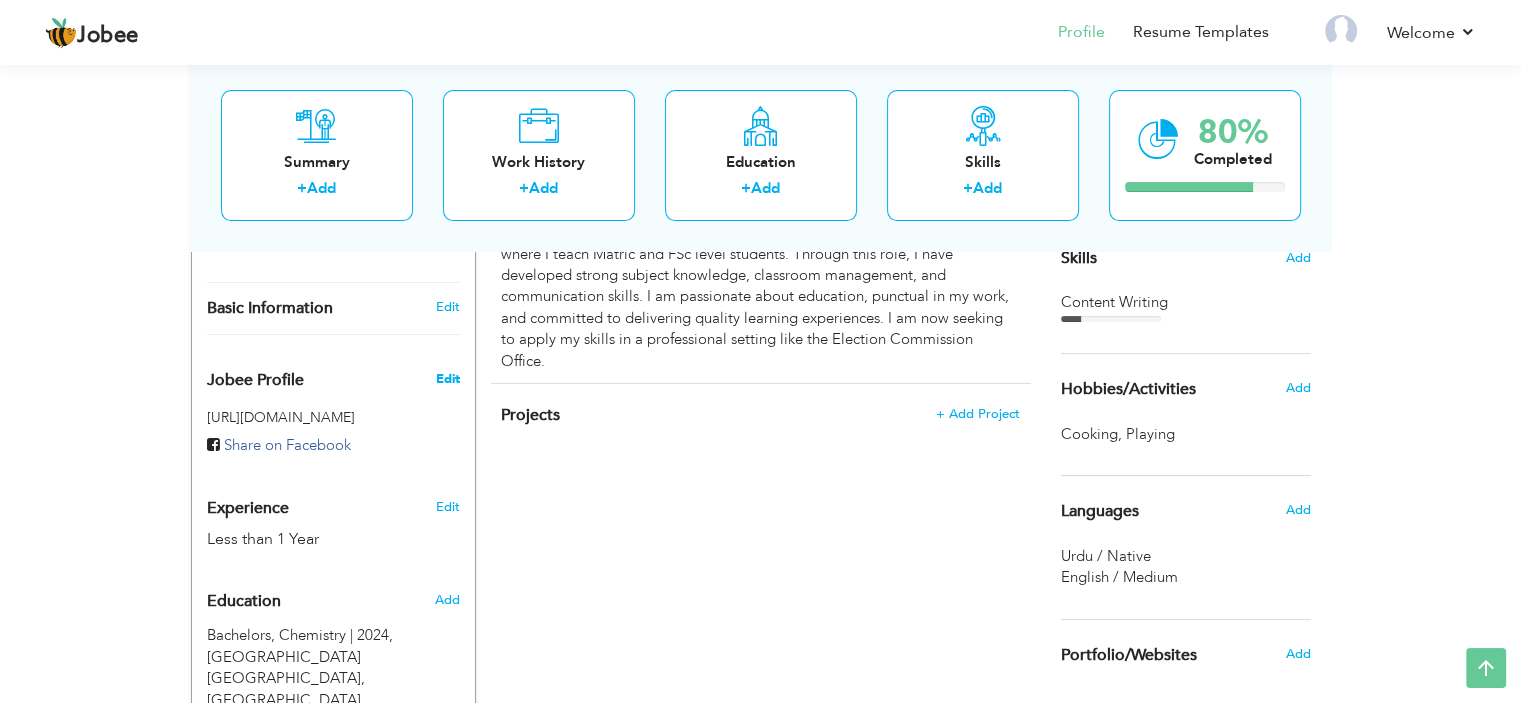 click on "Edit" at bounding box center [447, 379] 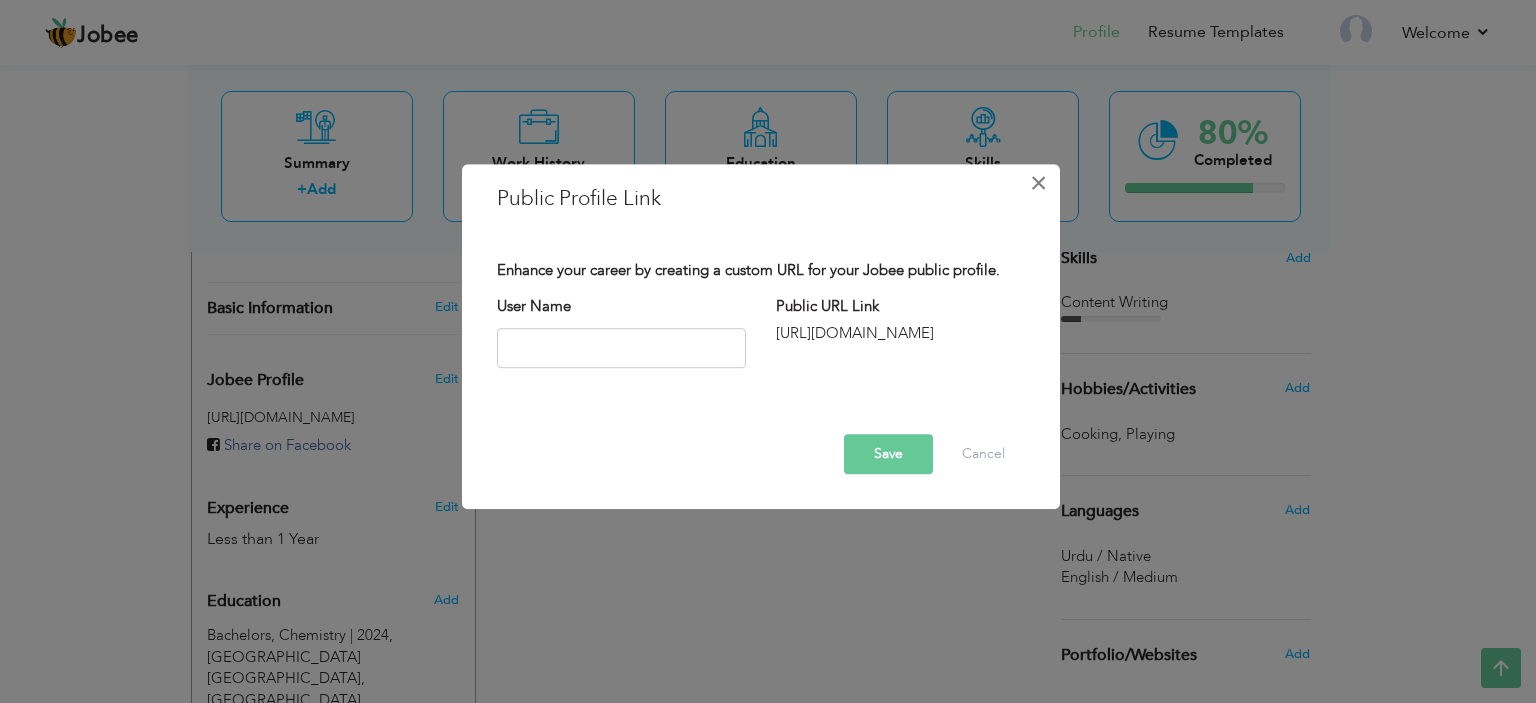 click on "×" at bounding box center (1038, 183) 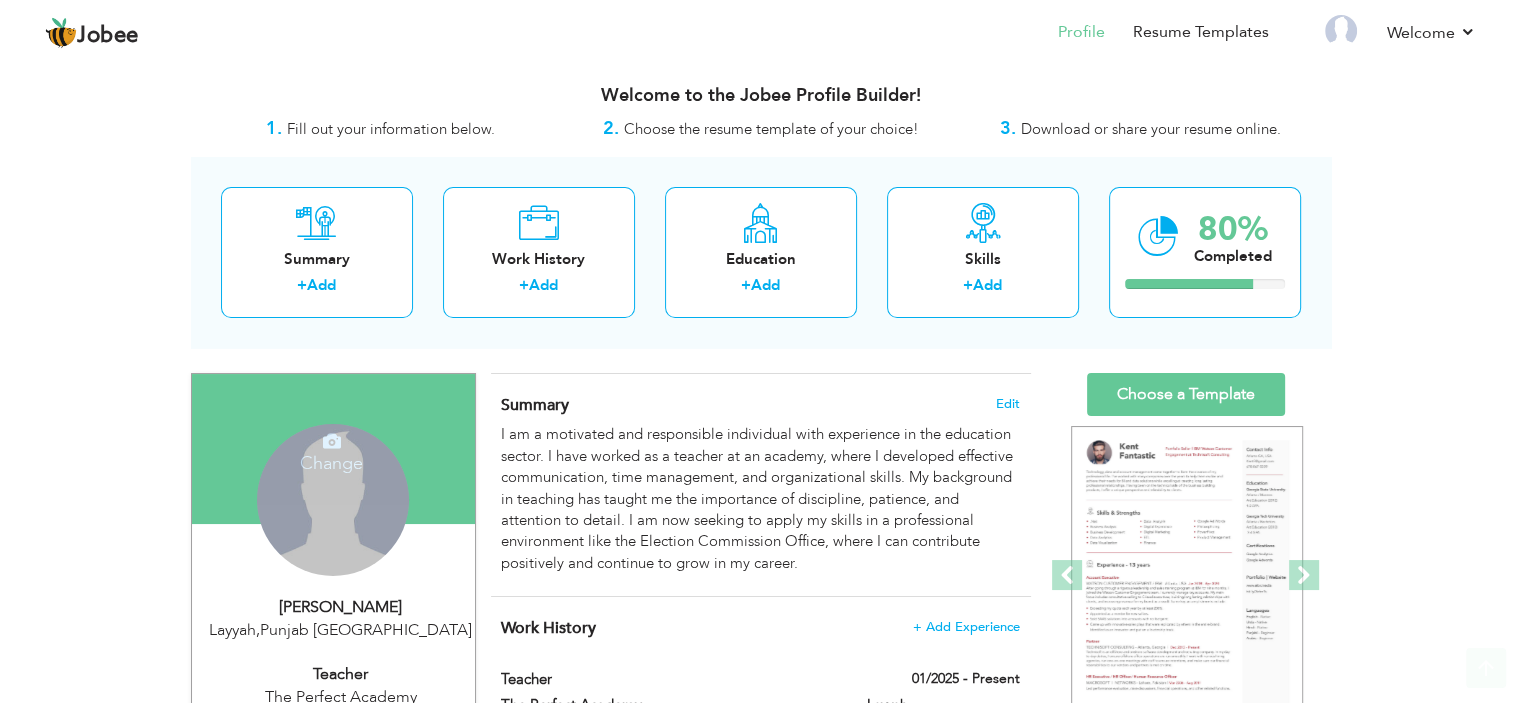 scroll, scrollTop: 0, scrollLeft: 0, axis: both 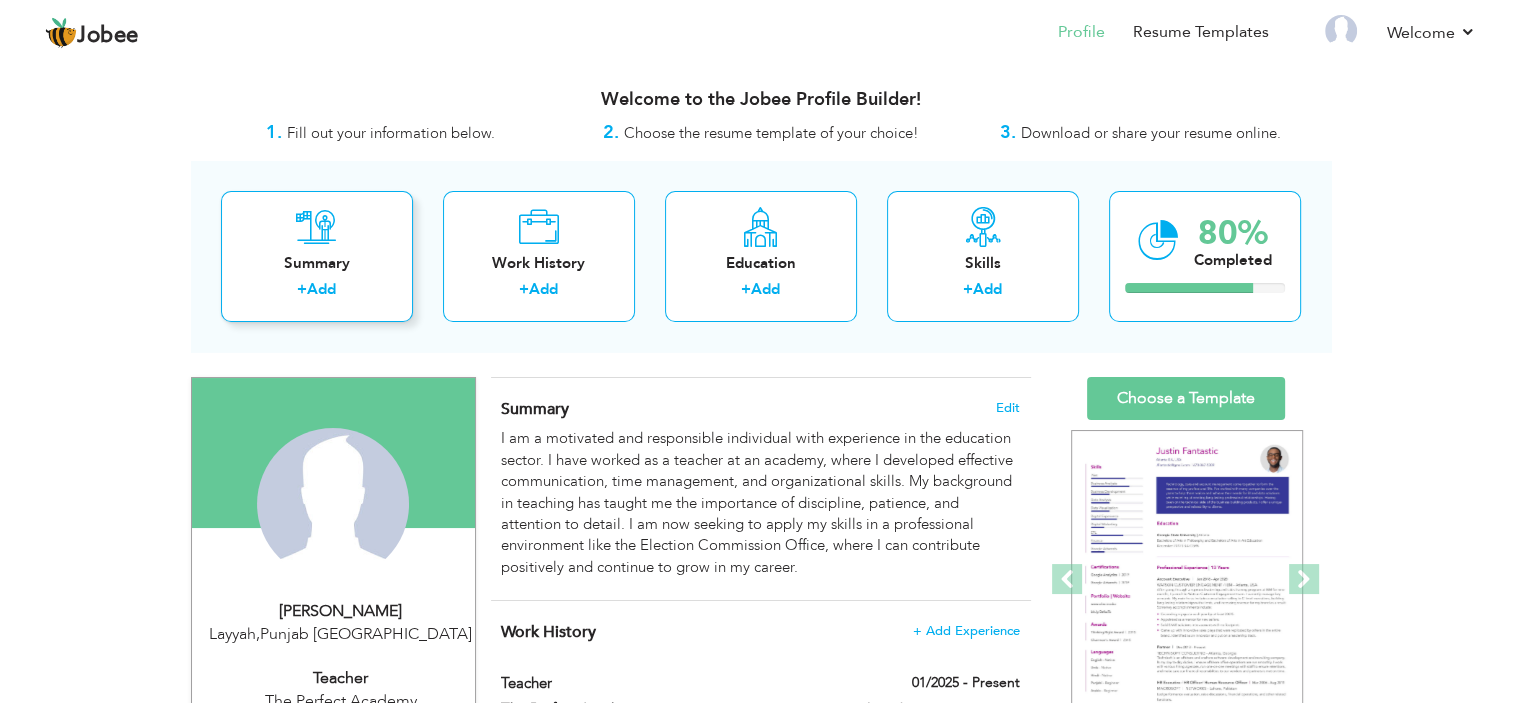 click at bounding box center [316, 227] 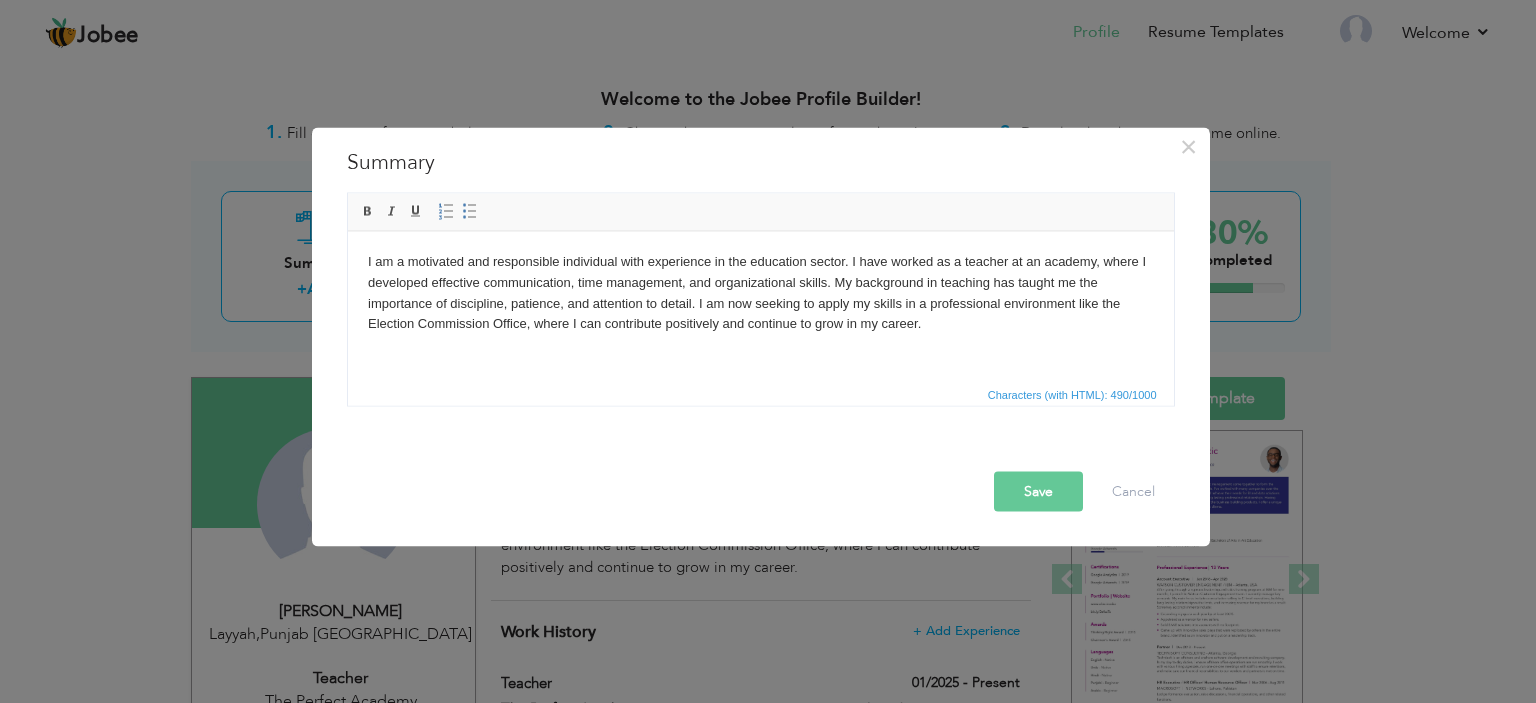 click on "Save" at bounding box center (1038, 491) 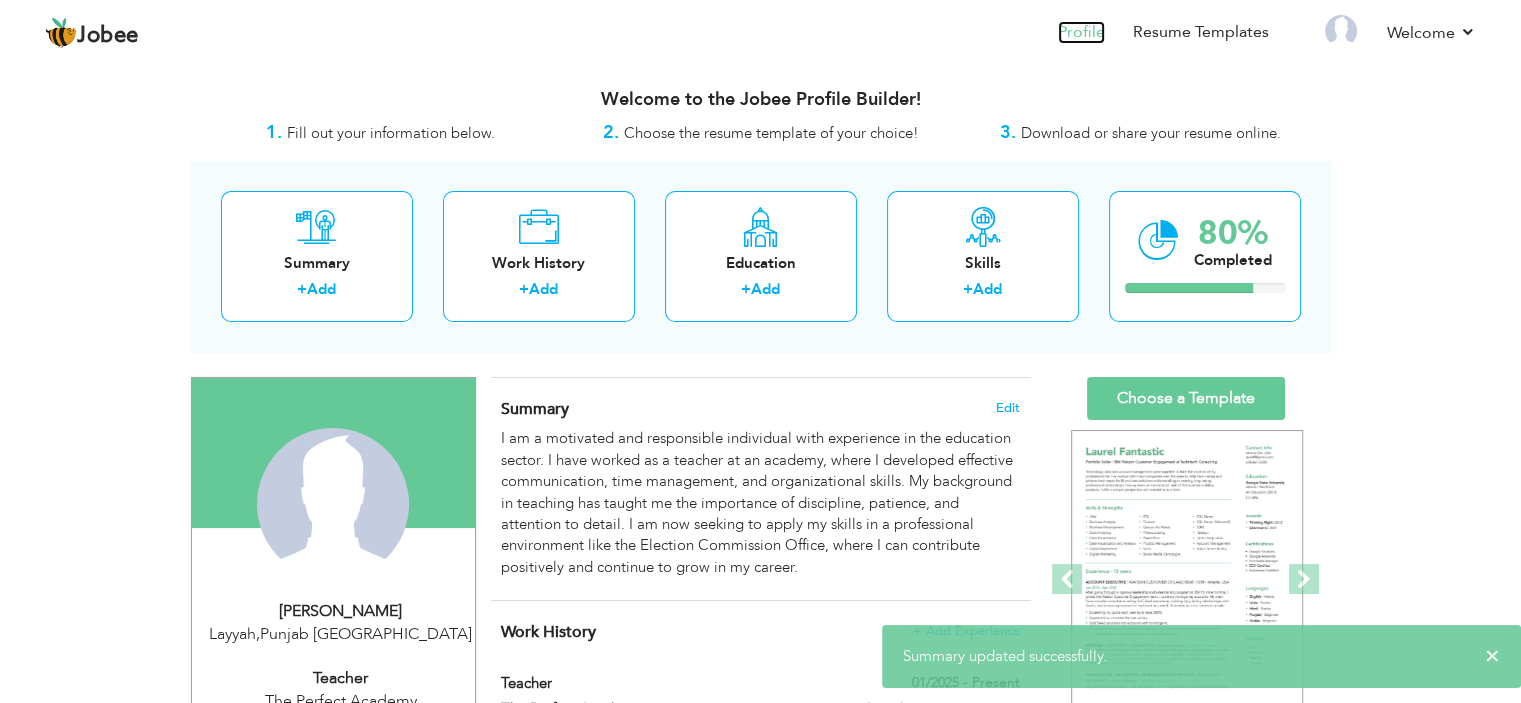 click on "Profile" at bounding box center [1081, 32] 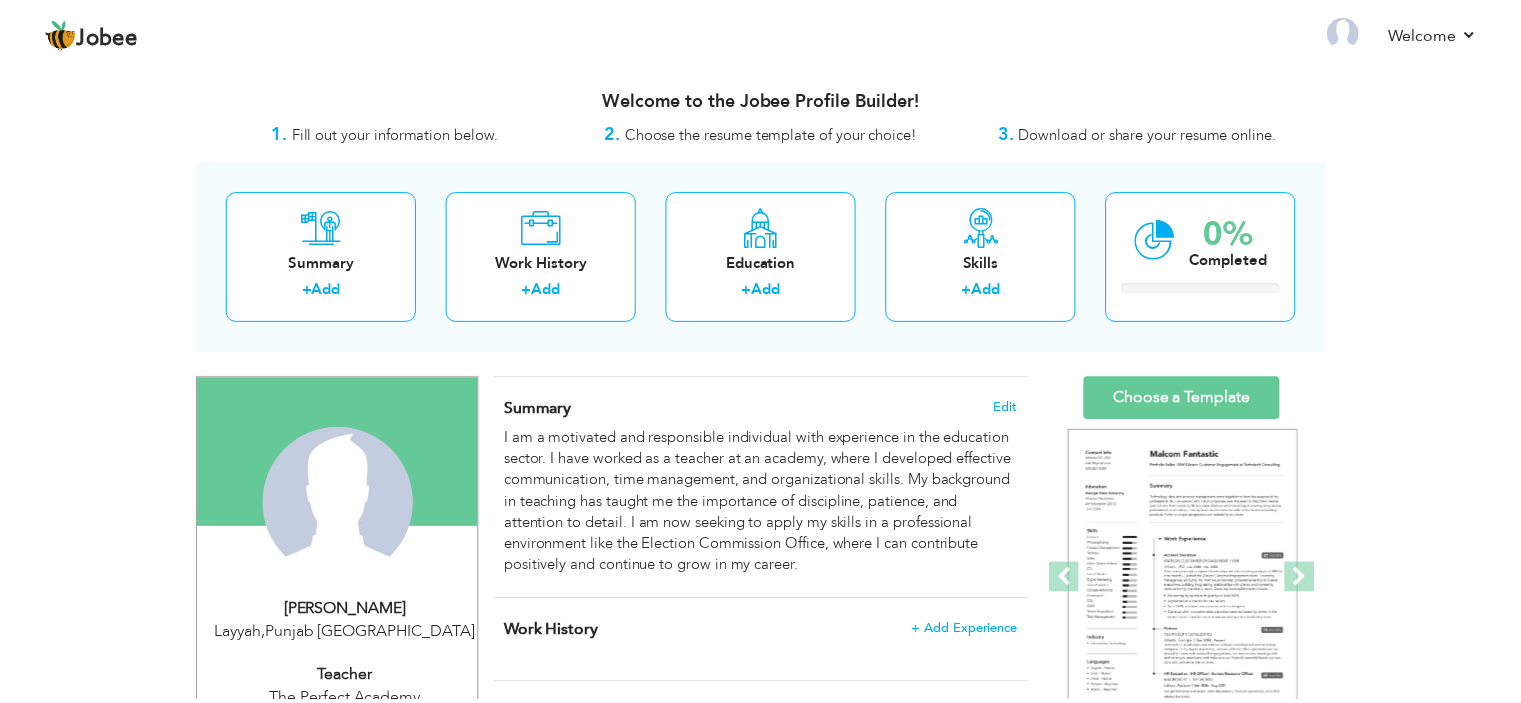 scroll, scrollTop: 0, scrollLeft: 0, axis: both 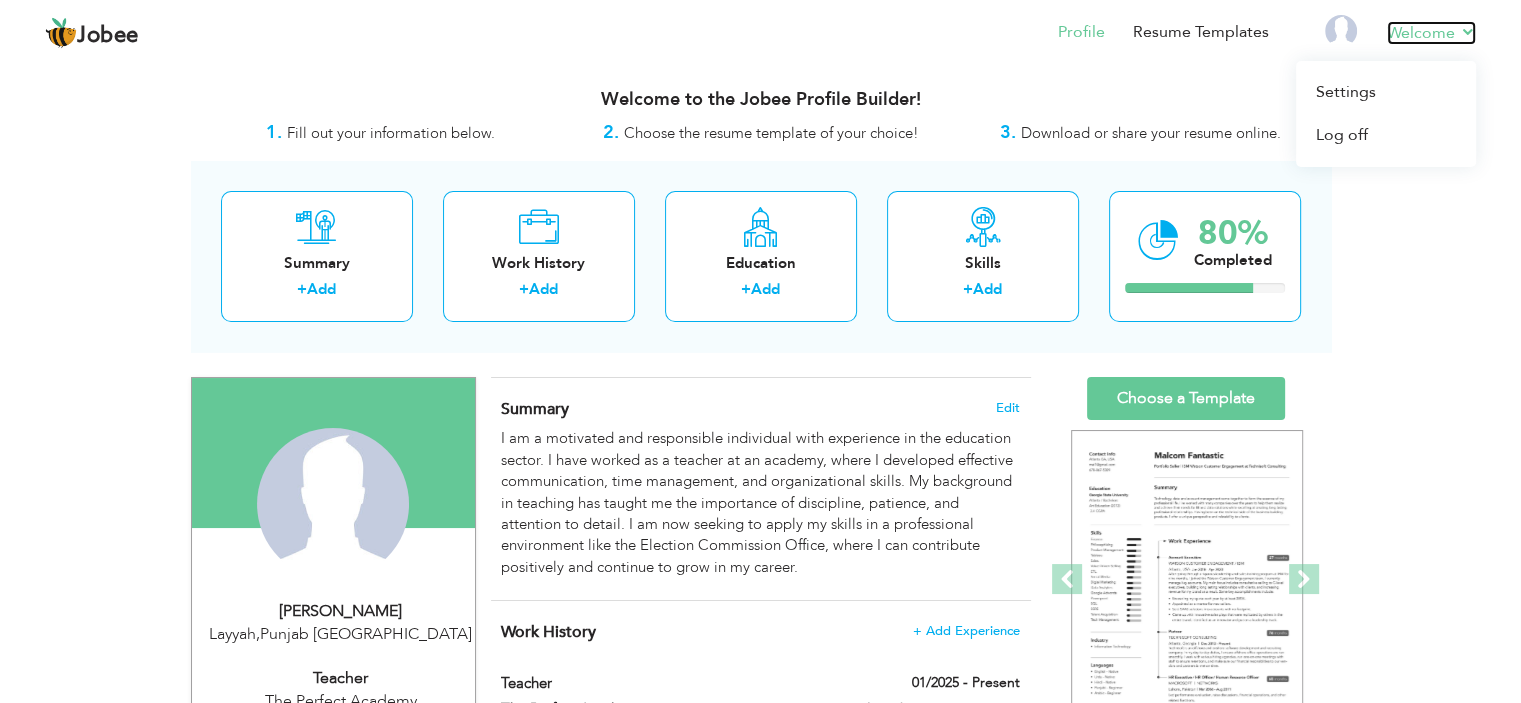 click on "Welcome" at bounding box center [1431, 33] 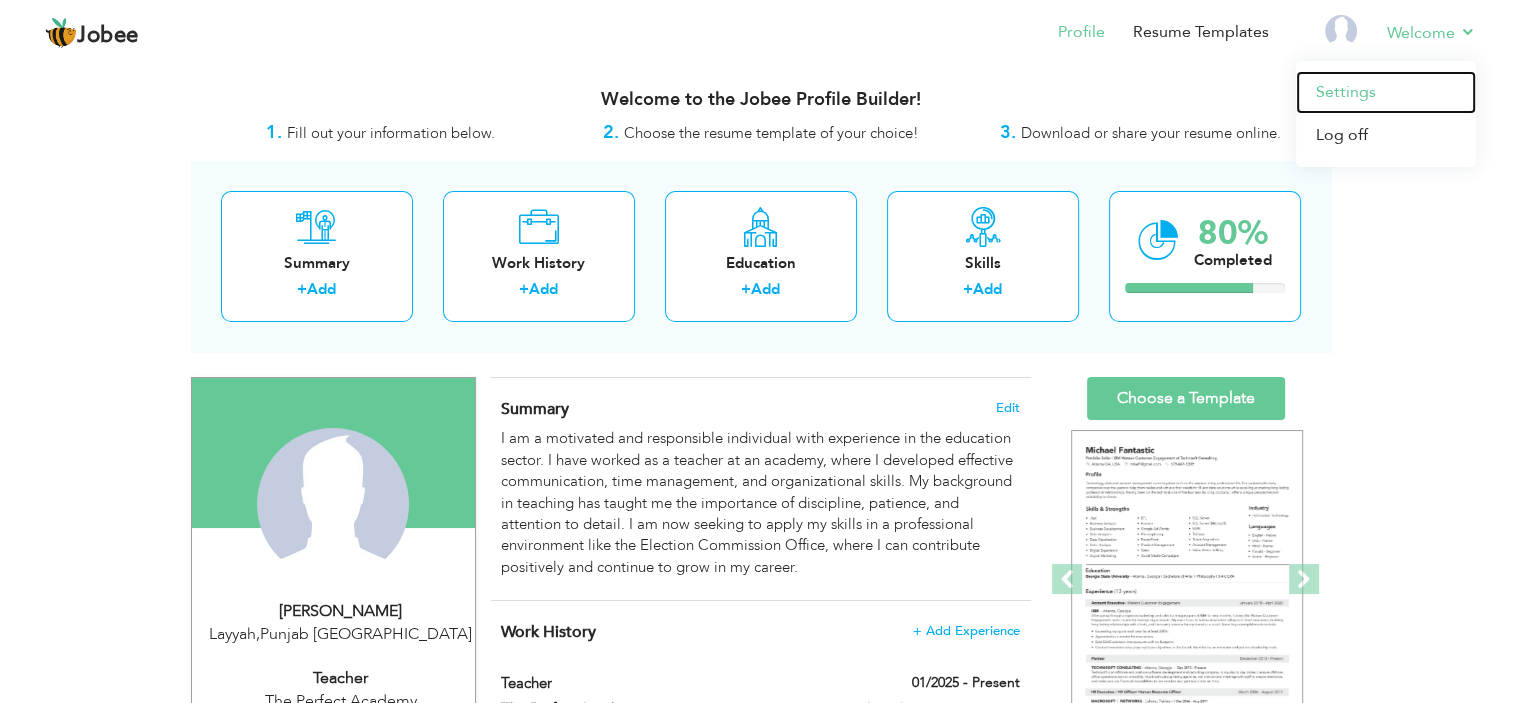 click on "Settings" at bounding box center [1386, 92] 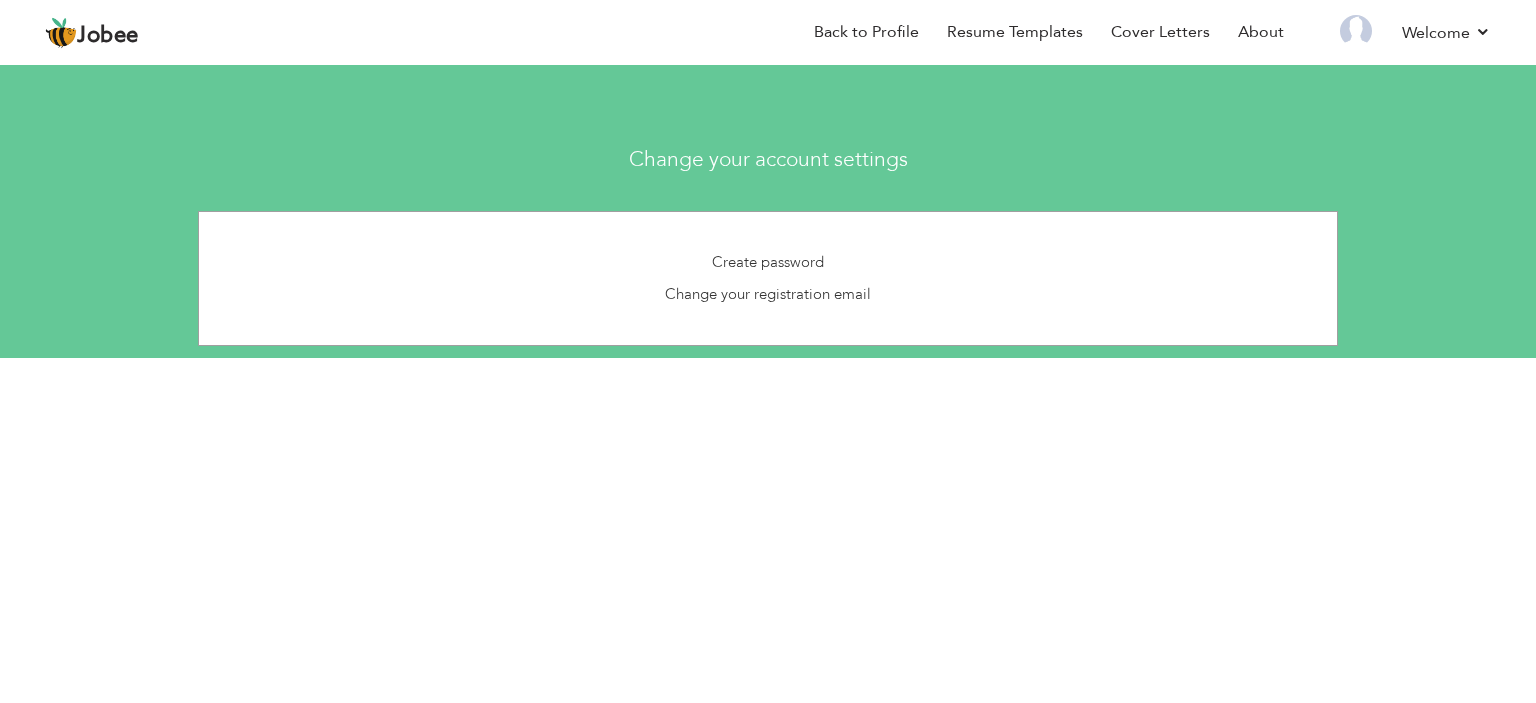 scroll, scrollTop: 0, scrollLeft: 0, axis: both 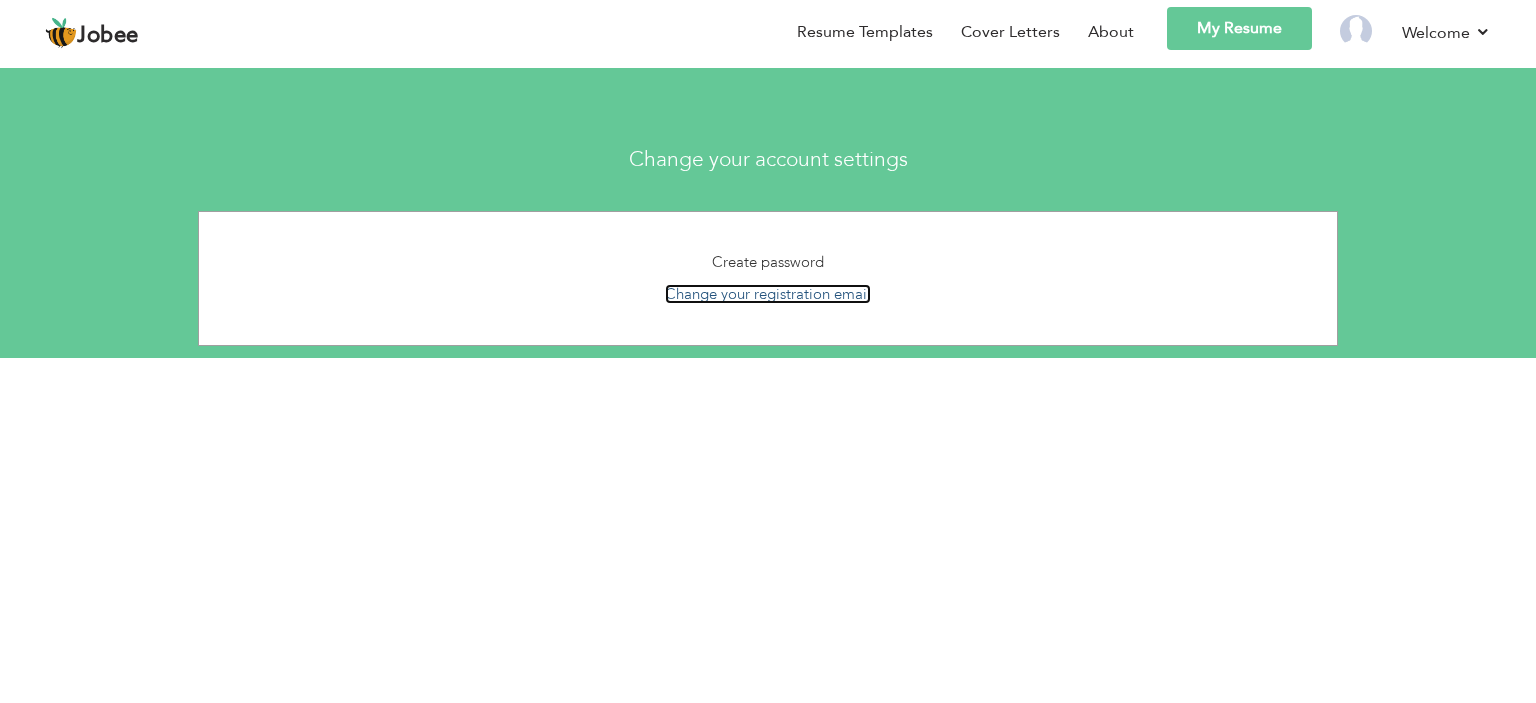 click on "Change your registration email" at bounding box center [768, 294] 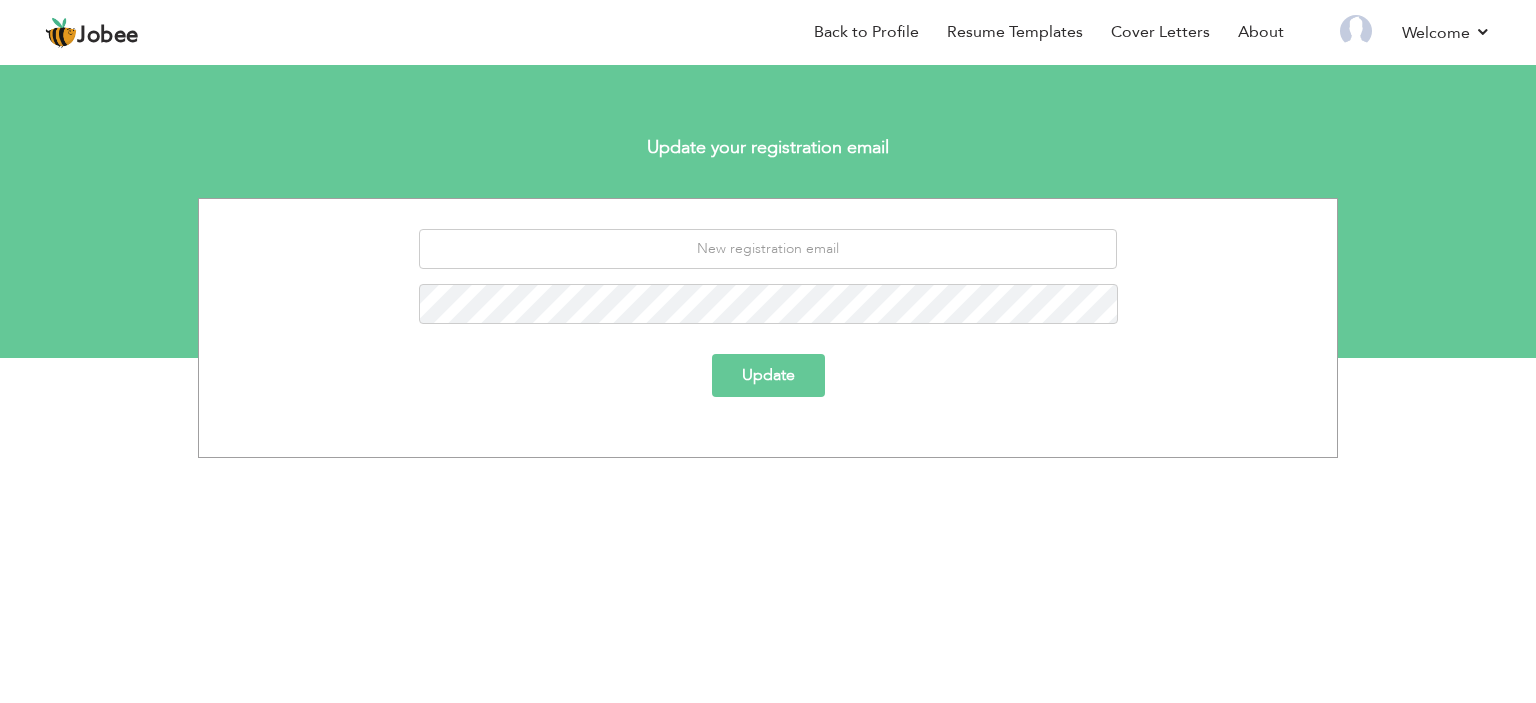 scroll, scrollTop: 0, scrollLeft: 0, axis: both 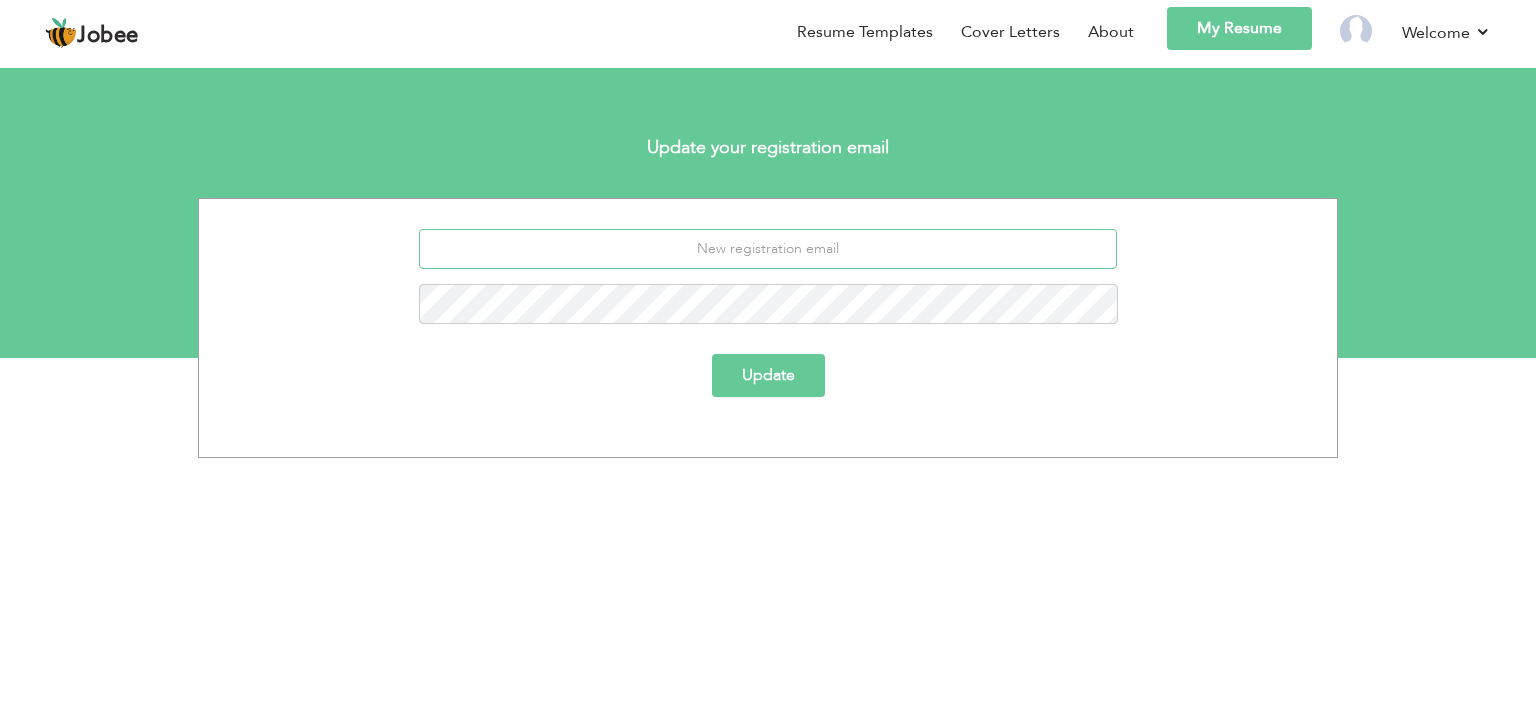 click at bounding box center [768, 249] 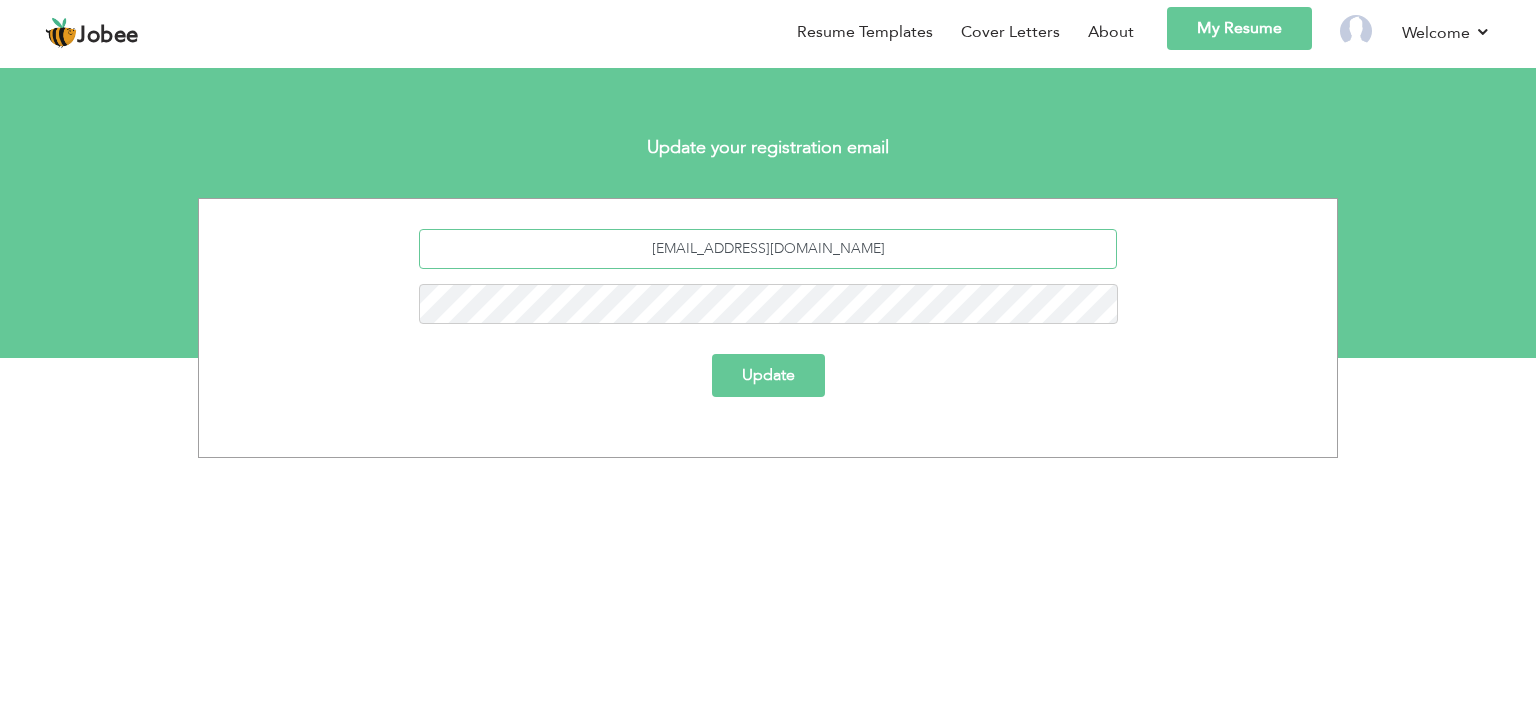 type on "[EMAIL_ADDRESS][DOMAIN_NAME]" 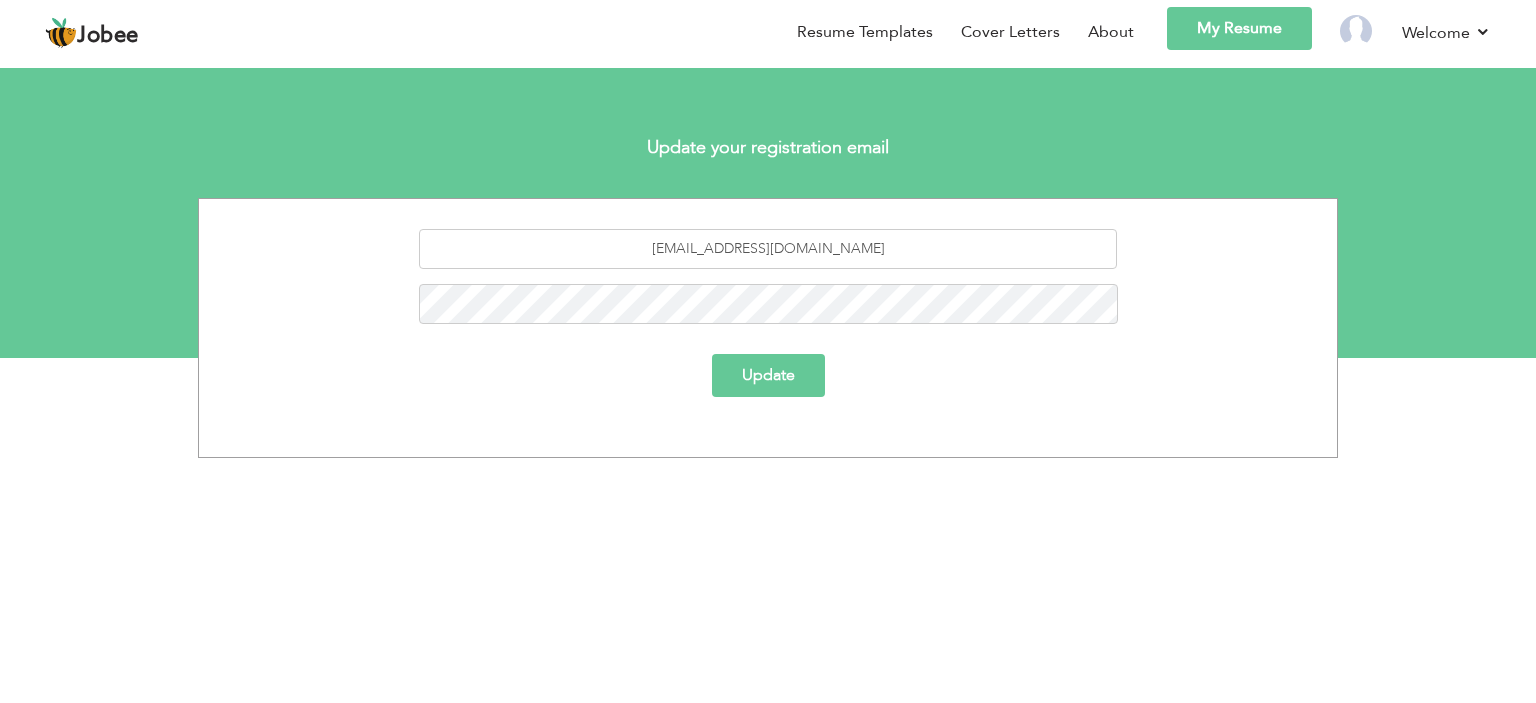 click on "Update" at bounding box center [768, 375] 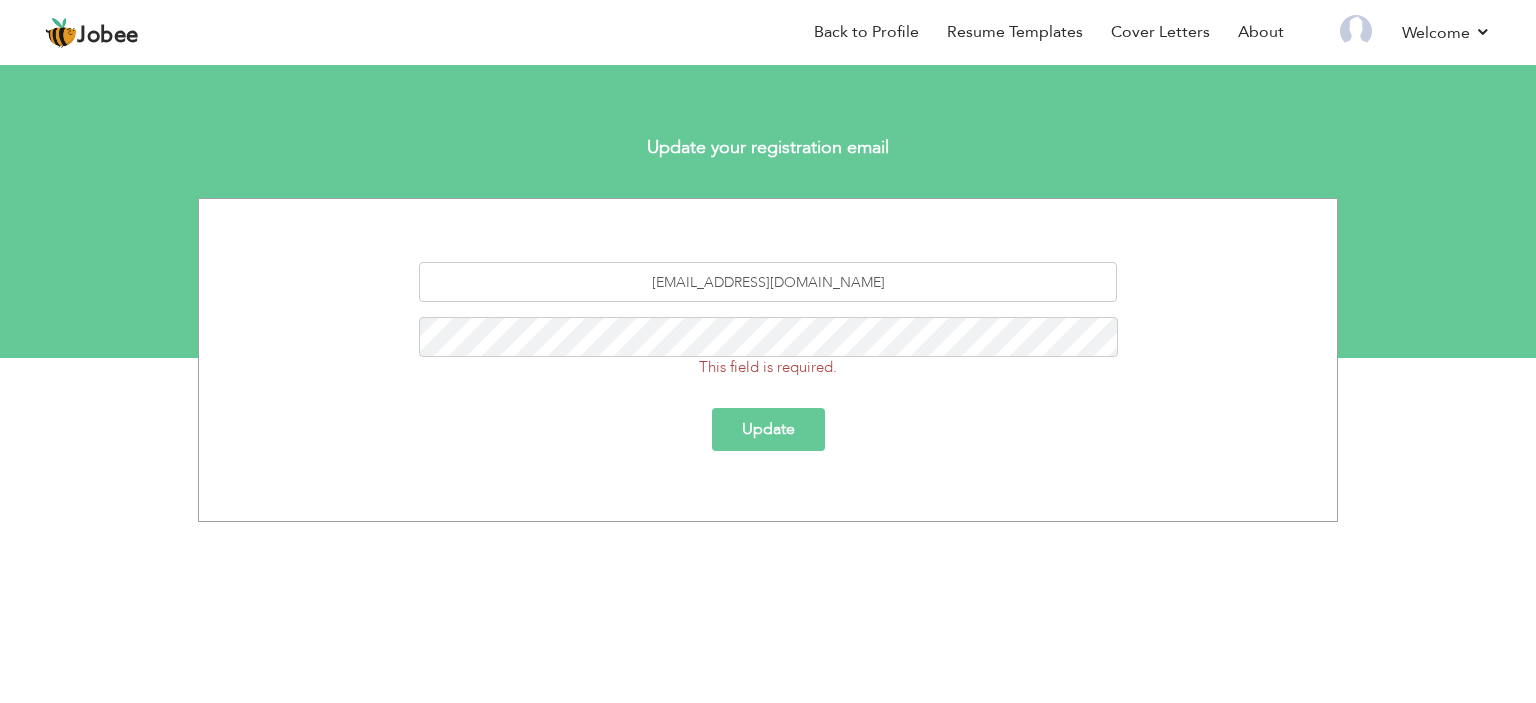 scroll, scrollTop: 0, scrollLeft: 0, axis: both 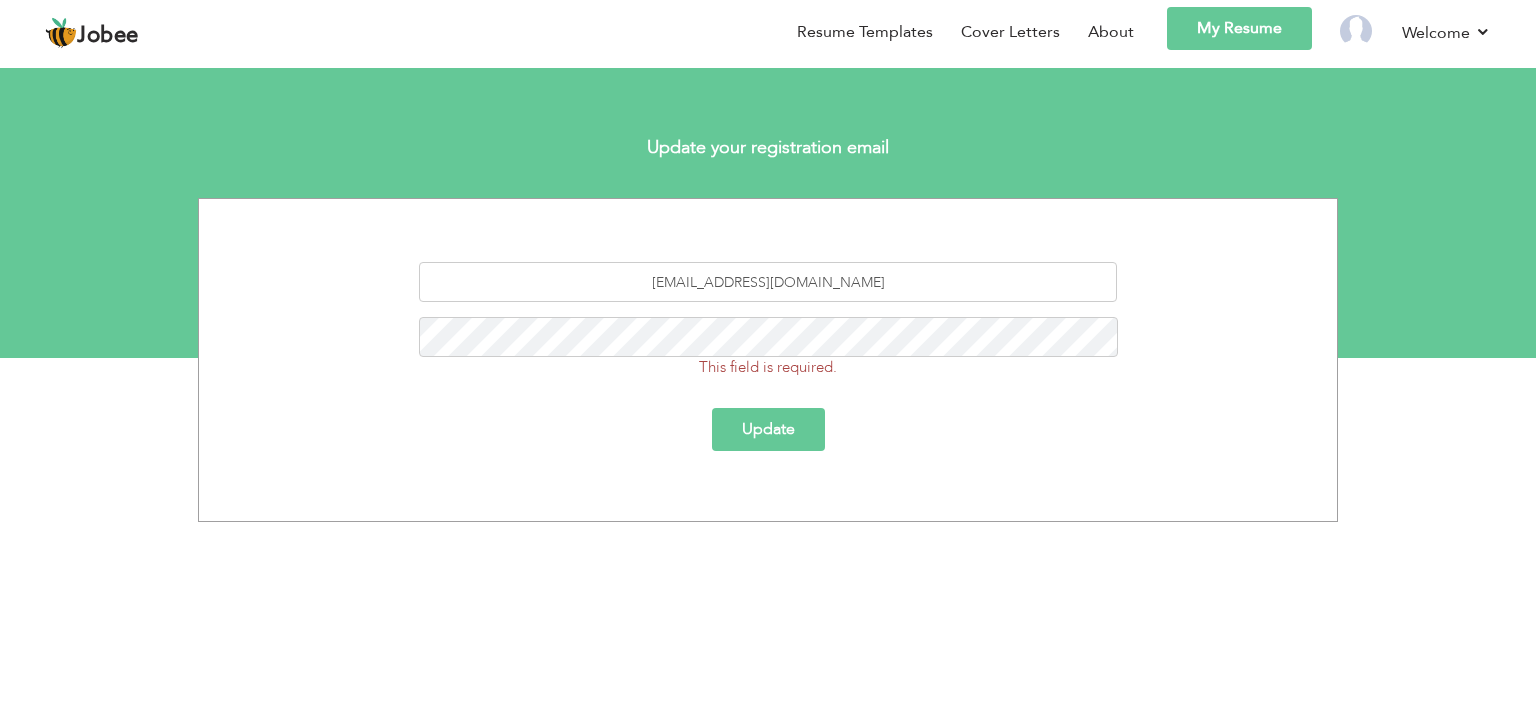 click on "Update" at bounding box center [768, 429] 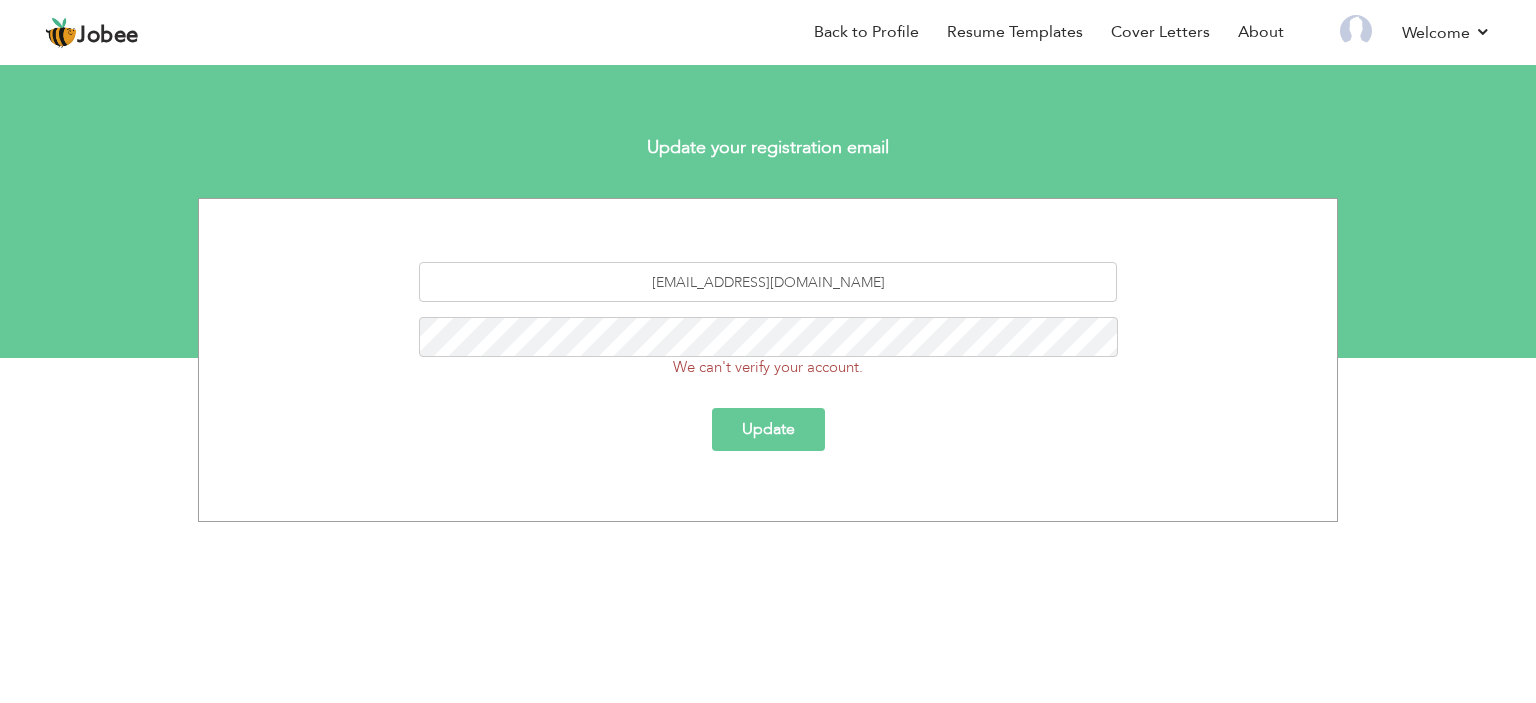 scroll, scrollTop: 0, scrollLeft: 0, axis: both 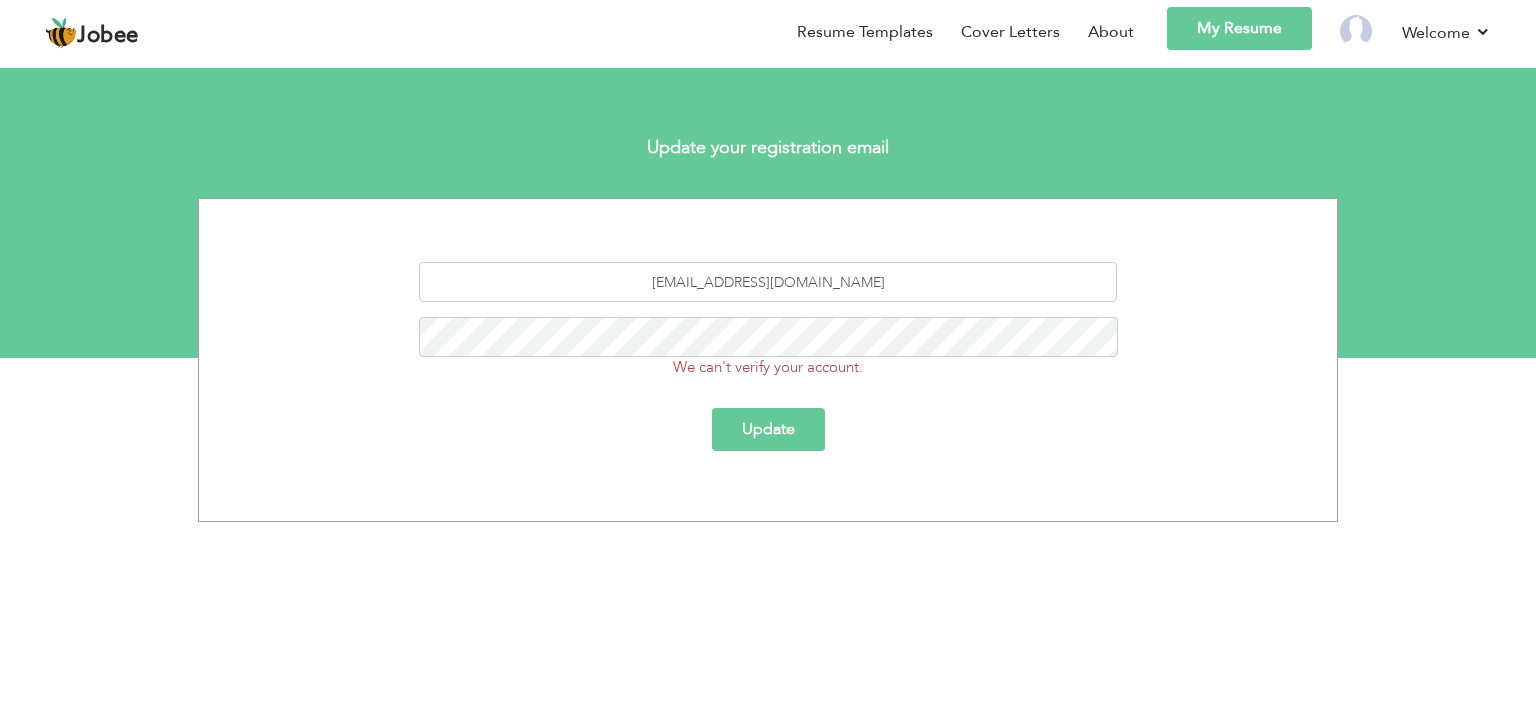 click on "We can't verify your account." at bounding box center (768, 367) 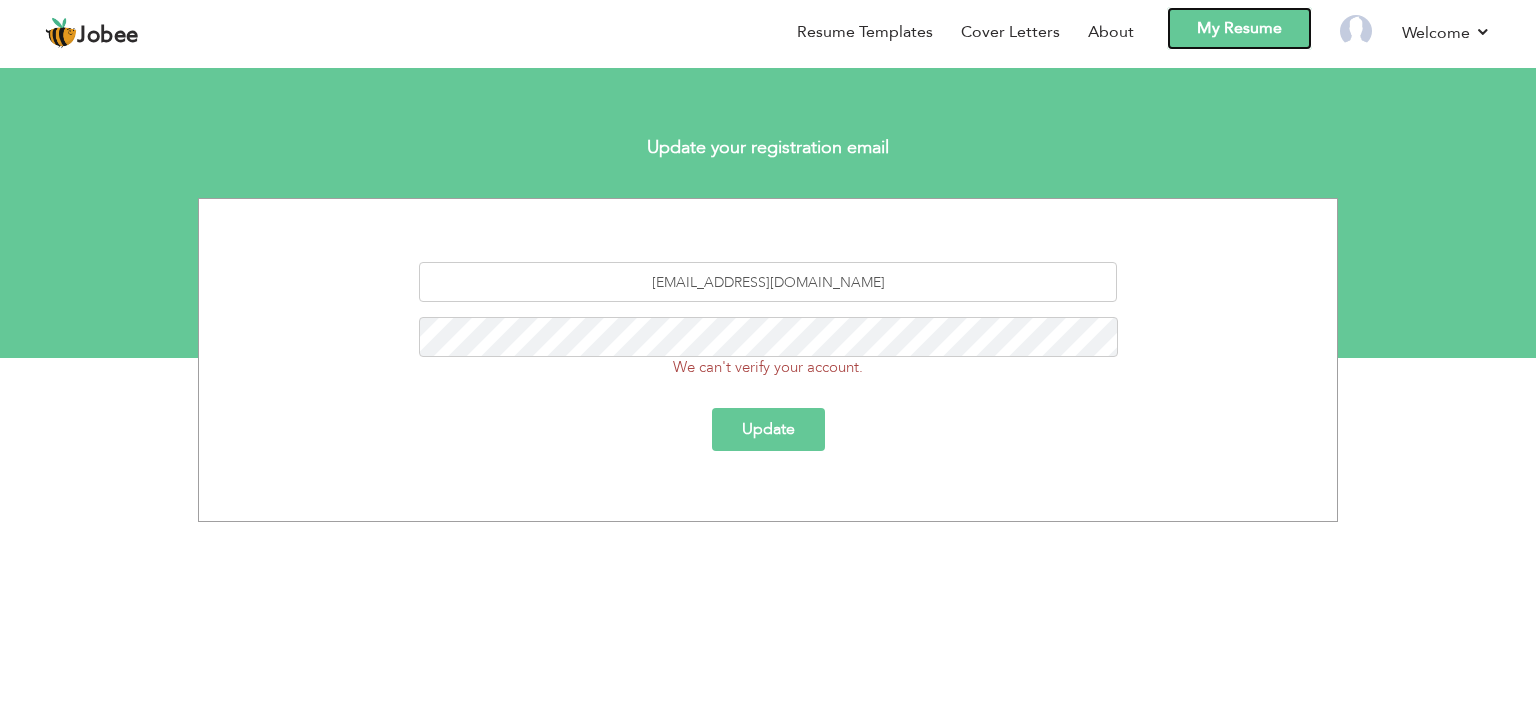 click on "My Resume" at bounding box center (1239, 28) 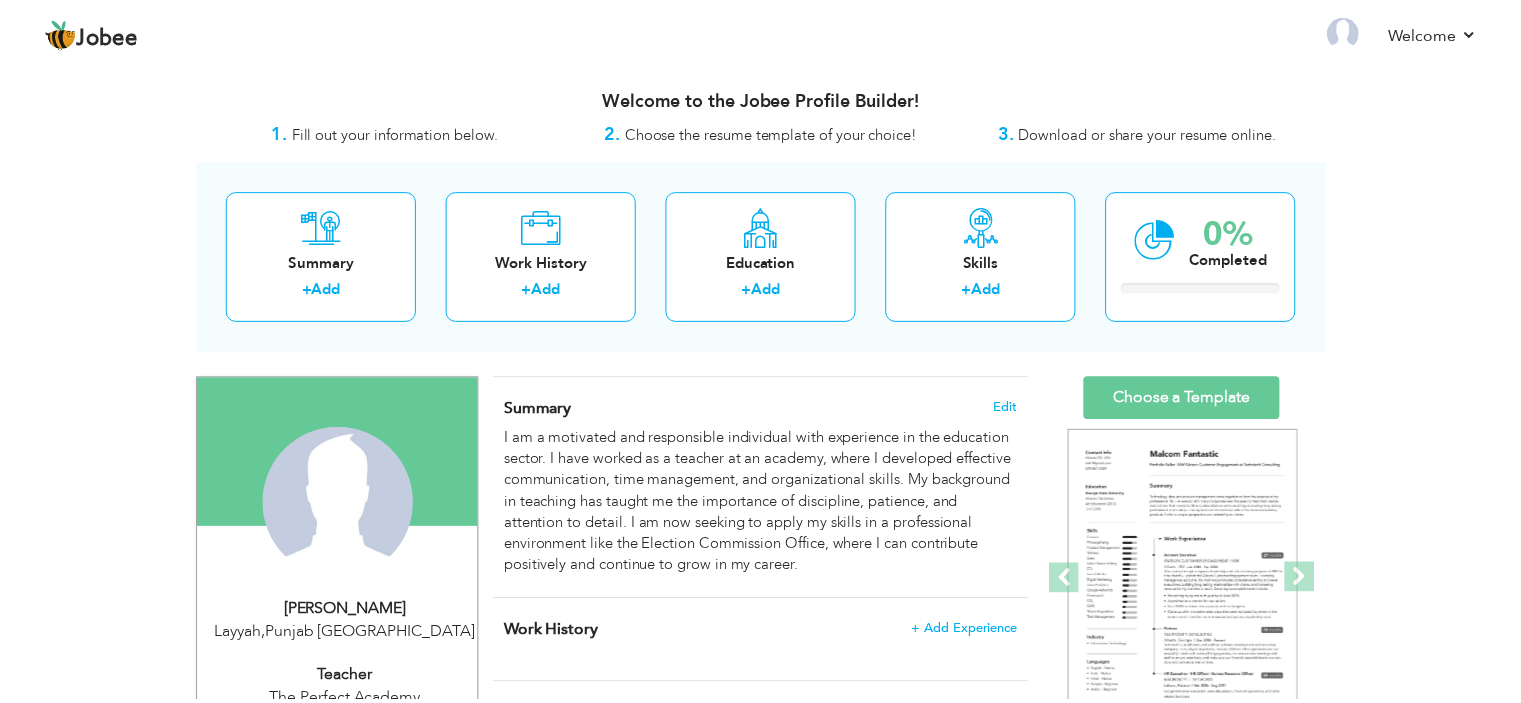 scroll, scrollTop: 0, scrollLeft: 0, axis: both 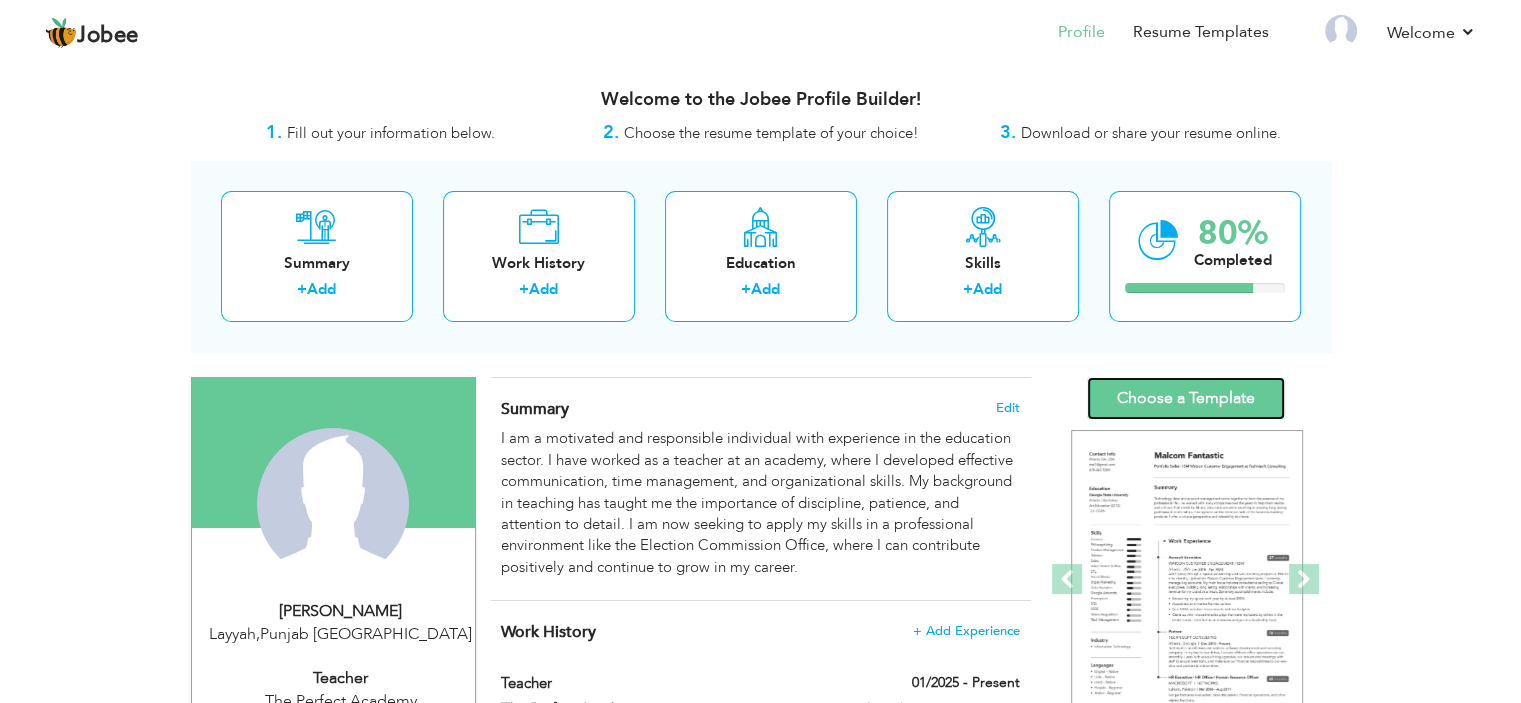 click on "Choose a Template" at bounding box center [1186, 398] 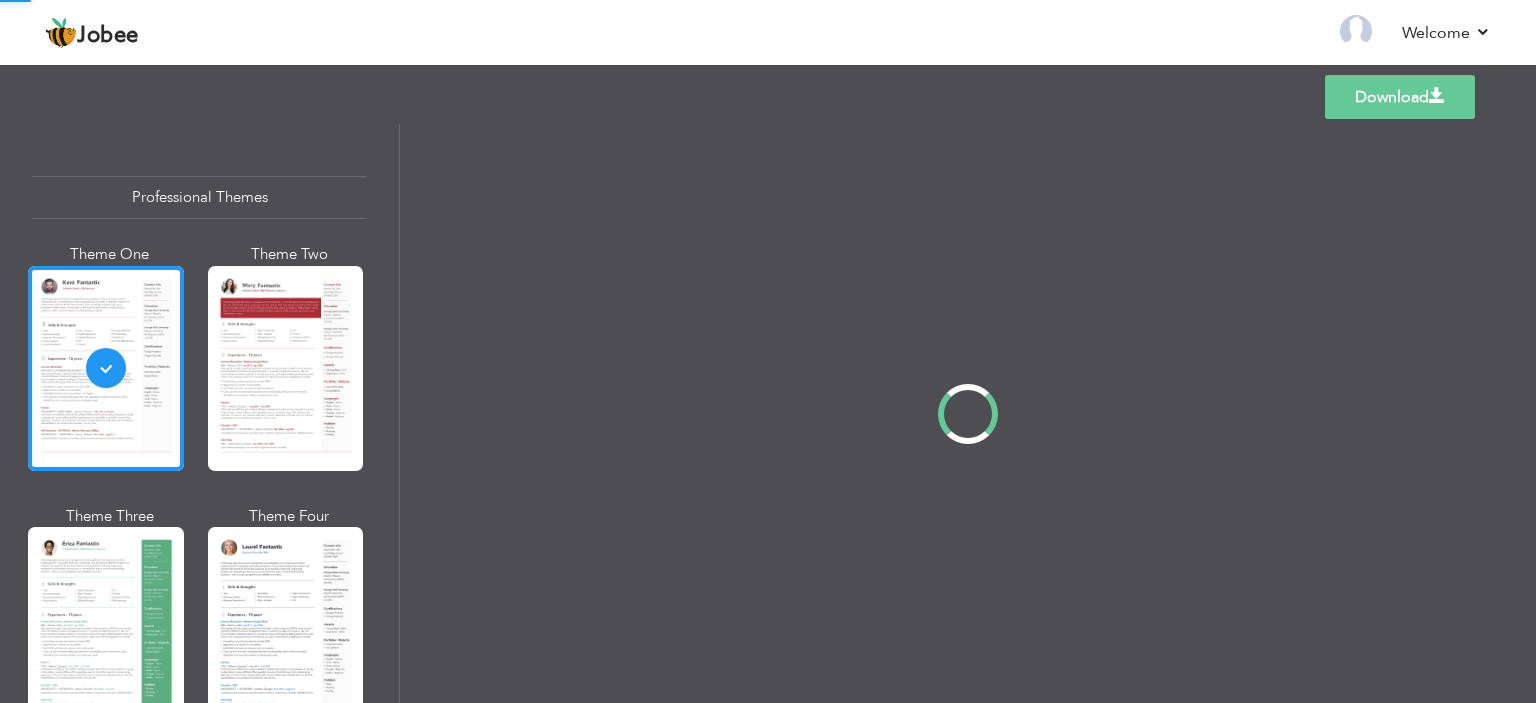 scroll, scrollTop: 0, scrollLeft: 0, axis: both 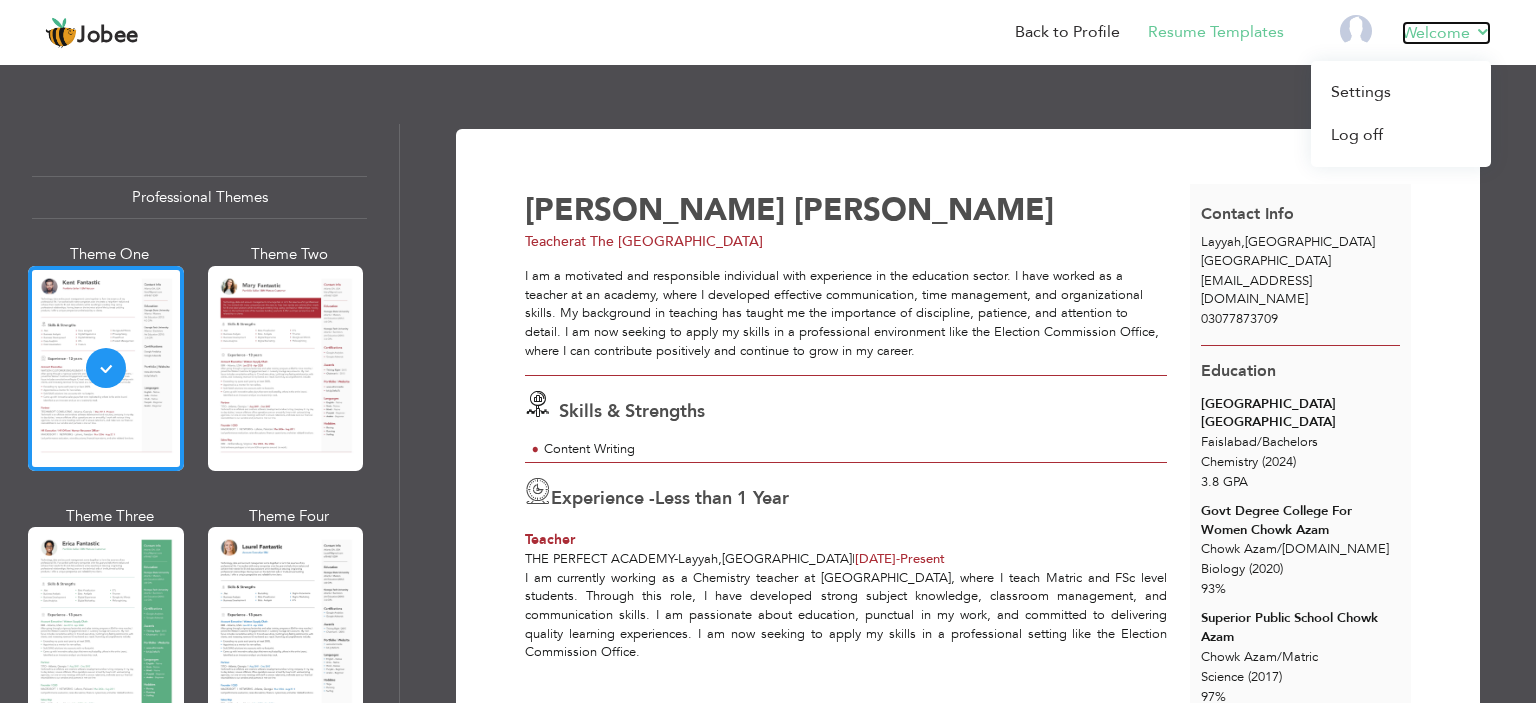 click on "Welcome" at bounding box center (1446, 33) 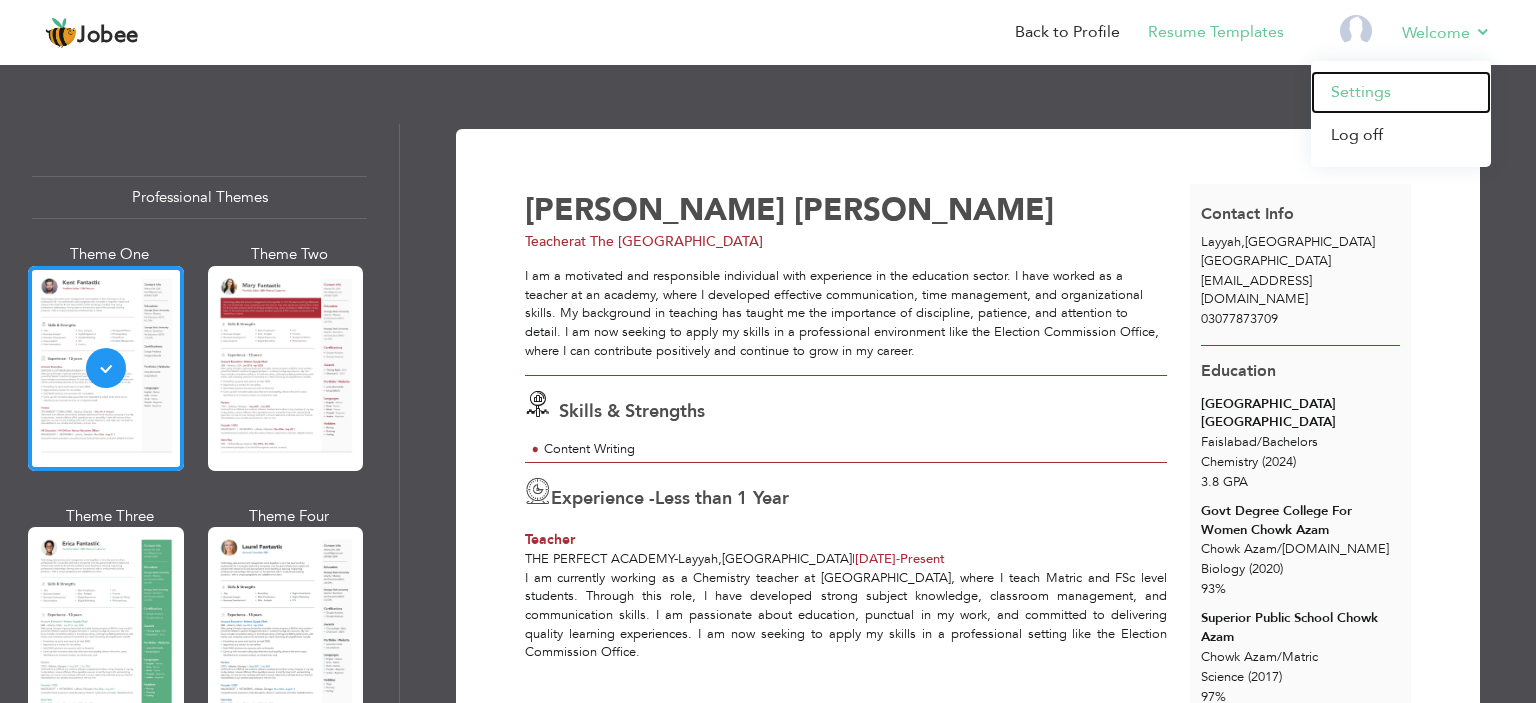 click on "Settings" at bounding box center (1401, 92) 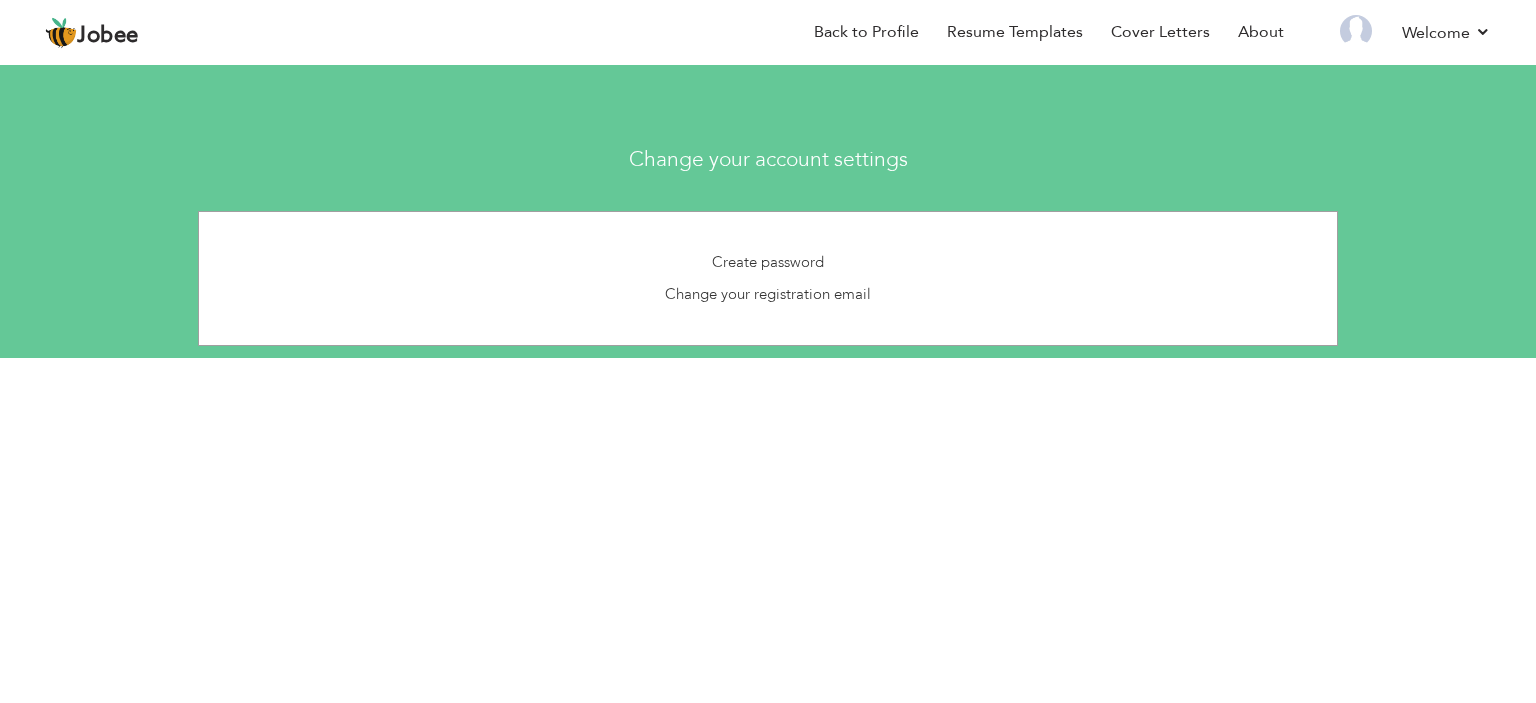 scroll, scrollTop: 0, scrollLeft: 0, axis: both 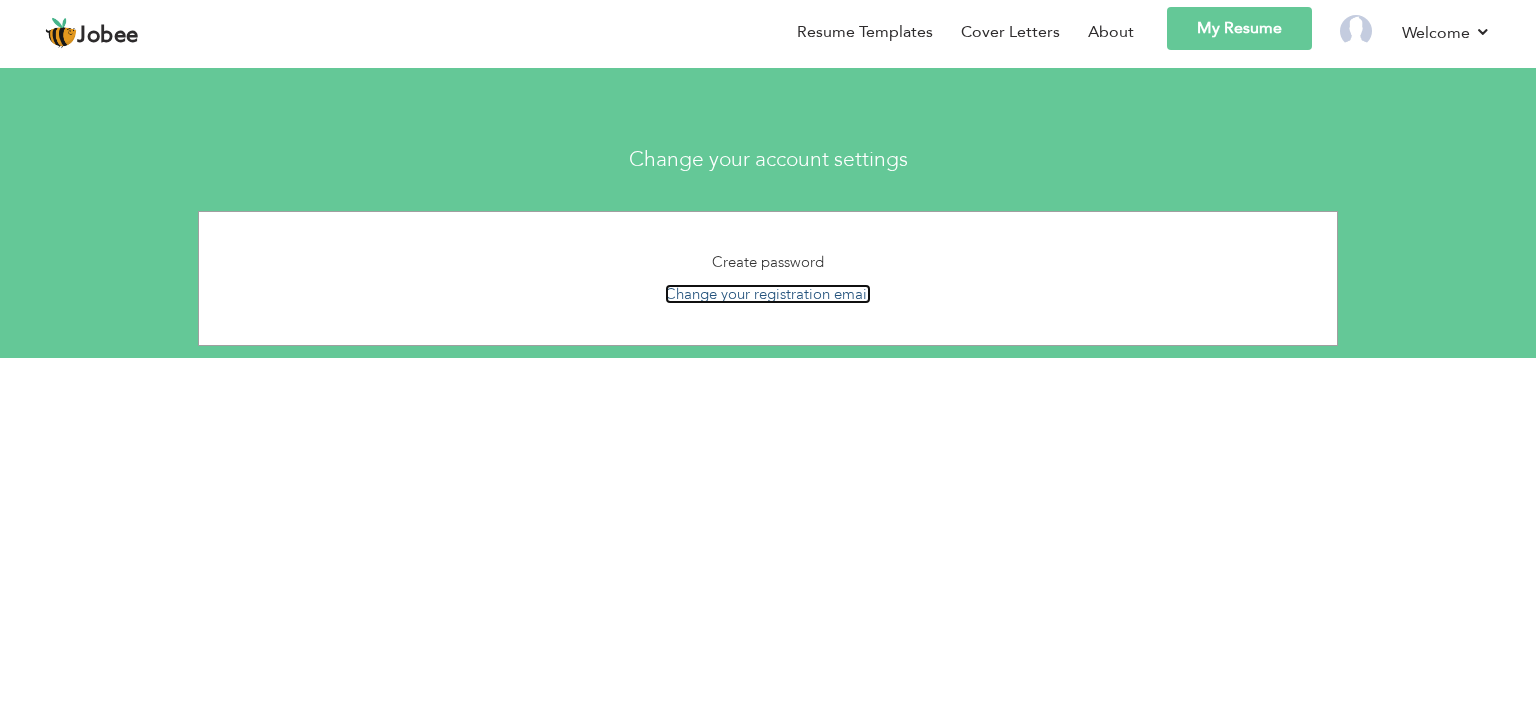 click on "Change your registration email" at bounding box center (768, 294) 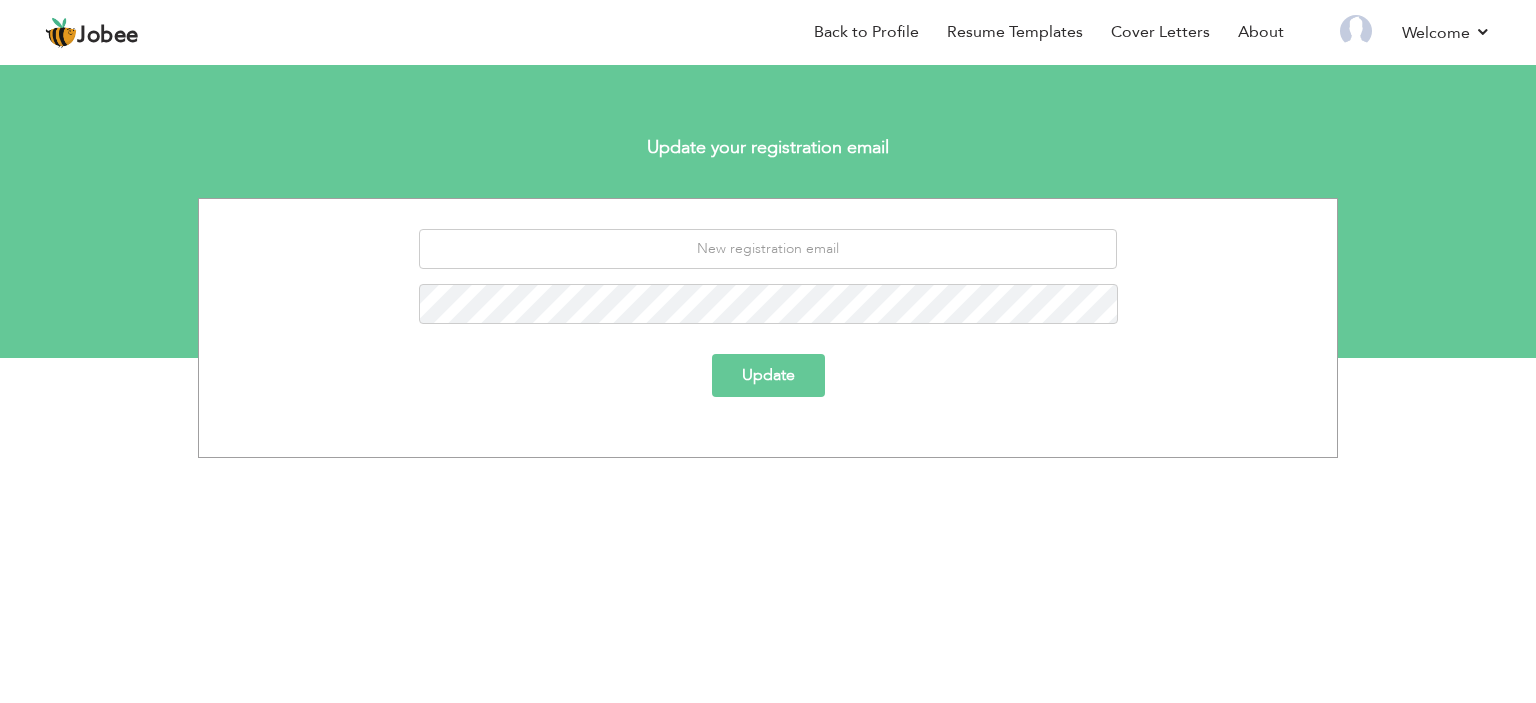scroll, scrollTop: 0, scrollLeft: 0, axis: both 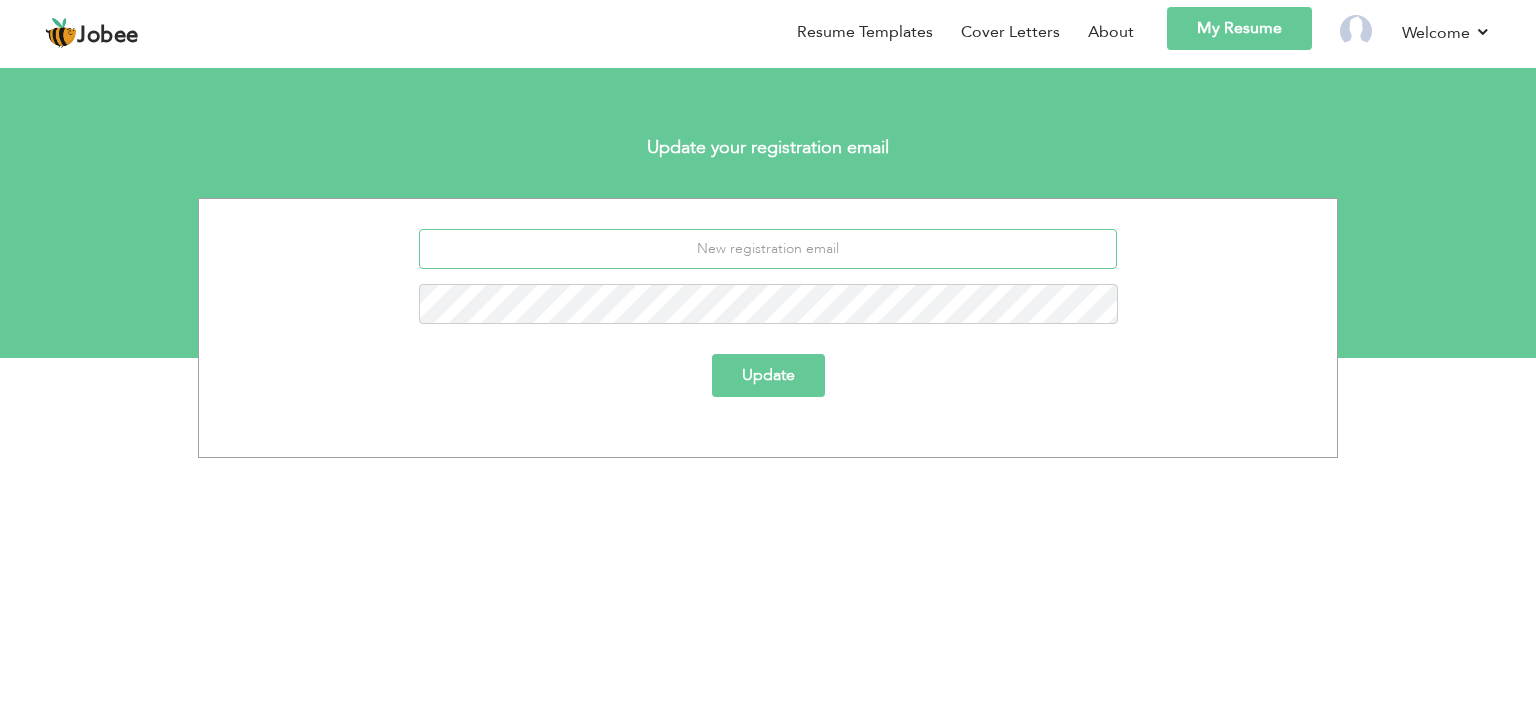 click at bounding box center [768, 249] 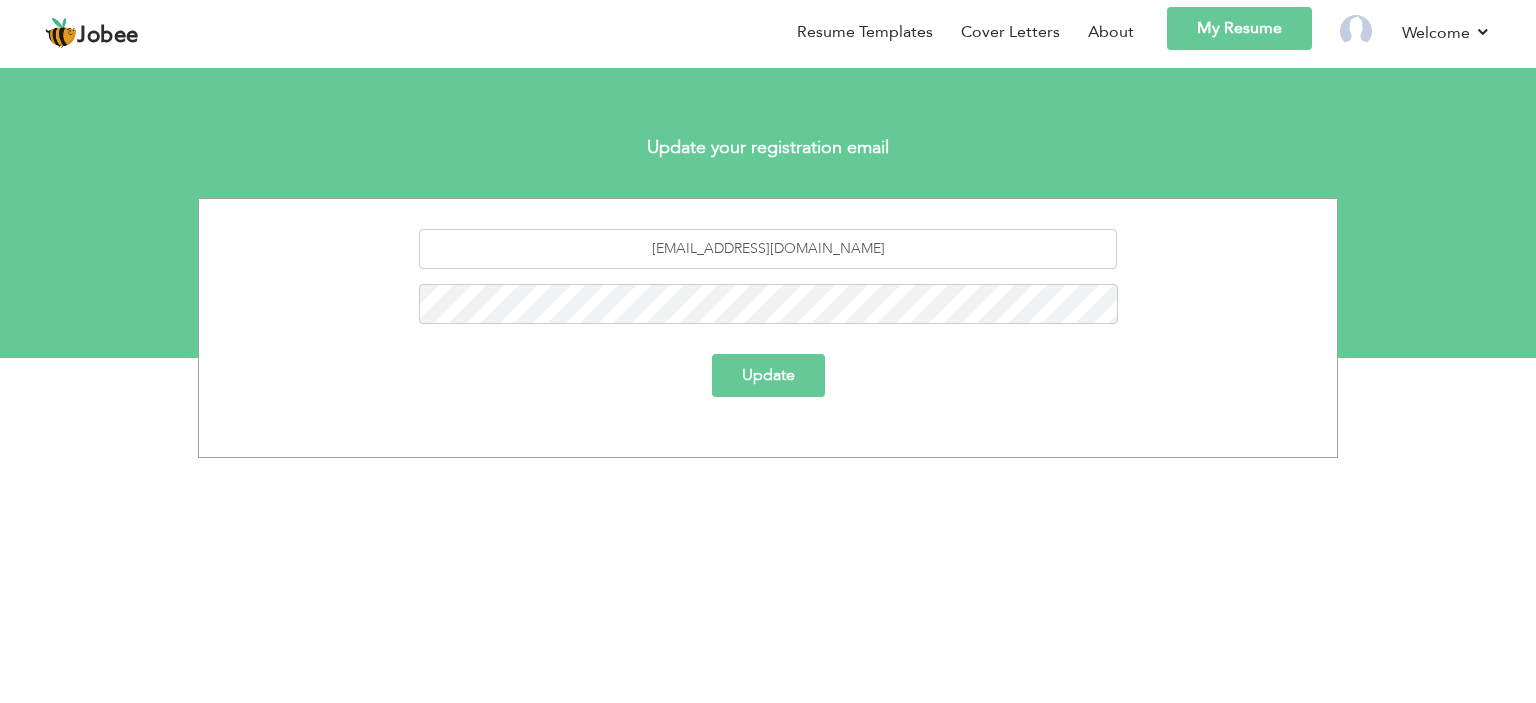click on "Update" at bounding box center (768, 375) 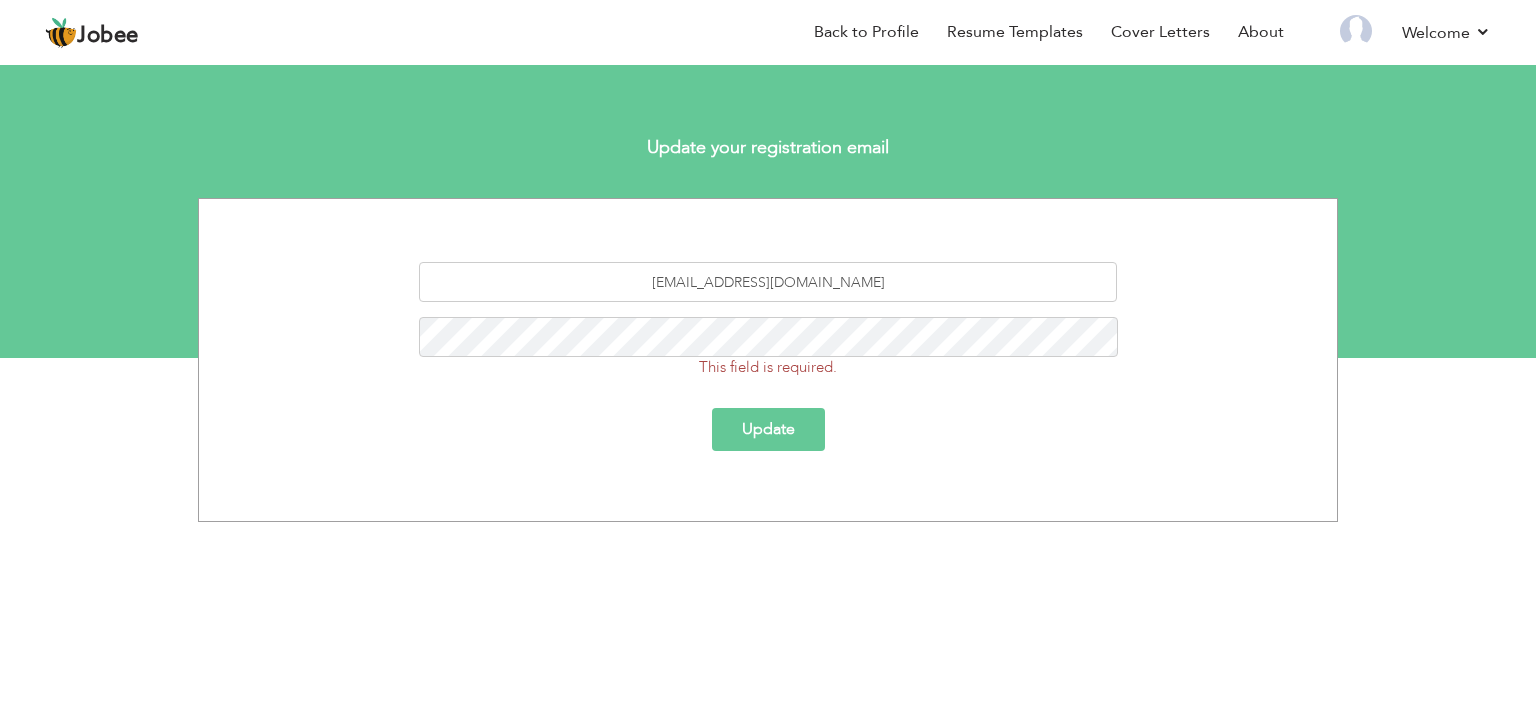 scroll, scrollTop: 0, scrollLeft: 0, axis: both 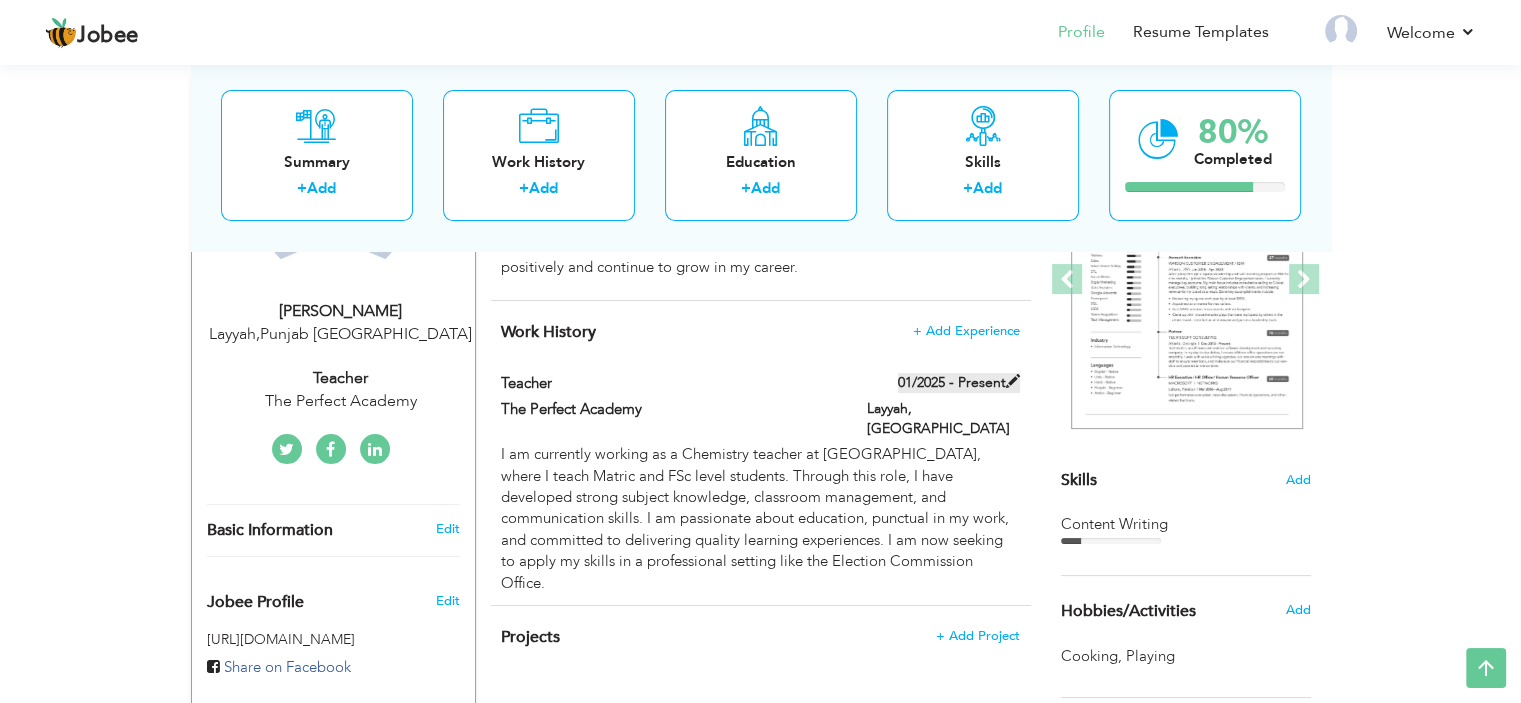 click at bounding box center (1013, 381) 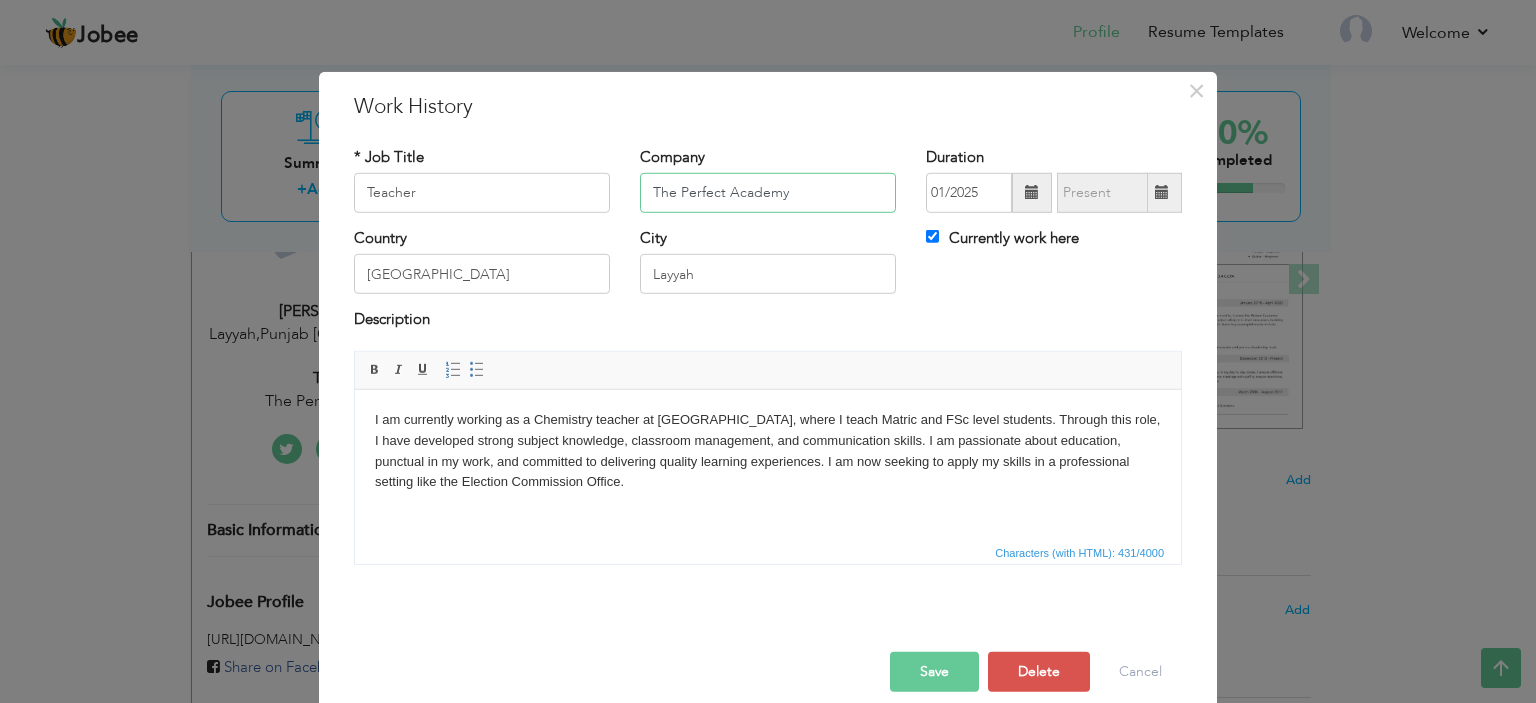 click on "The Perfect Academy" at bounding box center (768, 193) 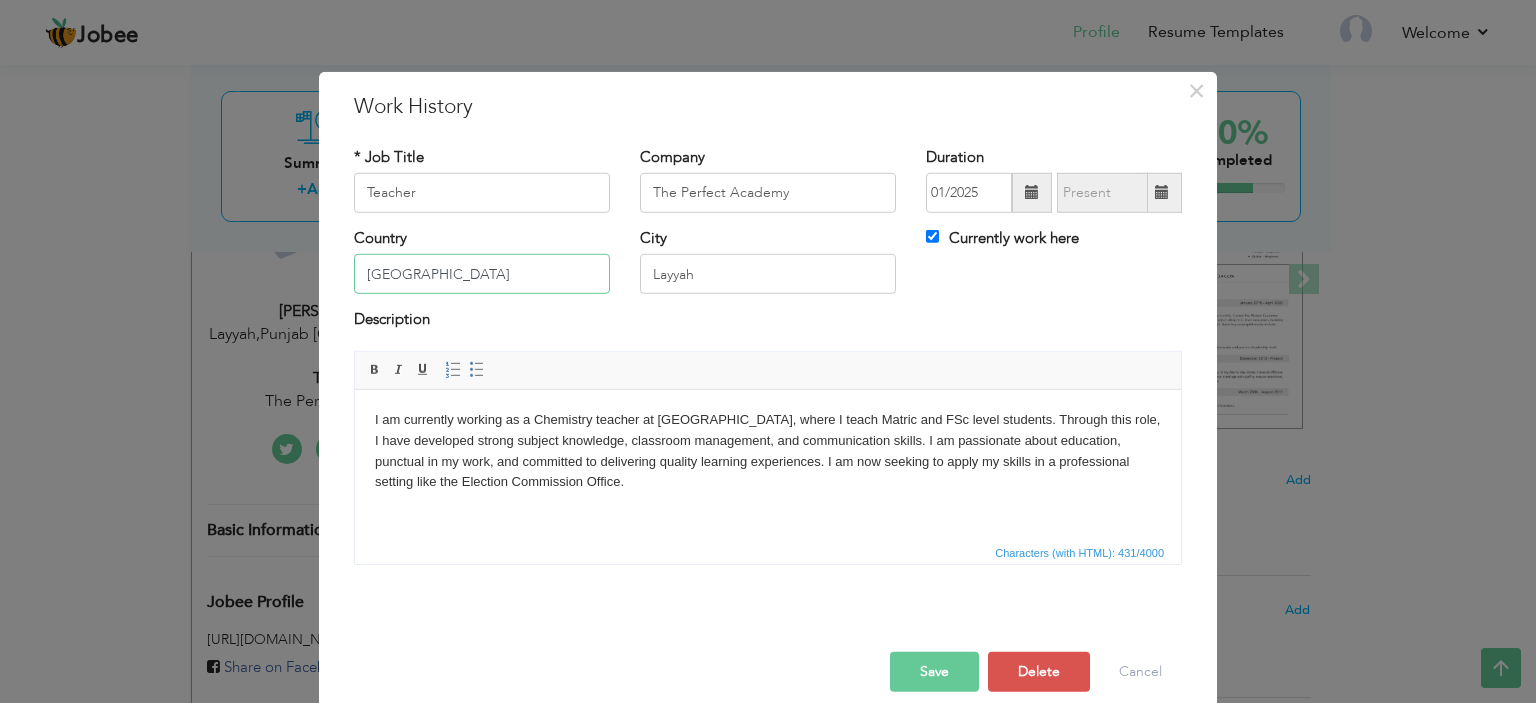 click on "[GEOGRAPHIC_DATA]" at bounding box center (482, 274) 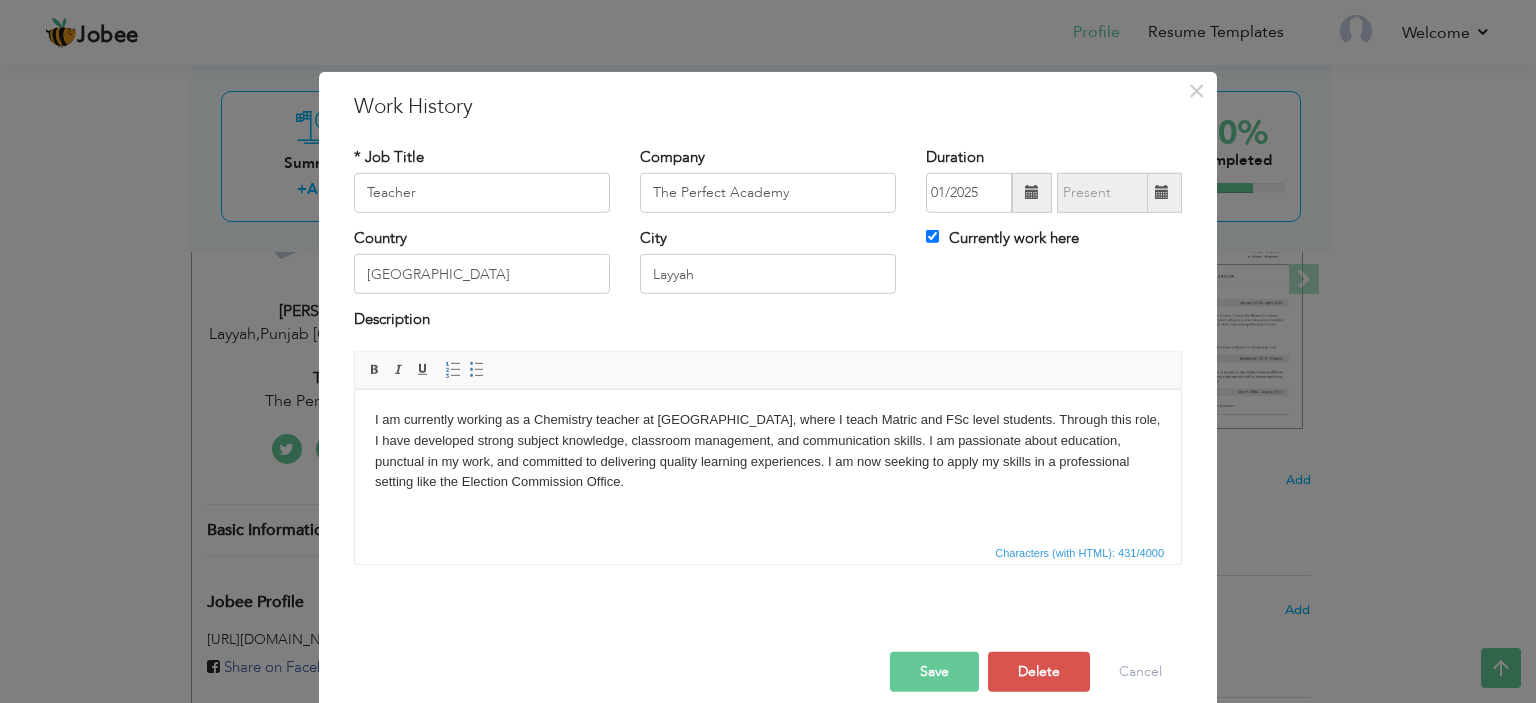click on "I am currently working as a Chemistry teacher at [GEOGRAPHIC_DATA], where I teach Matric and FSc level students. Through this role, I have developed strong subject knowledge, classroom management, and communication skills. I am passionate about education, punctual in my work, and committed to delivering quality learning experiences. I am now seeking to apply my skills in a professional setting like the Election Commission Office." at bounding box center (768, 450) 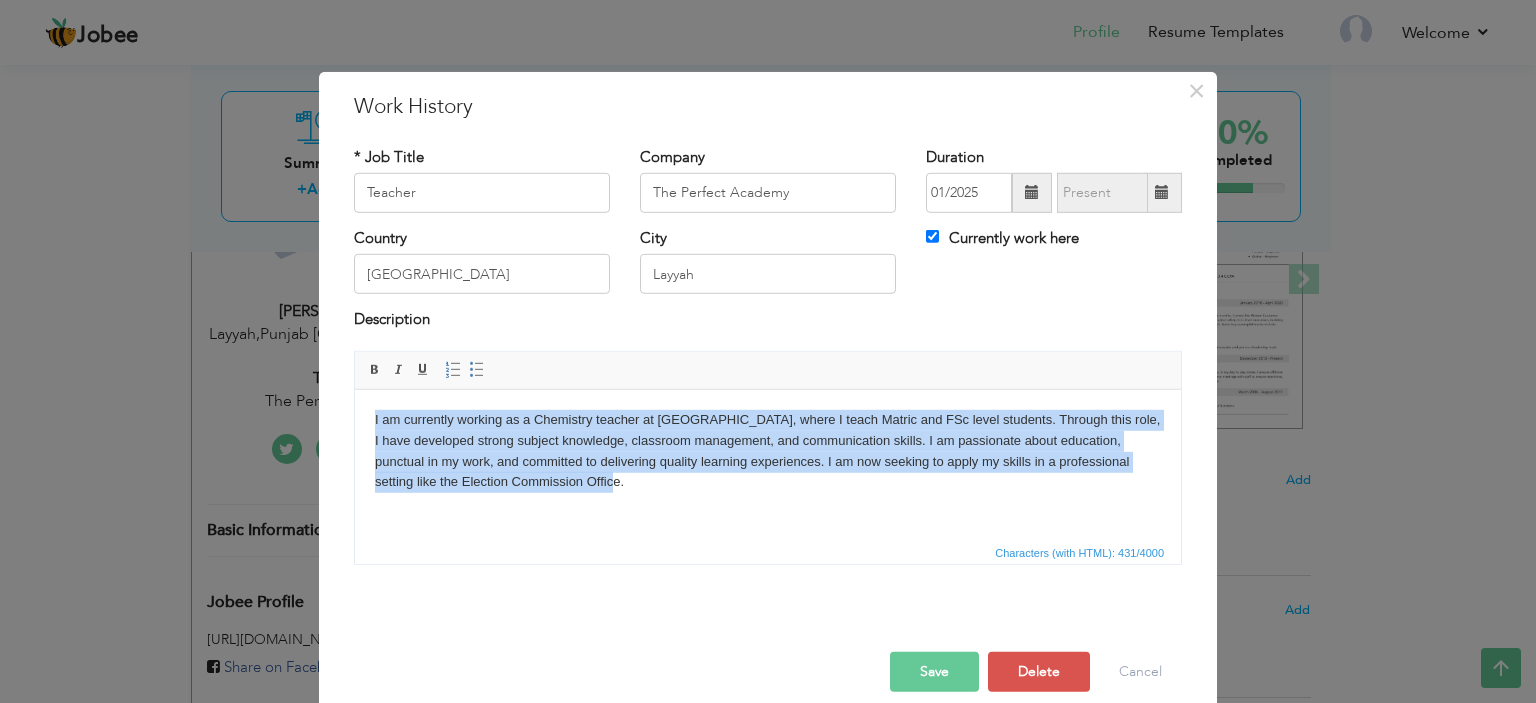 copy on "I am currently working as a Chemistry teacher at [GEOGRAPHIC_DATA], where I teach Matric and FSc level students. Through this role, I have developed strong subject knowledge, classroom management, and communication skills. I am passionate about education, punctual in my work, and committed to delivering quality learning experiences. I am now seeking to apply my skills in a professional setting like the Election Commission Office." 